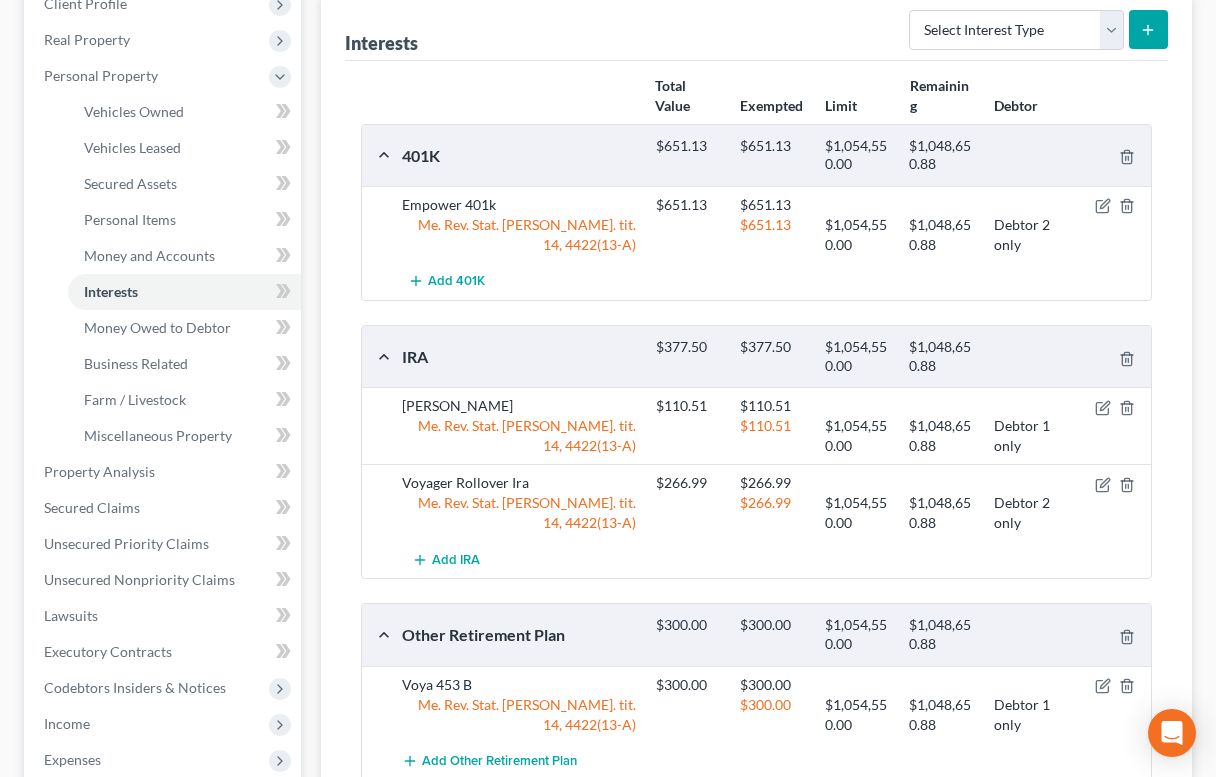 scroll, scrollTop: 394, scrollLeft: 0, axis: vertical 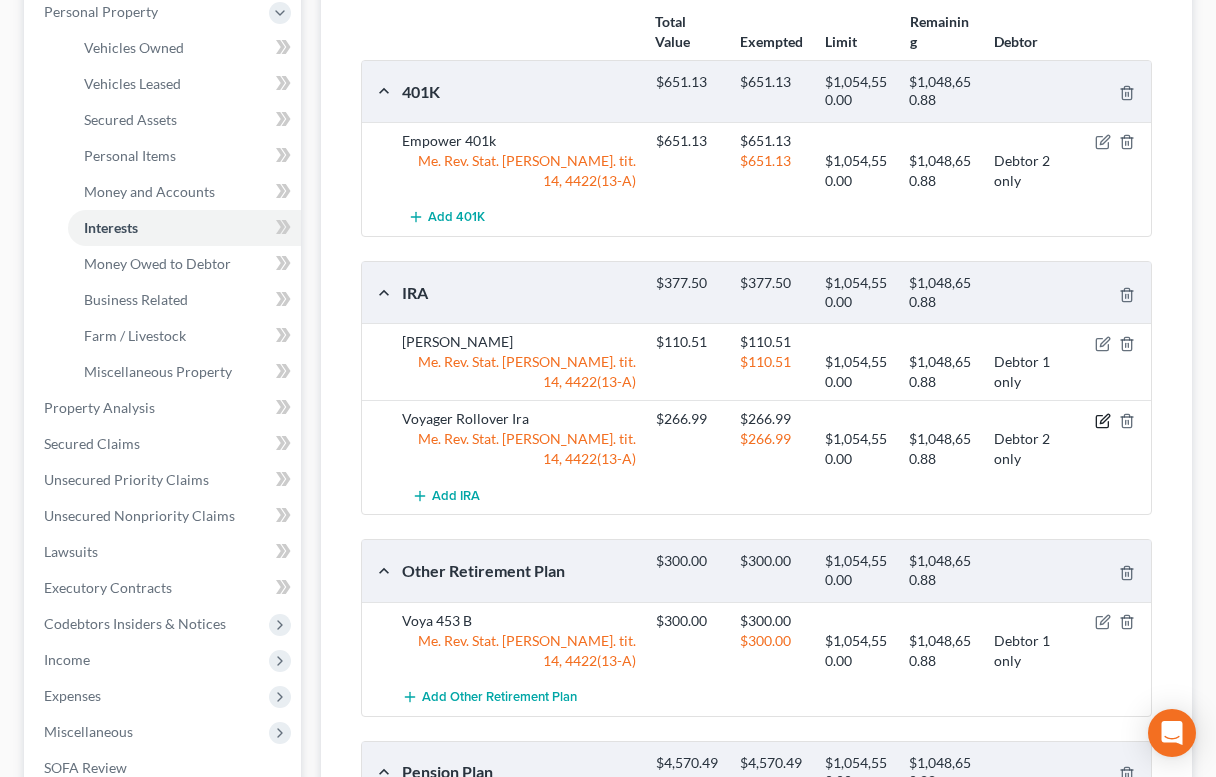 click 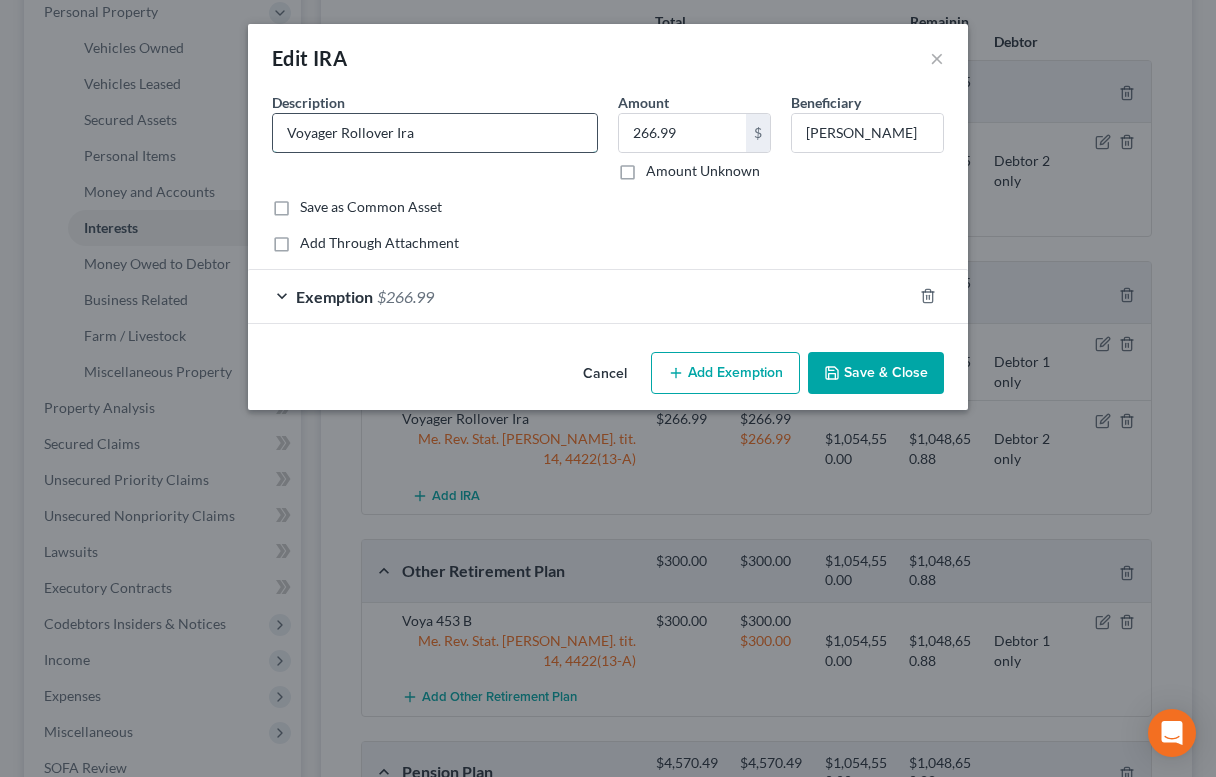 drag, startPoint x: 340, startPoint y: 134, endPoint x: 316, endPoint y: 134, distance: 24 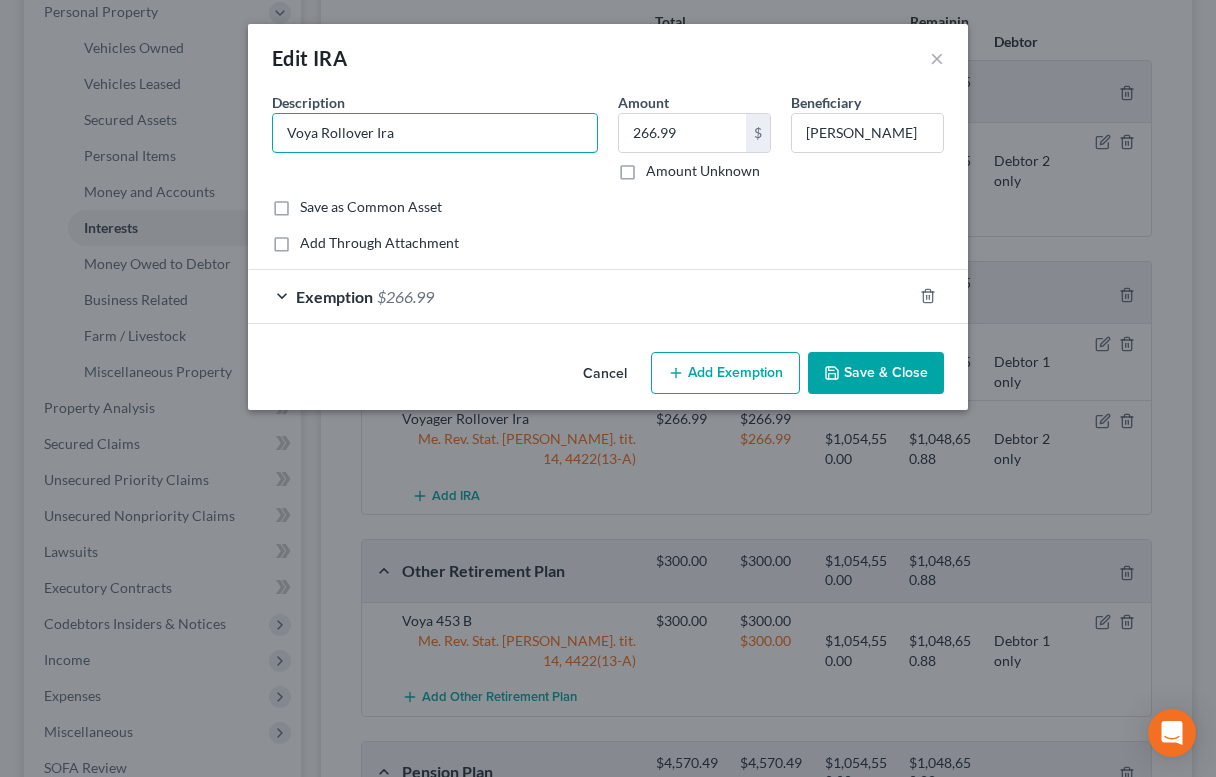 type on "Voya Rollover Ira" 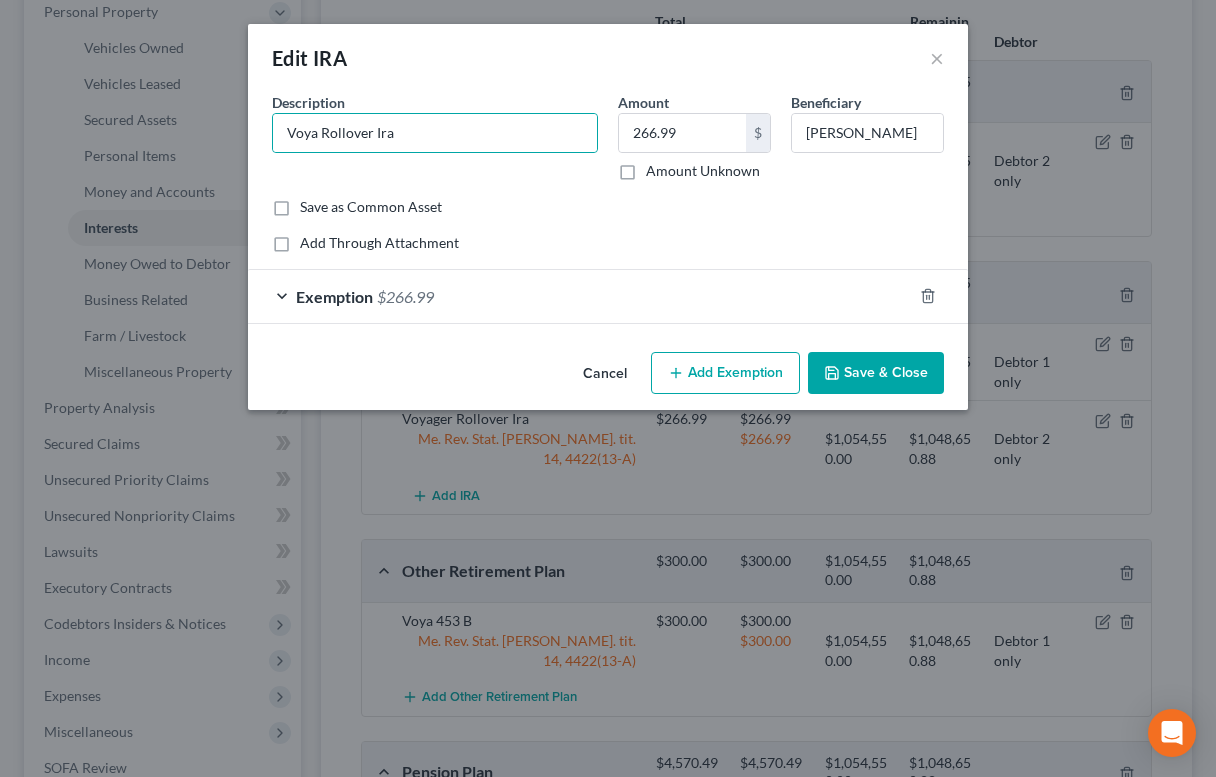 click on "Save & Close" at bounding box center [876, 373] 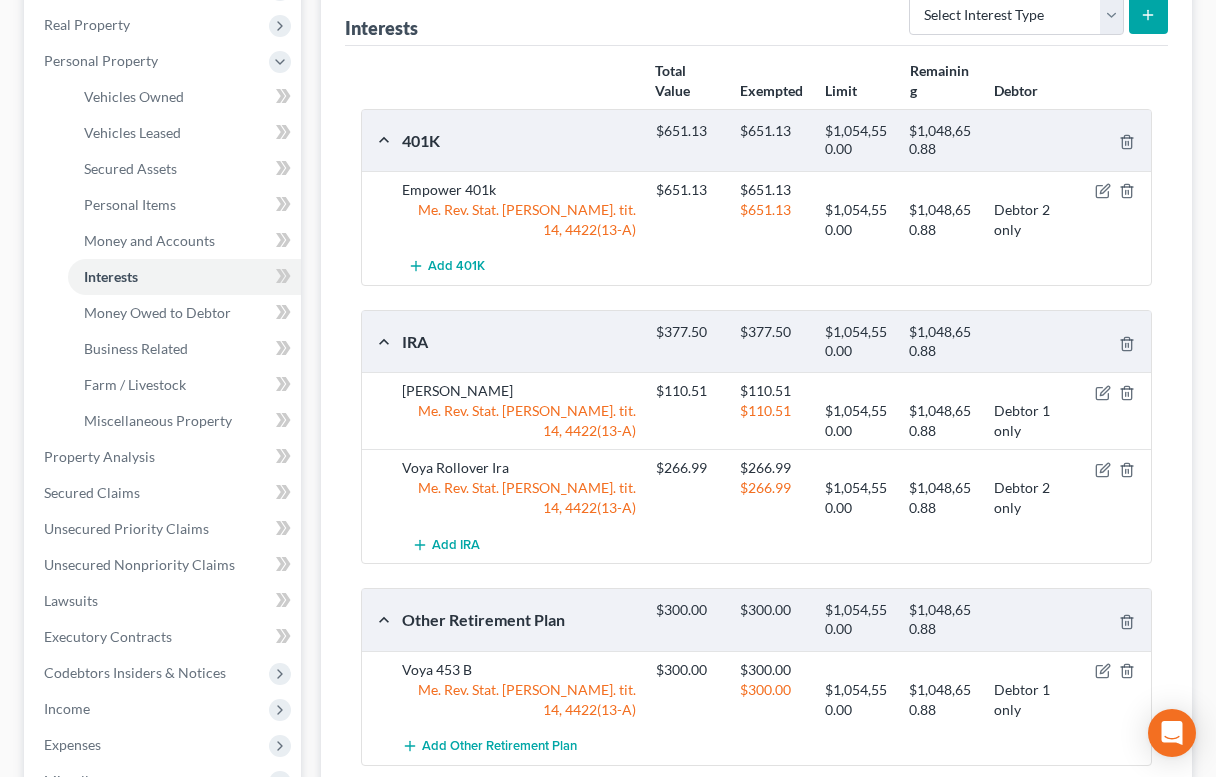 scroll, scrollTop: 342, scrollLeft: 0, axis: vertical 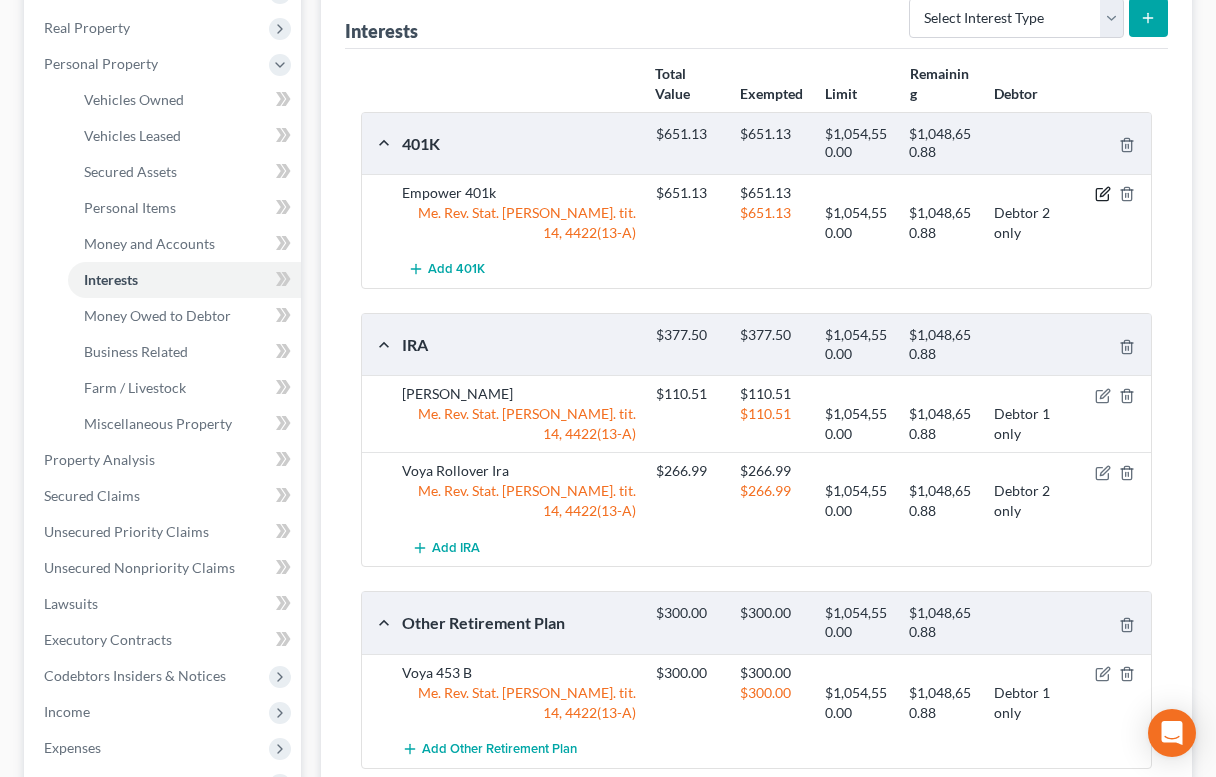 click 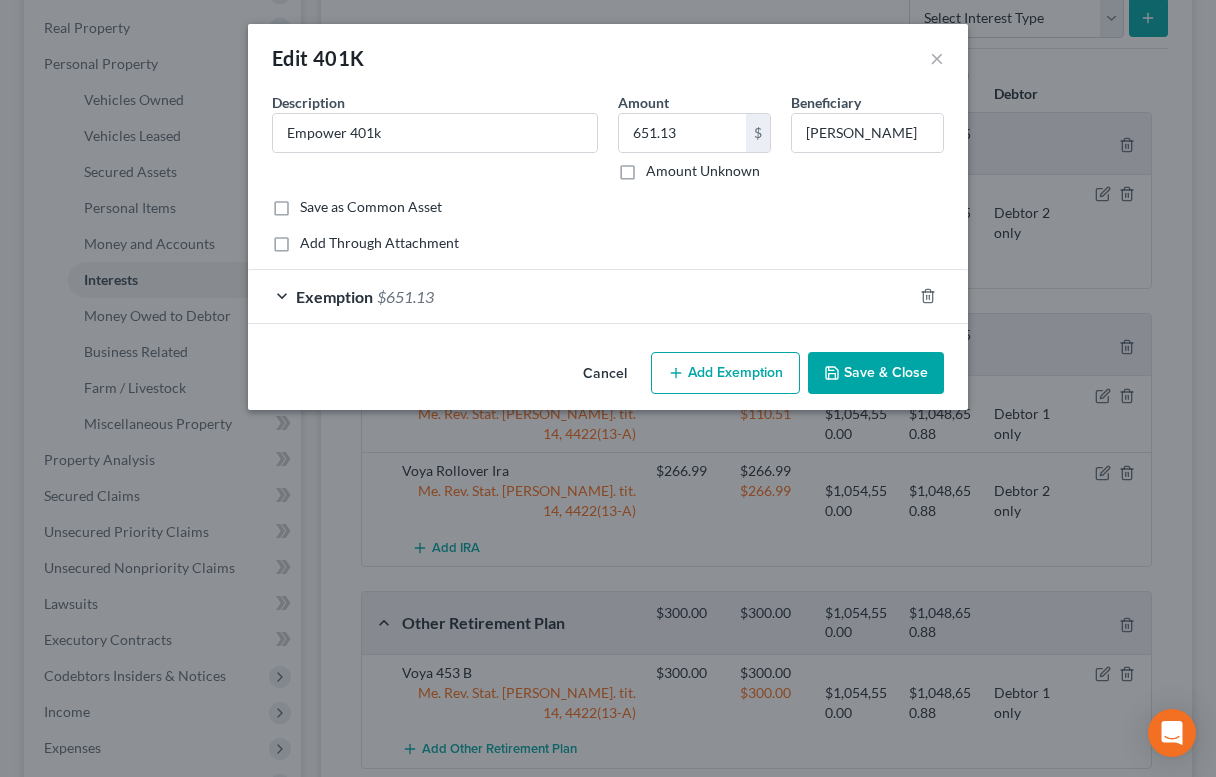 click on "Exemption $651.13" at bounding box center [580, 296] 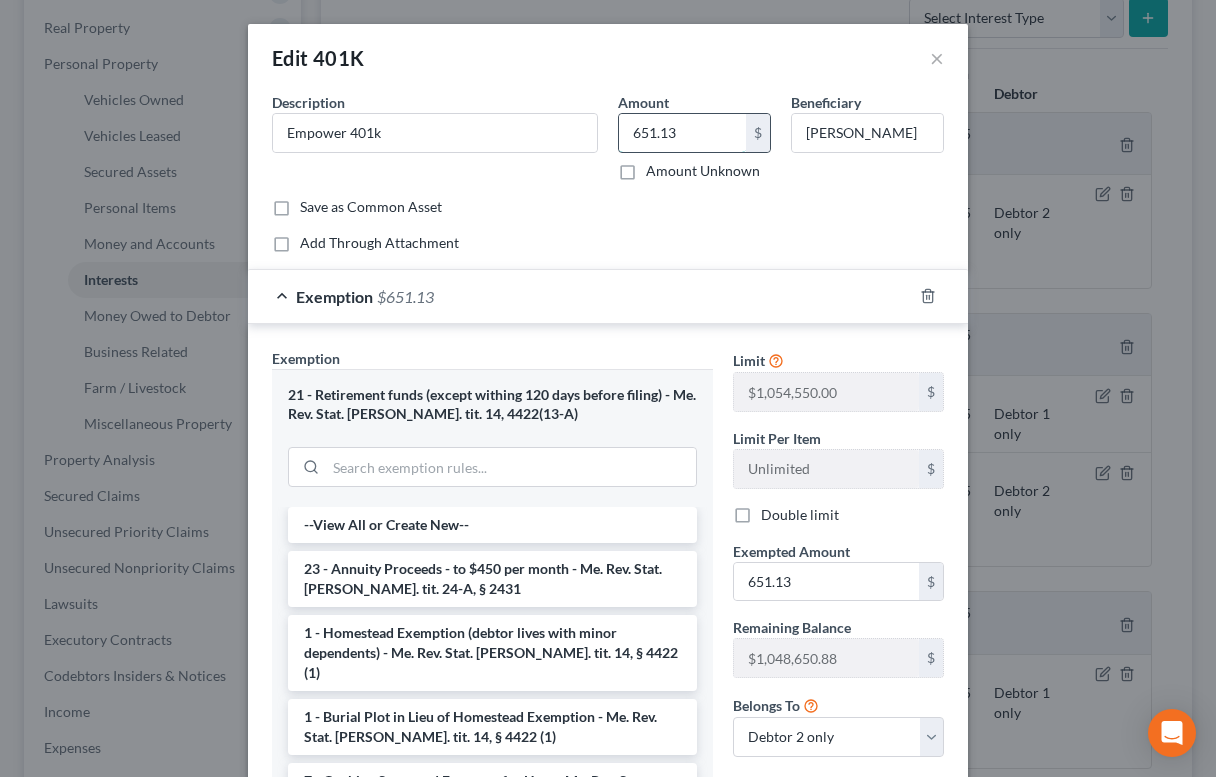 click on "651.13" at bounding box center (682, 133) 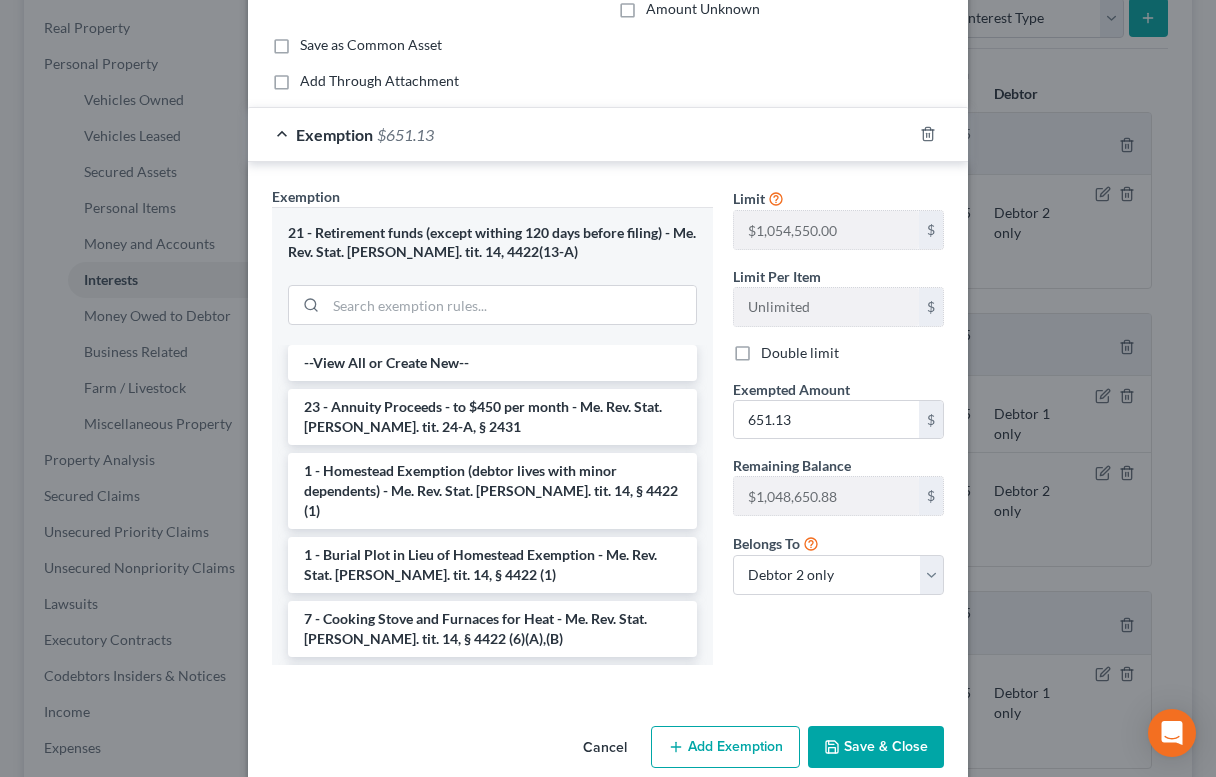scroll, scrollTop: 193, scrollLeft: 0, axis: vertical 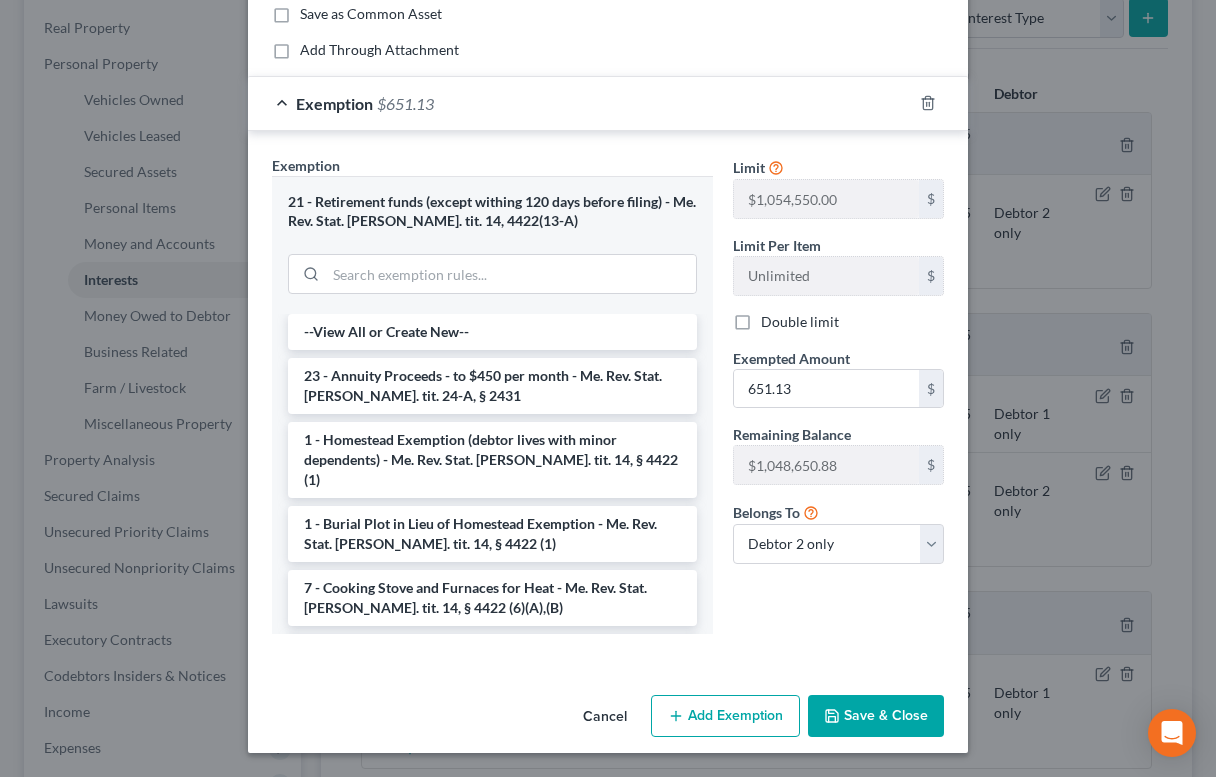click on "Save & Close" at bounding box center [876, 716] 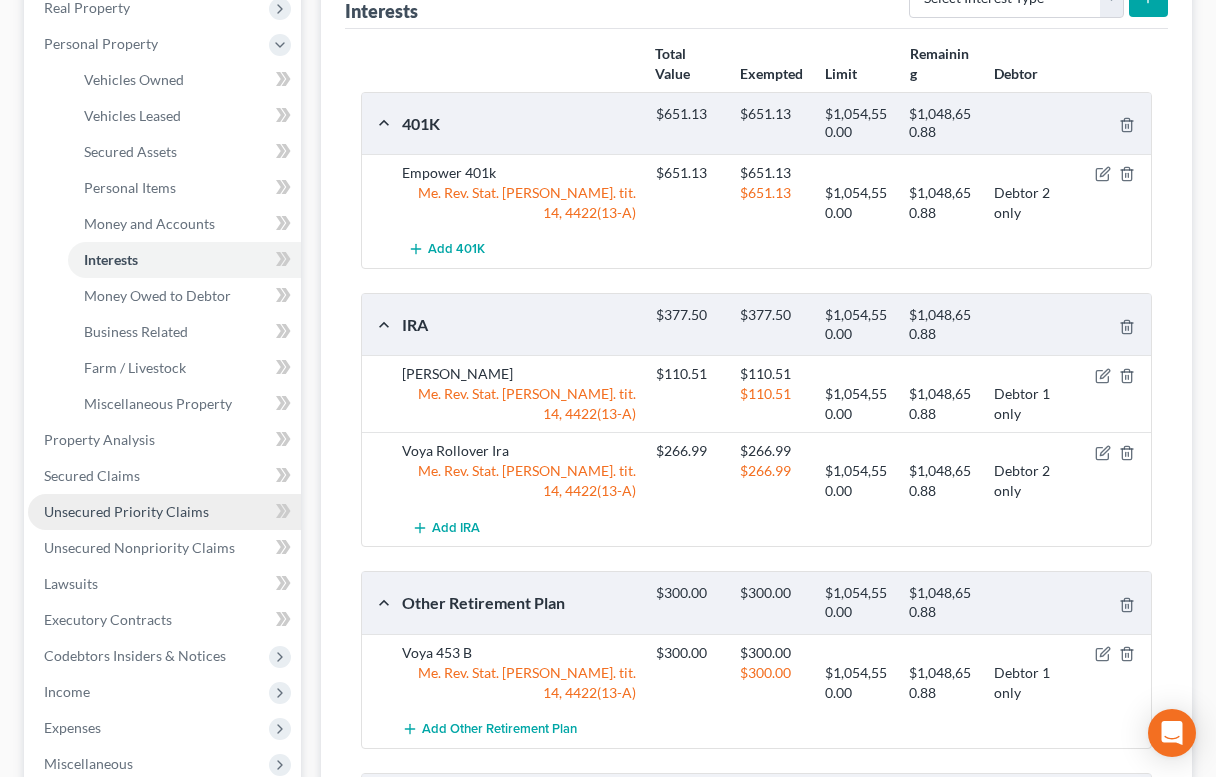 scroll, scrollTop: 363, scrollLeft: 0, axis: vertical 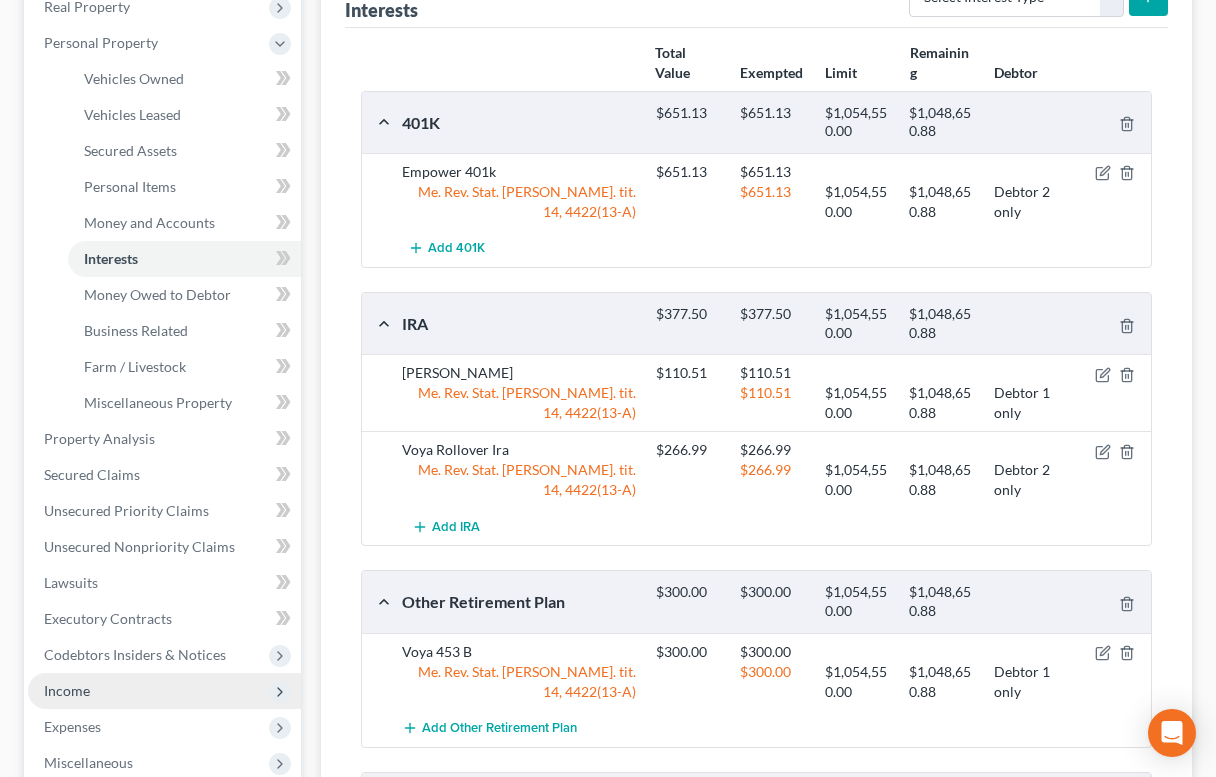 click on "Income" at bounding box center (164, 691) 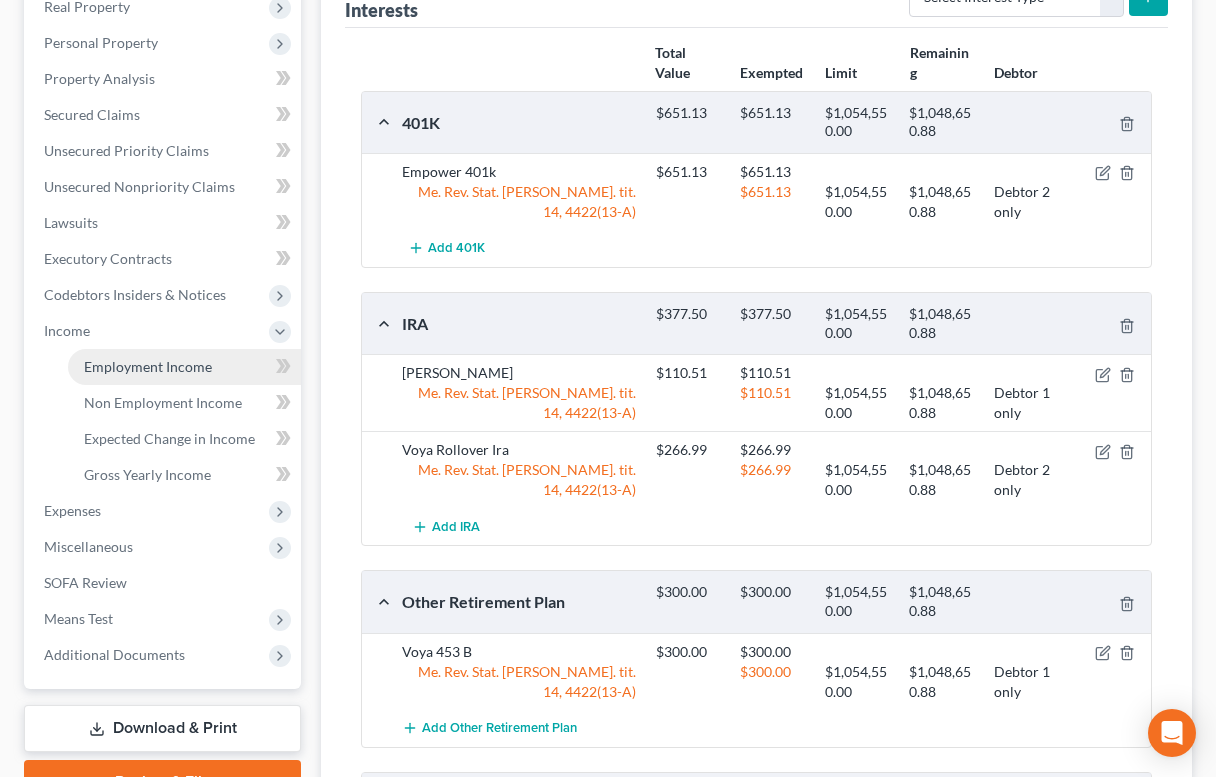 click on "Employment Income" at bounding box center [184, 367] 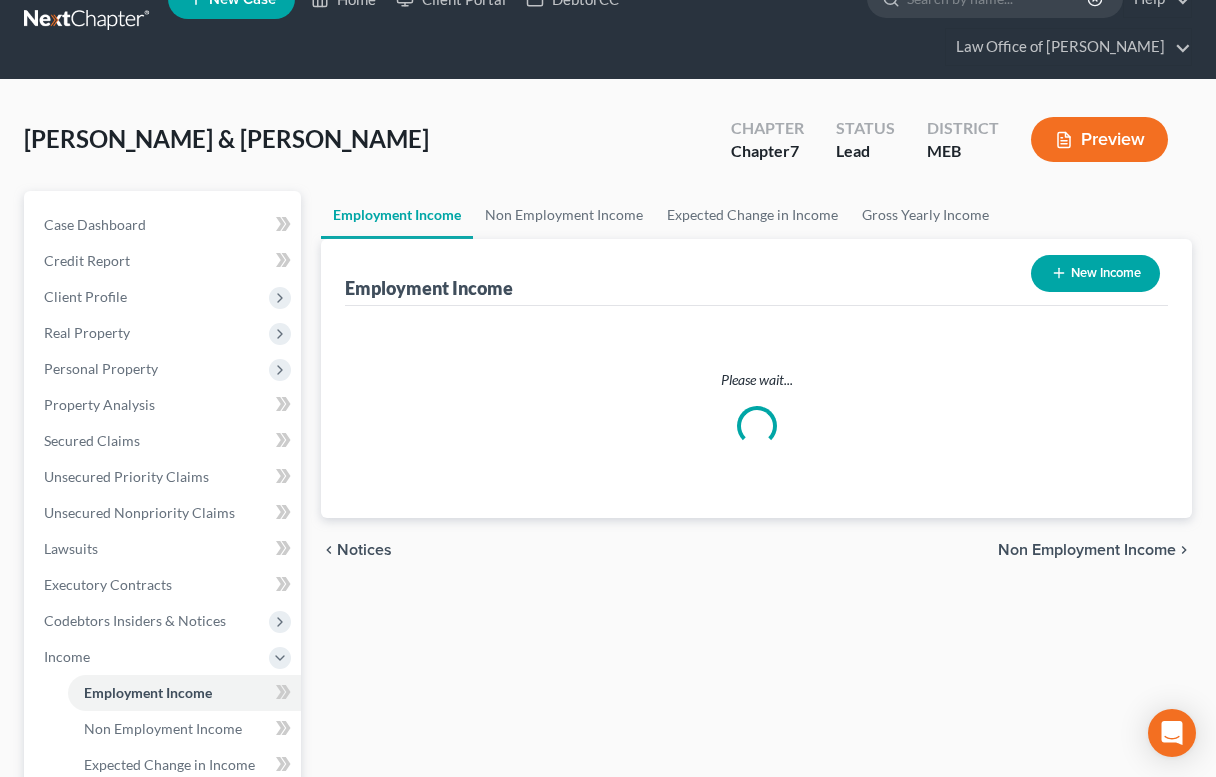 scroll, scrollTop: 0, scrollLeft: 0, axis: both 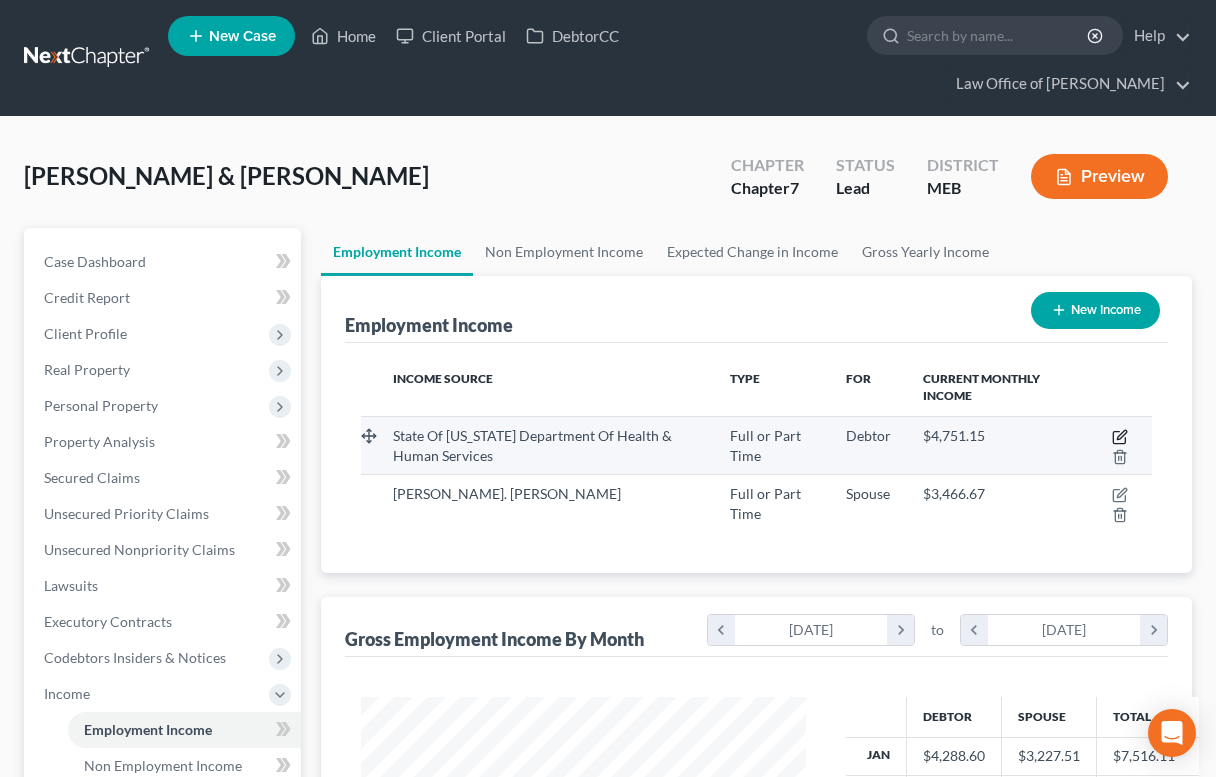 click 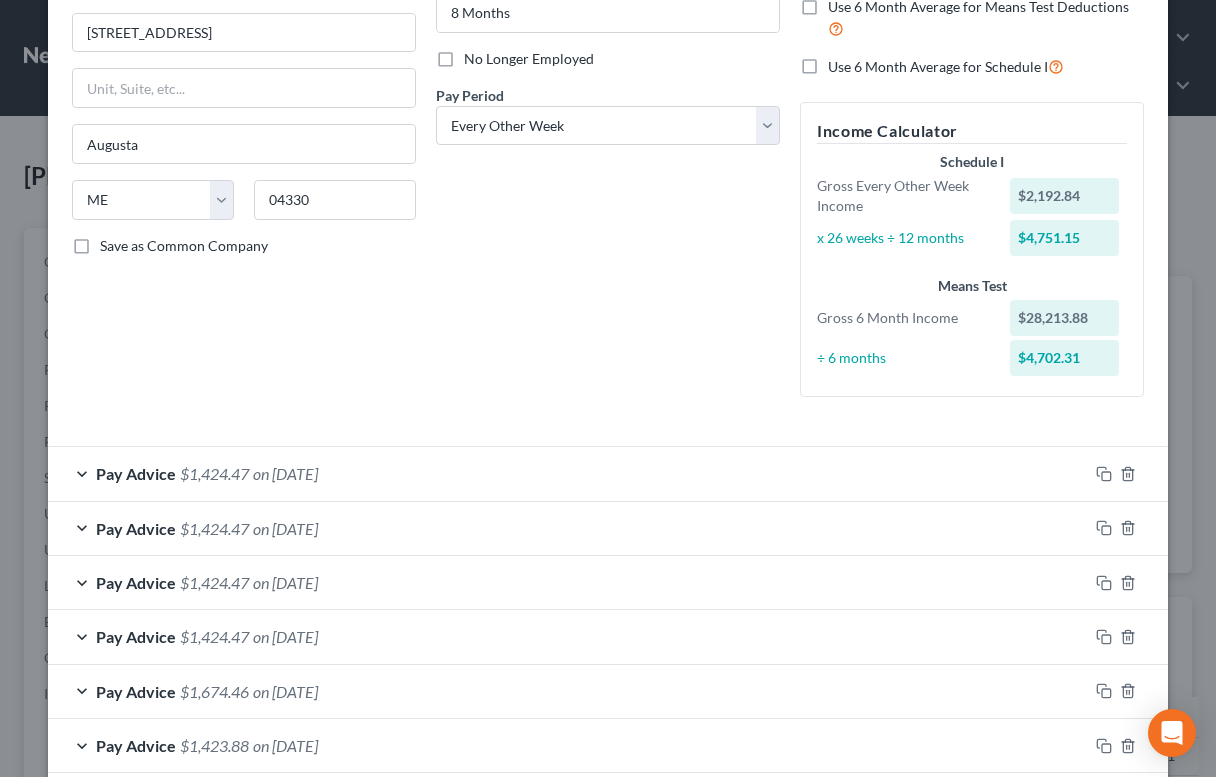 scroll, scrollTop: 239, scrollLeft: 0, axis: vertical 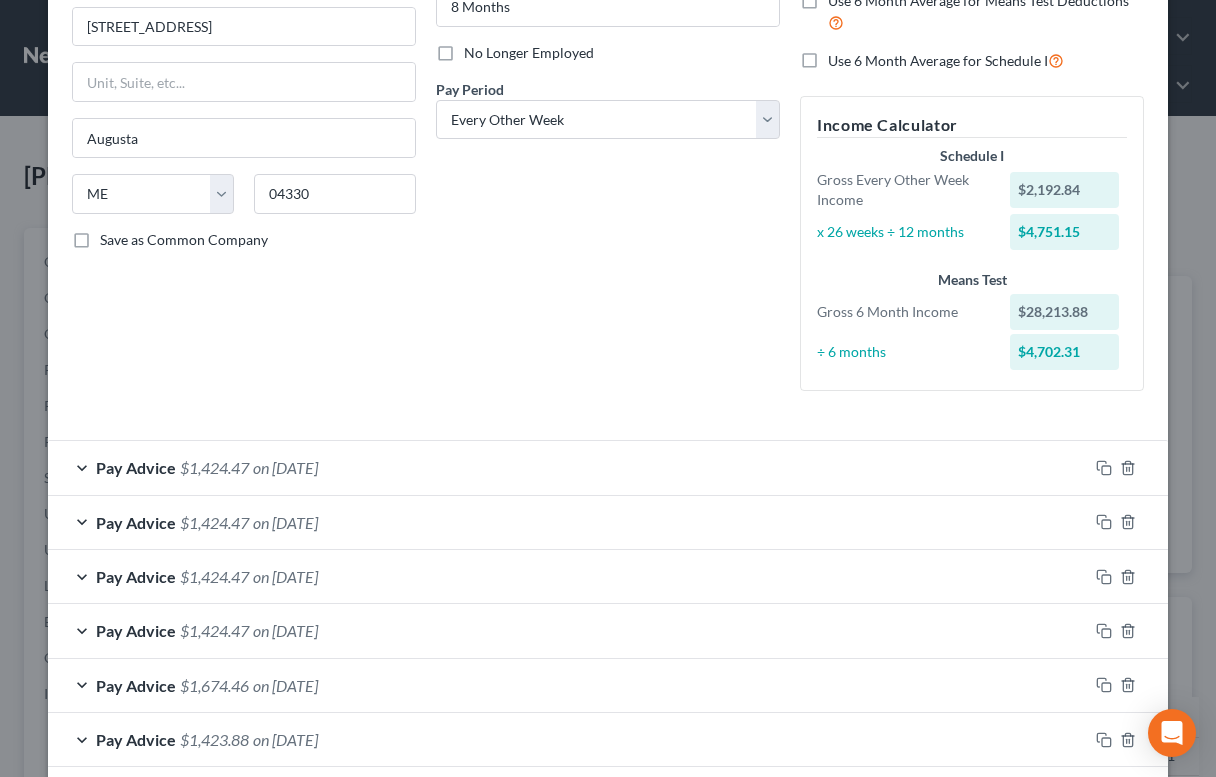 click on "Pay Advice $1,424.47 on [DATE]" at bounding box center [568, 467] 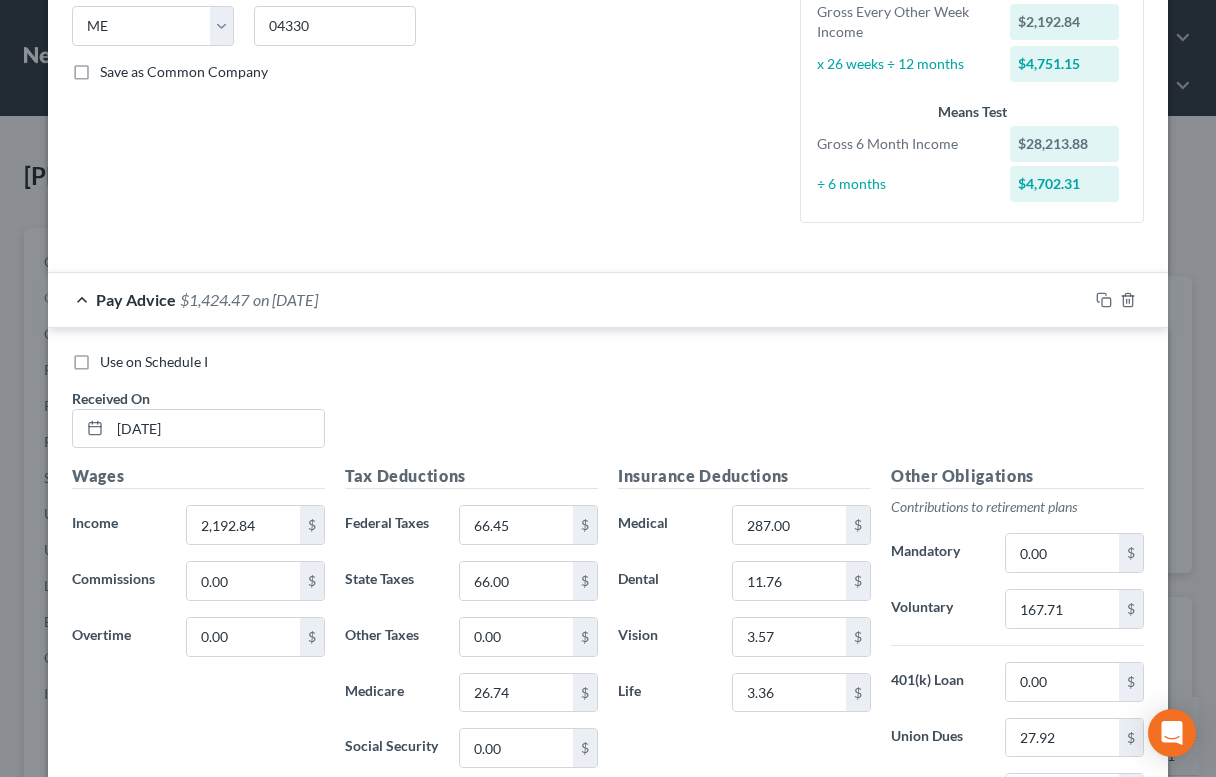 scroll, scrollTop: 721, scrollLeft: 0, axis: vertical 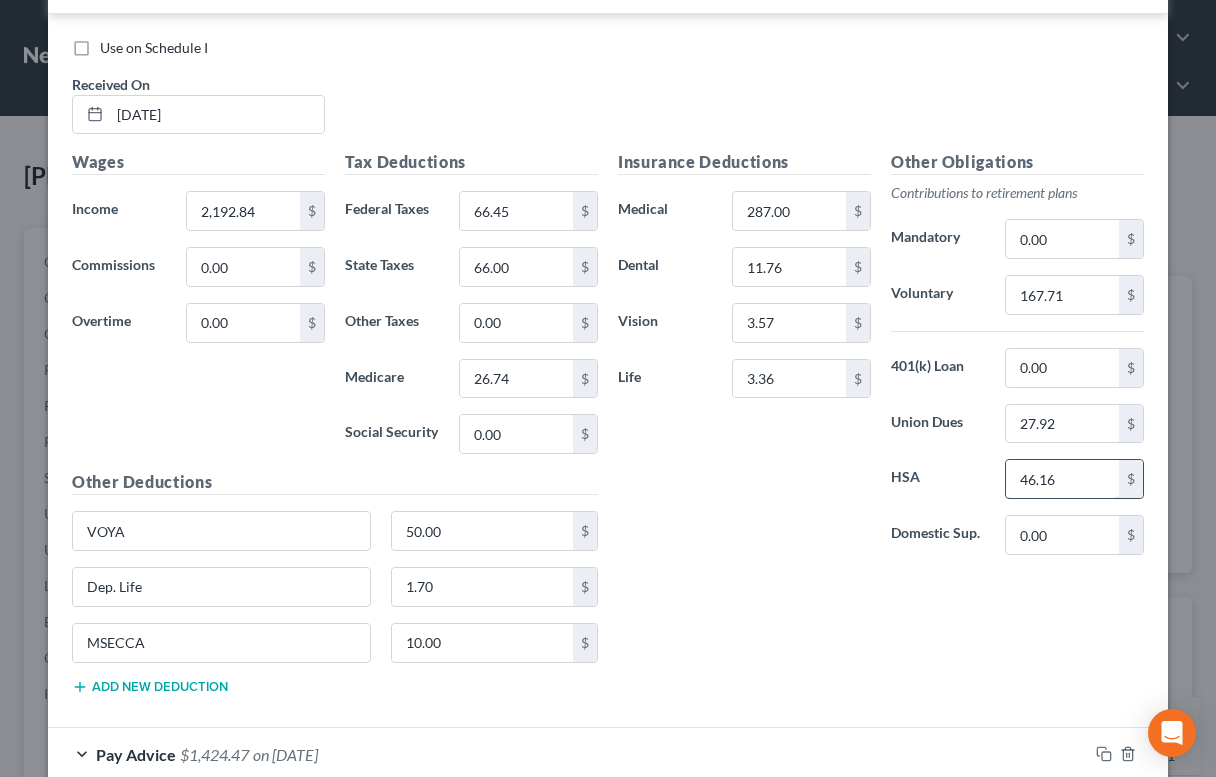 click on "46.16" at bounding box center [1062, 479] 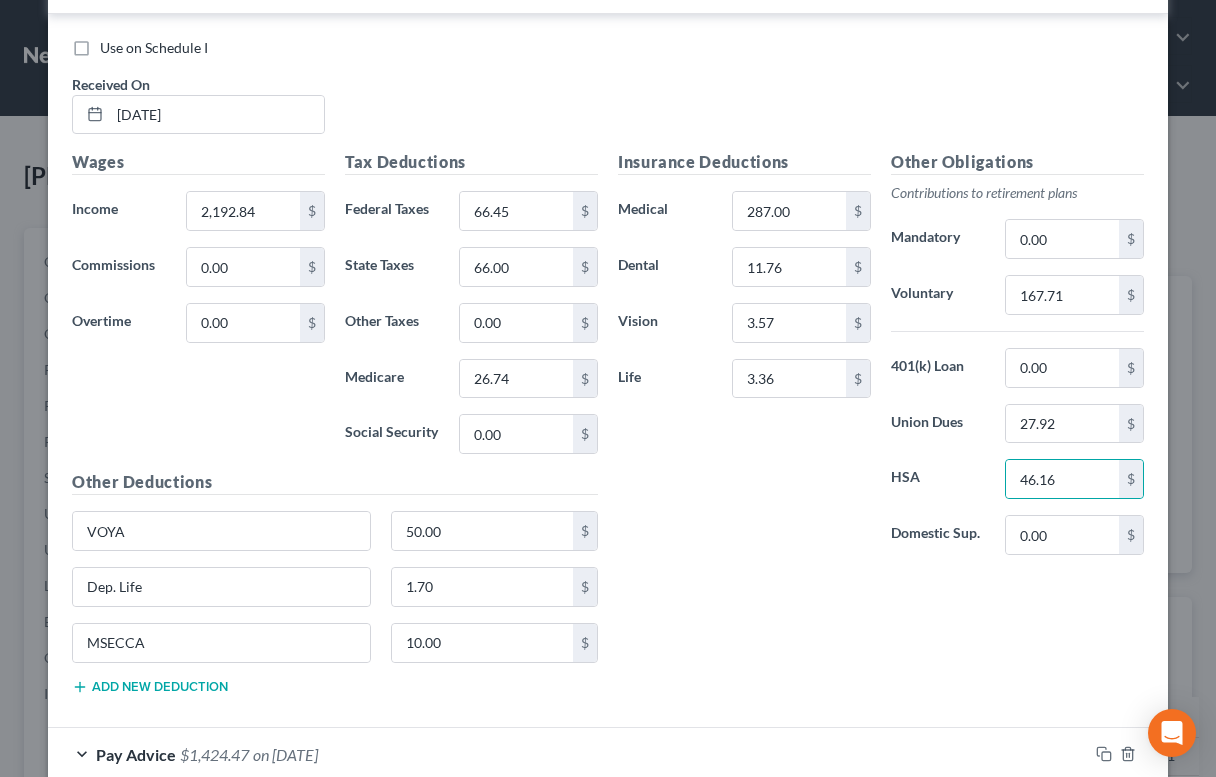 click on "Add new deduction" at bounding box center (150, 687) 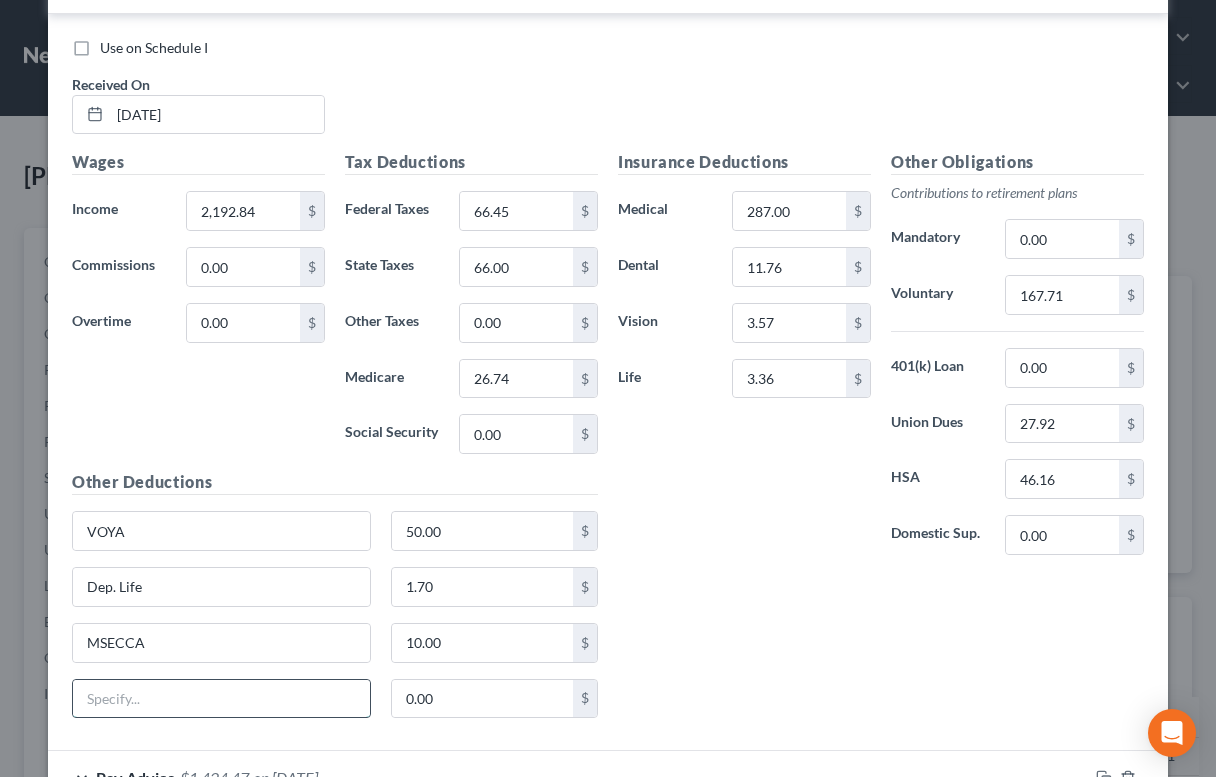 click at bounding box center [221, 699] 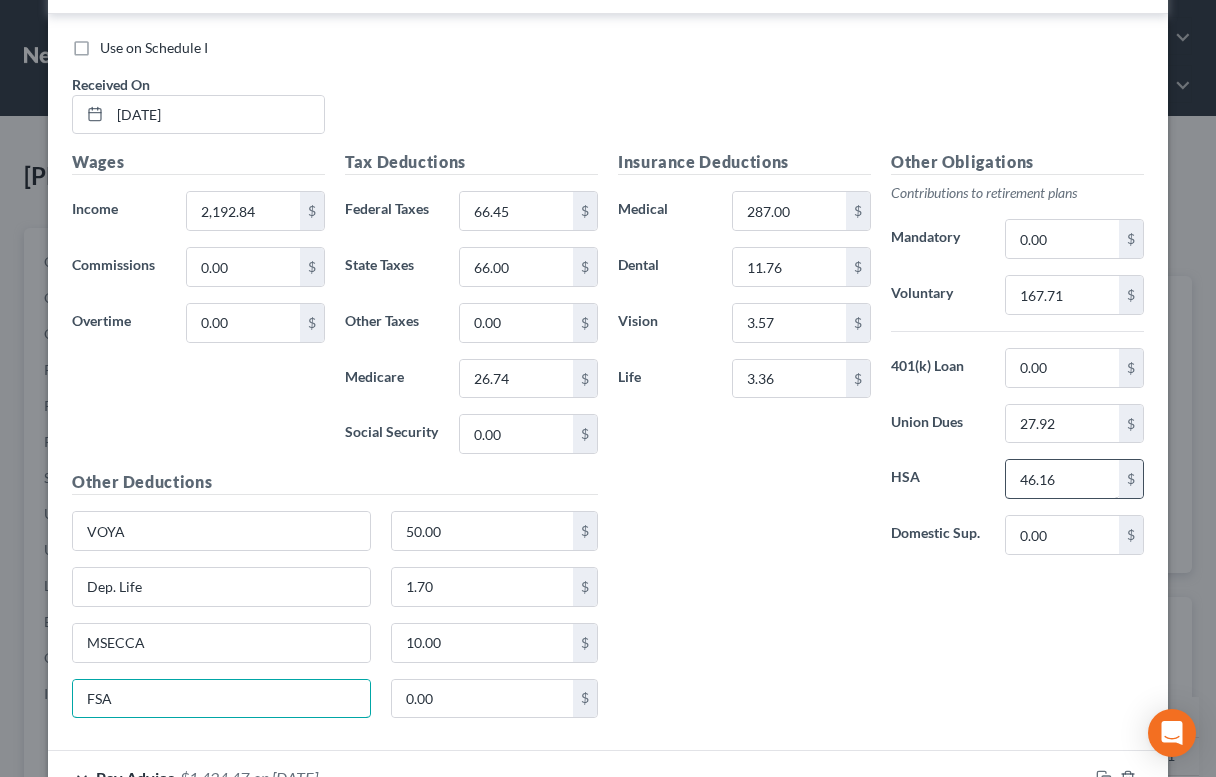 type on "FSA" 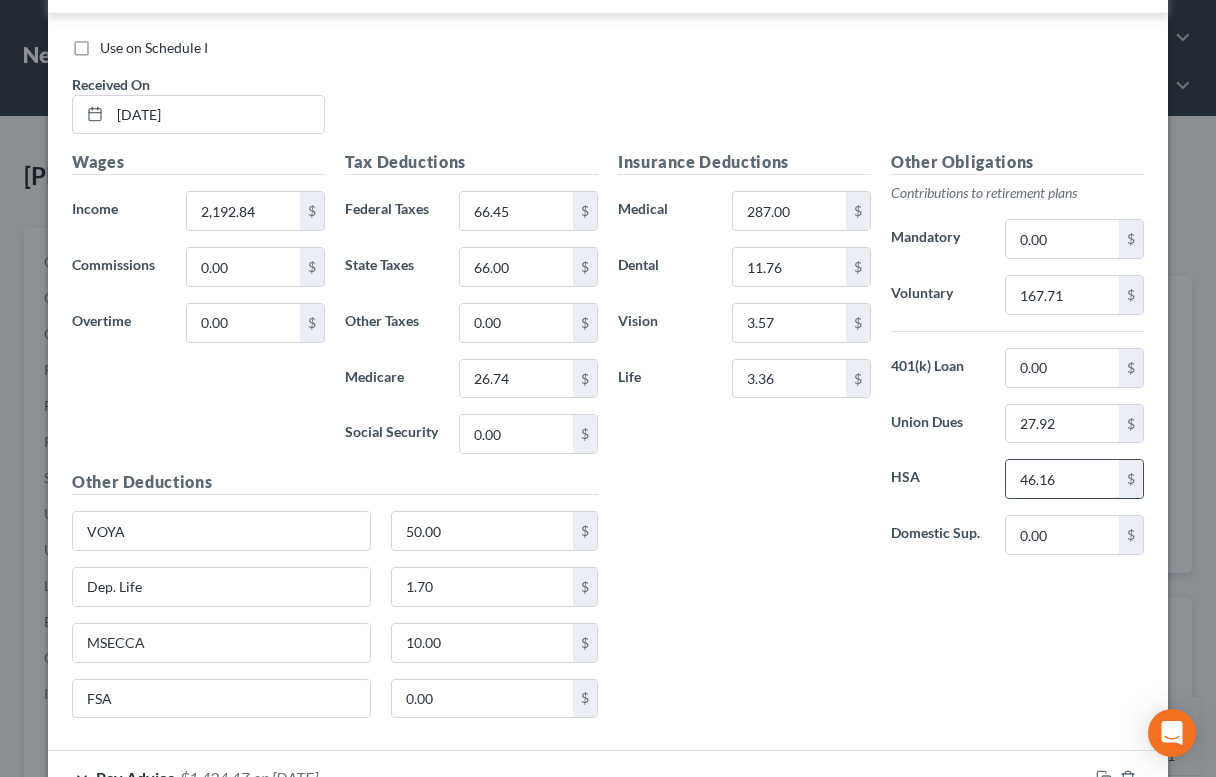 click on "46.16" at bounding box center (1062, 479) 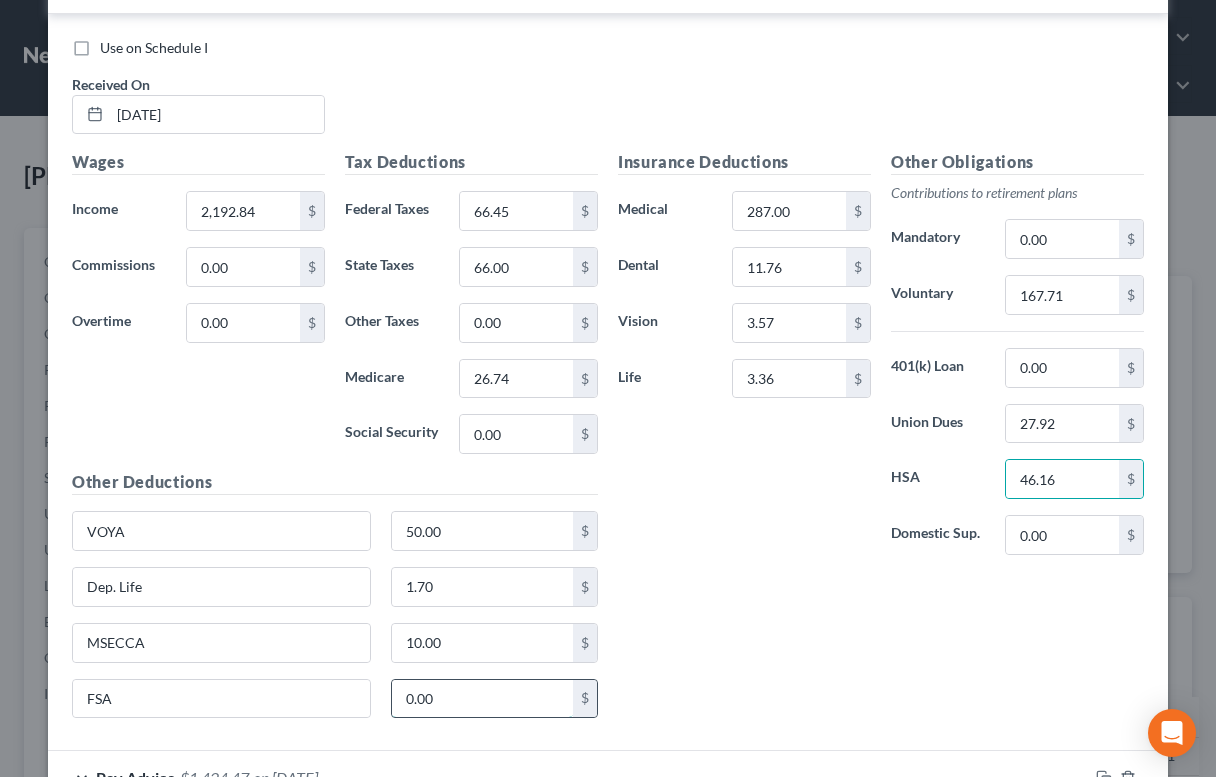 click on "0.00" at bounding box center [483, 699] 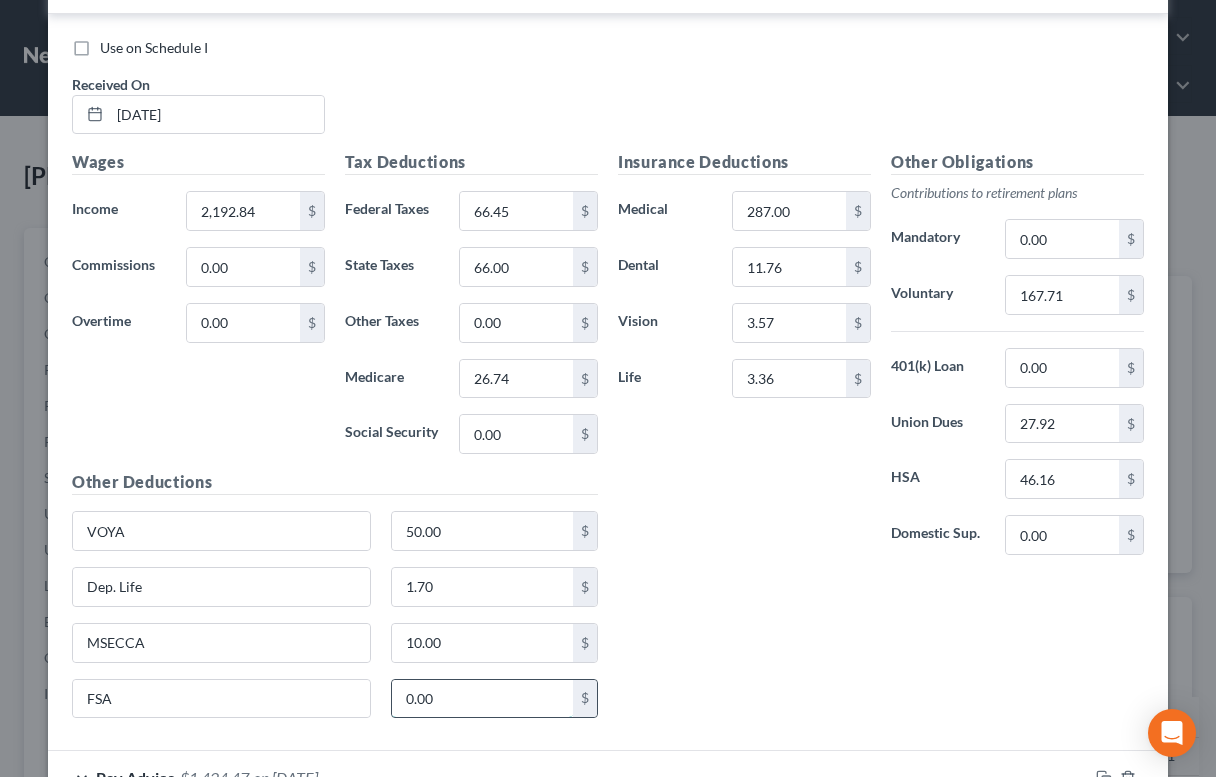 paste on "46.16" 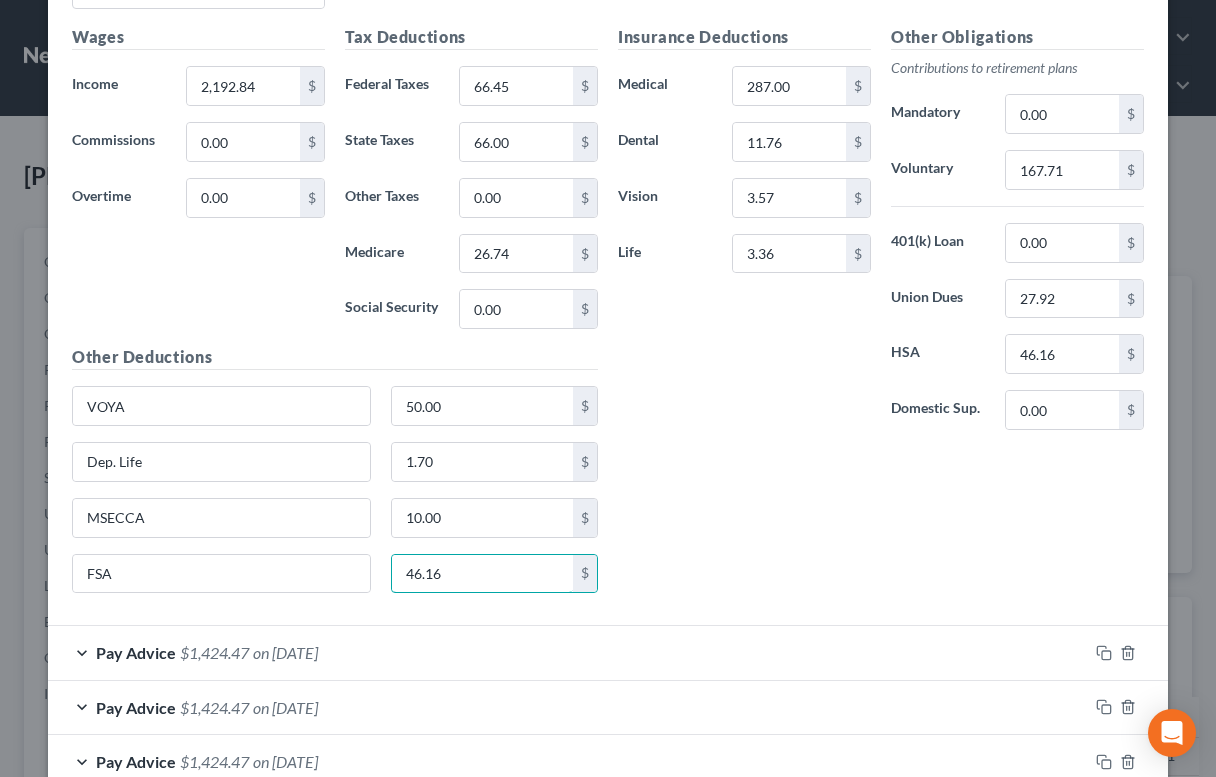 scroll, scrollTop: 847, scrollLeft: 0, axis: vertical 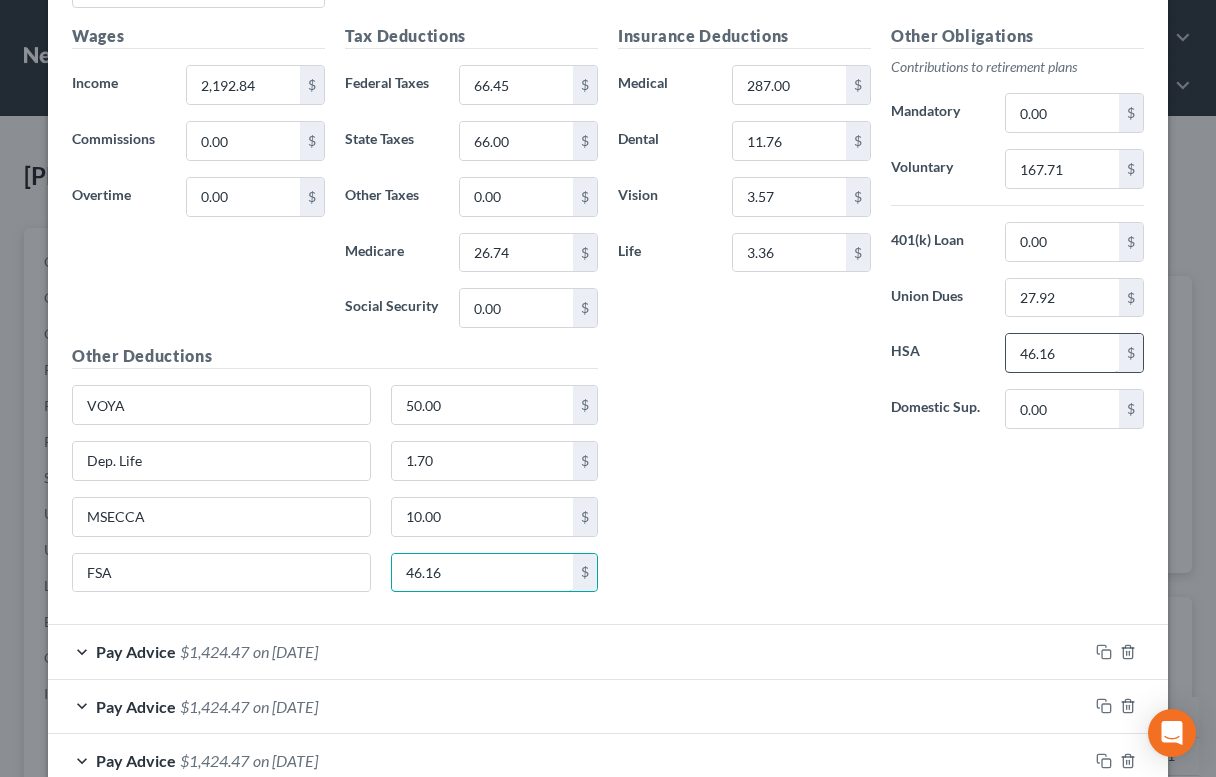 type on "46.16" 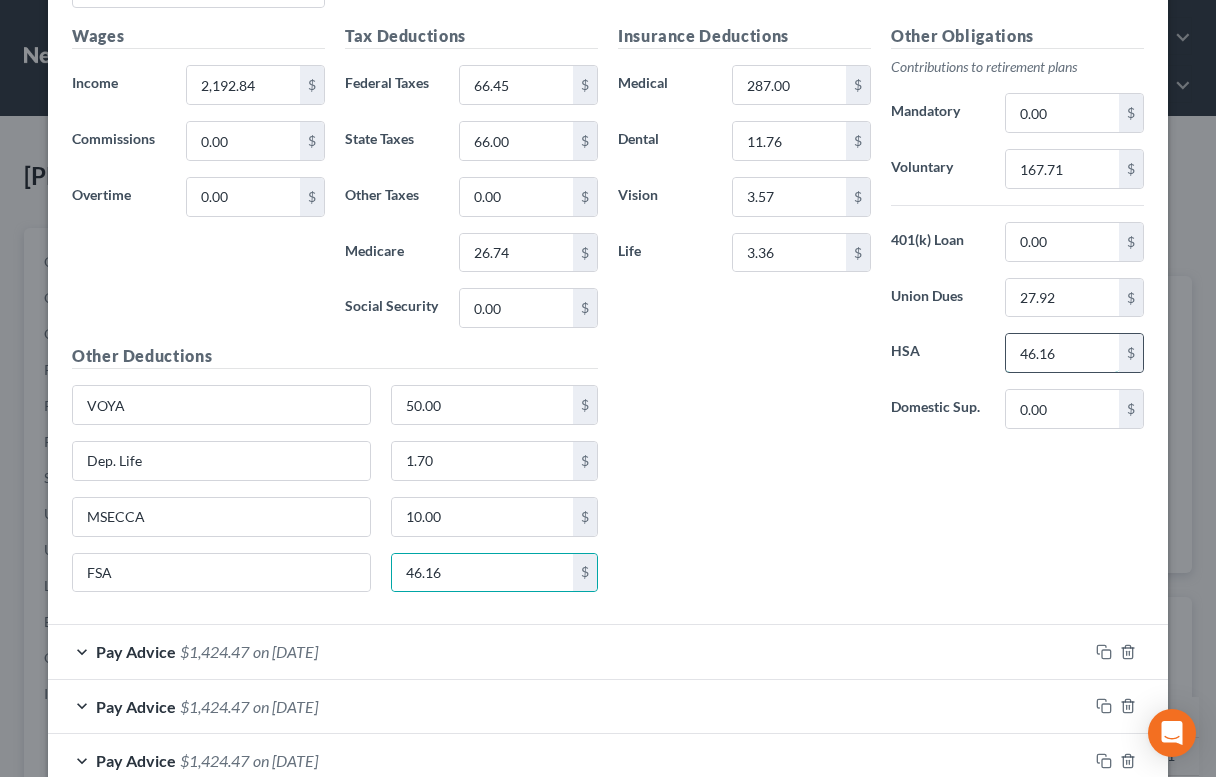 click on "46.16" at bounding box center [1062, 353] 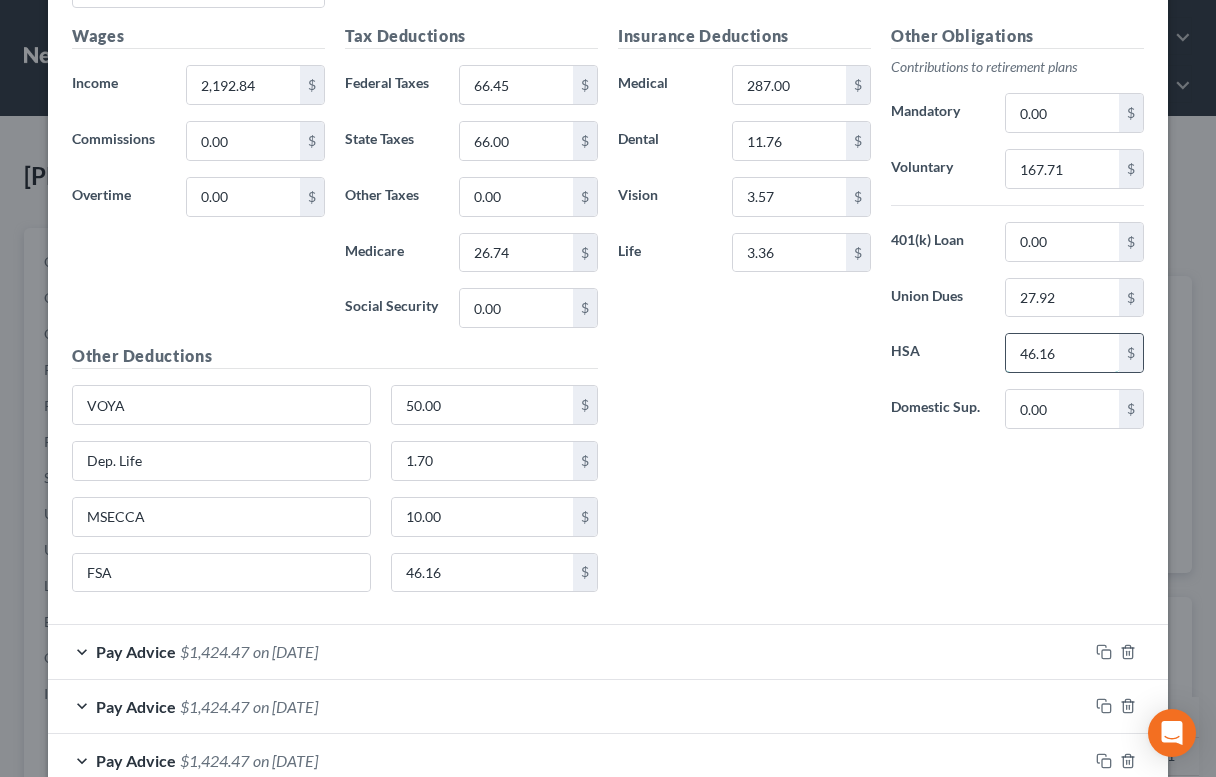 click on "46.16" at bounding box center [1062, 353] 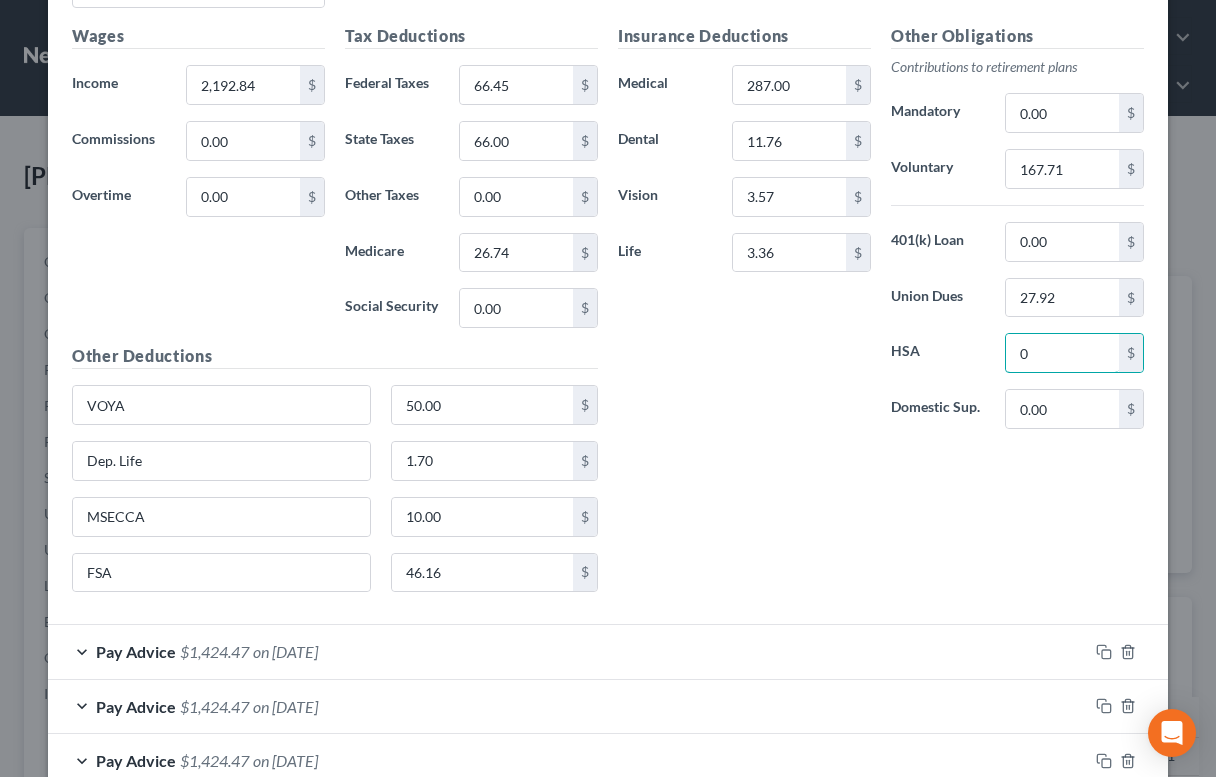 type on "0" 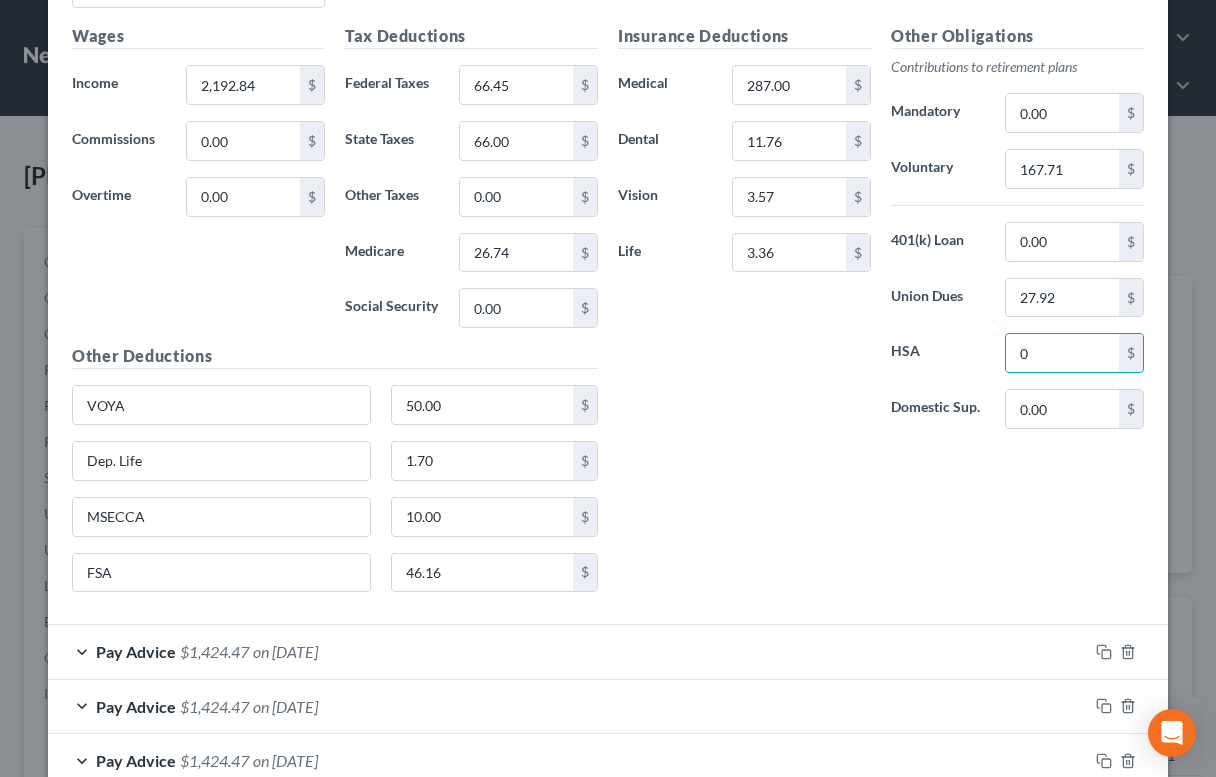 click on "Pay Advice $1,424.47 on [DATE]" at bounding box center (568, 651) 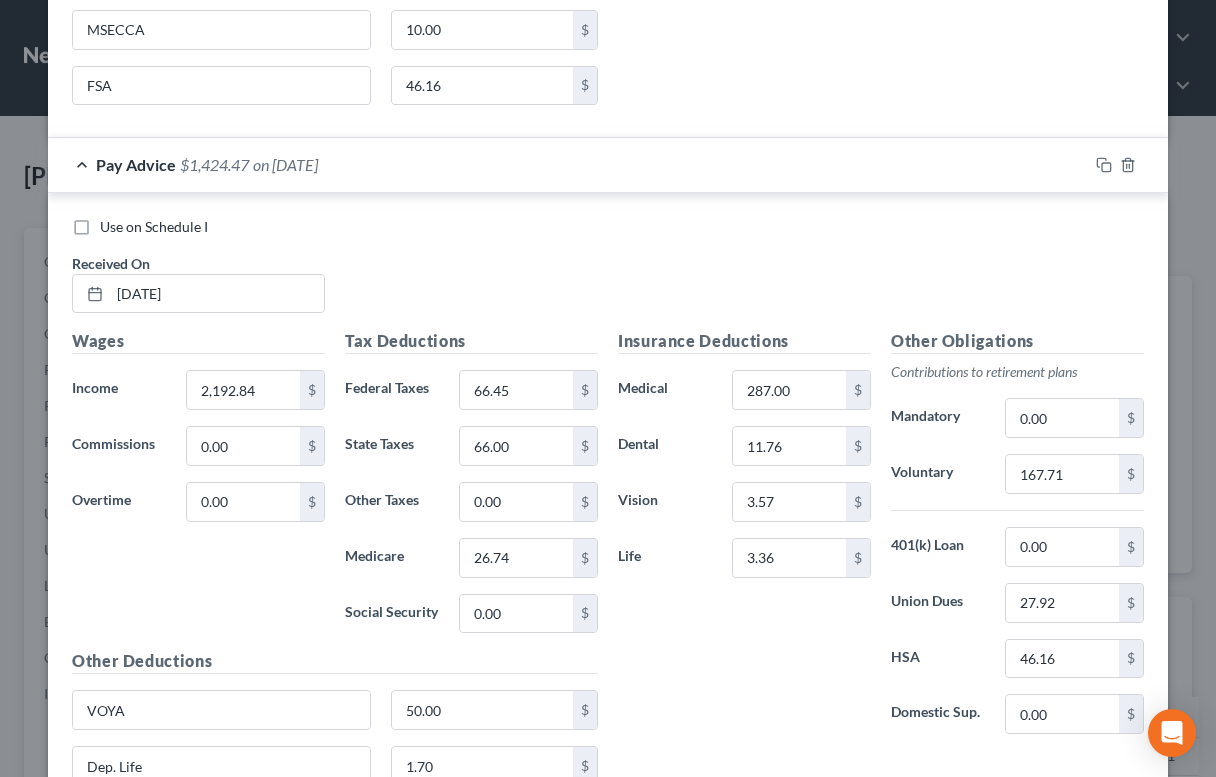 click on "Insurance Deductions Medical 287.00 $ Dental 11.76 $ Vision 3.57 $ Life 3.36 $" at bounding box center [744, 539] 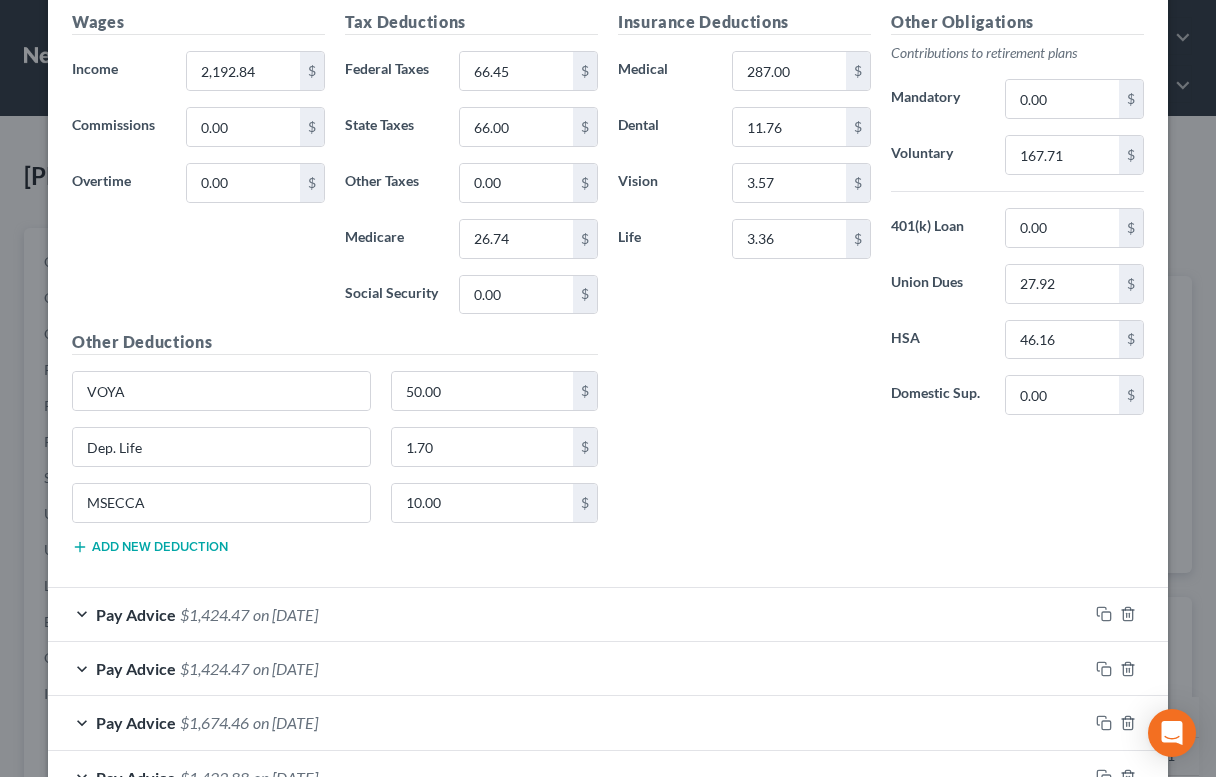 scroll, scrollTop: 1782, scrollLeft: 0, axis: vertical 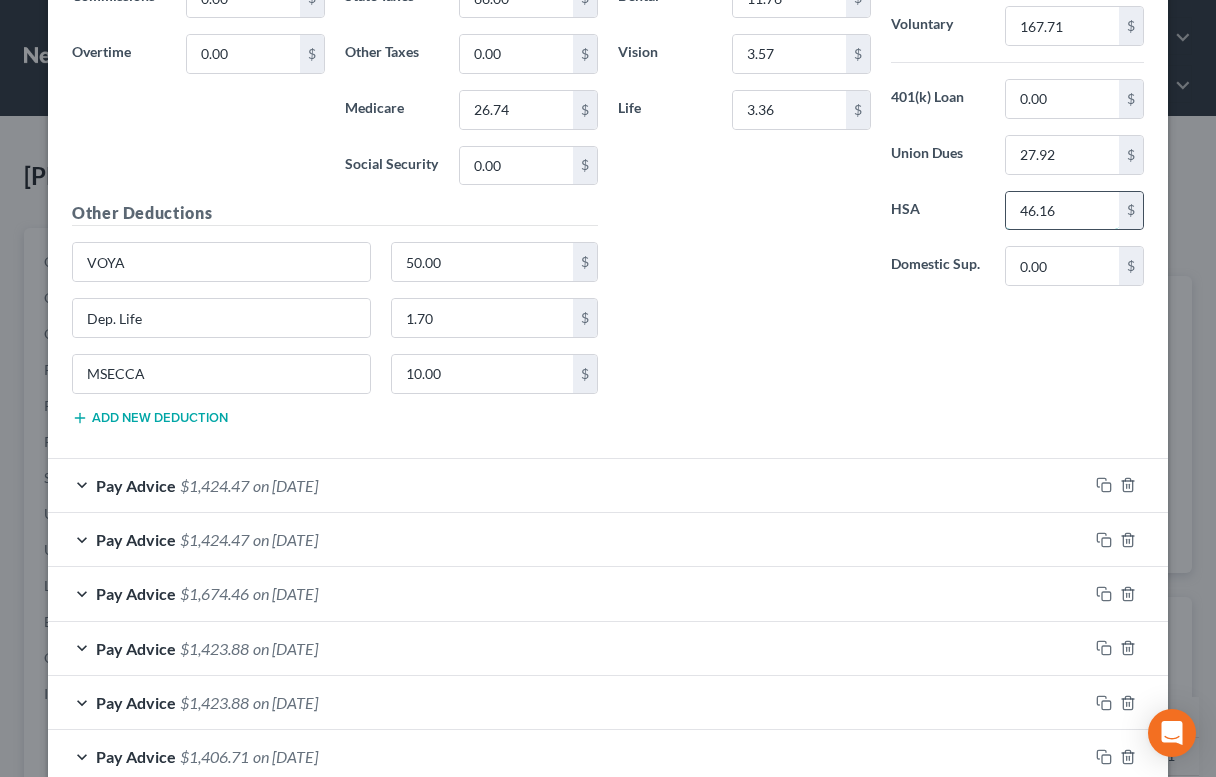 click on "46.16" at bounding box center (1062, 211) 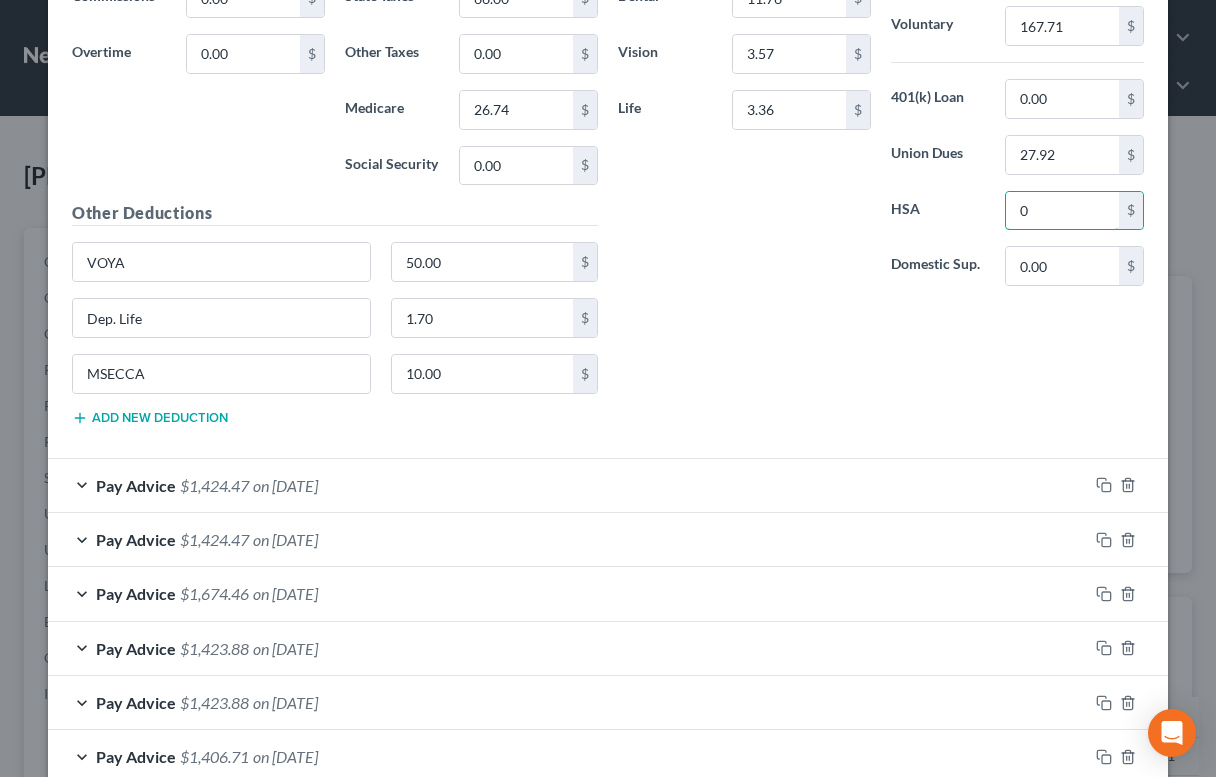 type on "0" 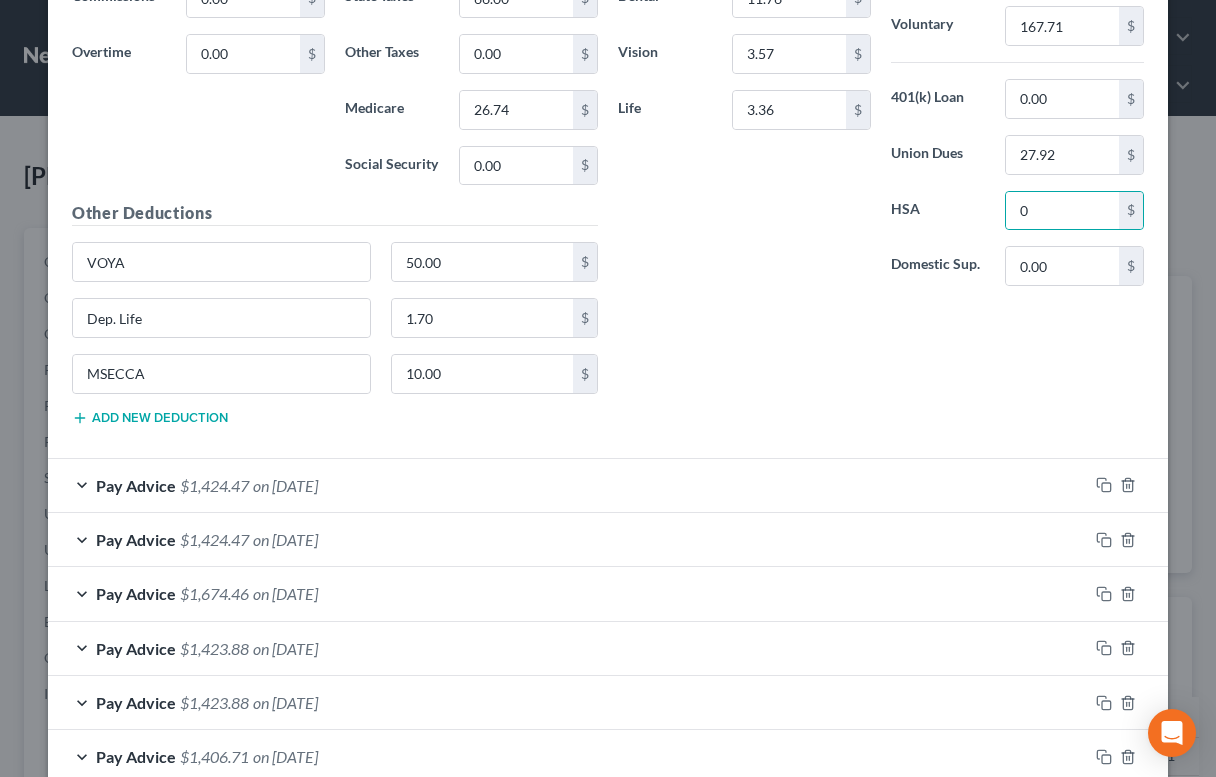 click on "Other Deductions VOYA 50.00 $ Dep. Life 1.70 $ MSECCA 10.00 $ Add new deduction" at bounding box center [335, 321] 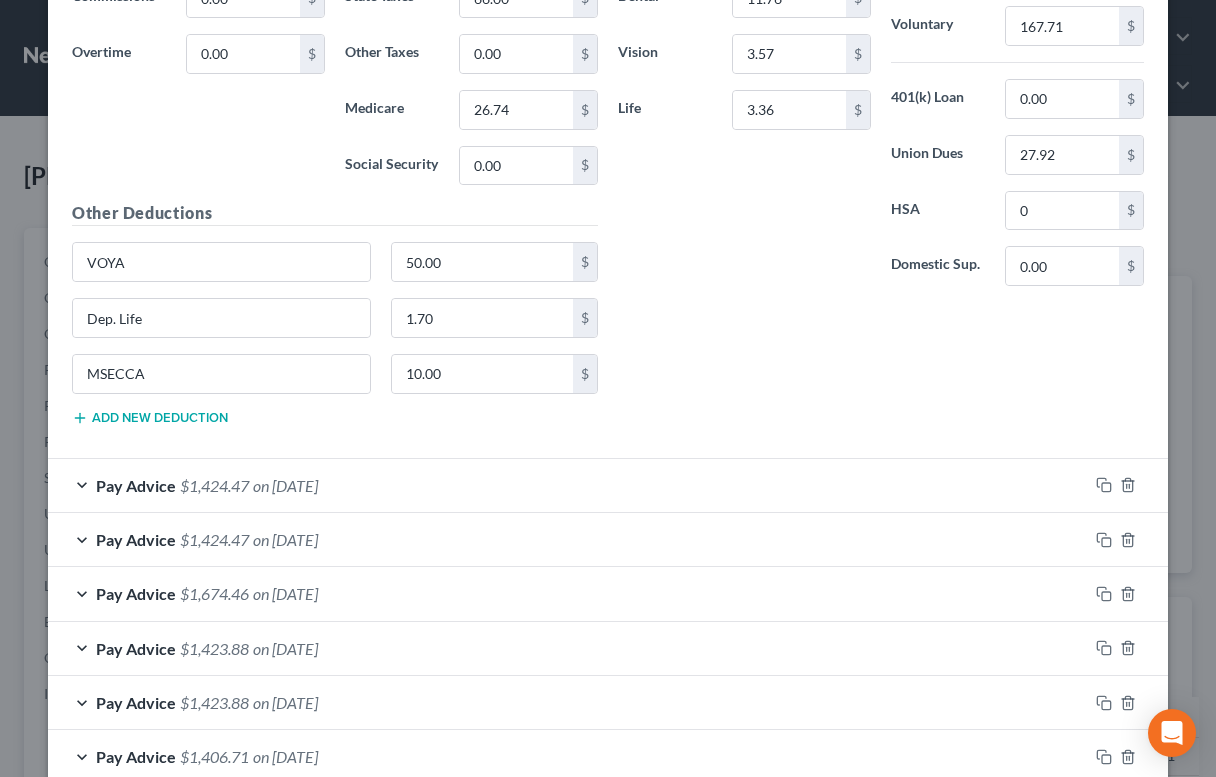 click on "Add new deduction" at bounding box center (150, 418) 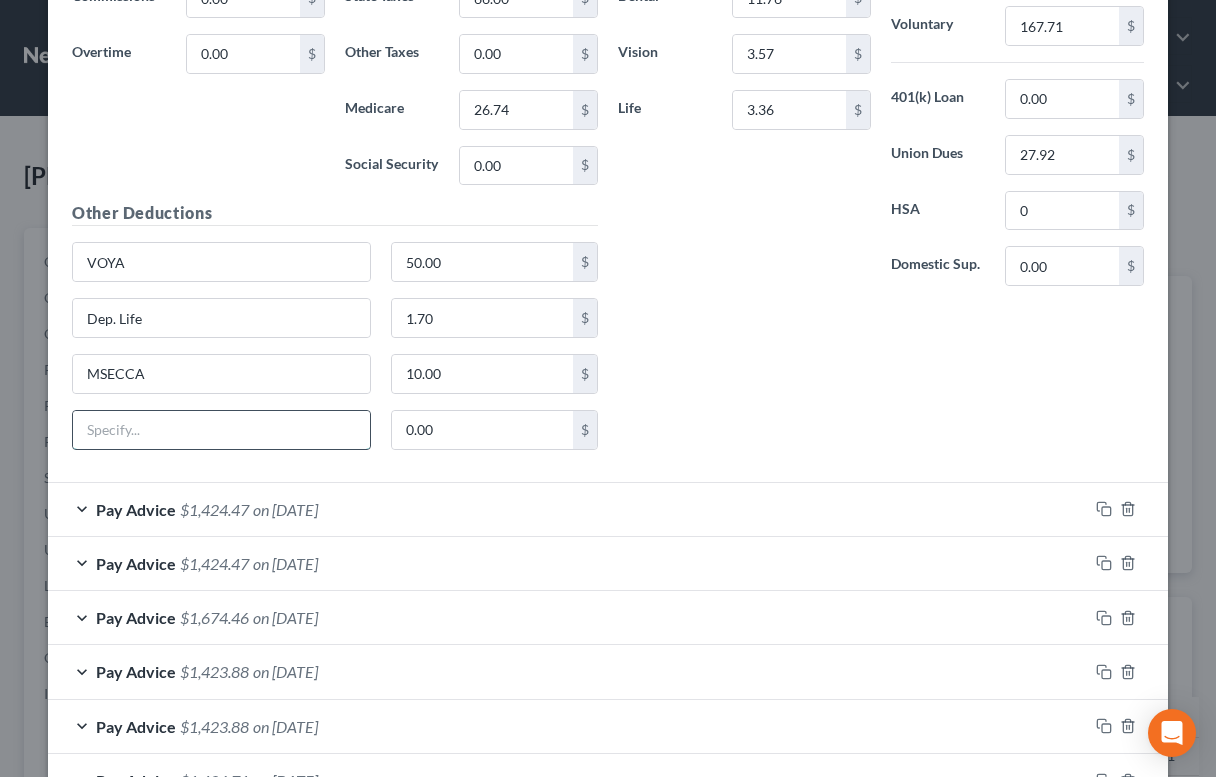 click at bounding box center [221, 430] 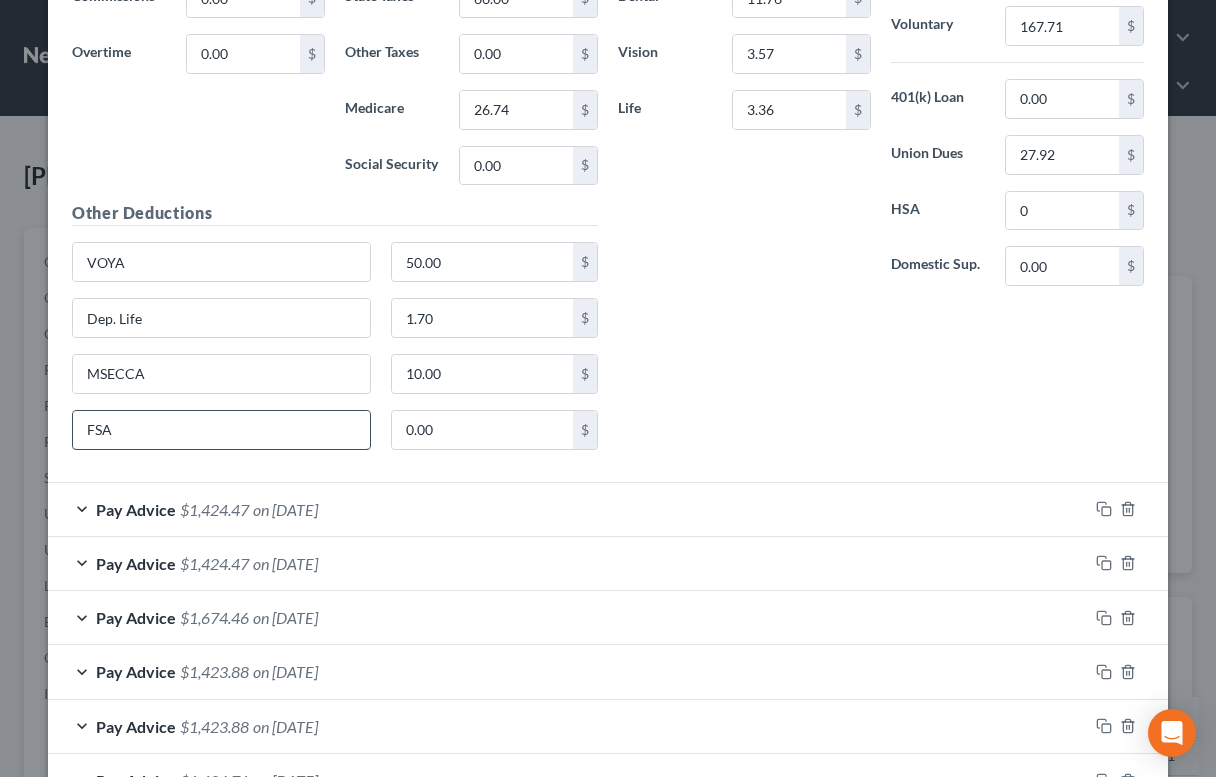 type on "FSA" 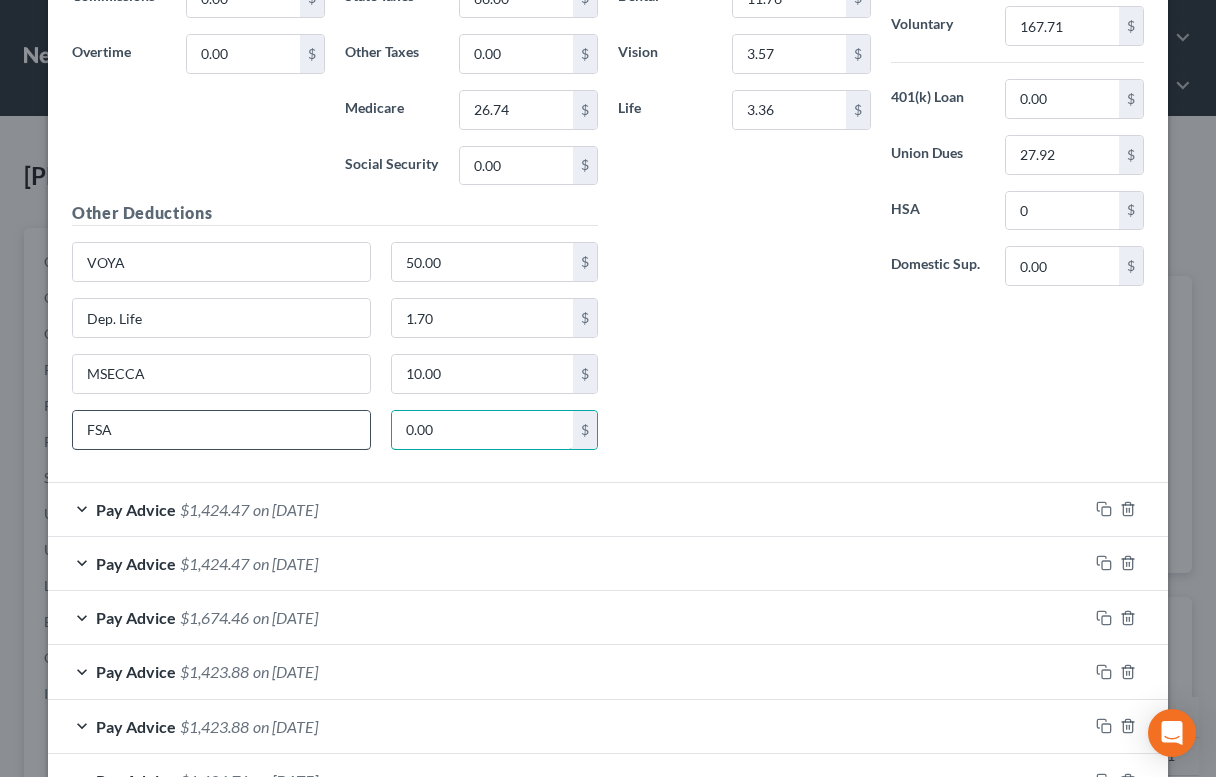 paste on "46.16" 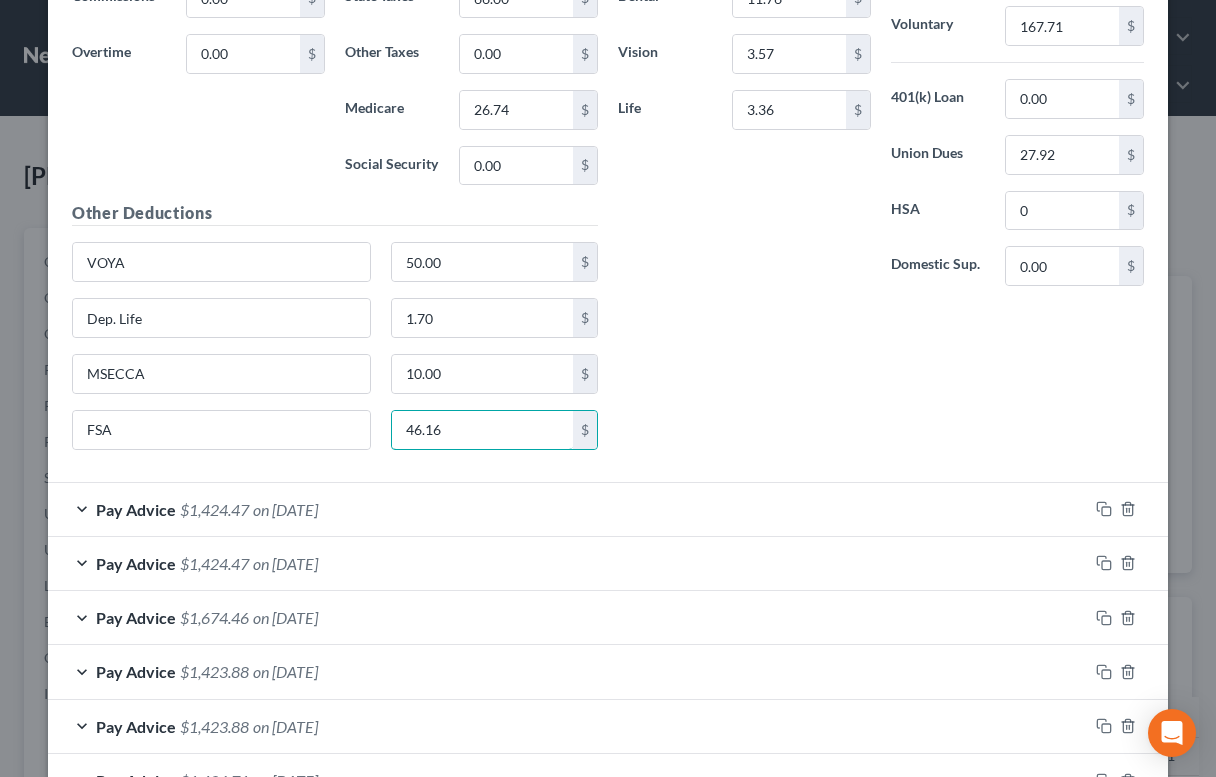 type on "46.16" 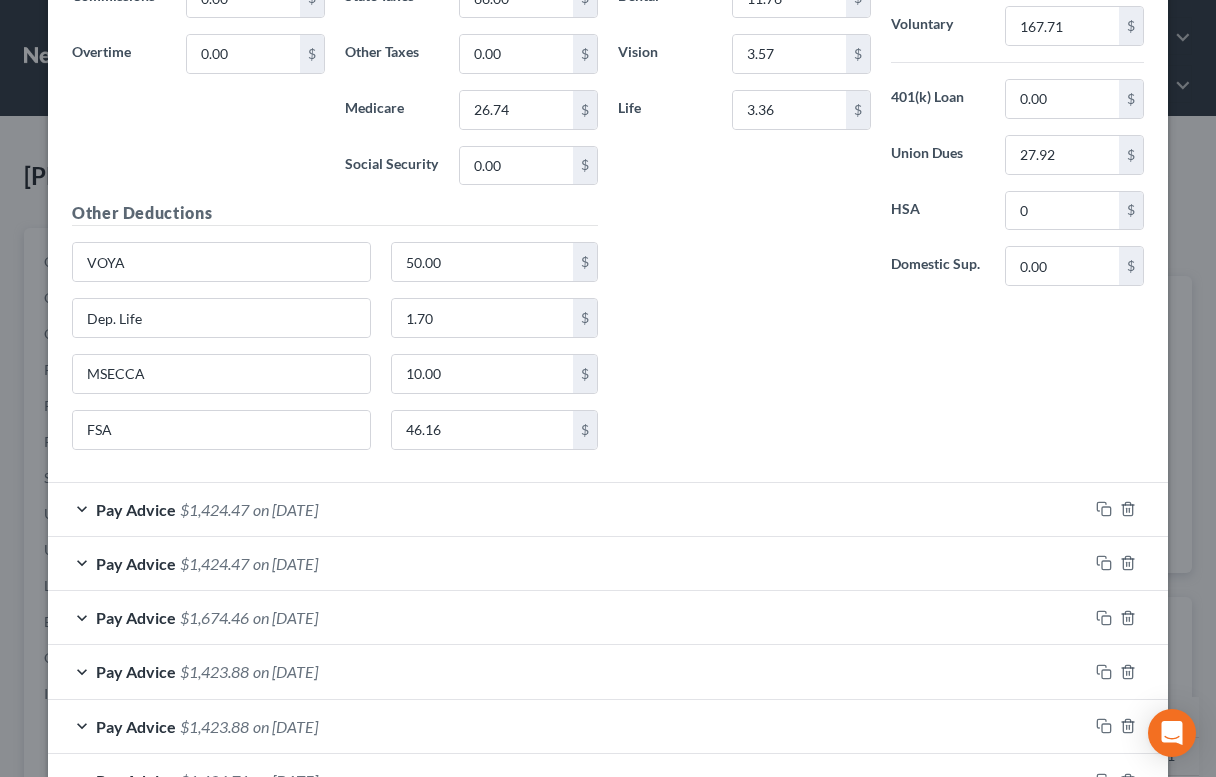 click on "Pay Advice $1,424.47 on [DATE]" at bounding box center [568, 509] 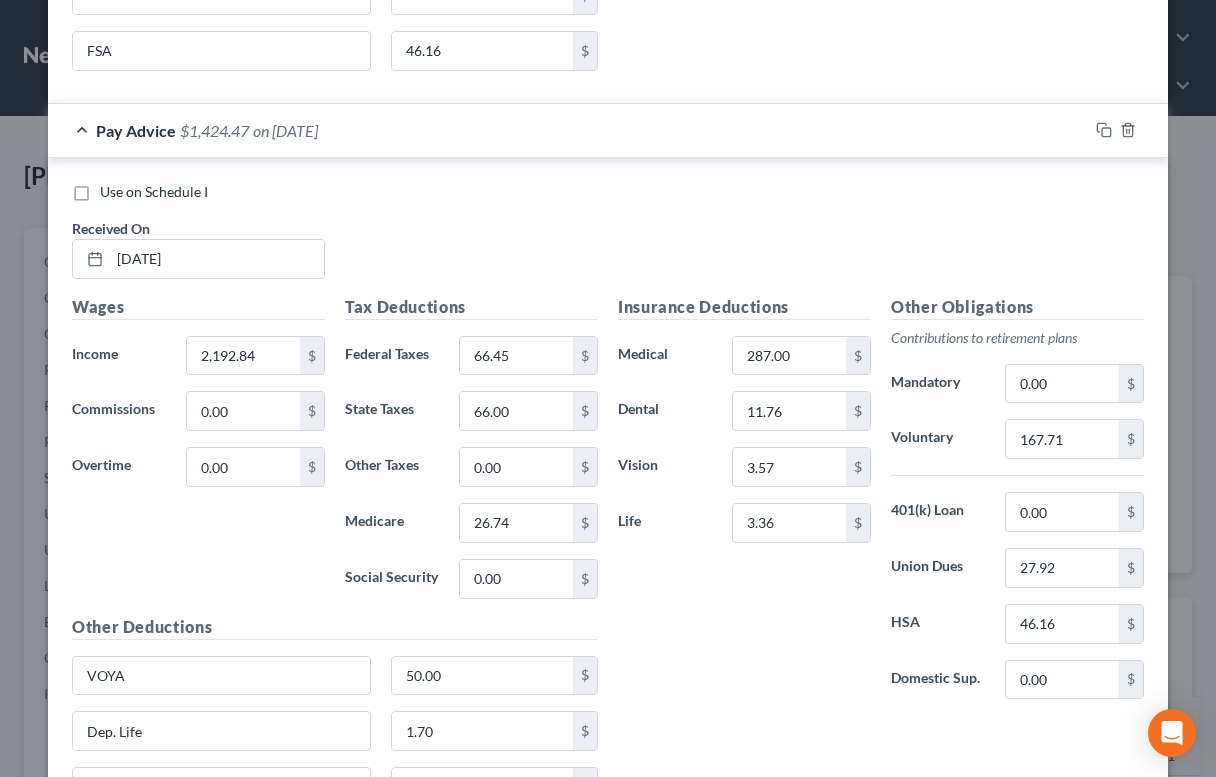 scroll, scrollTop: 2349, scrollLeft: 0, axis: vertical 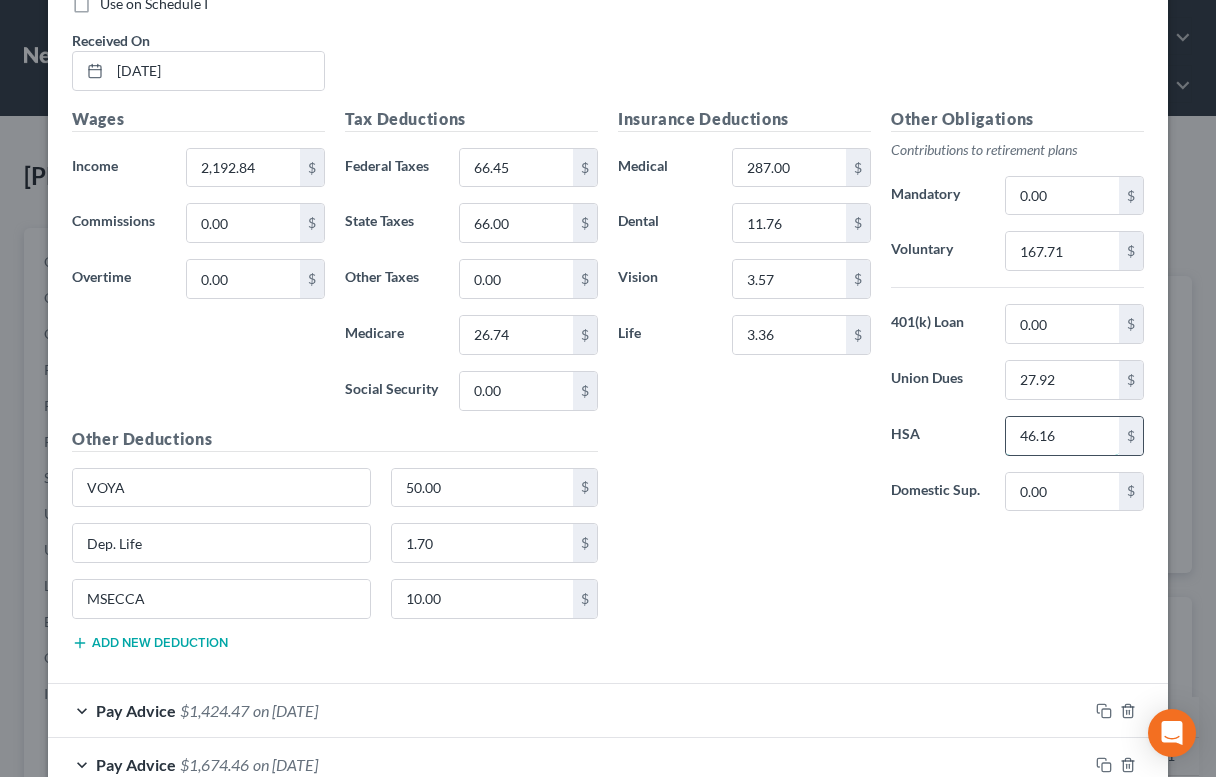 click on "46.16" at bounding box center [1062, 436] 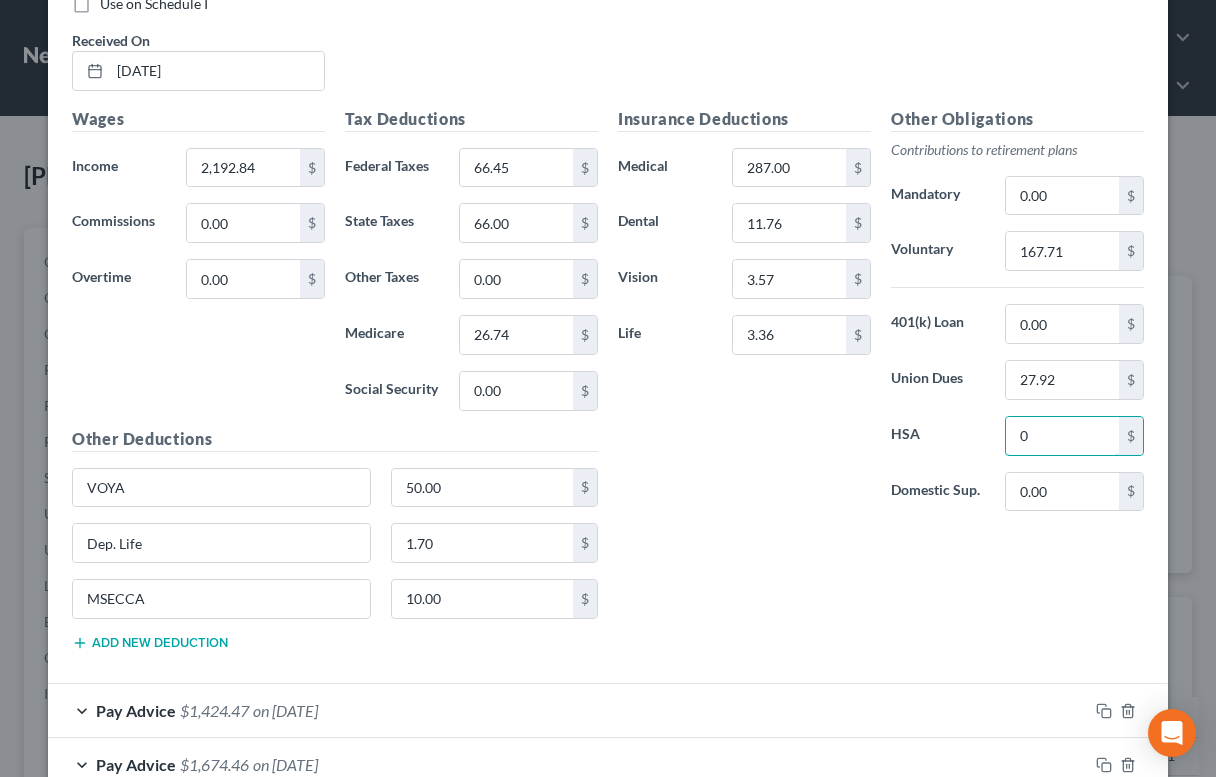 type on "0" 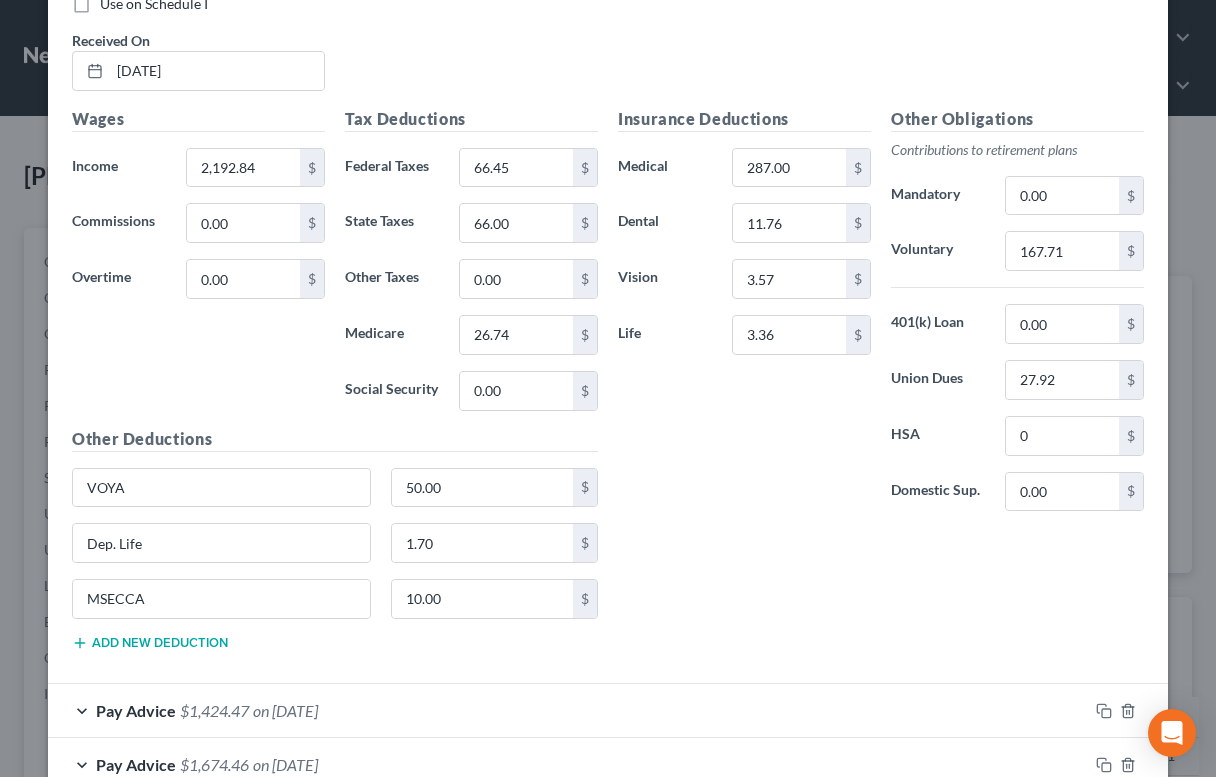click on "Add new deduction" at bounding box center [150, 643] 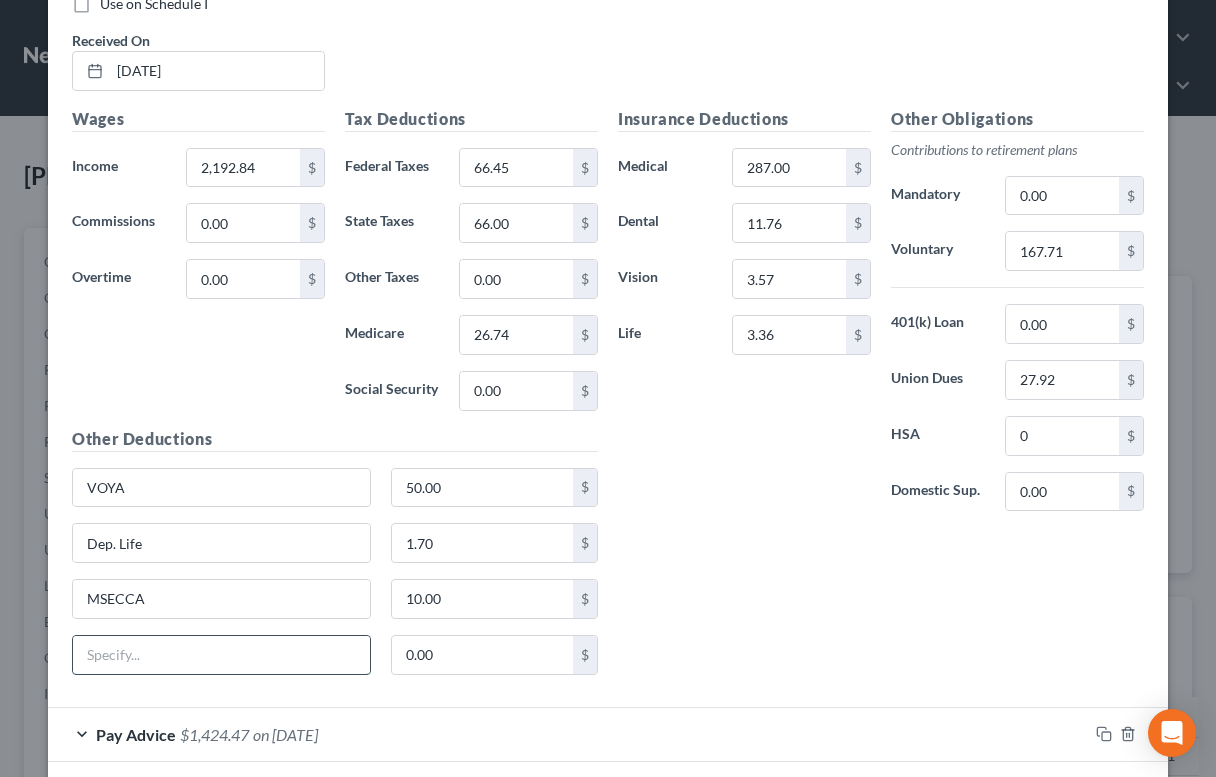 click at bounding box center [221, 655] 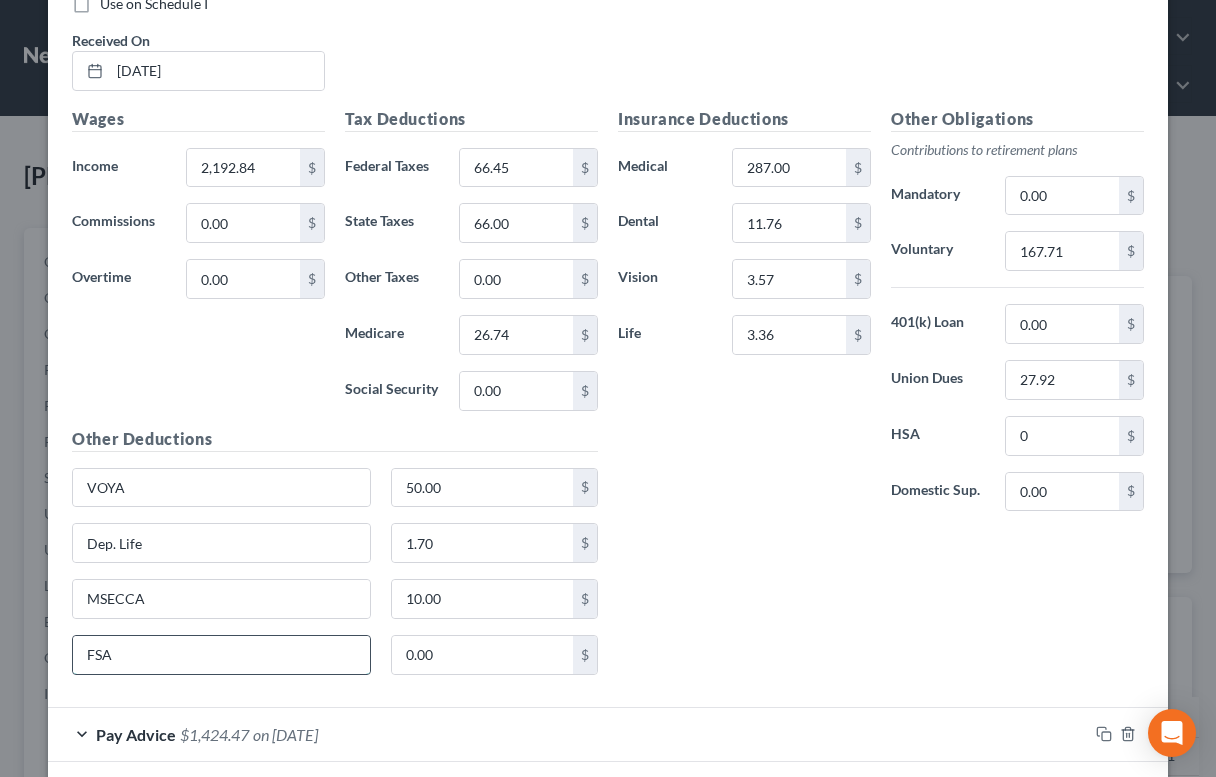 type on "FSA" 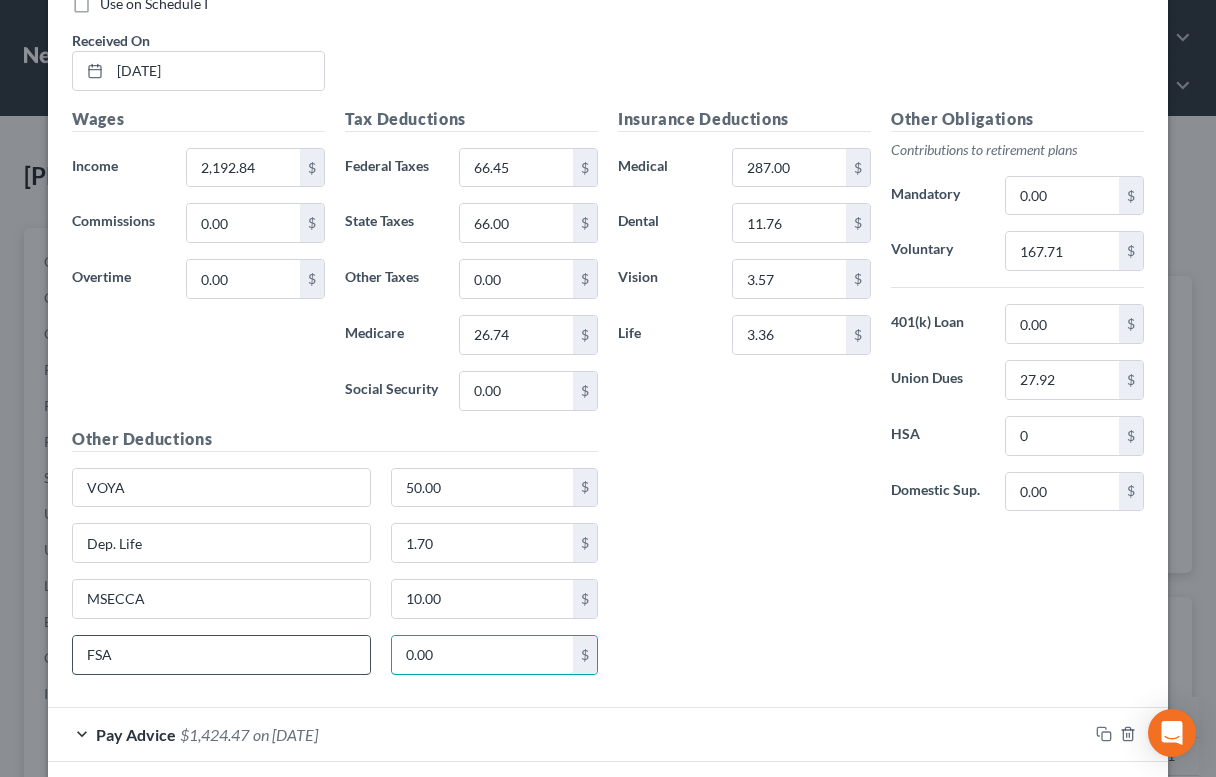 paste on "46.16" 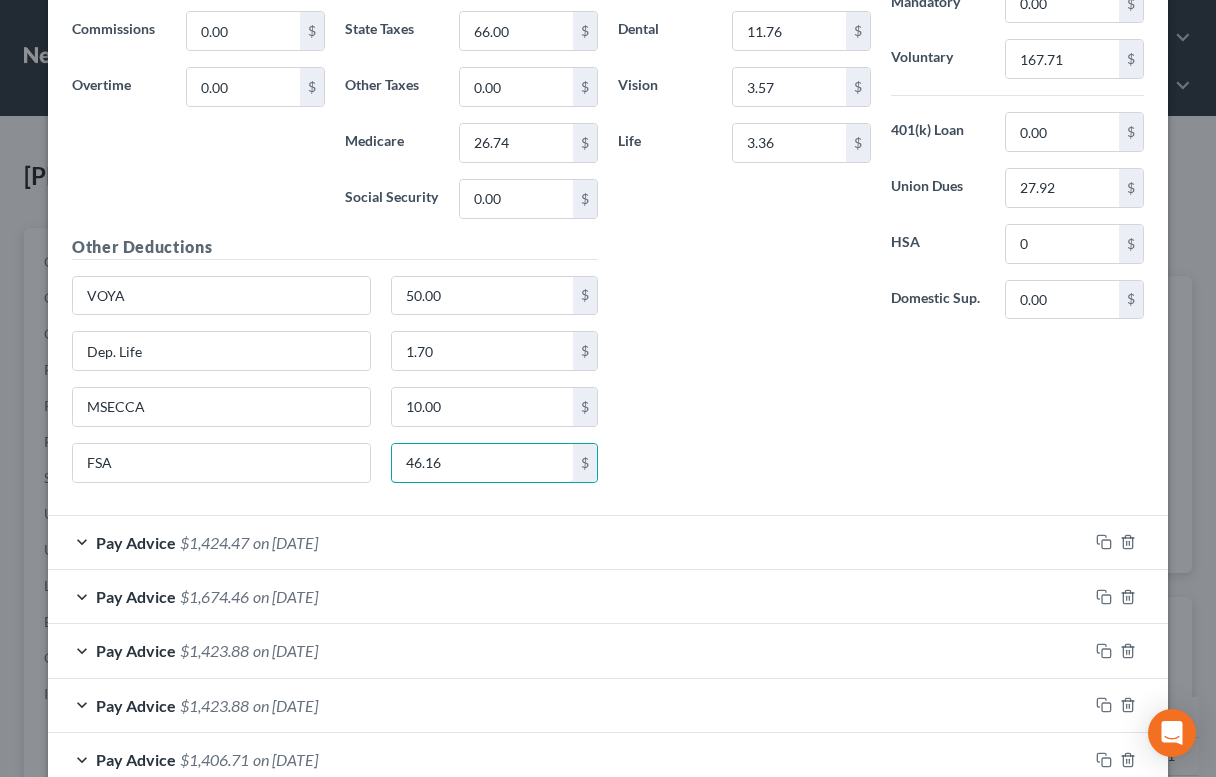 scroll, scrollTop: 2559, scrollLeft: 0, axis: vertical 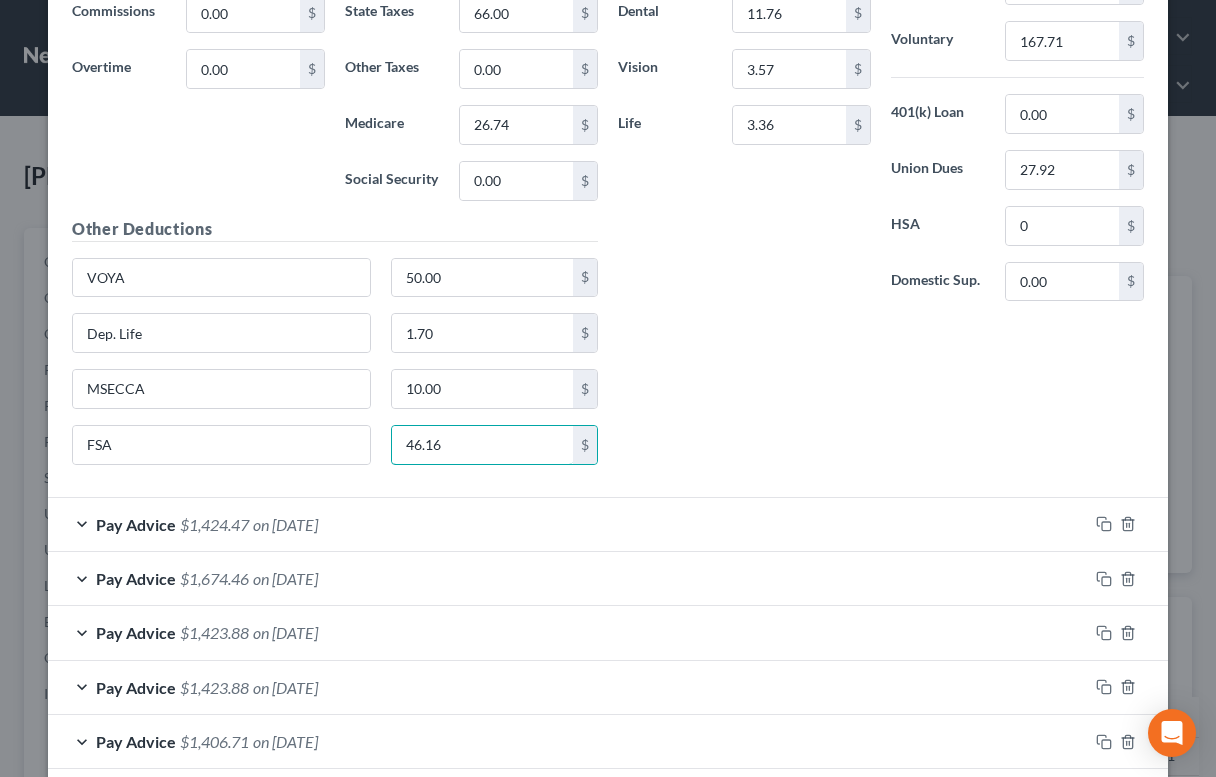 type on "46.16" 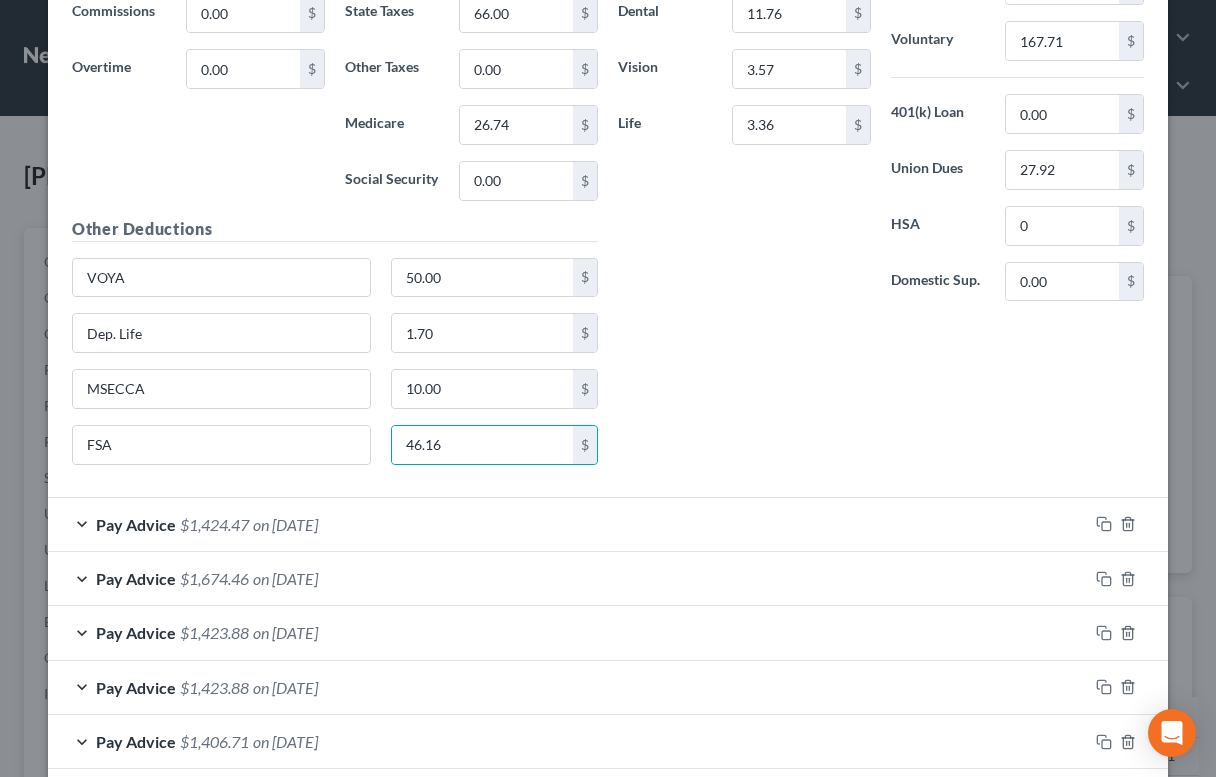 click on "Pay Advice $1,424.47 on [DATE]" at bounding box center (568, 524) 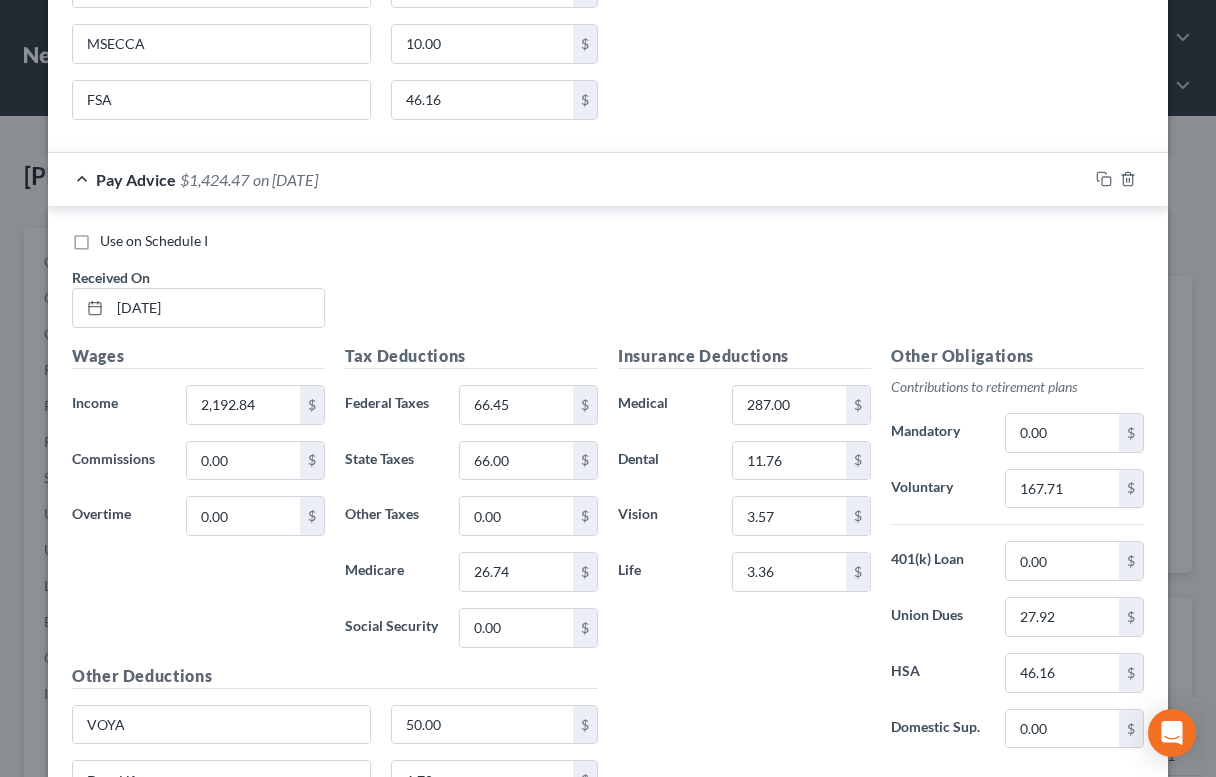scroll, scrollTop: 2991, scrollLeft: 0, axis: vertical 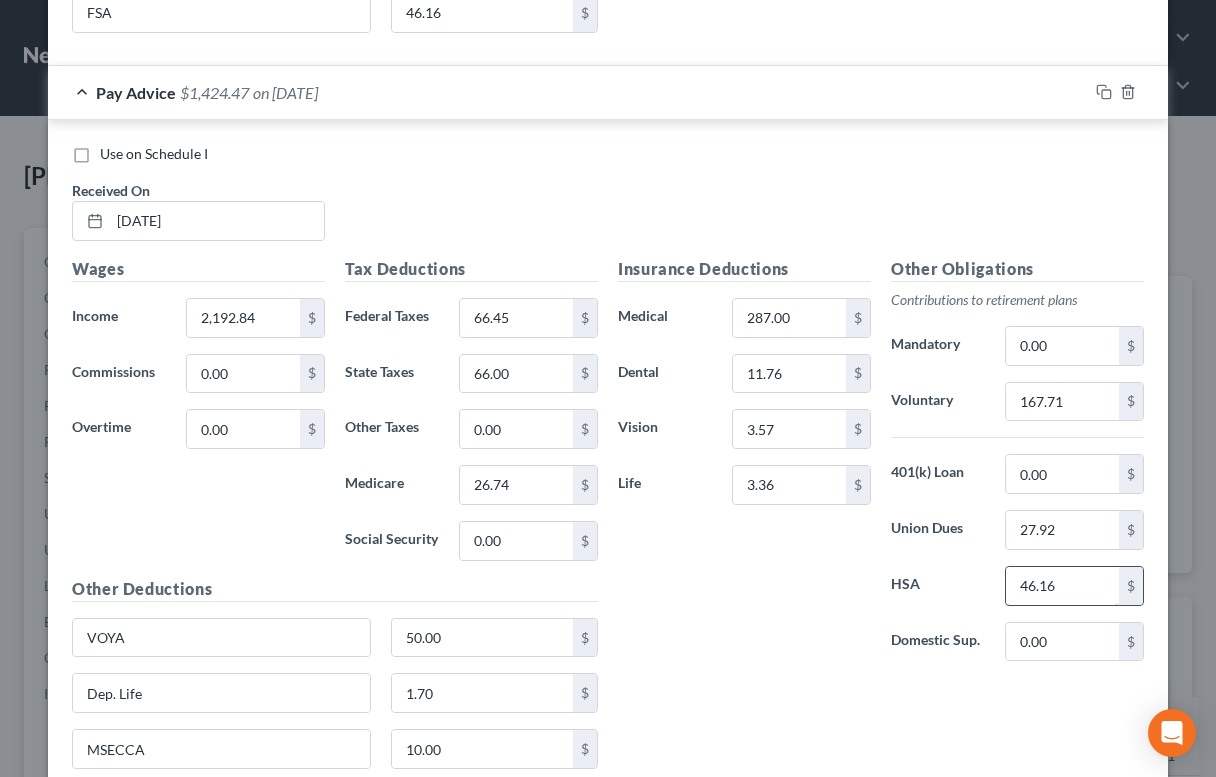 click on "46.16" at bounding box center [1062, 586] 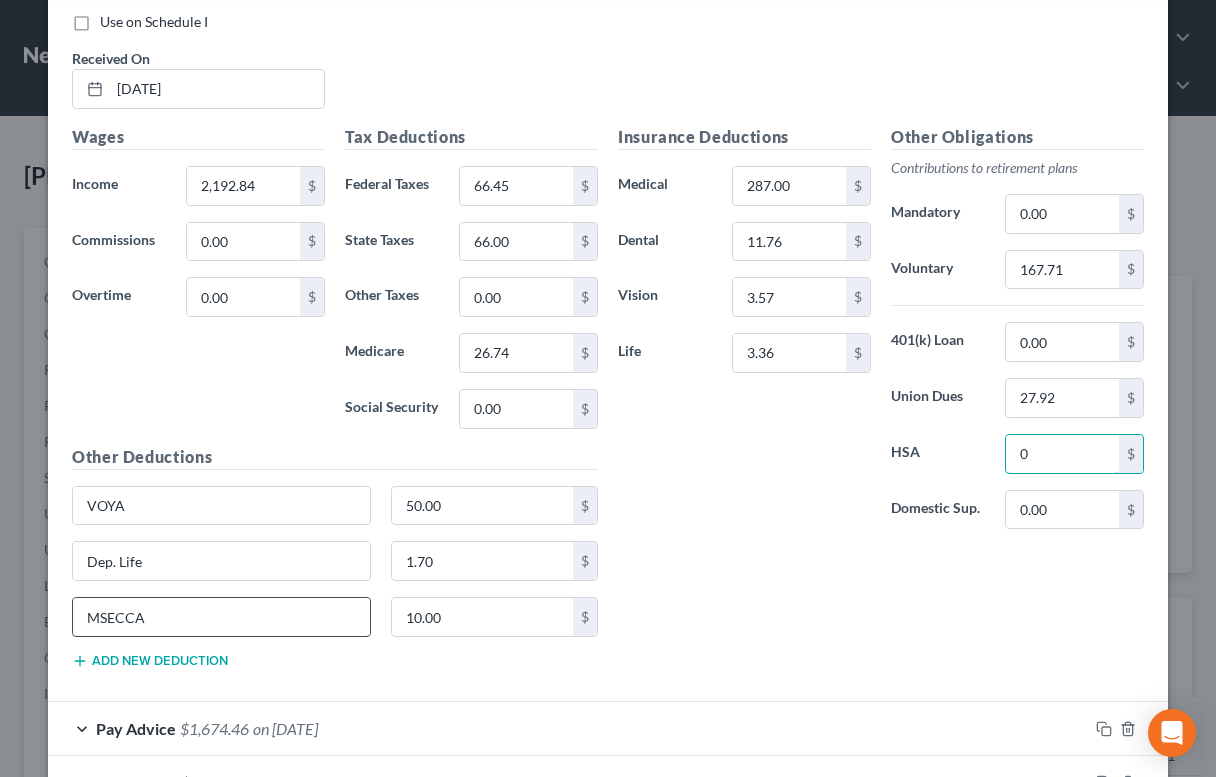 scroll, scrollTop: 3152, scrollLeft: 0, axis: vertical 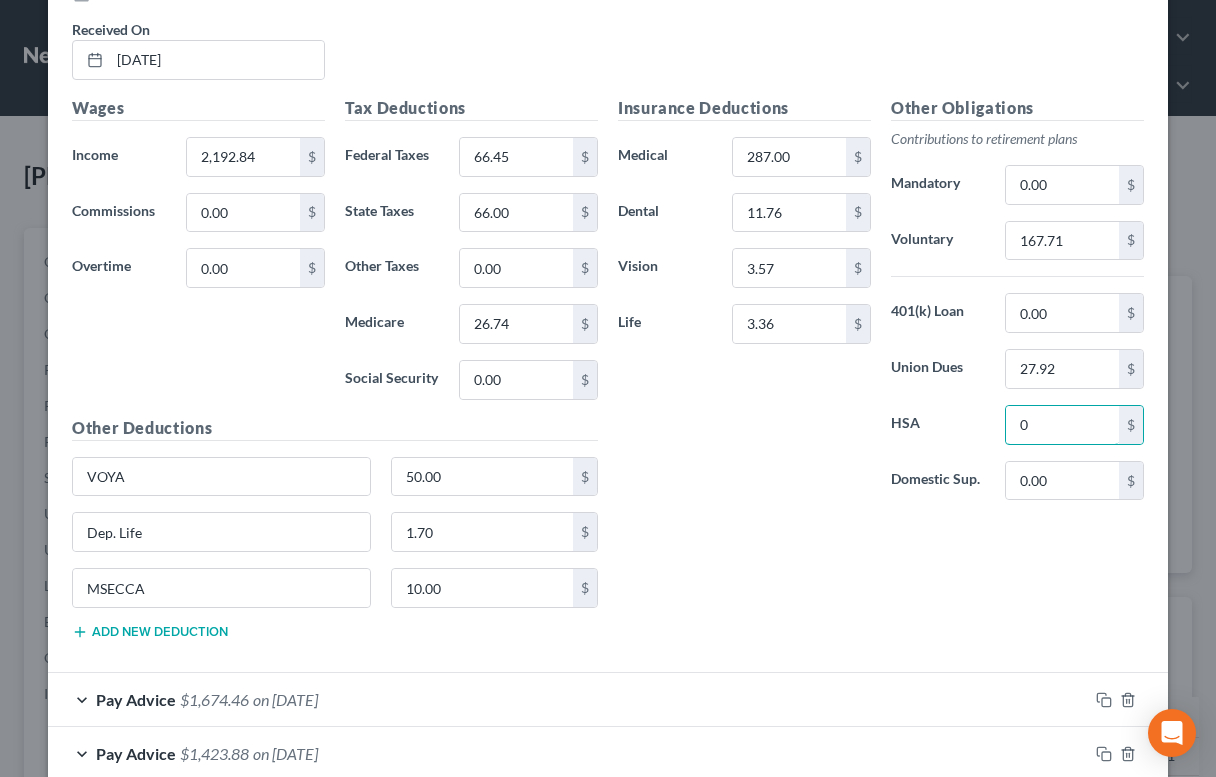 type on "0" 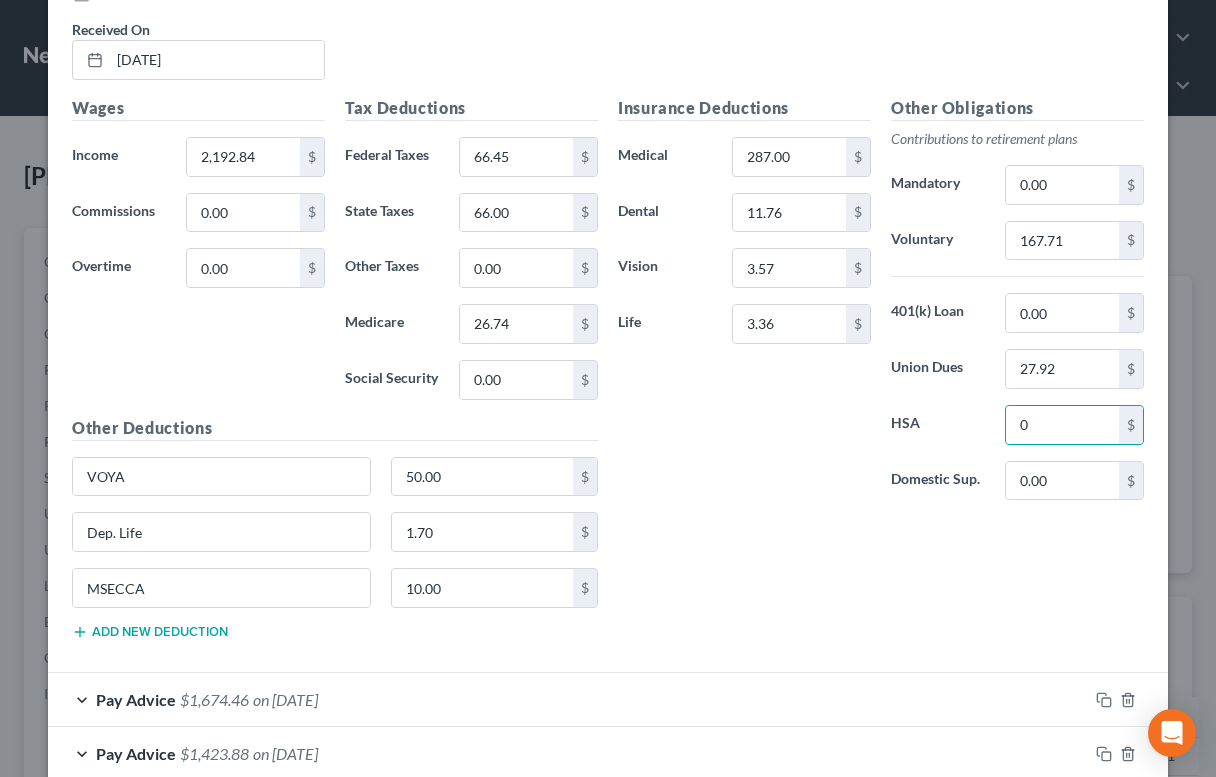 click on "Add new deduction" at bounding box center [150, 632] 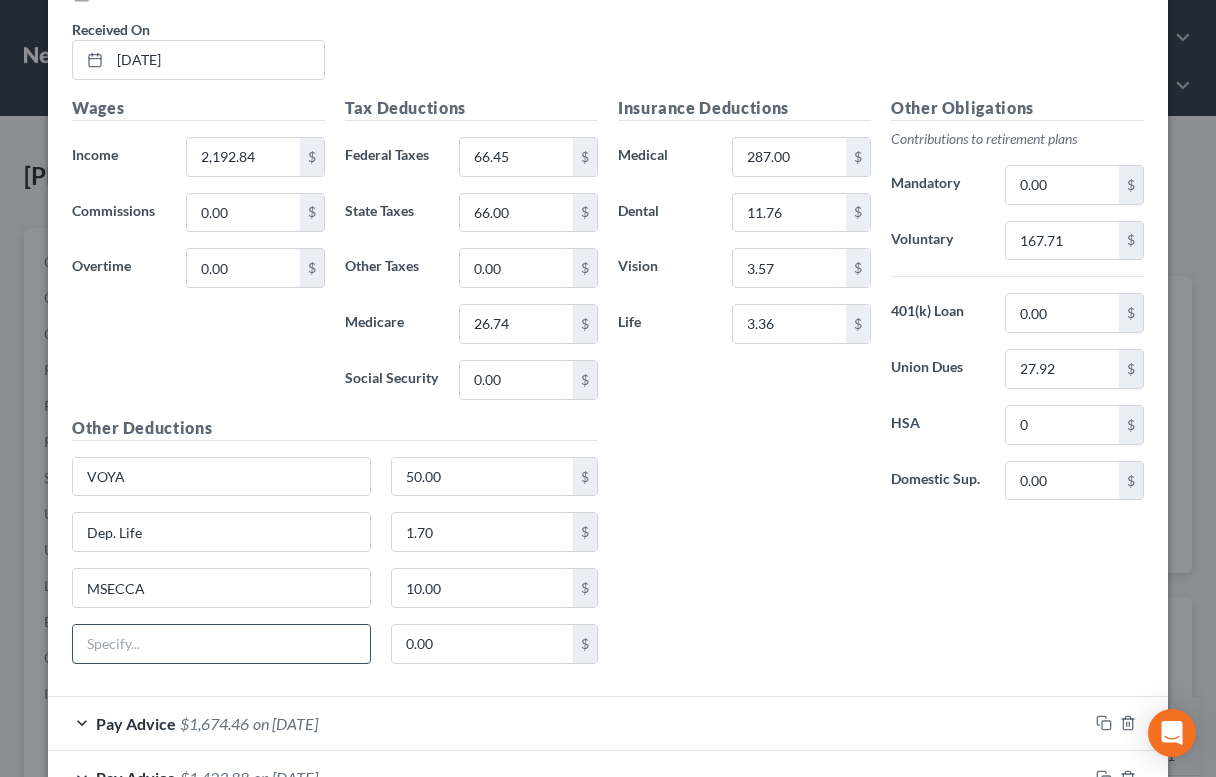 click at bounding box center (221, 644) 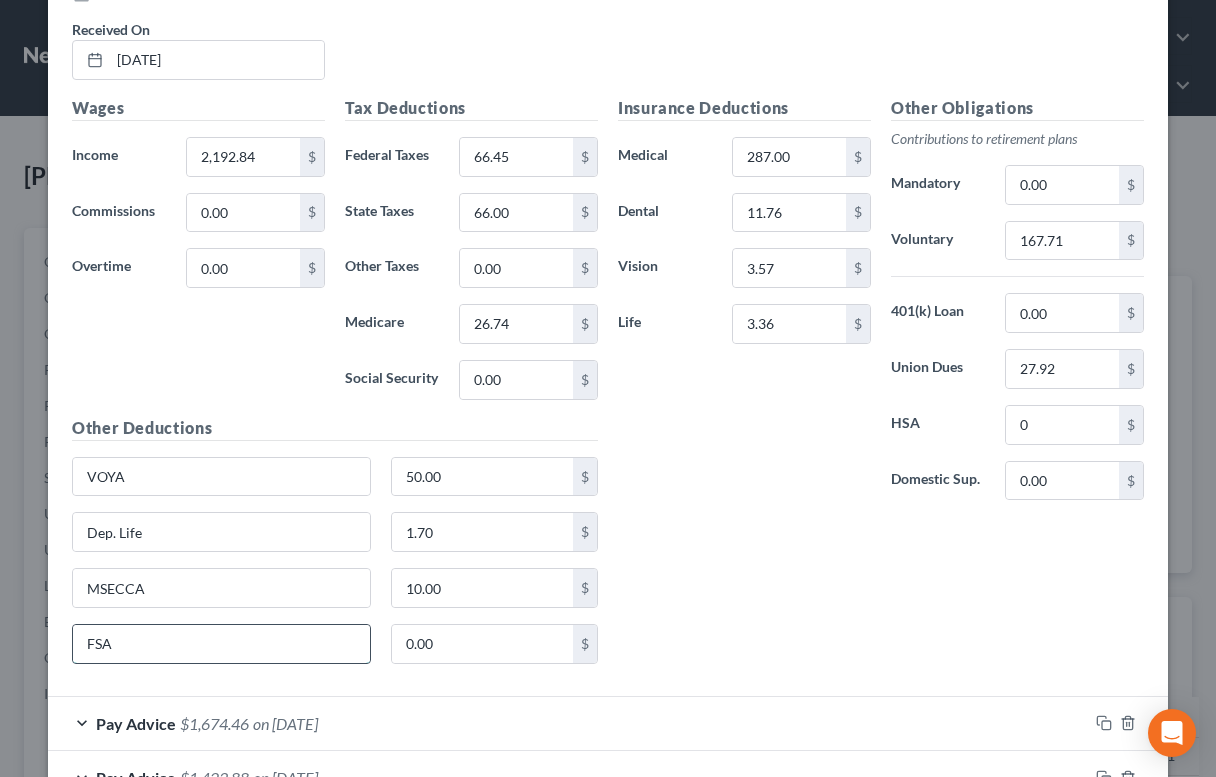 type on "FSA" 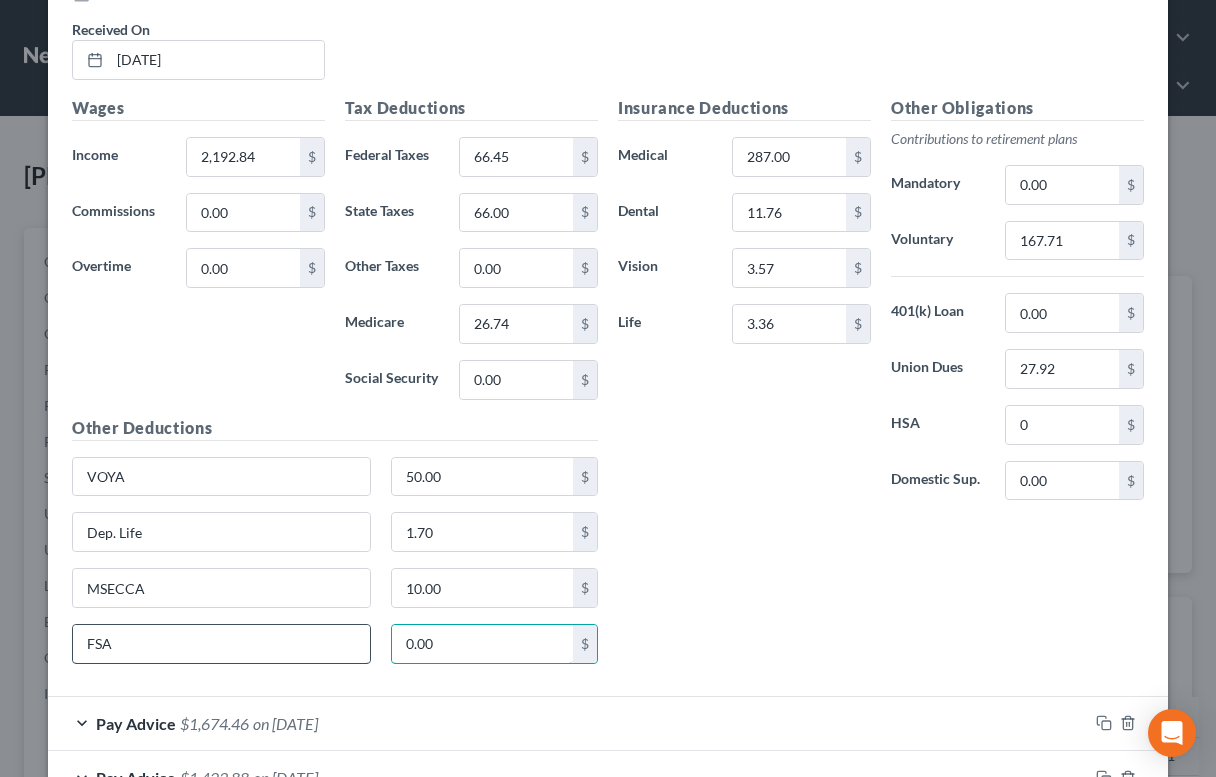 paste on "46.16" 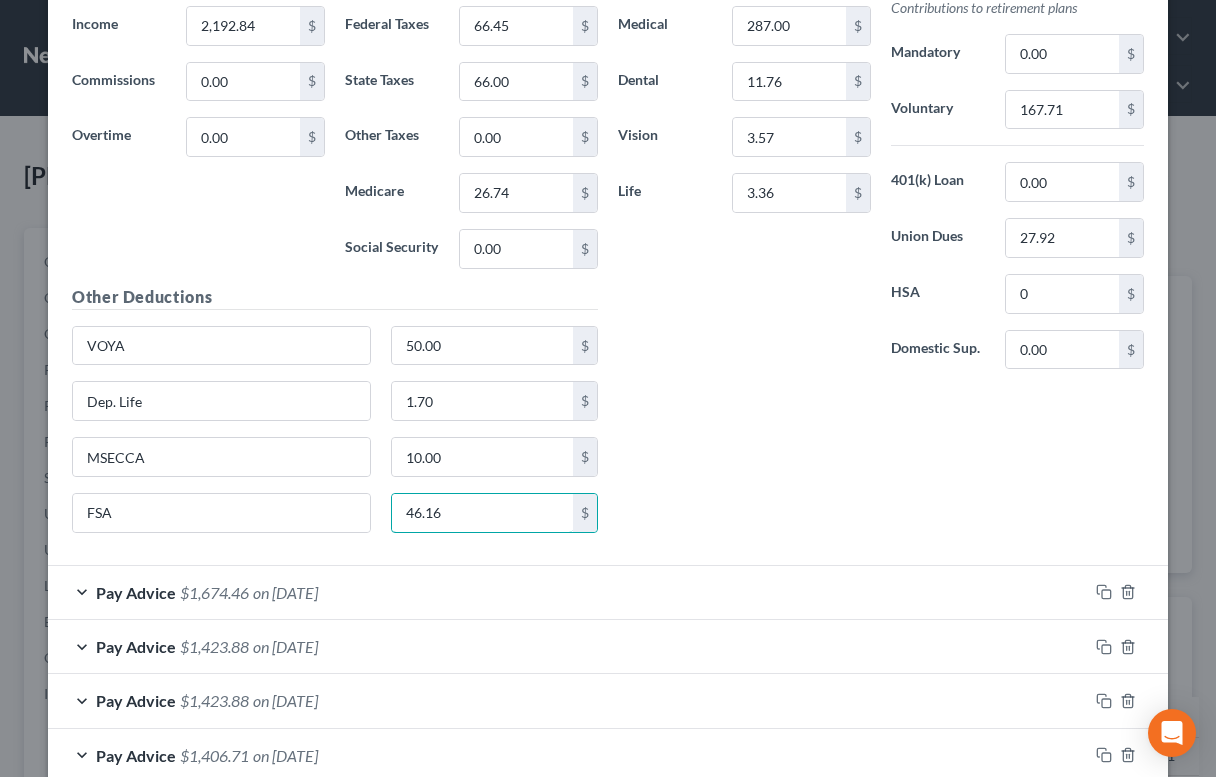 type on "46.16" 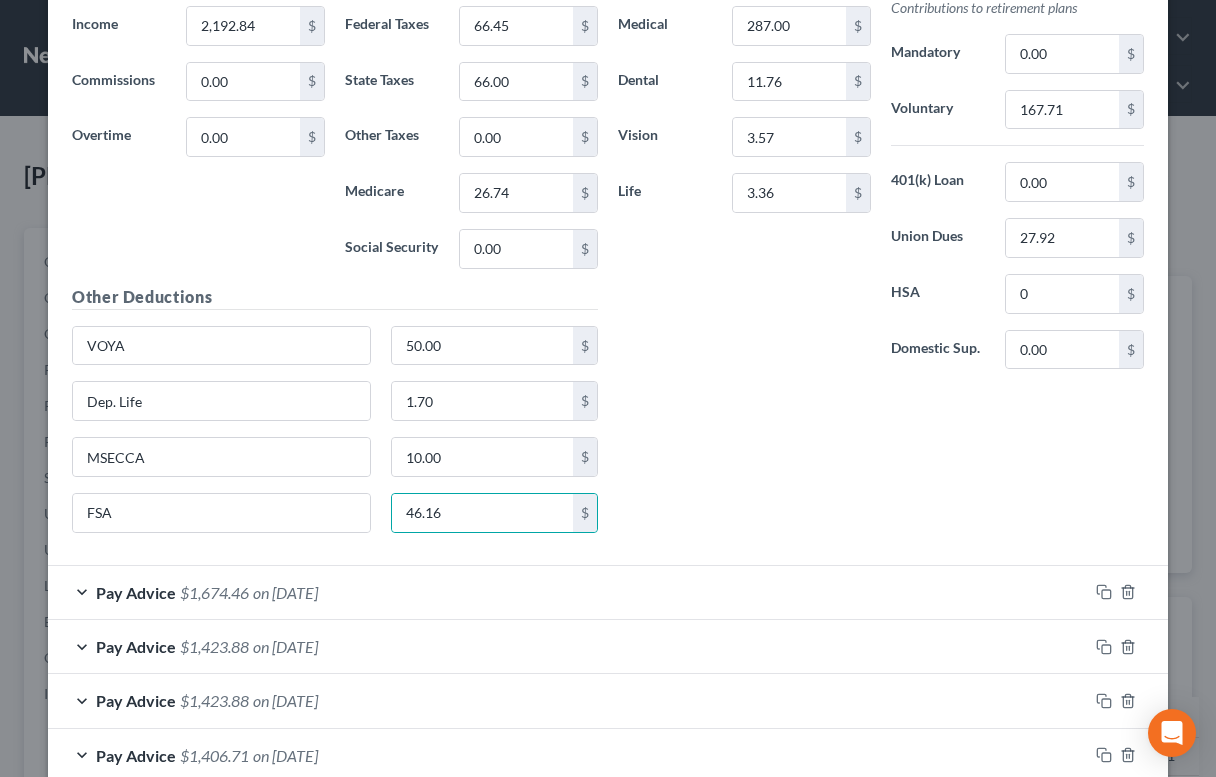 click on "Pay Advice $1,674.46 on [DATE]" at bounding box center [568, 592] 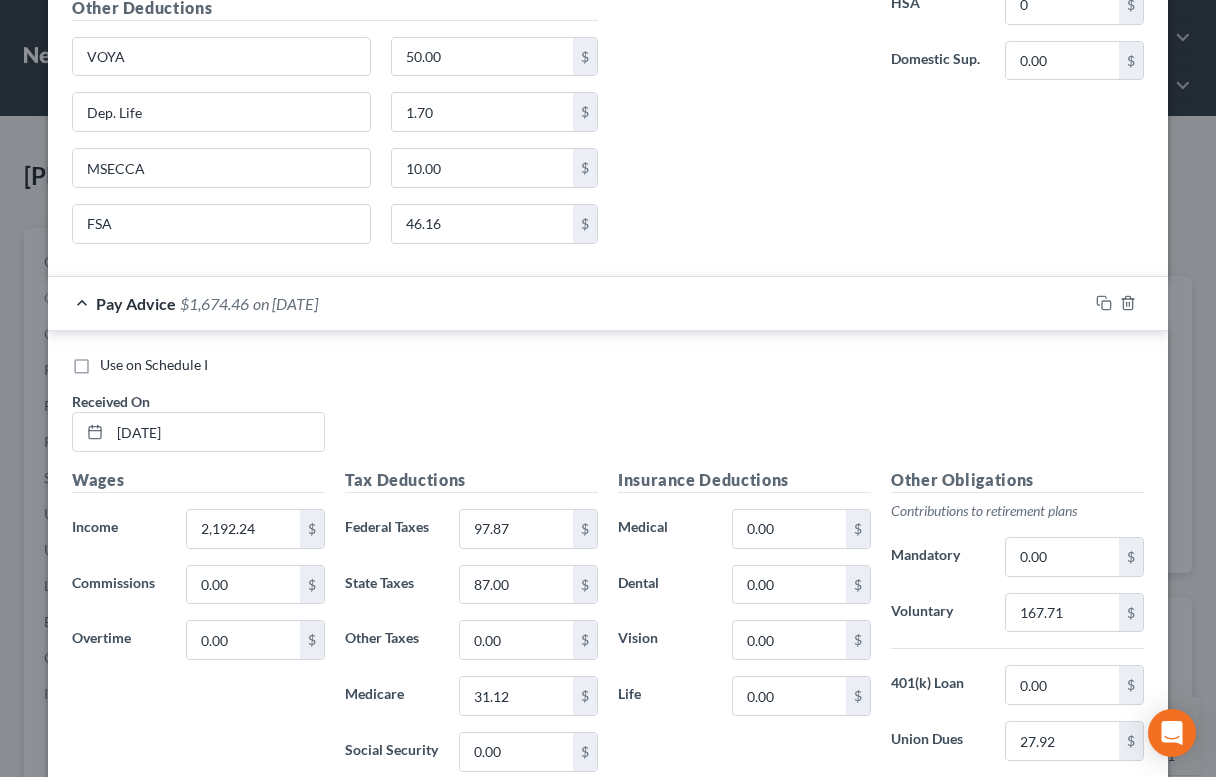 scroll, scrollTop: 3631, scrollLeft: 0, axis: vertical 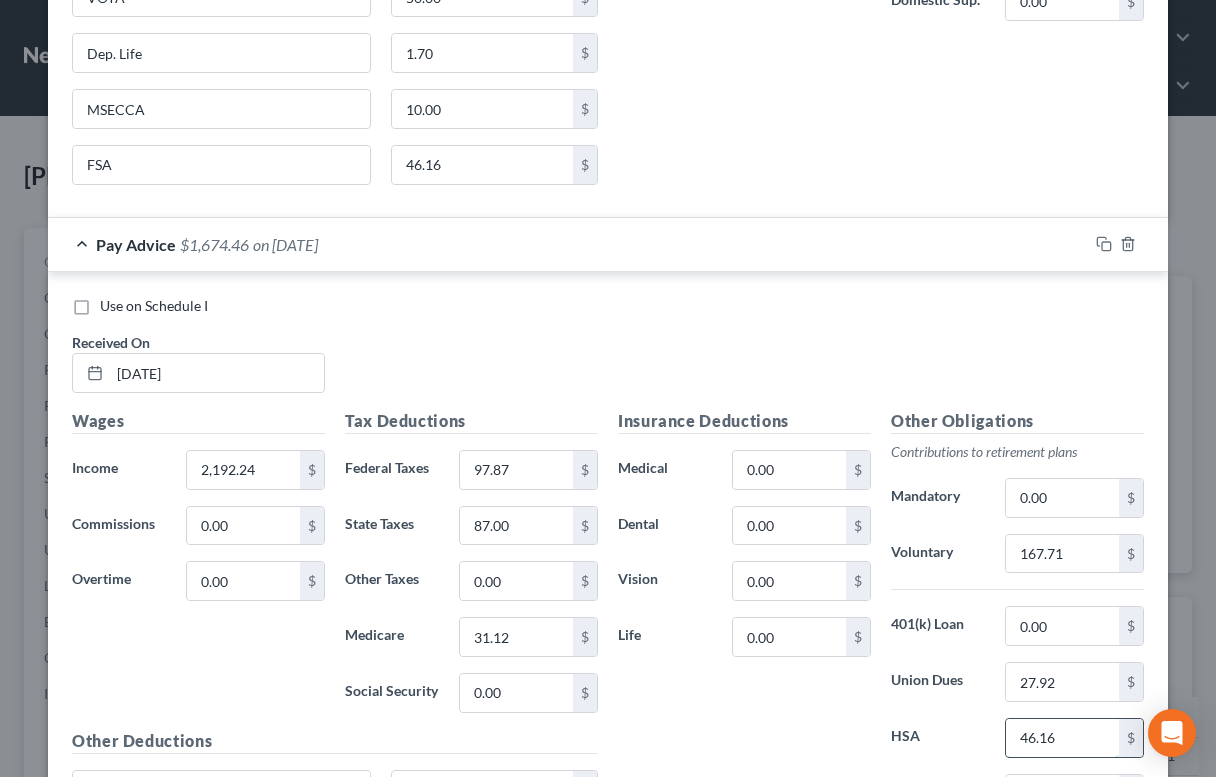 click on "46.16" at bounding box center (1062, 738) 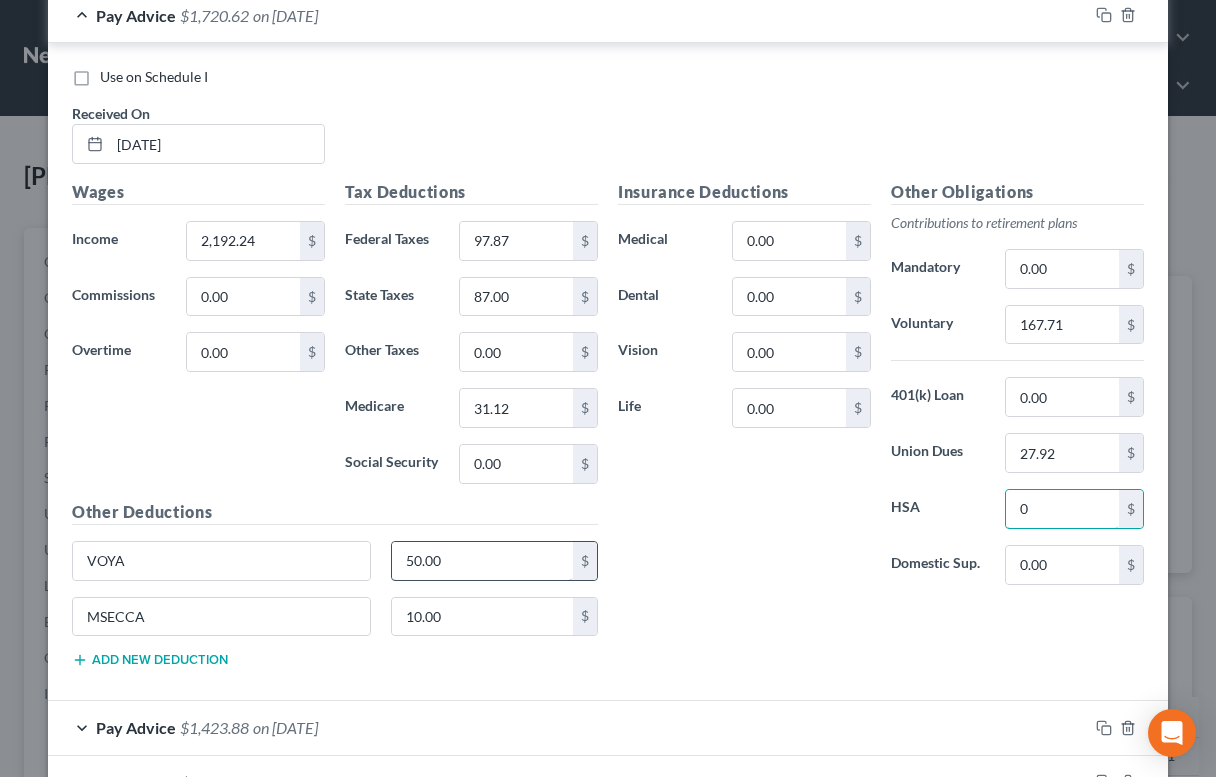 scroll, scrollTop: 3932, scrollLeft: 0, axis: vertical 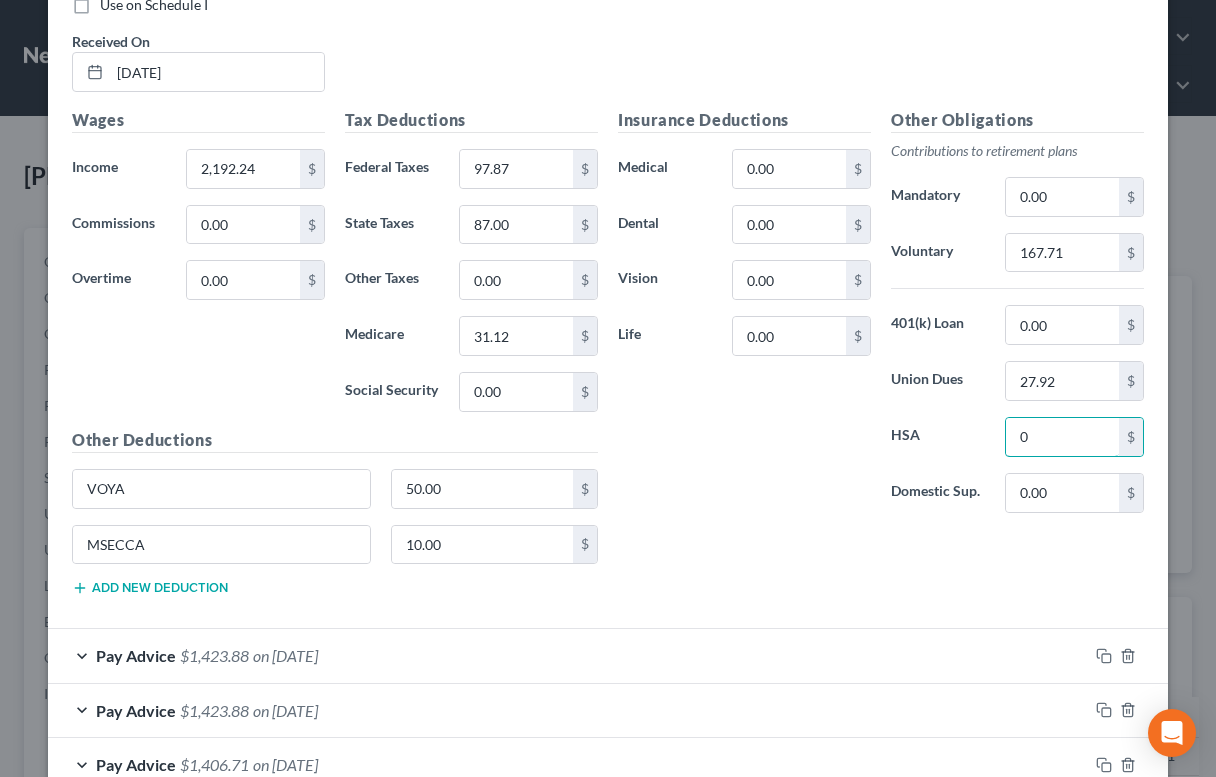type on "0" 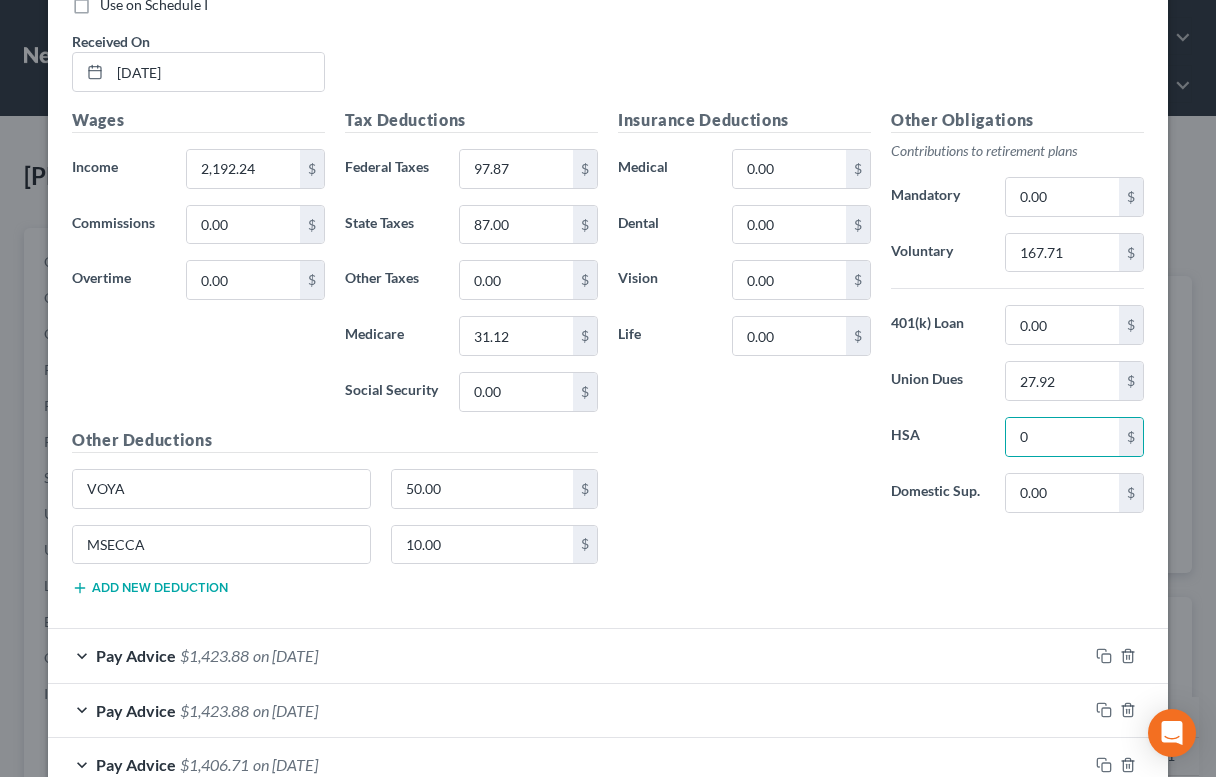 click on "Add new deduction" at bounding box center (150, 588) 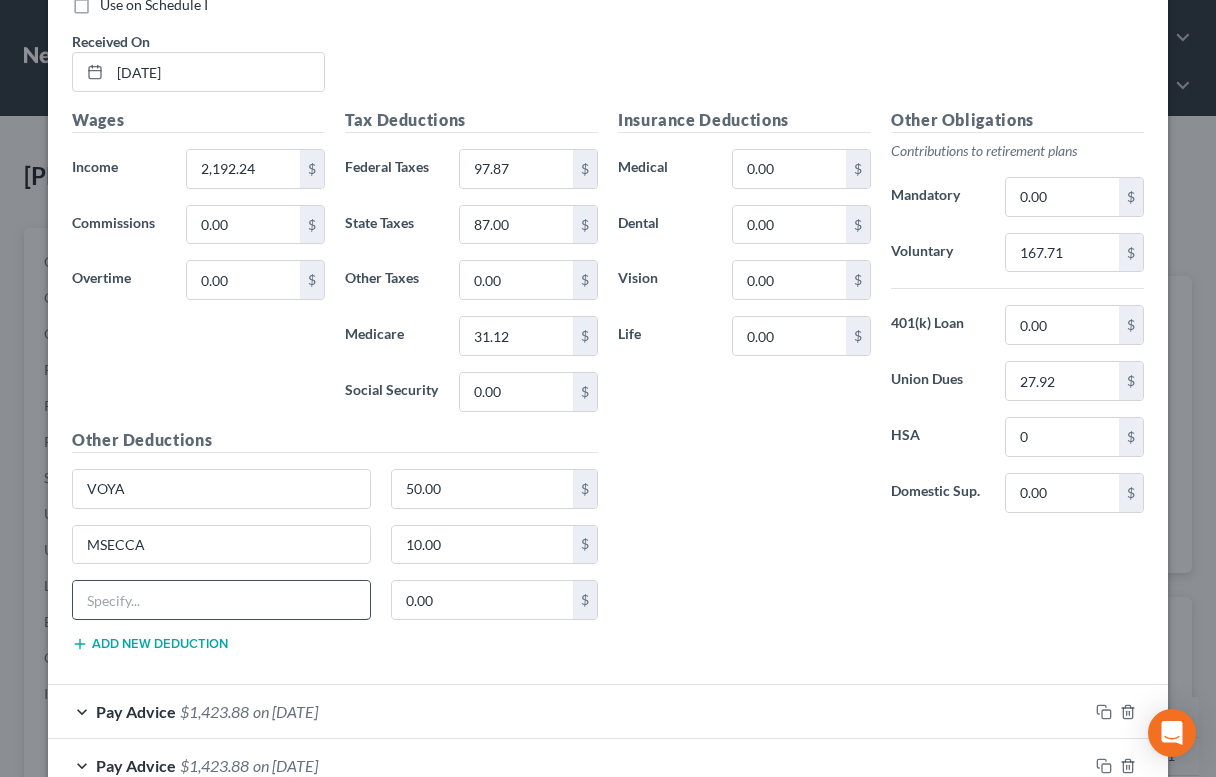 click at bounding box center (221, 600) 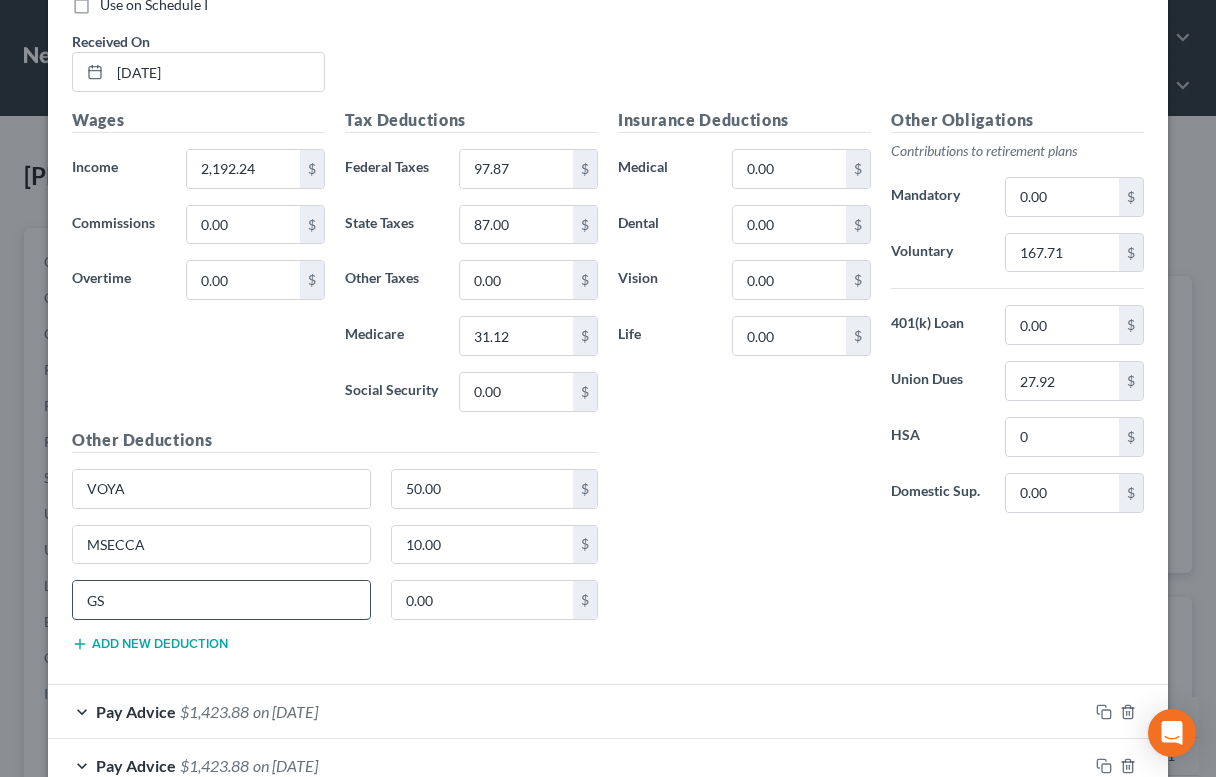 type on "G" 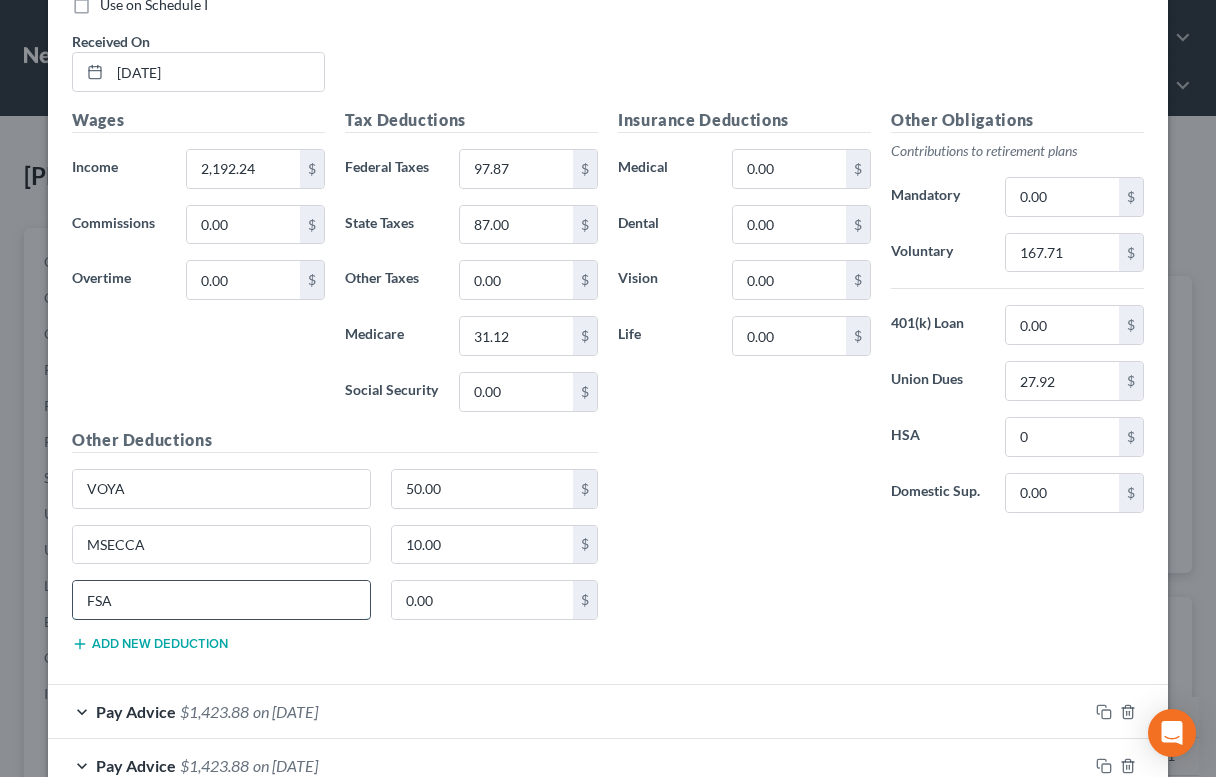 type on "FSA" 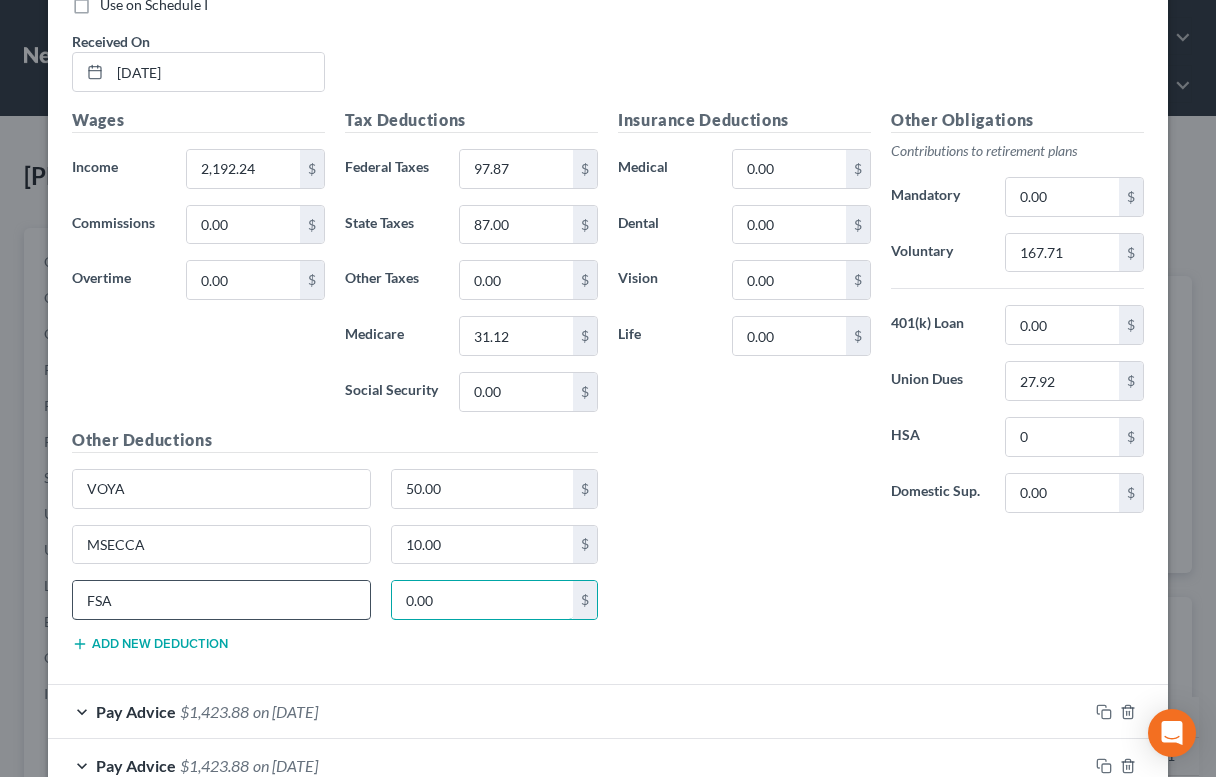 paste on "46.16" 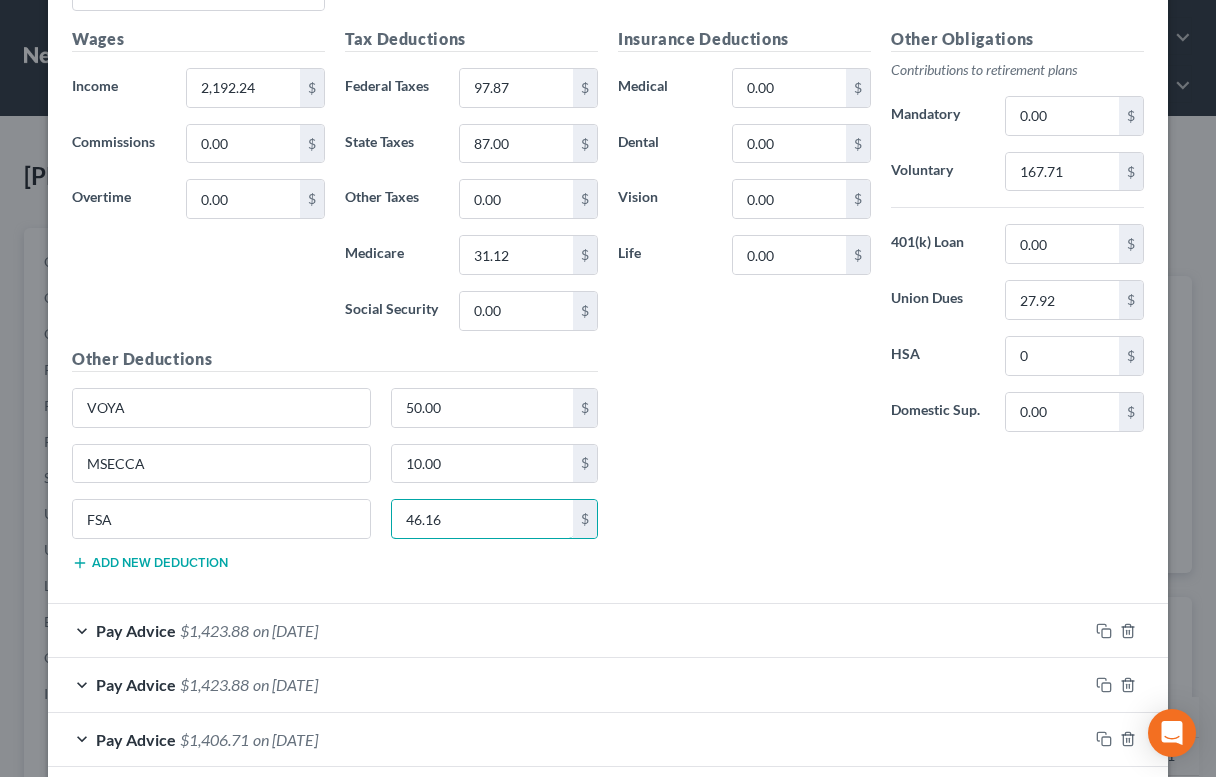 type on "46.16" 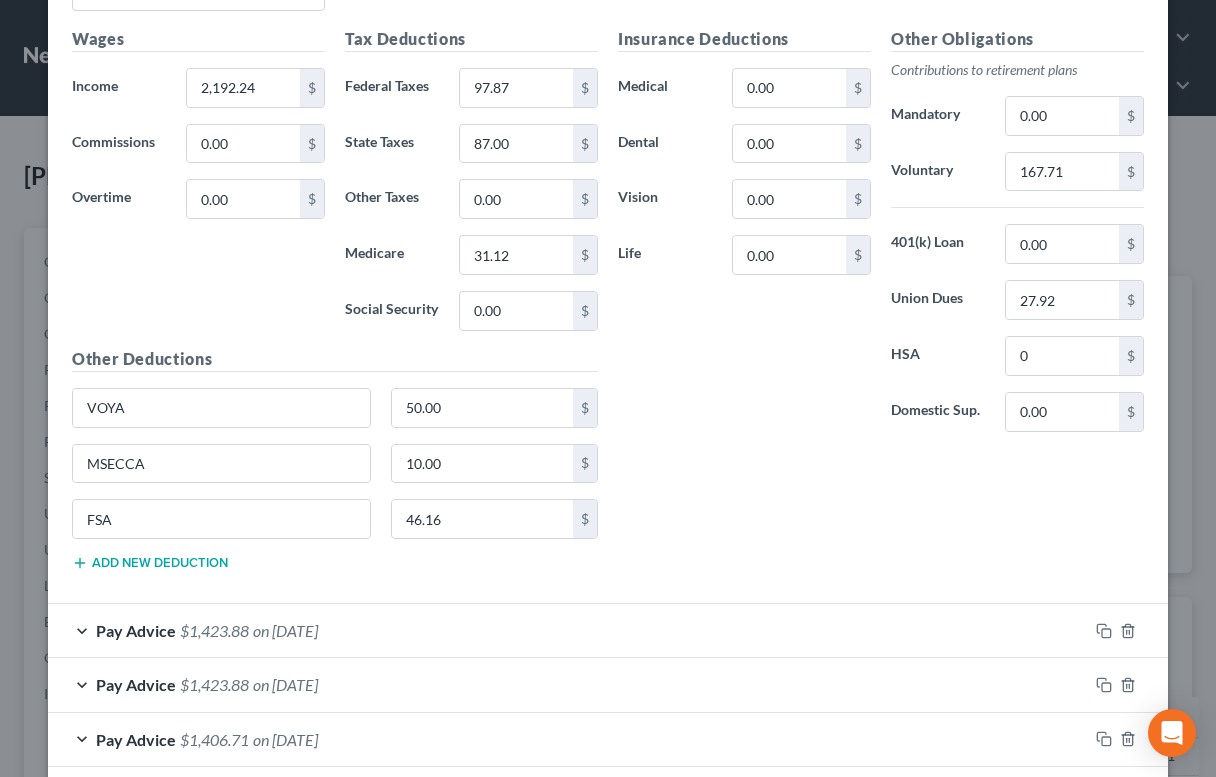 click on "Pay Advice $1,423.88 on [DATE]" at bounding box center [568, 630] 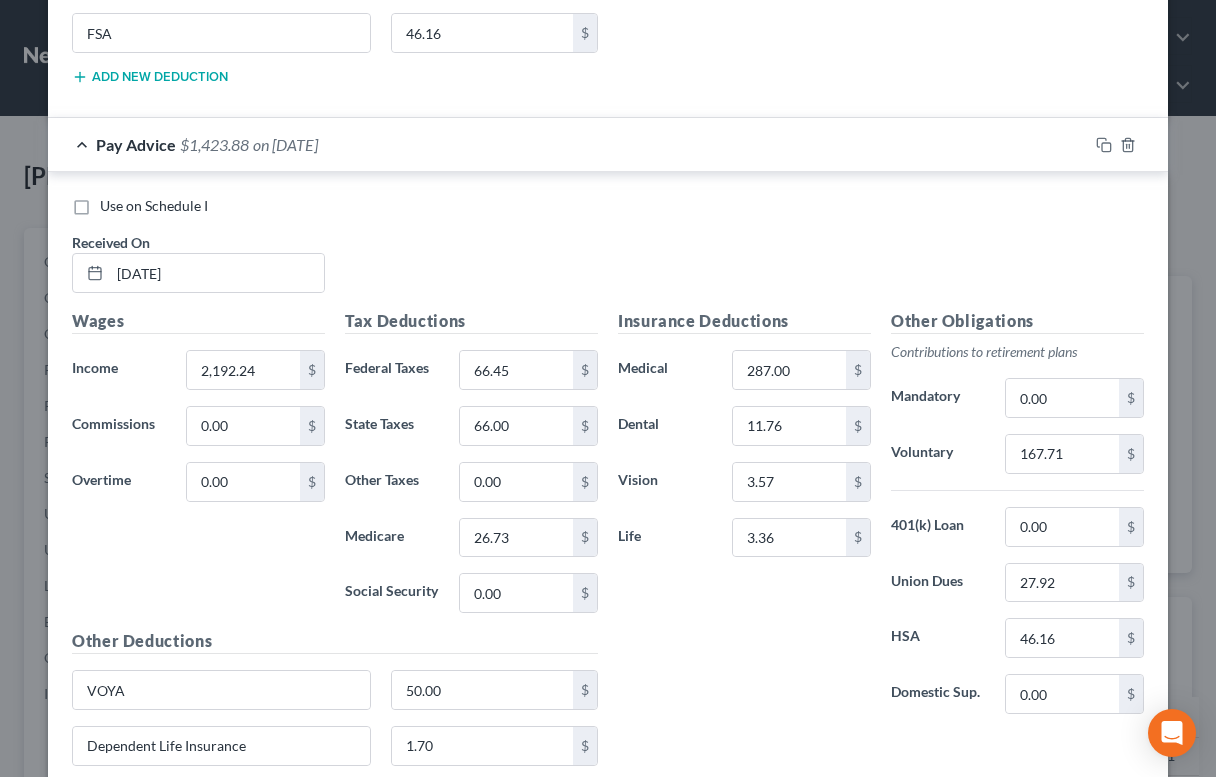 scroll, scrollTop: 4545, scrollLeft: 0, axis: vertical 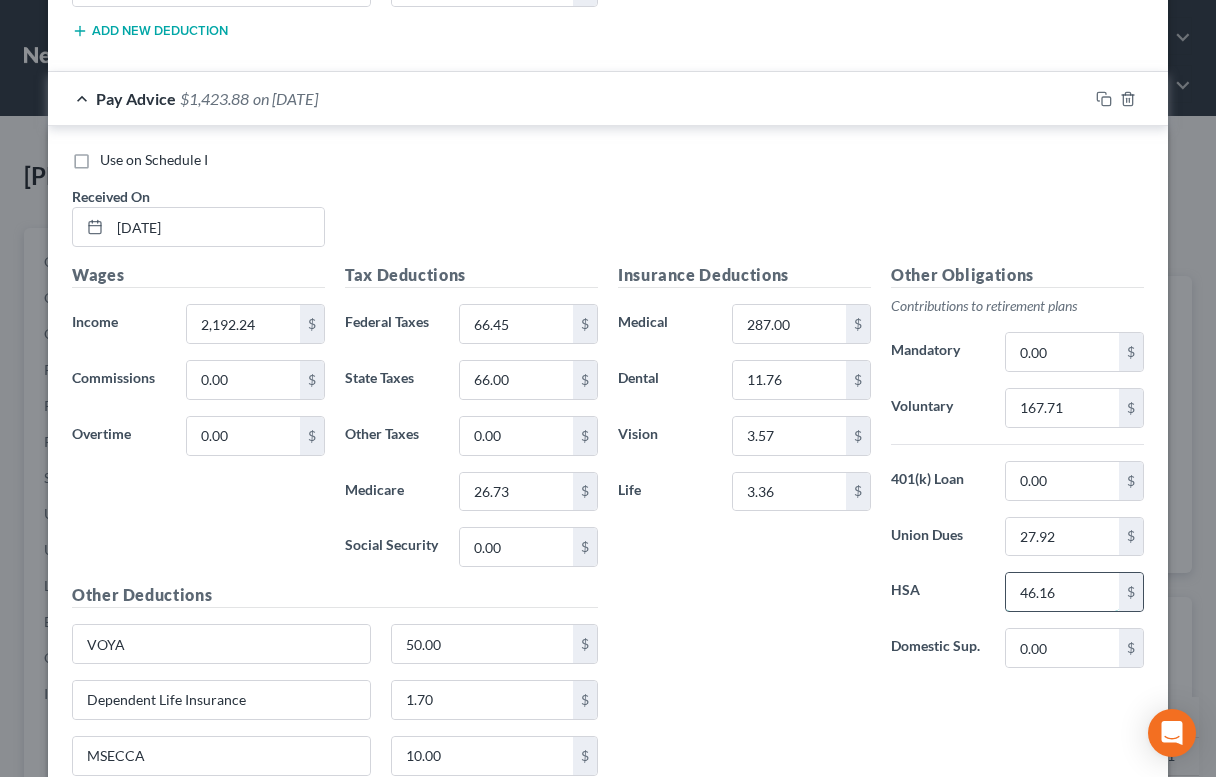 click on "46.16" at bounding box center (1062, 592) 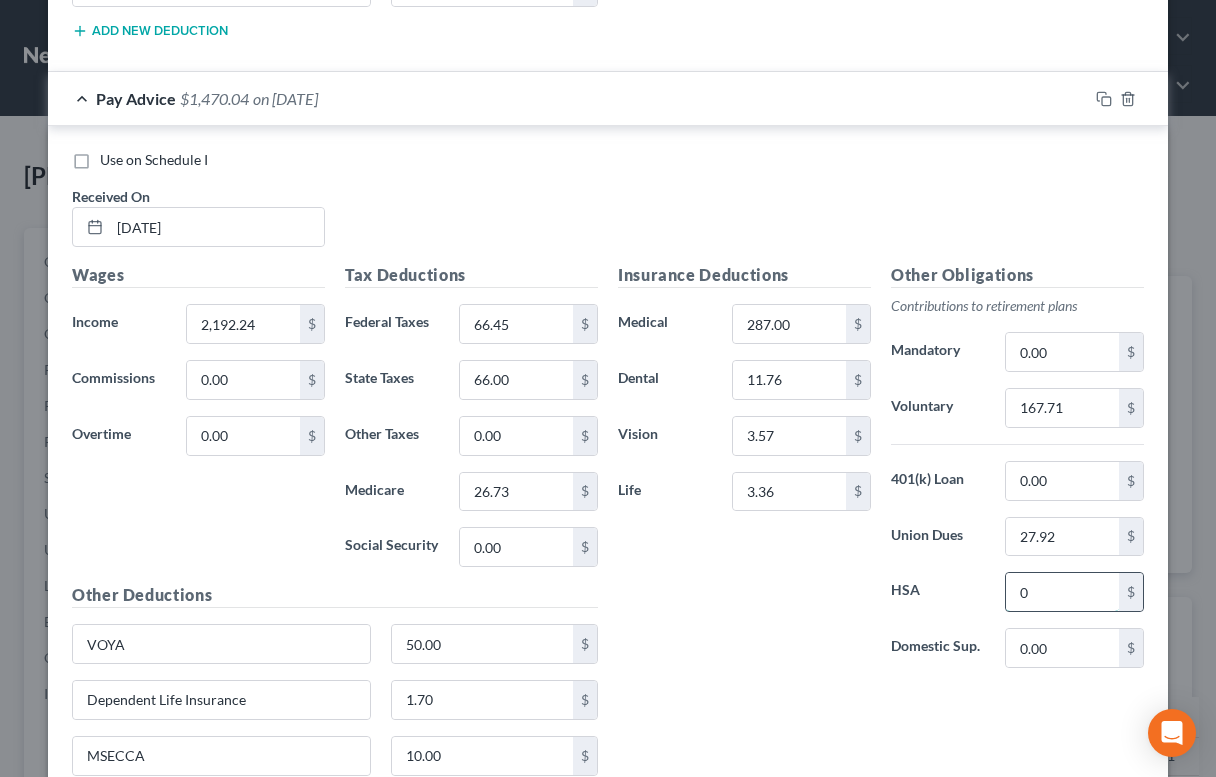 type on "0" 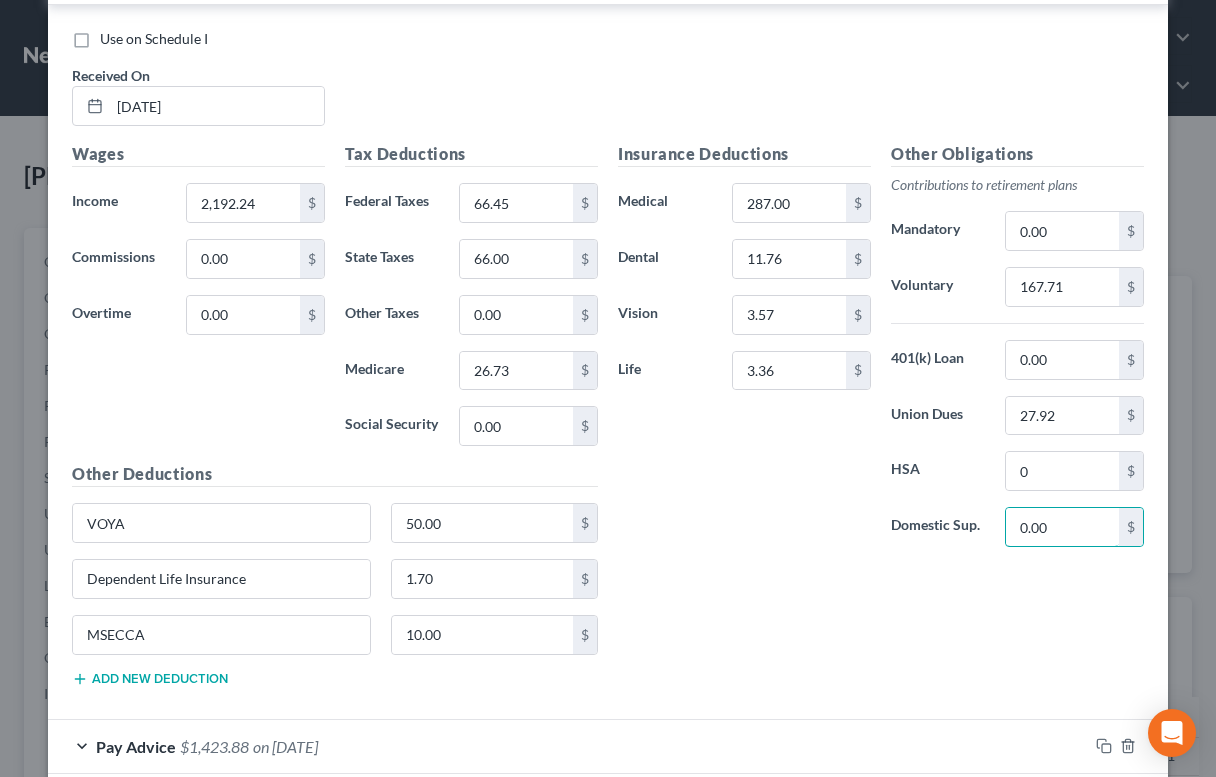 scroll, scrollTop: 4704, scrollLeft: 0, axis: vertical 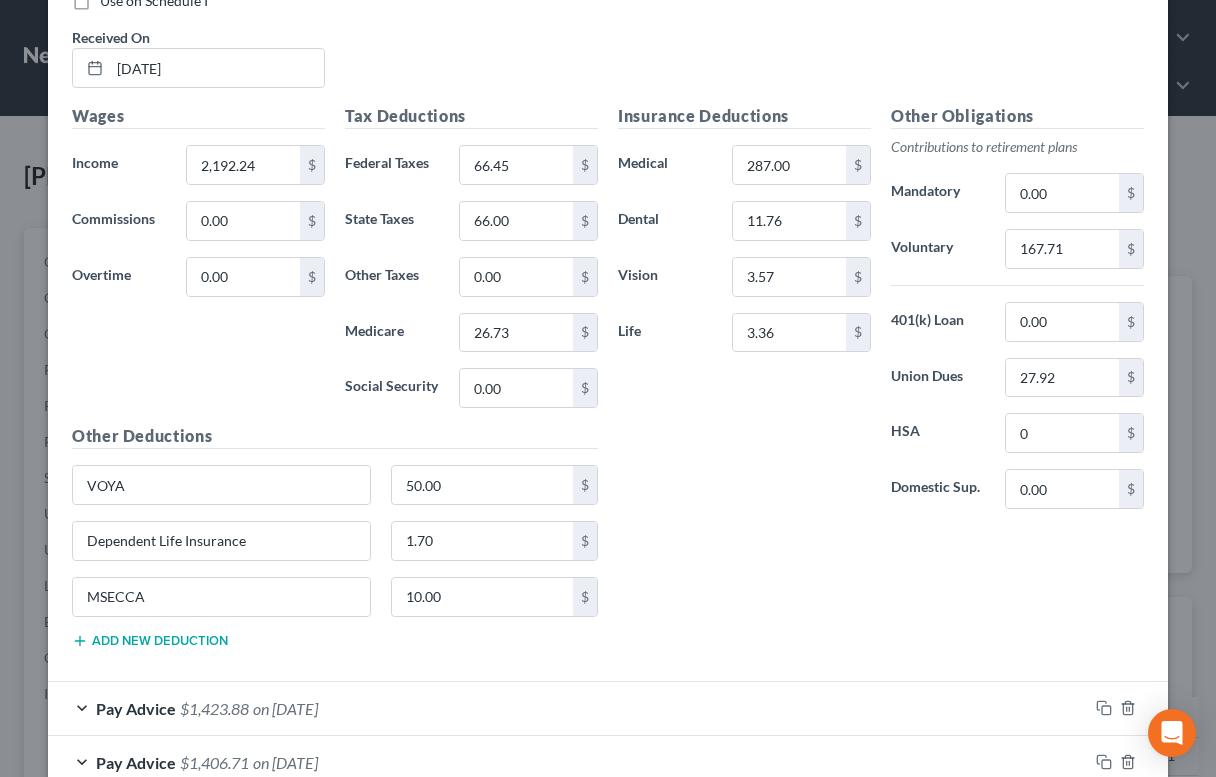 click on "Add new deduction" at bounding box center (150, 641) 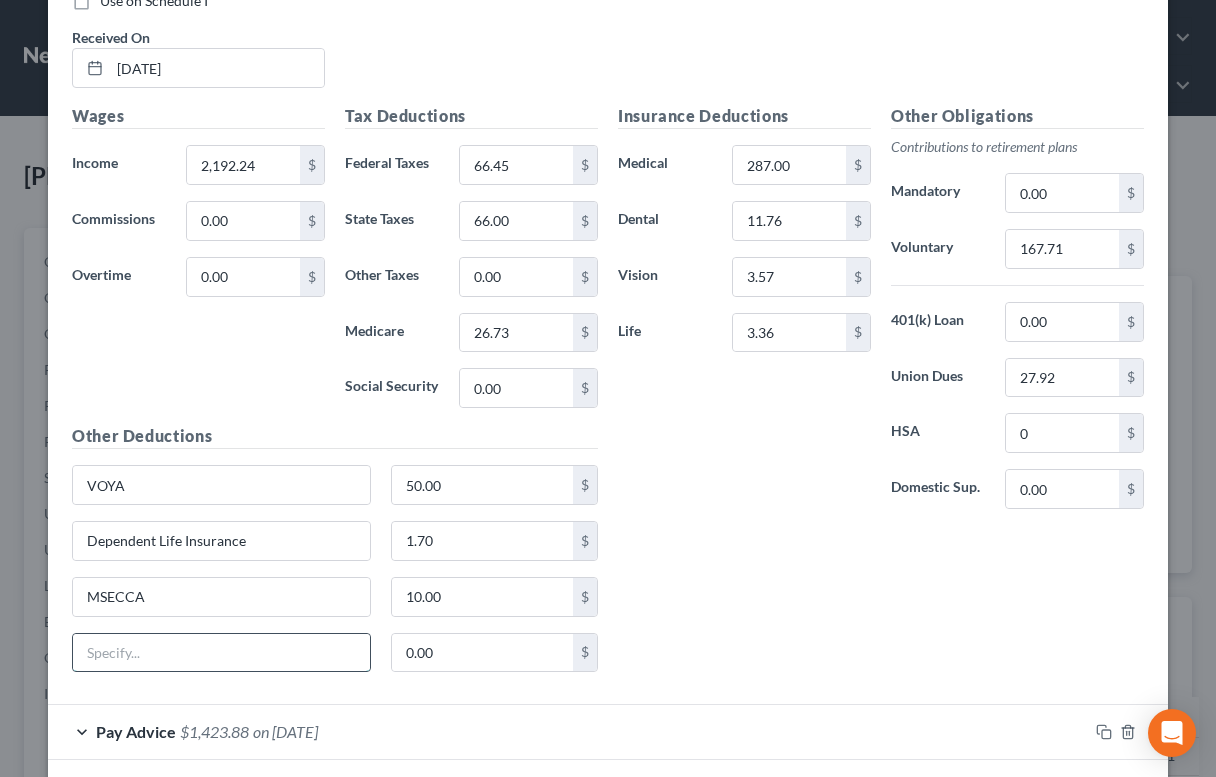 click at bounding box center (221, 653) 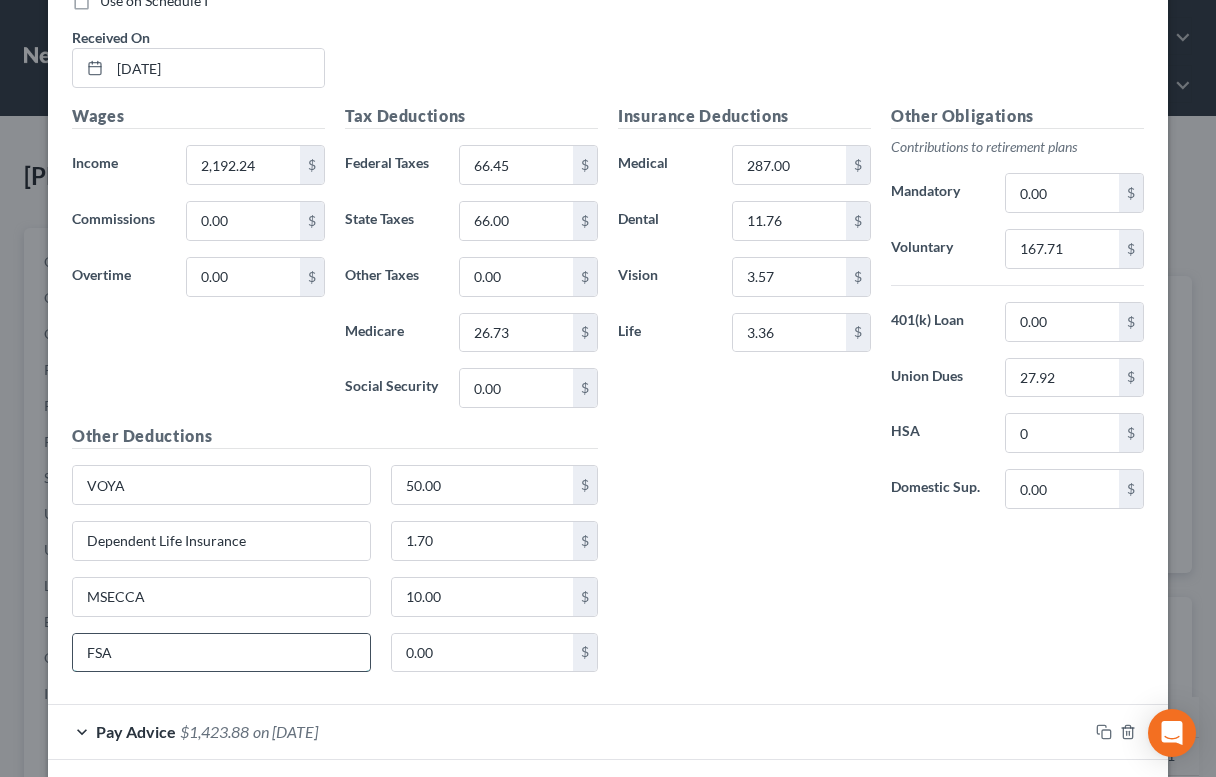 type on "FSA" 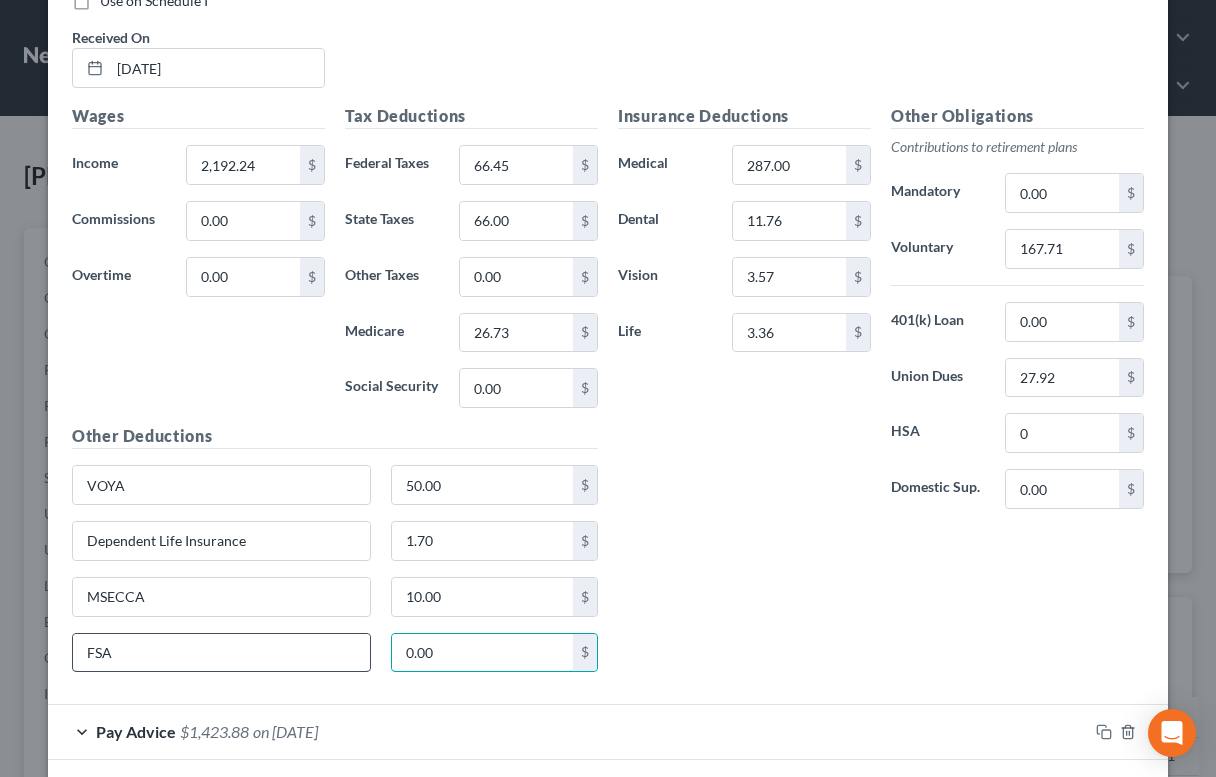 paste on "46.16" 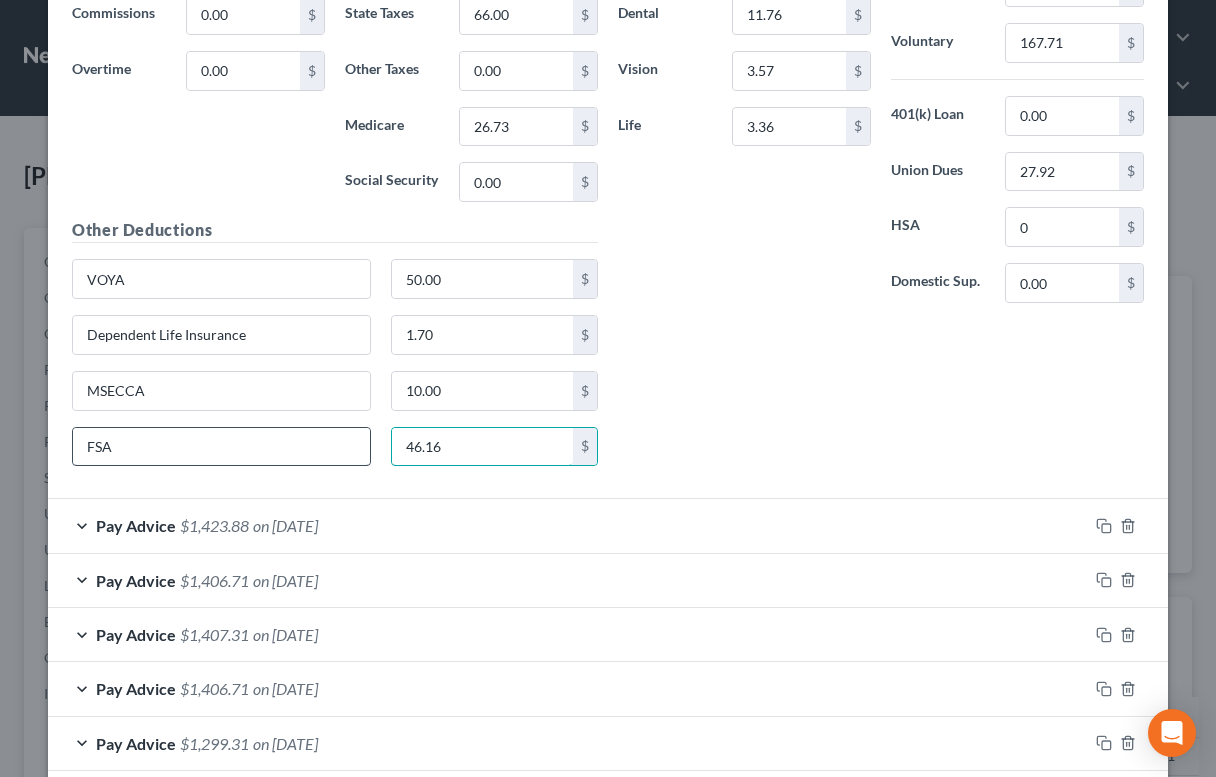 scroll, scrollTop: 5096, scrollLeft: 0, axis: vertical 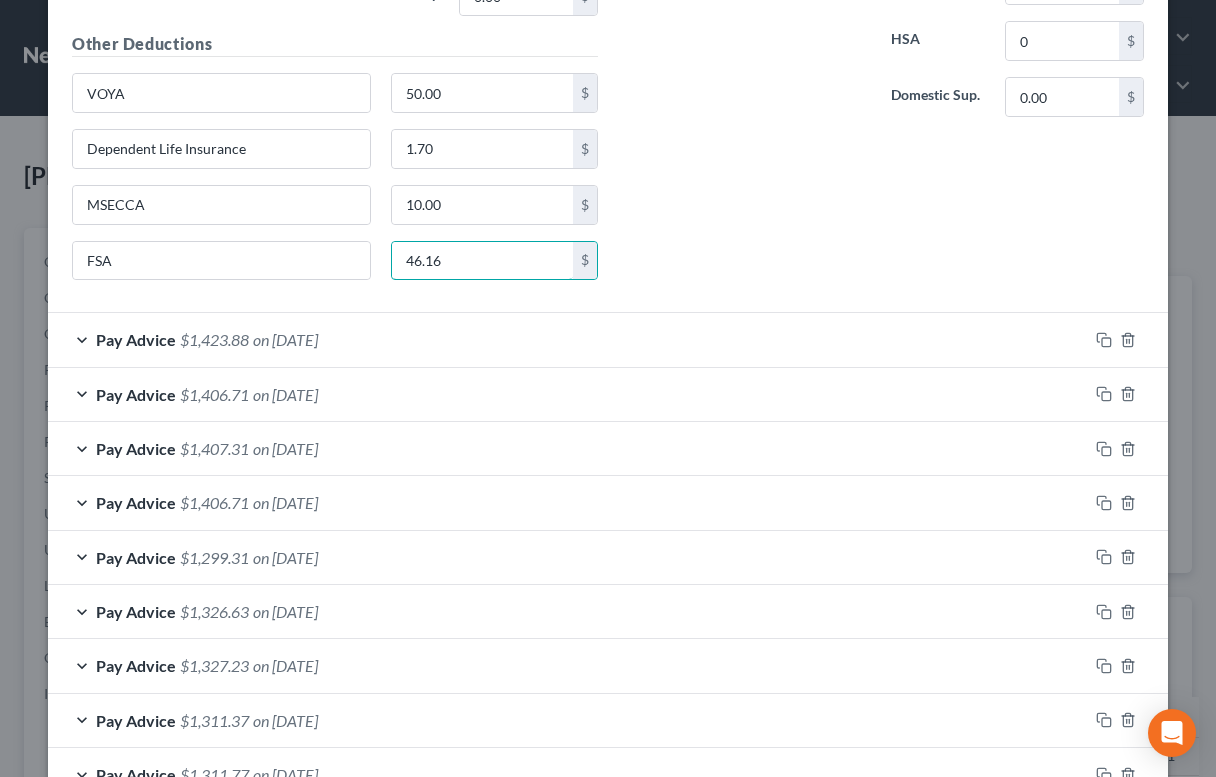 type on "46.16" 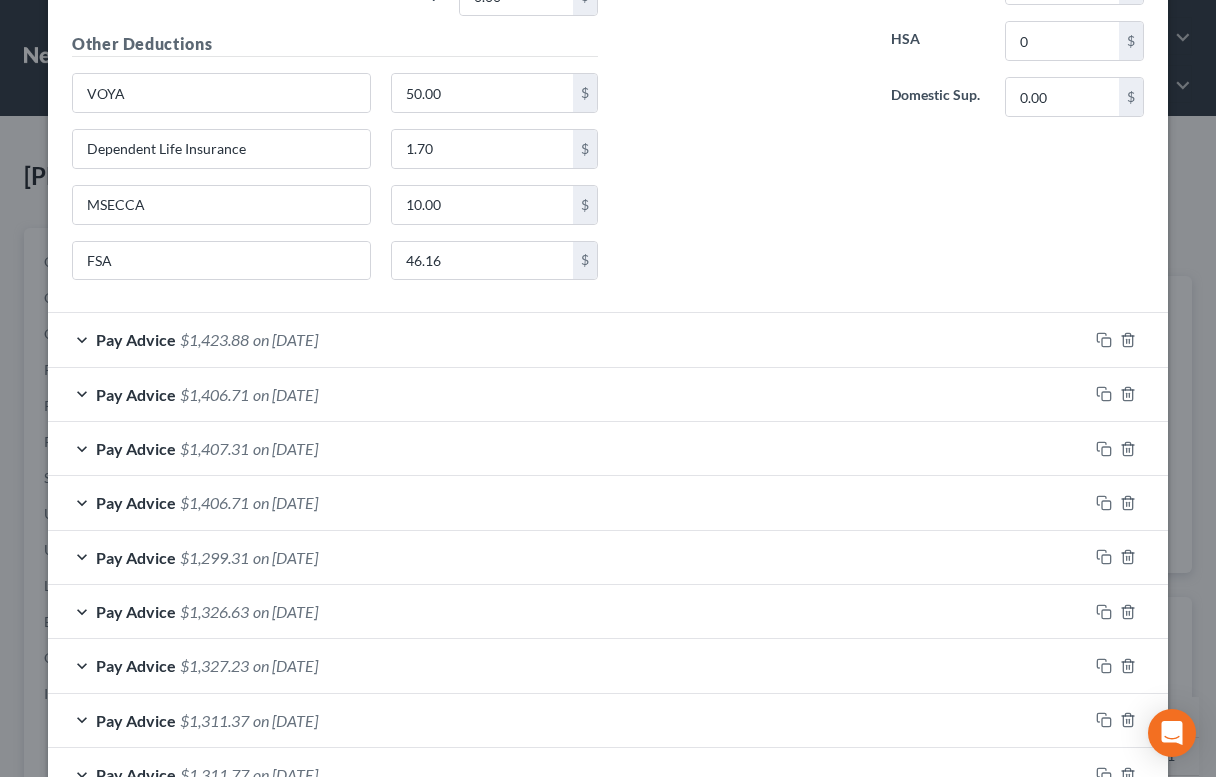 click on "$1,423.88" at bounding box center (214, 339) 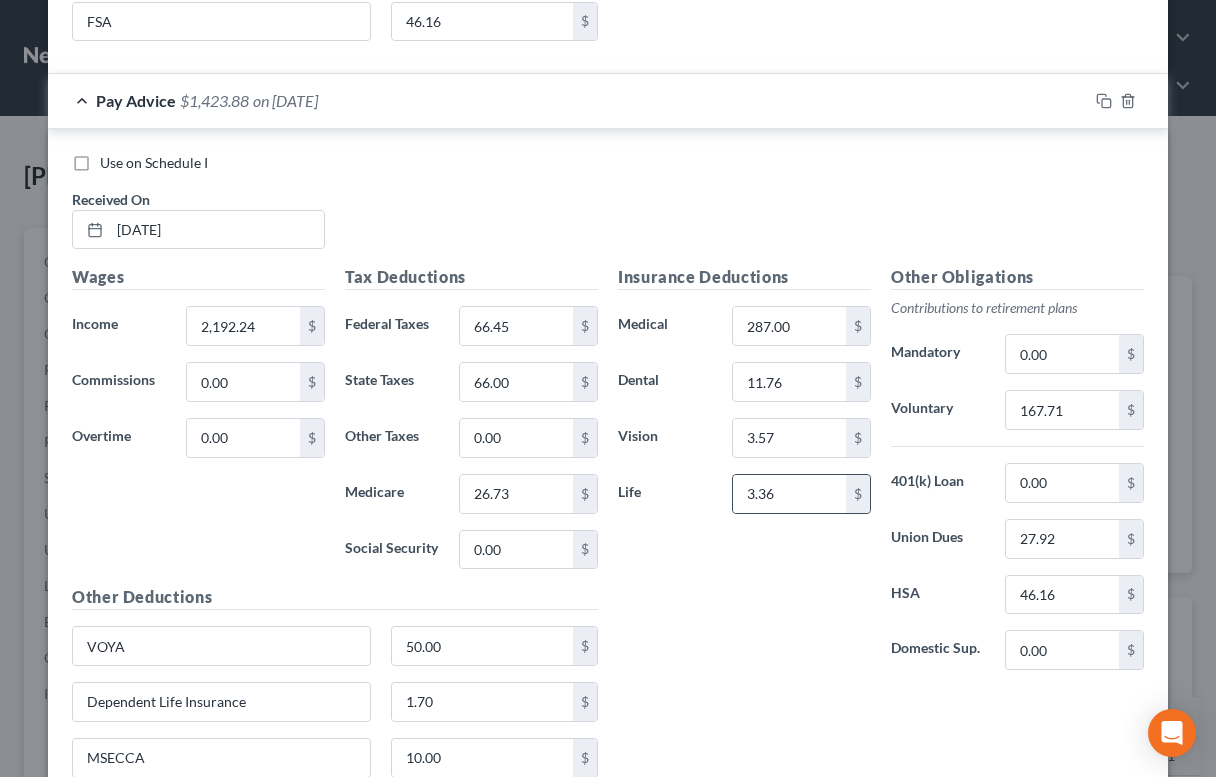 scroll, scrollTop: 5395, scrollLeft: 0, axis: vertical 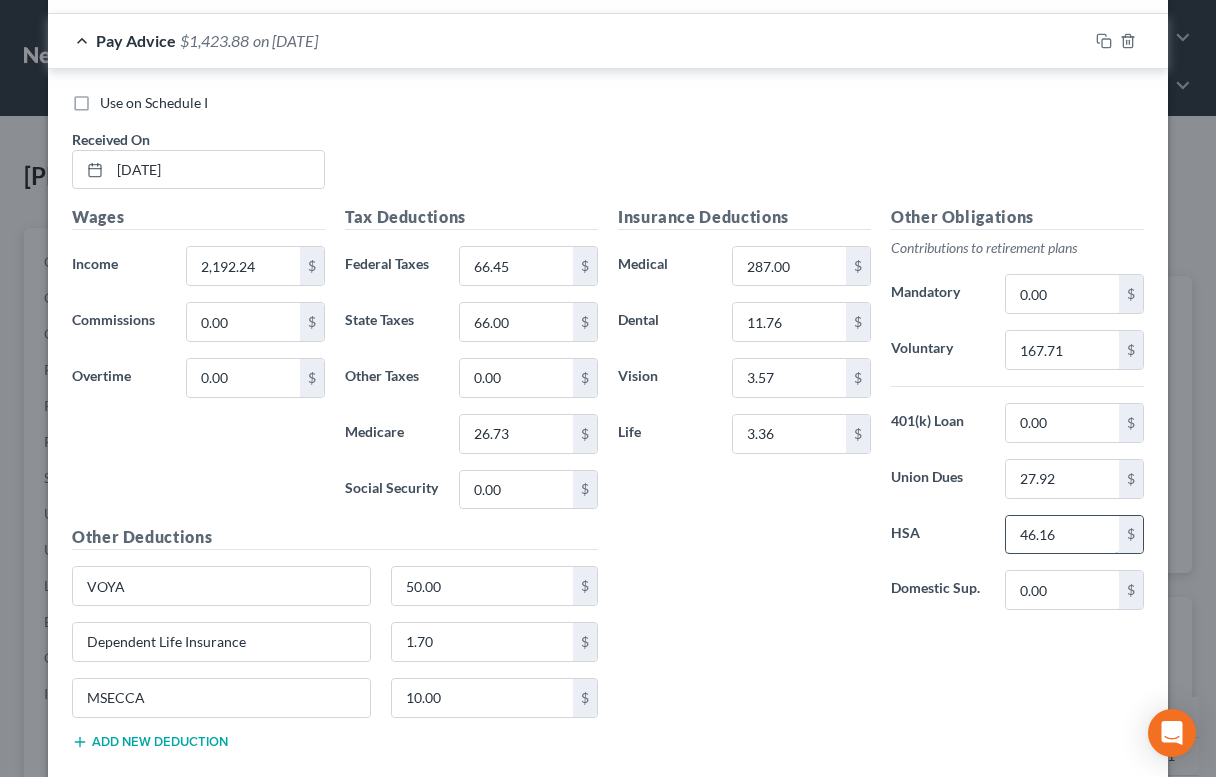 click on "46.16" at bounding box center (1062, 535) 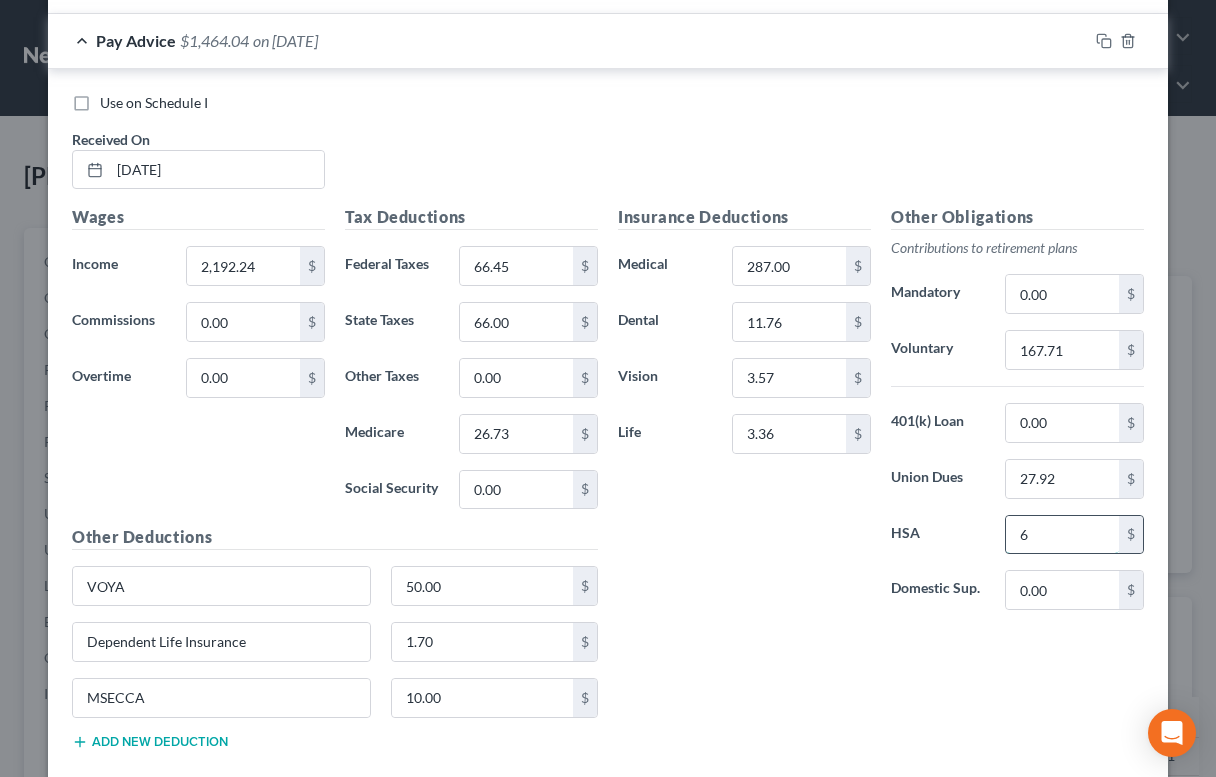 click on "6" at bounding box center (1062, 535) 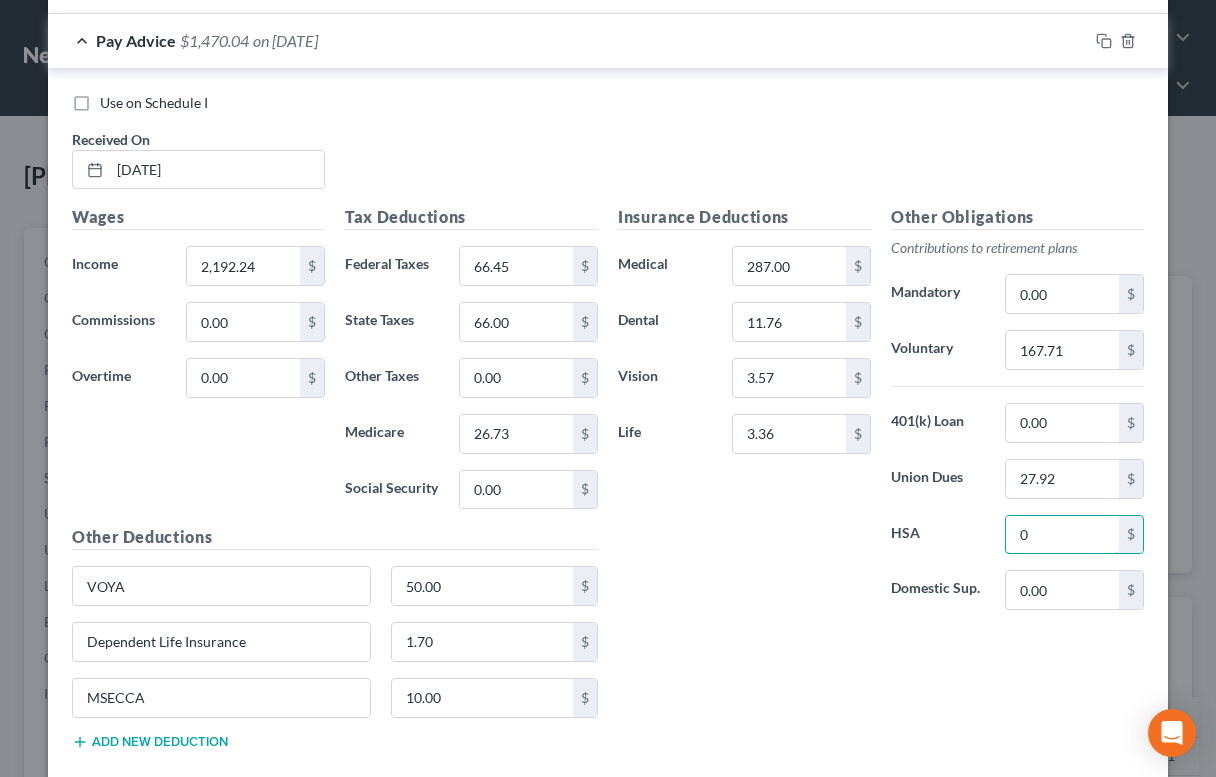 type on "0" 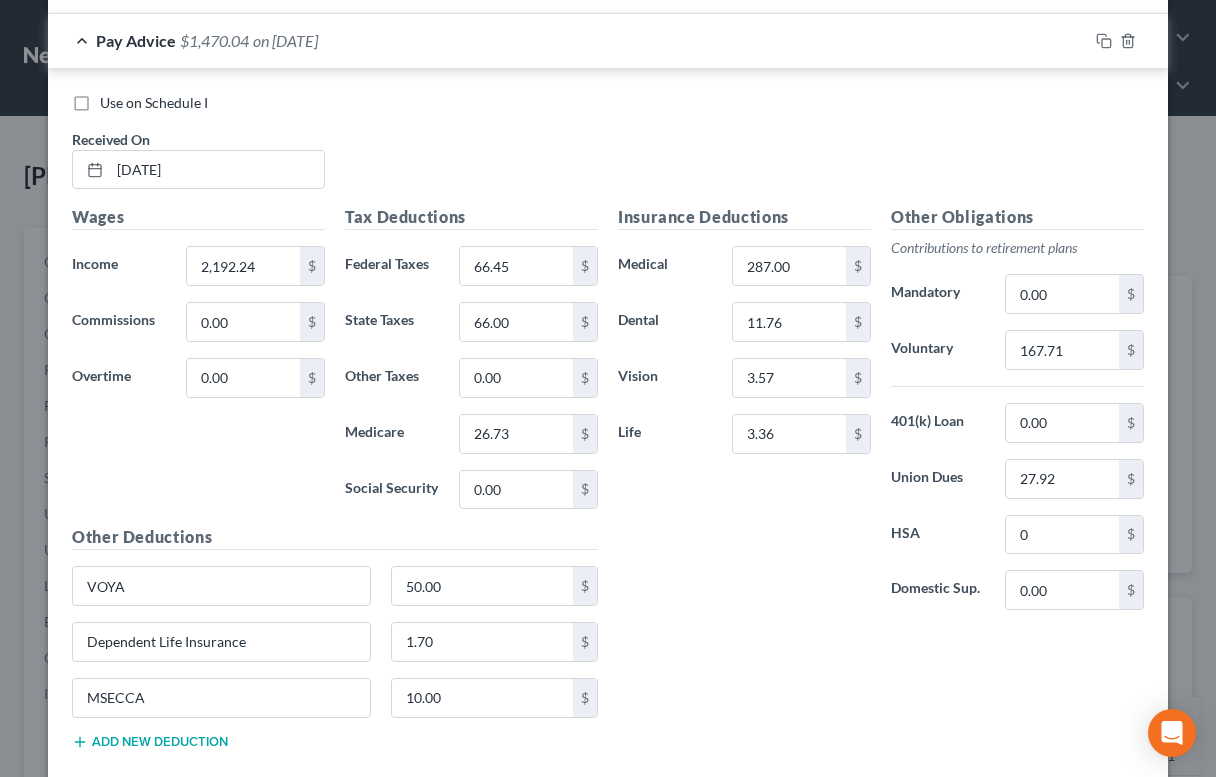 click on "Insurance Deductions Medical 287.00 $ Dental 11.76 $ Vision 3.57 $ Life 3.36 $ Other Obligations Contributions to retirement plans Mandatory 0.00 $ Voluntary 167.71 $ 401(k) Loan 0.00 $ Union Dues 27.92 $ HSA 0 $ Domestic Sup. 0.00 $" at bounding box center [881, 485] 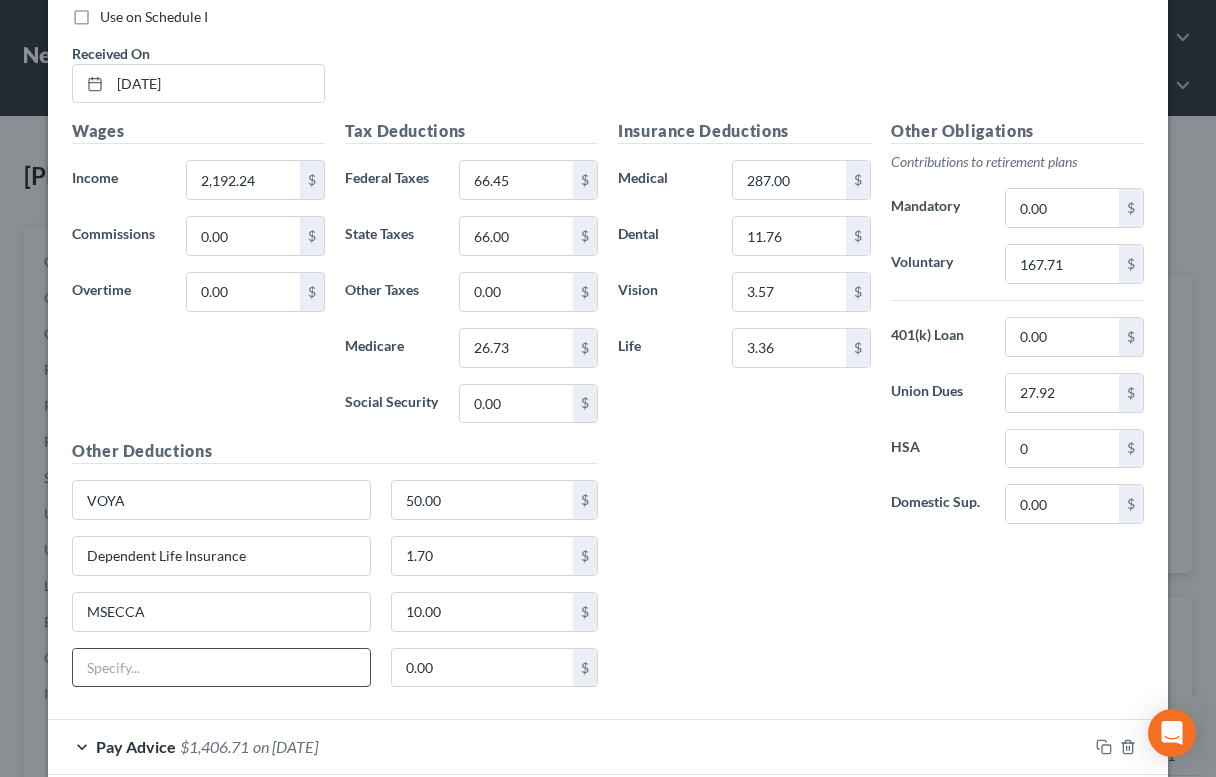 scroll, scrollTop: 5509, scrollLeft: 0, axis: vertical 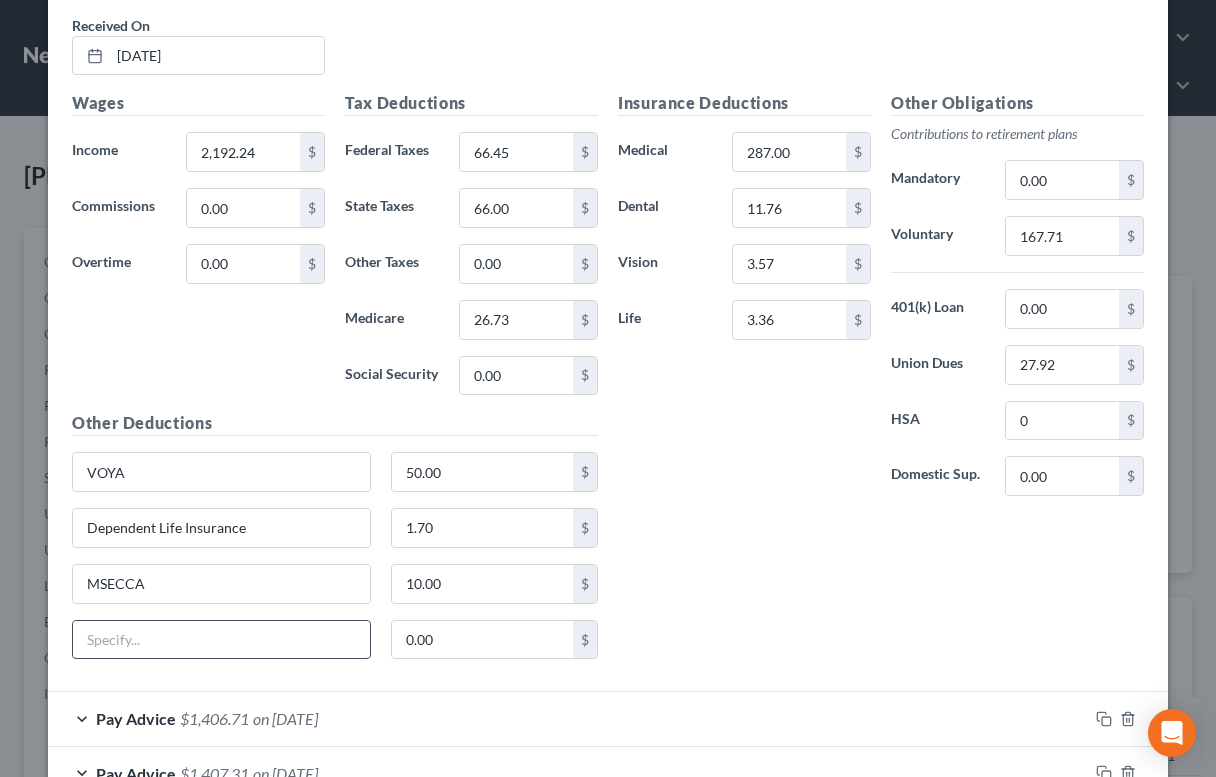 click at bounding box center [221, 640] 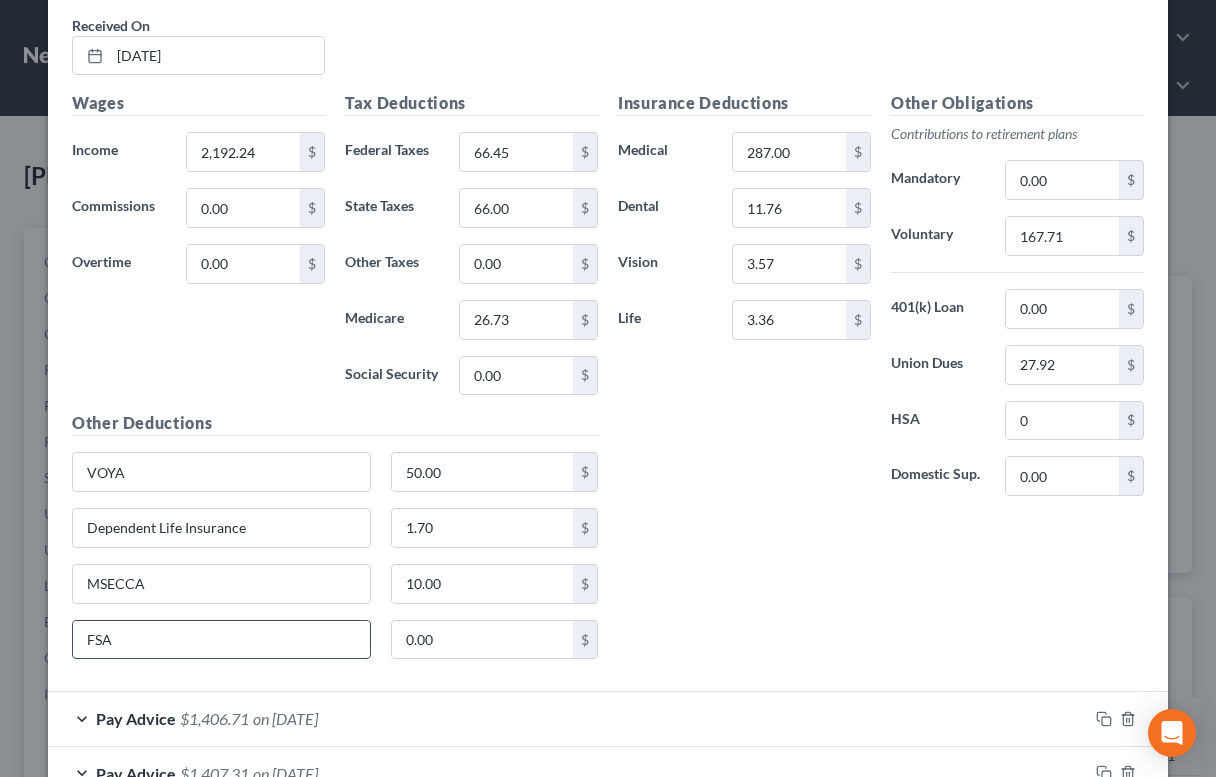 type on "FSA" 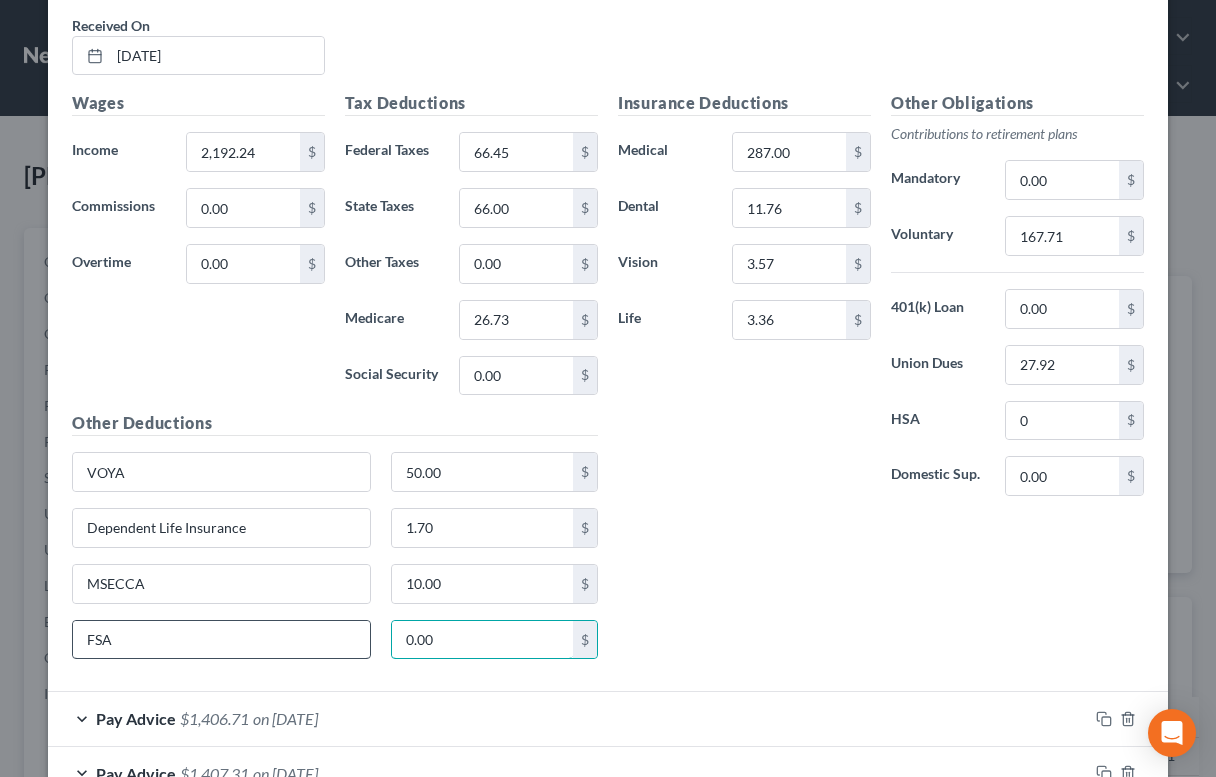 paste on "46.16" 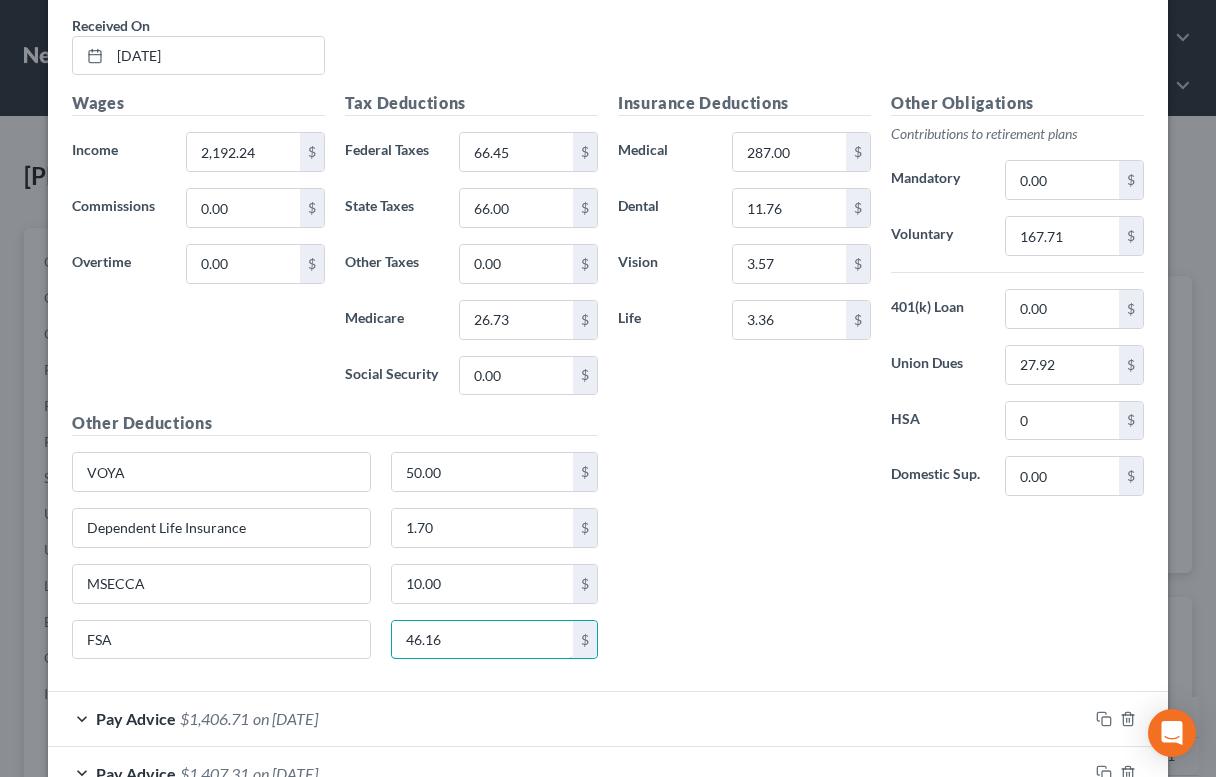 type on "46.16" 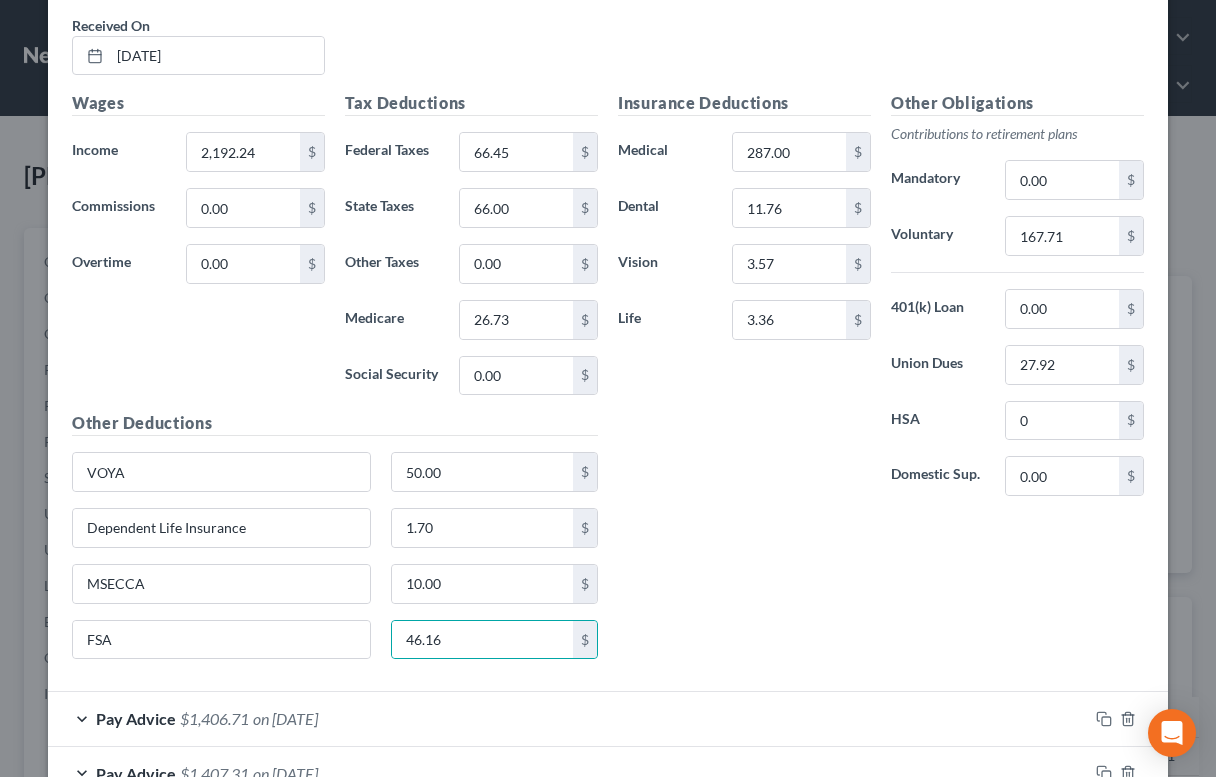 click on "Insurance Deductions Medical 287.00 $ Dental 11.76 $ Vision 3.57 $ Life 3.36 $ Other Obligations Contributions to retirement plans Mandatory 0.00 $ Voluntary 167.71 $ 401(k) Loan 0.00 $ Union Dues 27.92 $ HSA 0 $ Domestic Sup. 0.00 $" at bounding box center [881, 383] 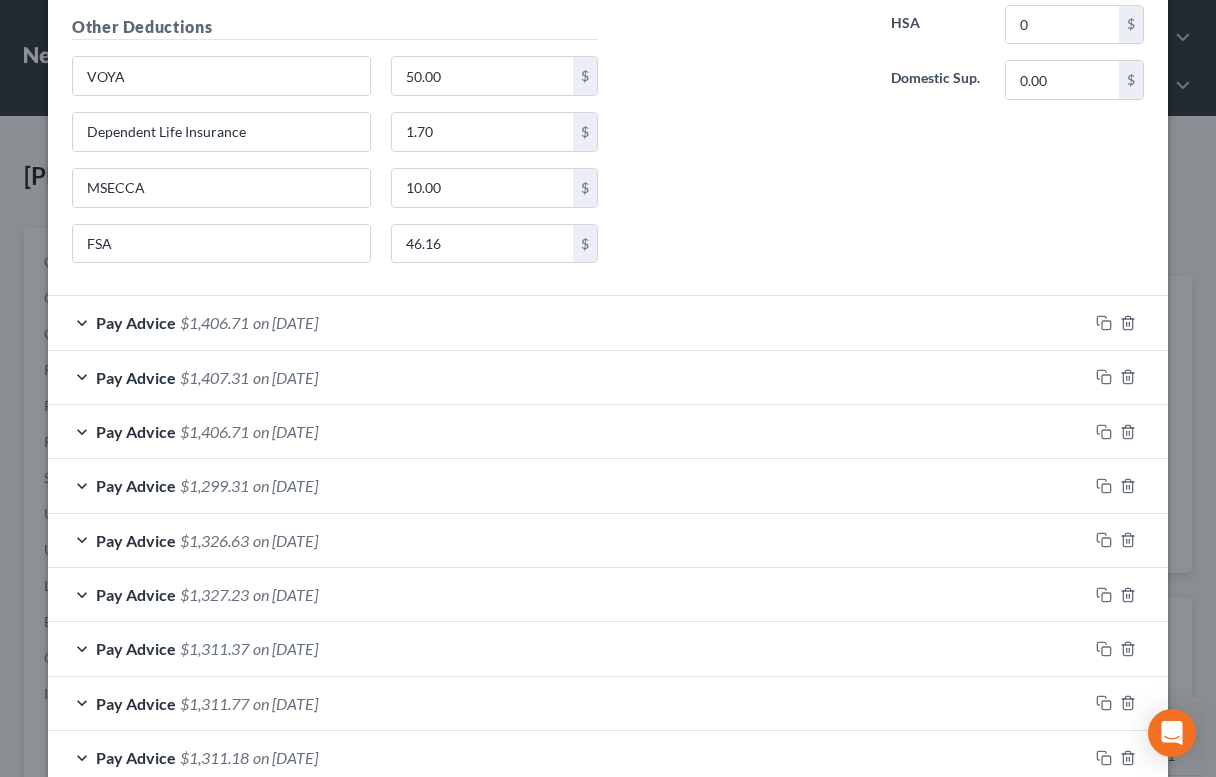 scroll, scrollTop: 5927, scrollLeft: 0, axis: vertical 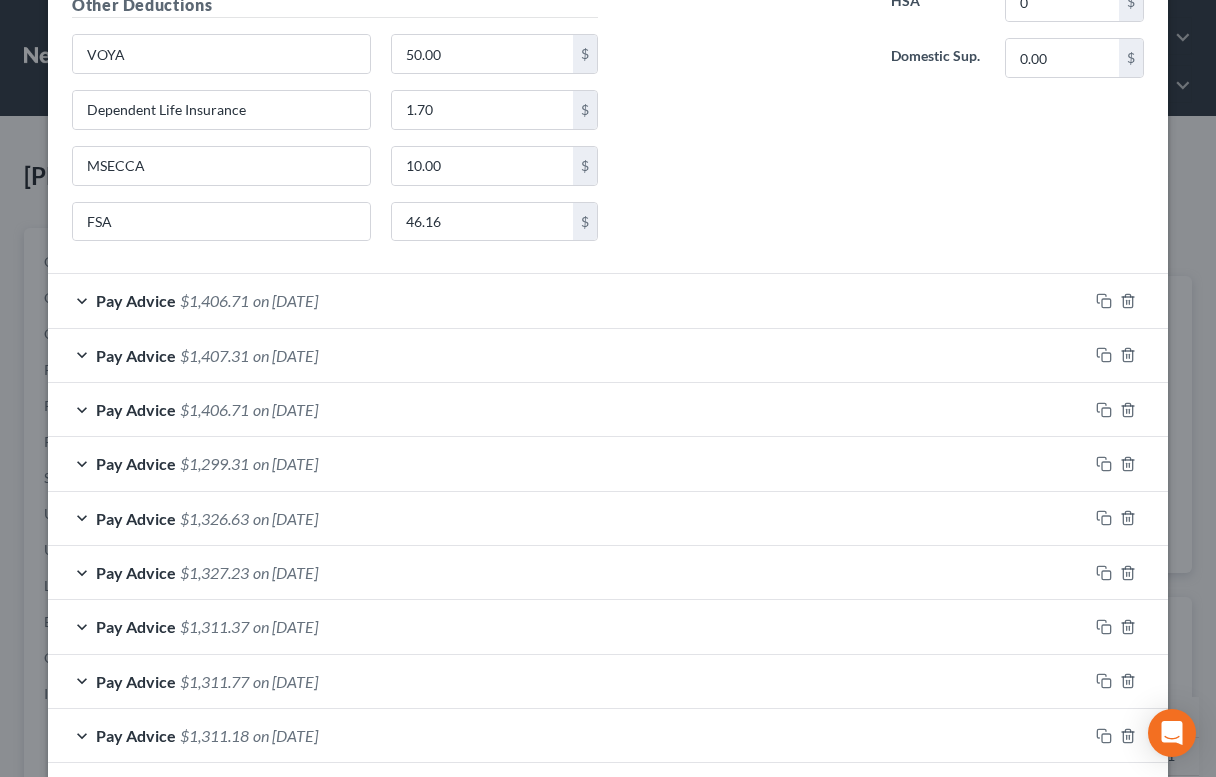 click on "Pay Advice $1,406.71 on [DATE]" at bounding box center [568, 300] 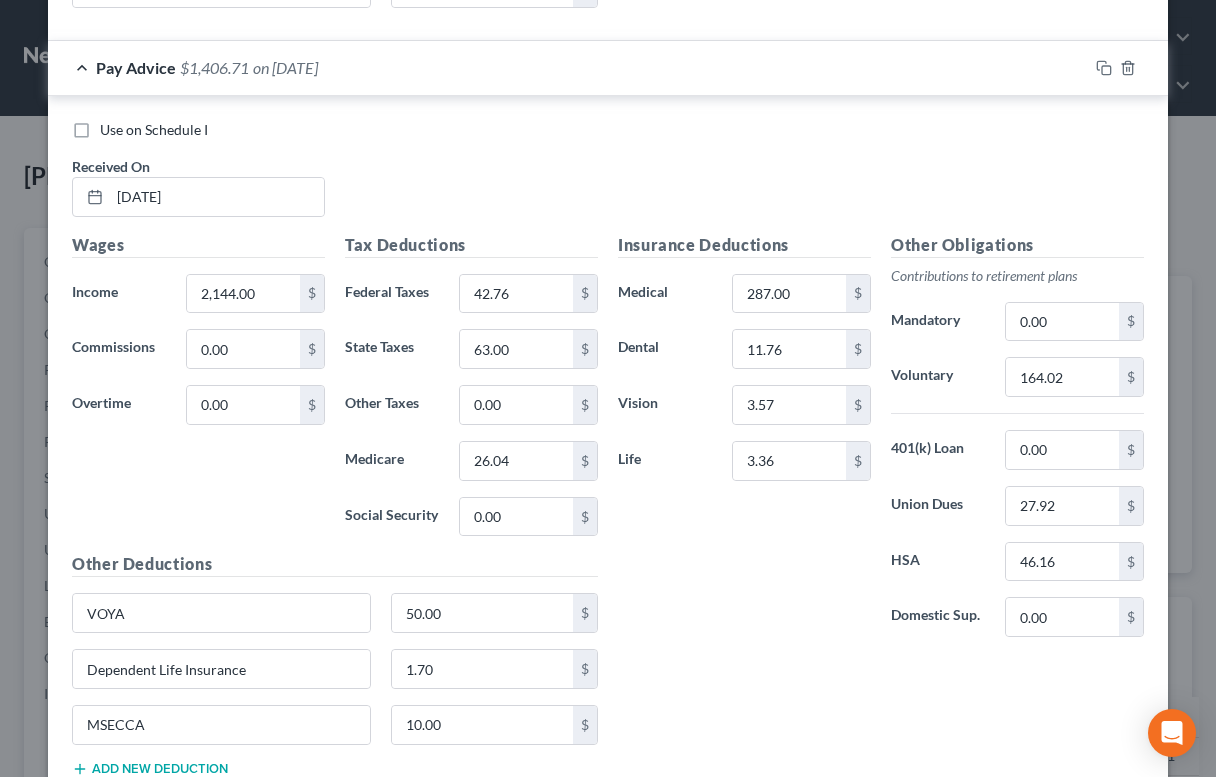 scroll, scrollTop: 6216, scrollLeft: 0, axis: vertical 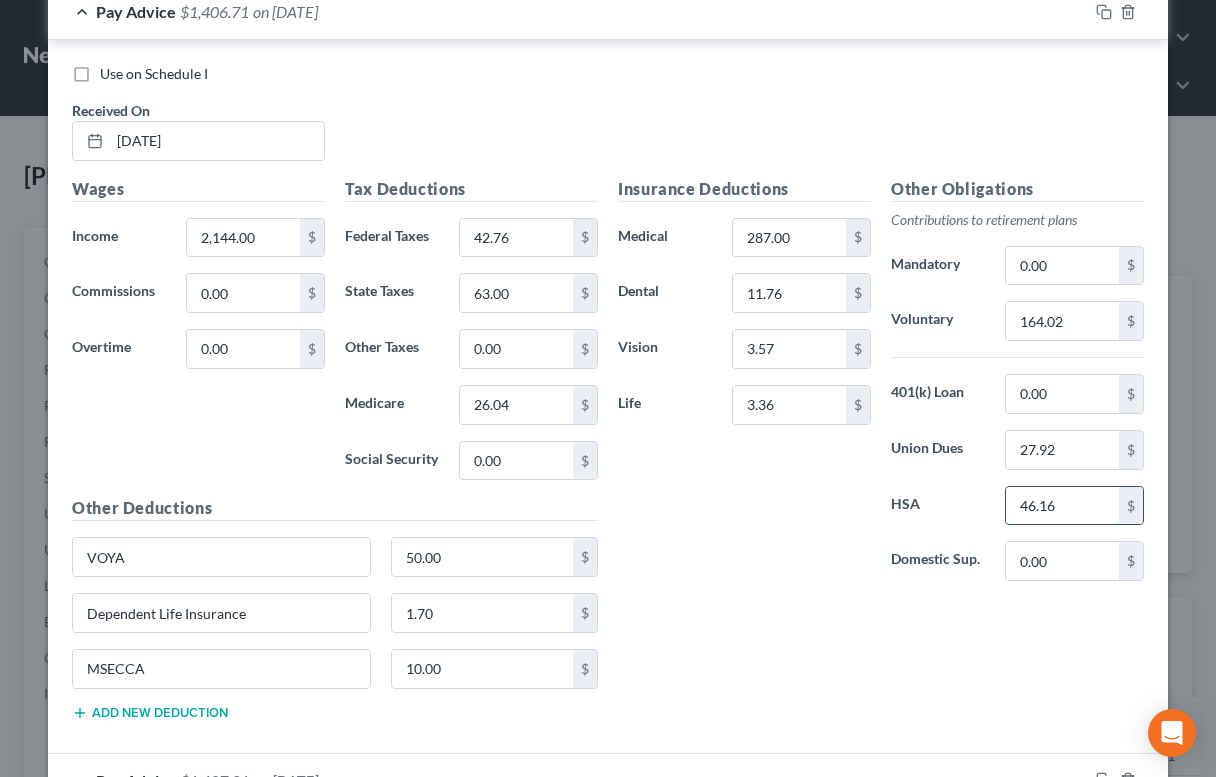 click on "46.16" at bounding box center (1062, 506) 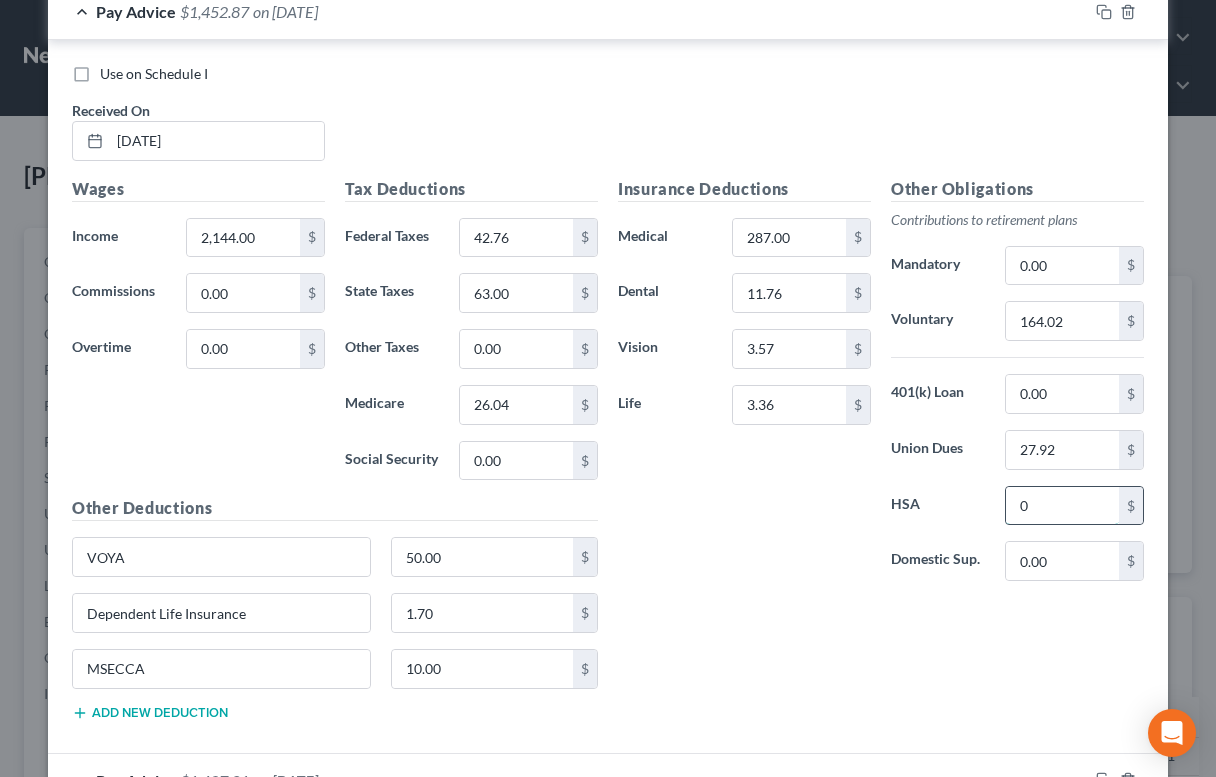 type on "0" 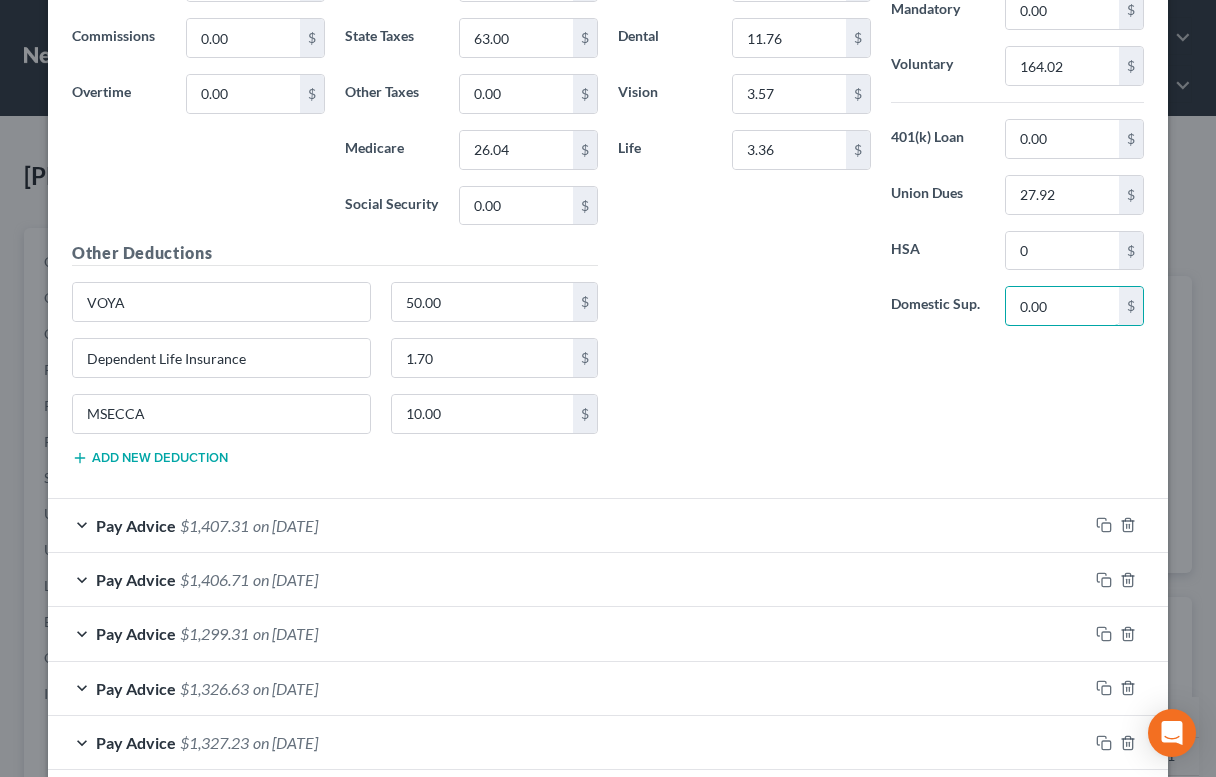 scroll, scrollTop: 6481, scrollLeft: 0, axis: vertical 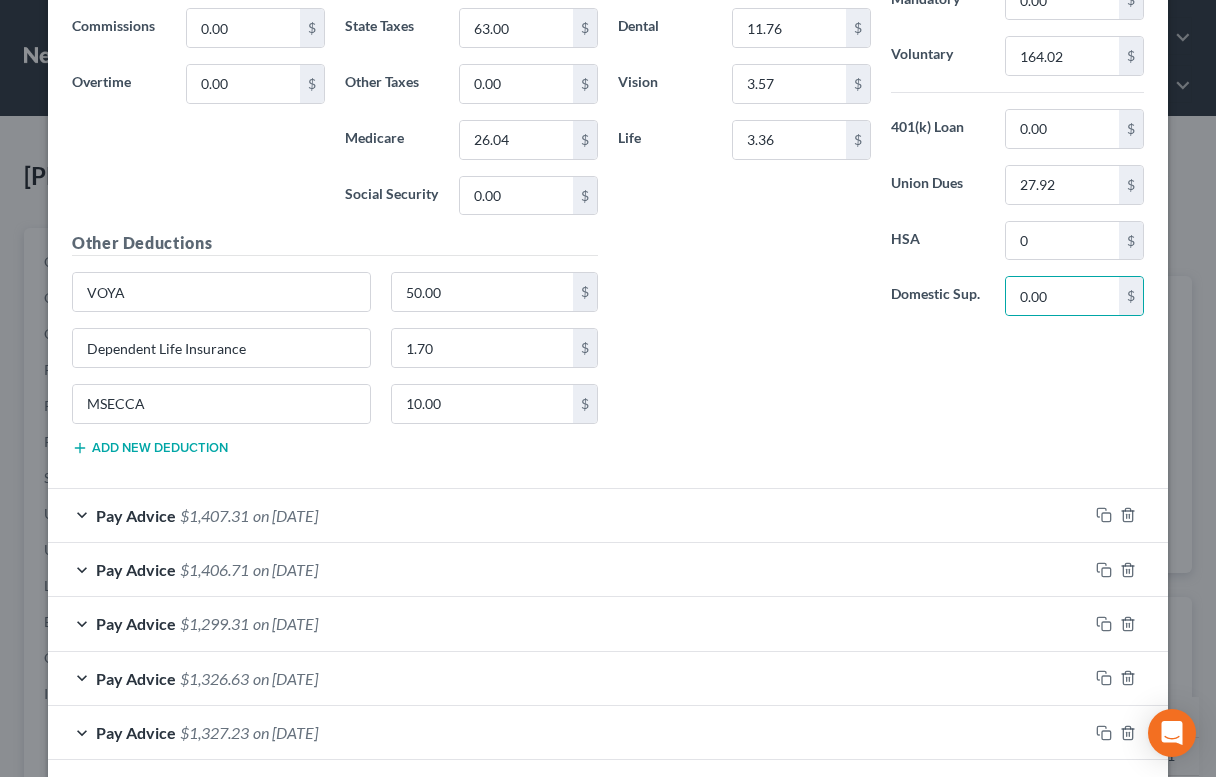 click on "Add new deduction" at bounding box center (150, 448) 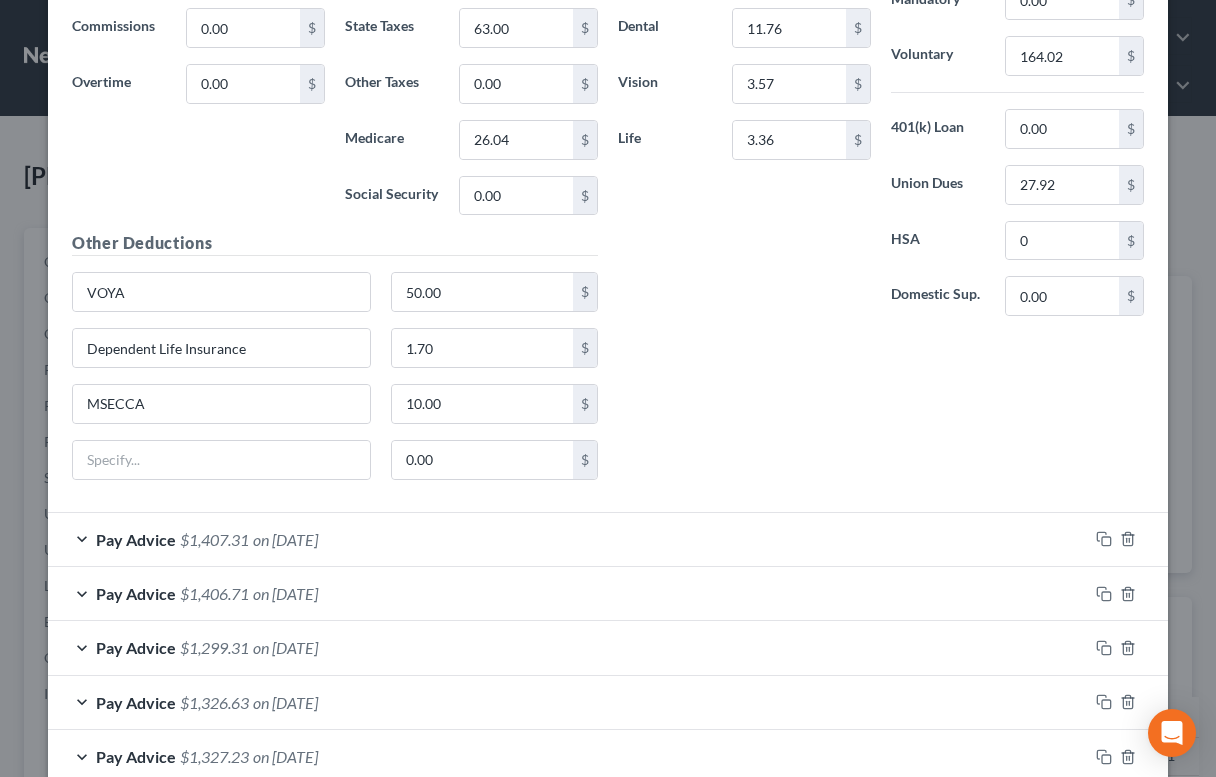 click on "0.00 $" at bounding box center (335, 468) 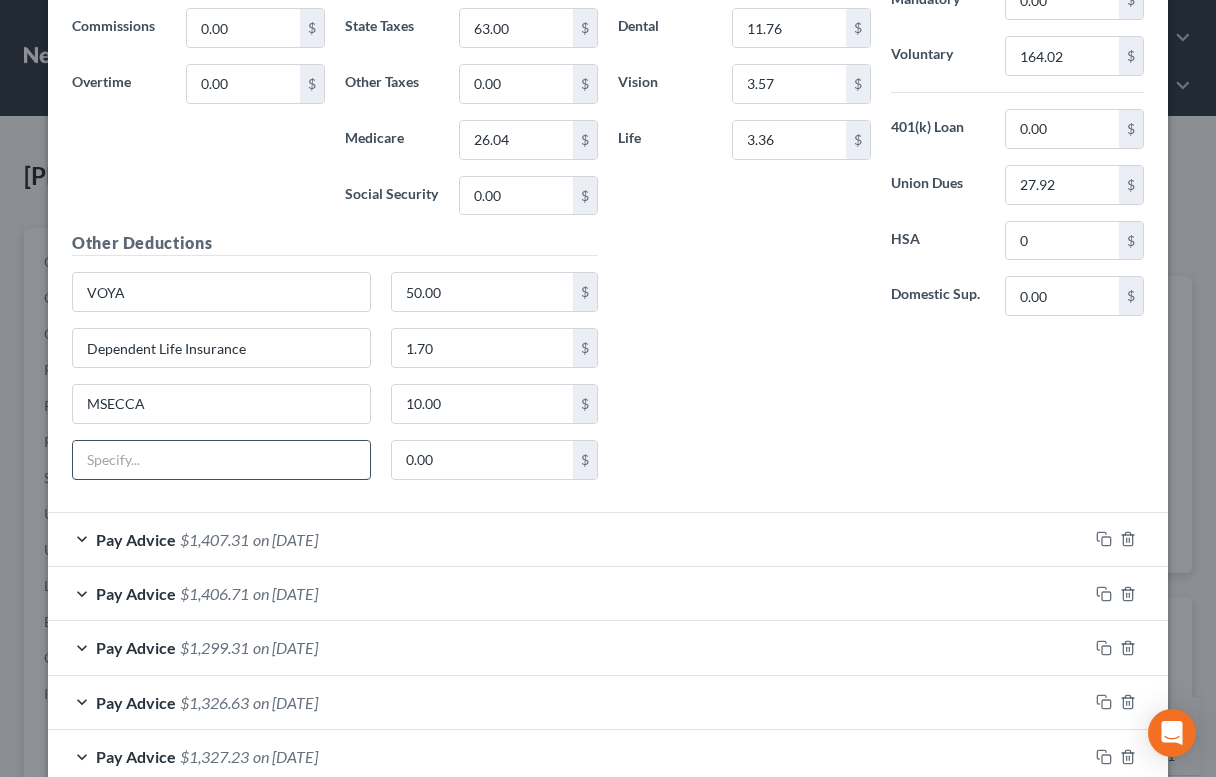 click at bounding box center (221, 460) 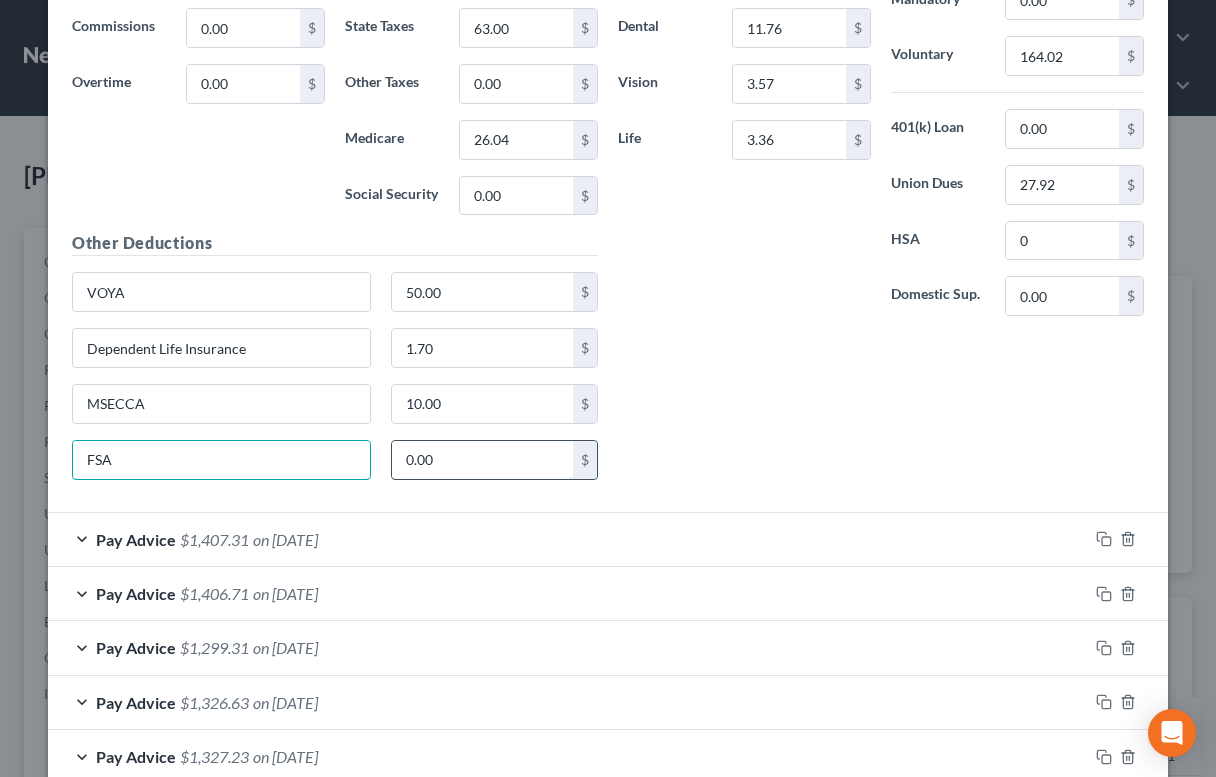 type on "FSA" 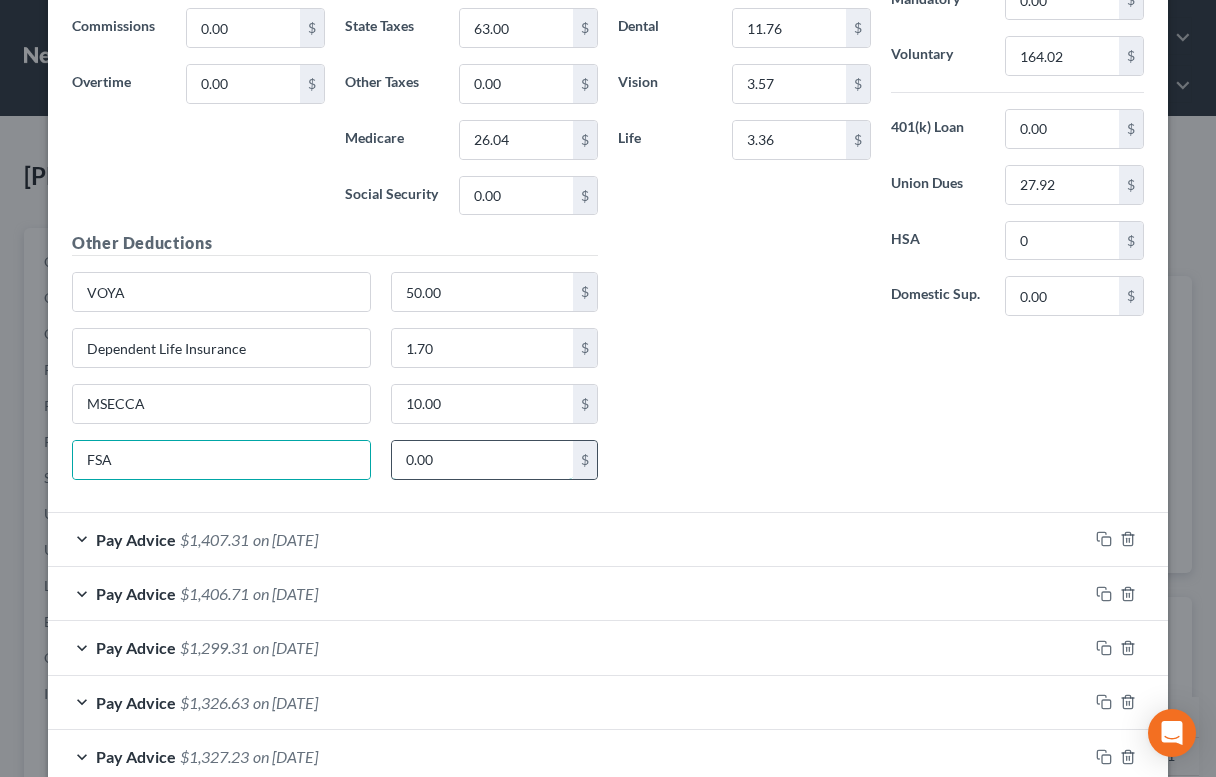 click on "0.00" at bounding box center (483, 460) 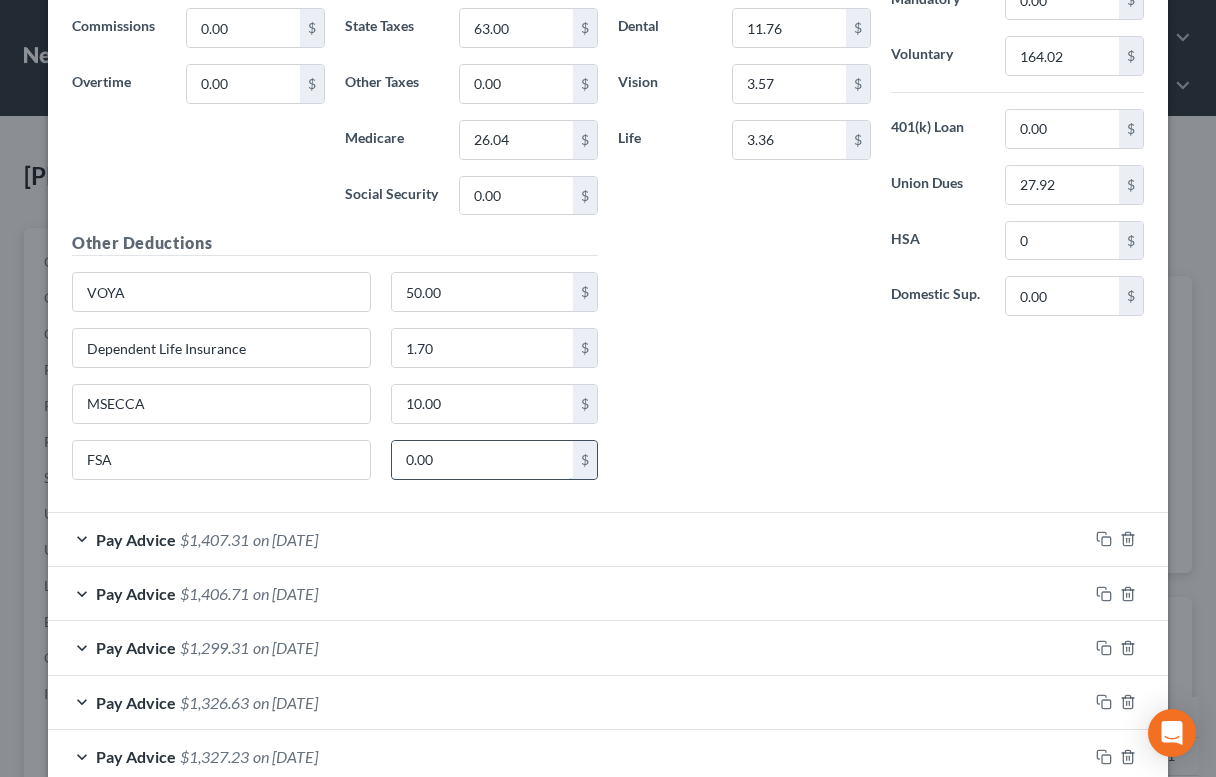 click on "0.00" at bounding box center (483, 460) 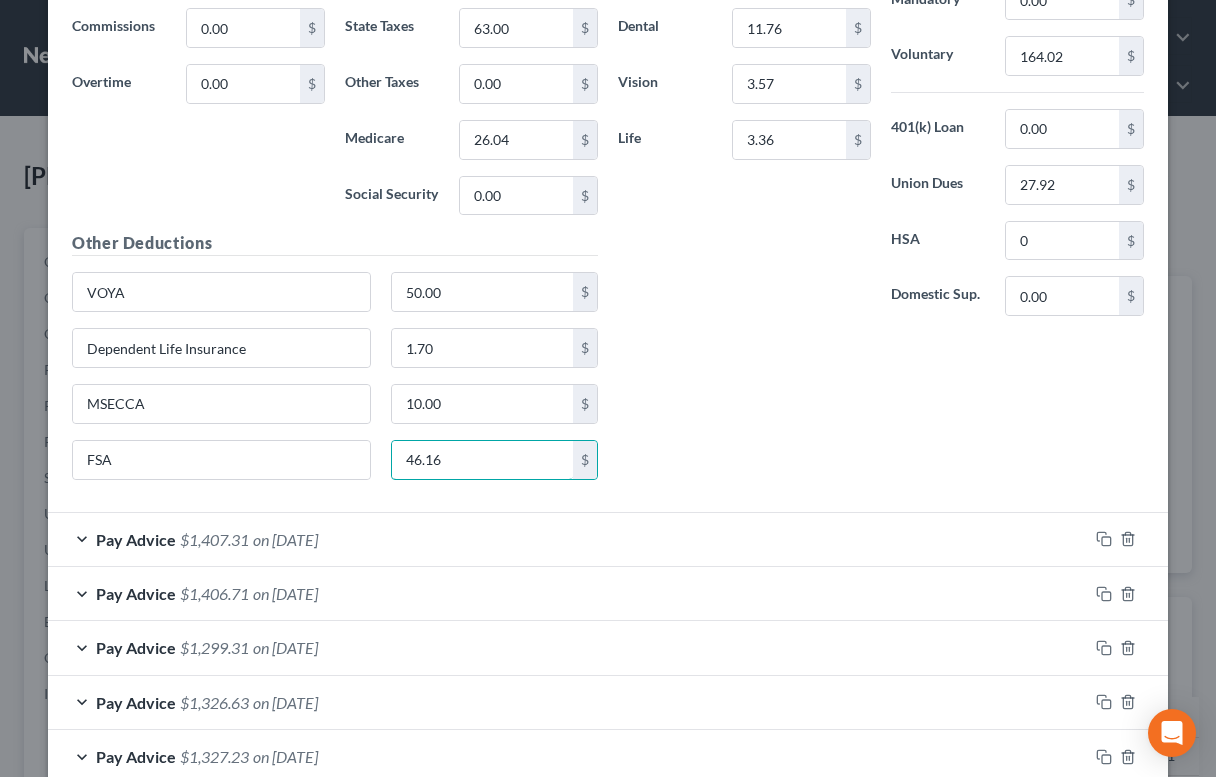 type on "46.16" 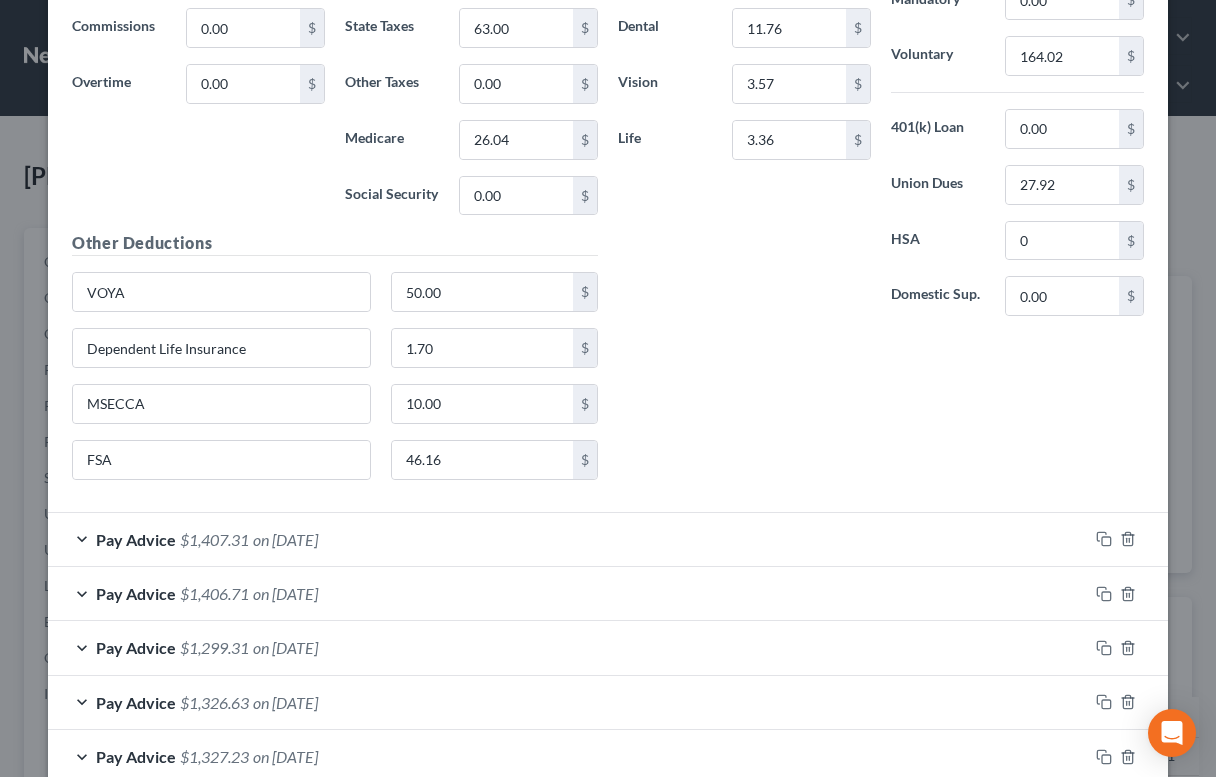 click on "Insurance Deductions Medical 287.00 $ Dental 11.76 $ Vision 3.57 $ Life 3.36 $ Other Obligations Contributions to retirement plans Mandatory 0.00 $ Voluntary 164.02 $ 401(k) Loan 0.00 $ Union Dues 27.92 $ HSA 0 $ Domestic Sup. 0.00 $" at bounding box center (881, 204) 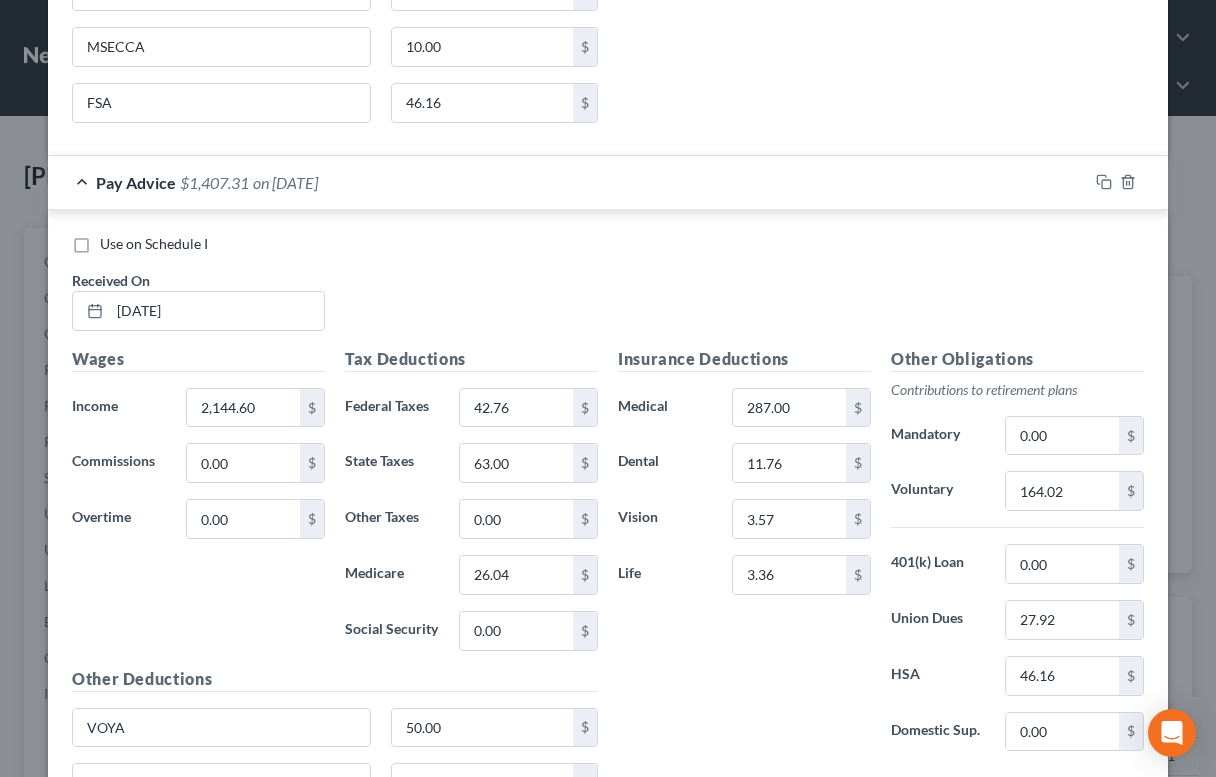 scroll, scrollTop: 6857, scrollLeft: 0, axis: vertical 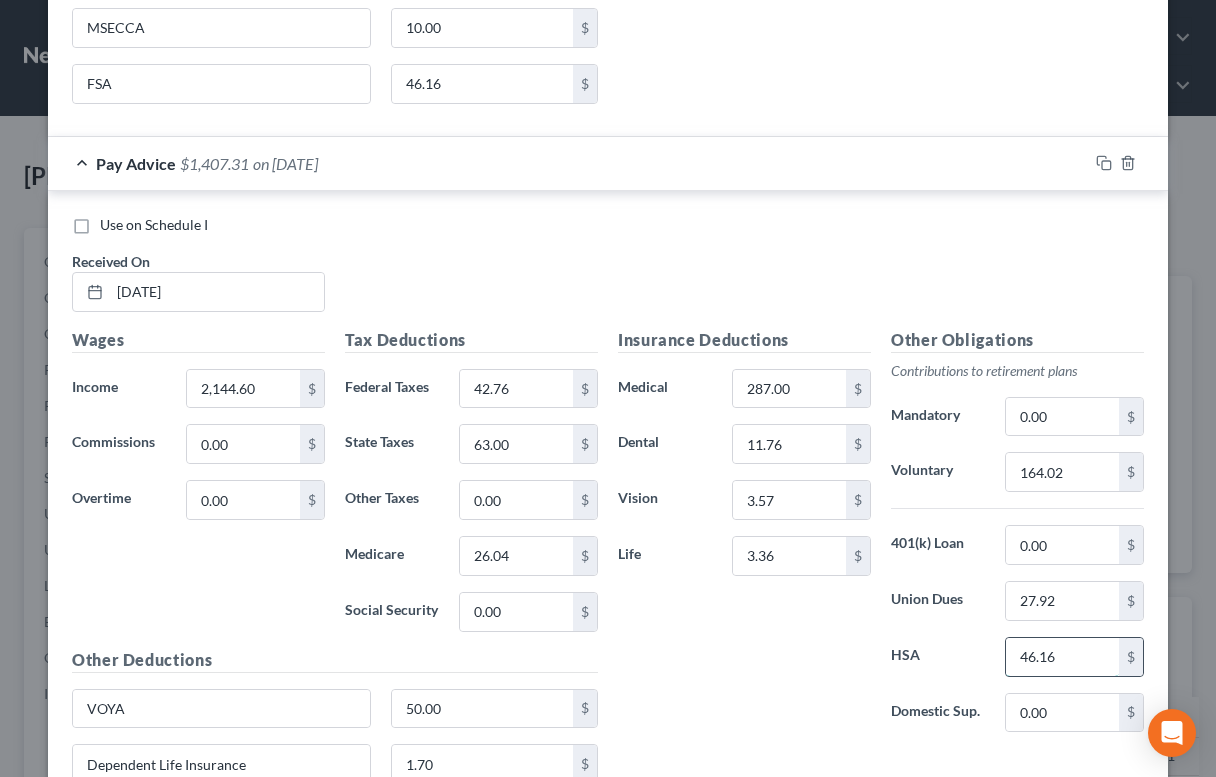 click on "46.16" at bounding box center [1062, 657] 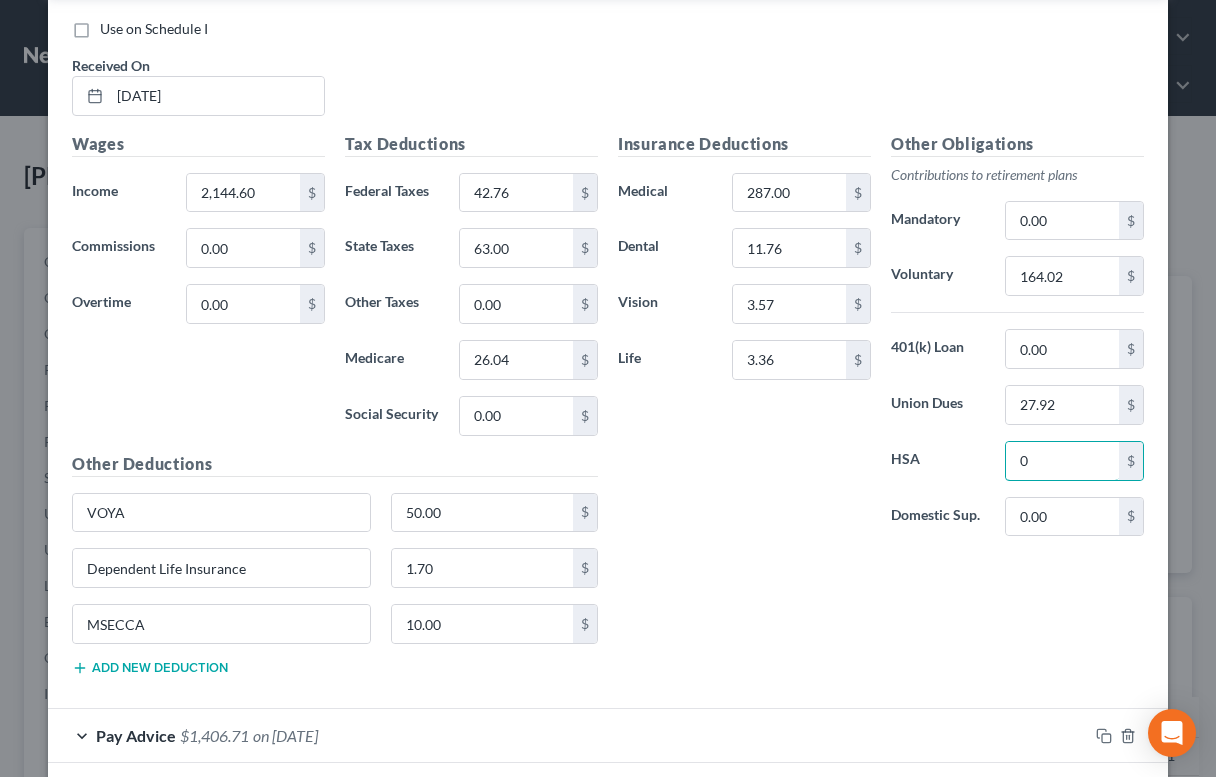 scroll, scrollTop: 7118, scrollLeft: 0, axis: vertical 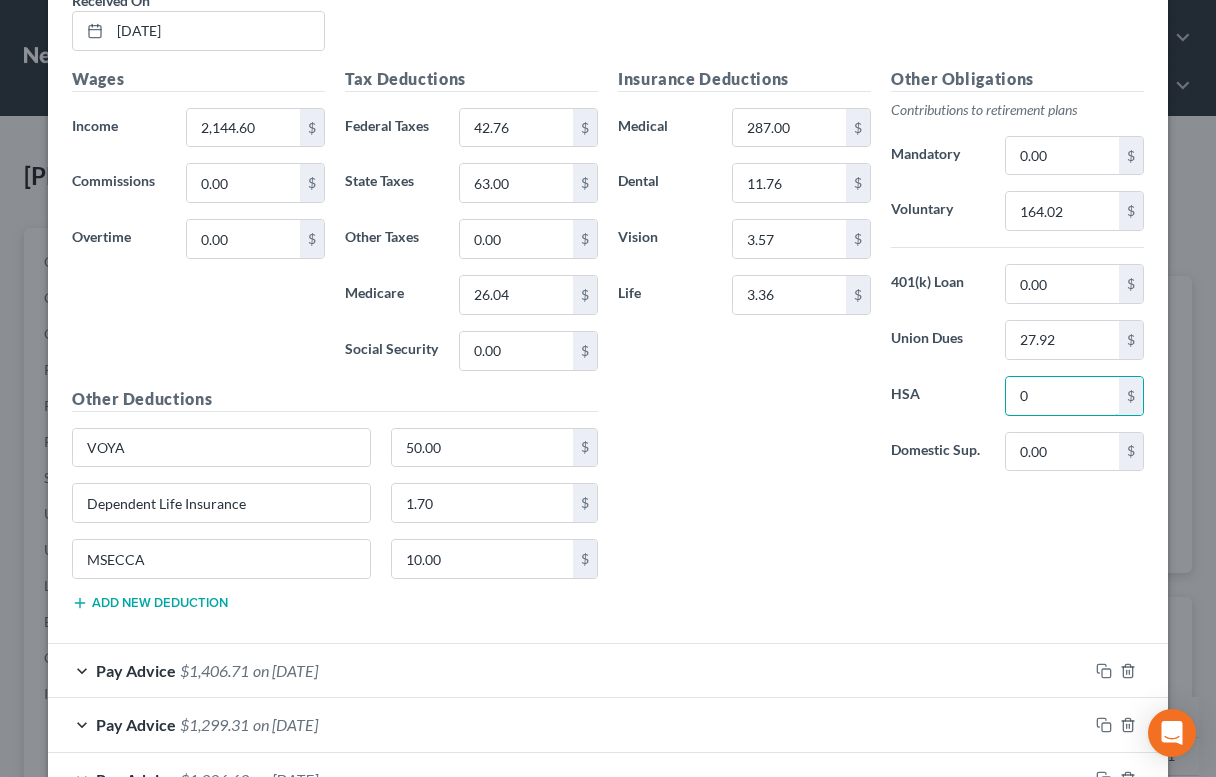 type on "0" 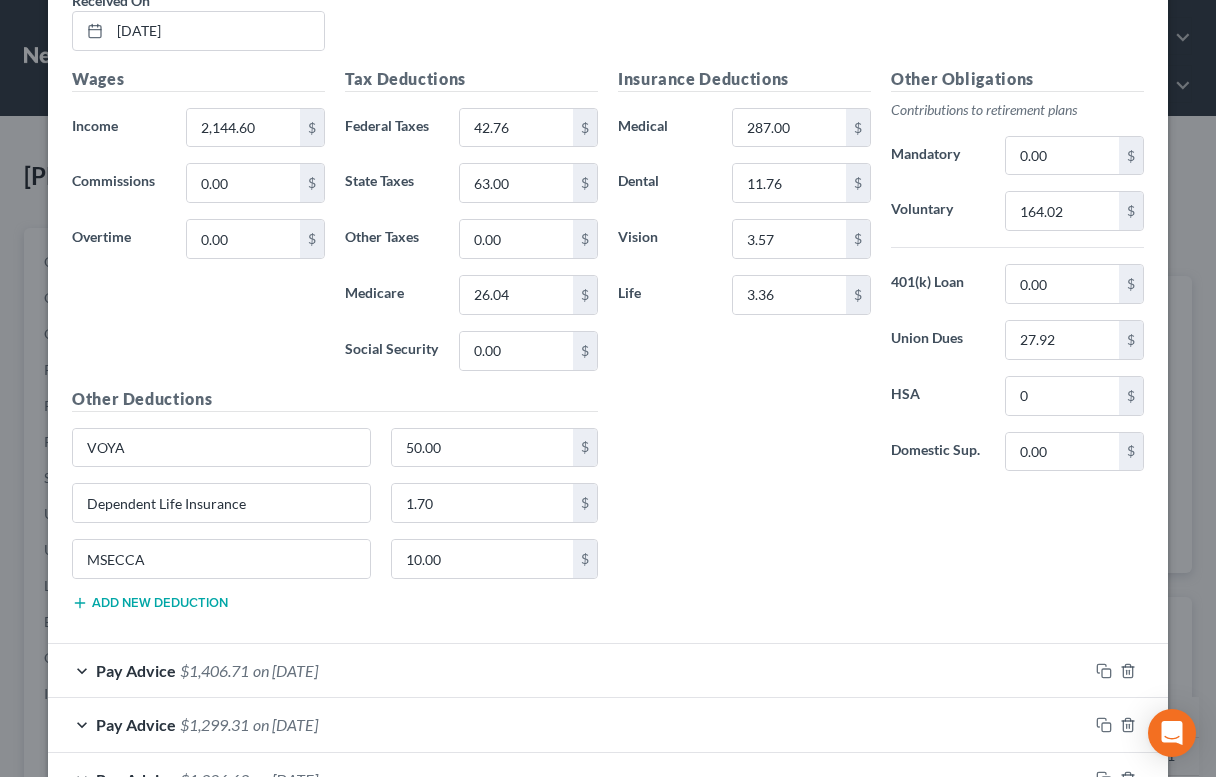 click on "Add new deduction" at bounding box center (150, 603) 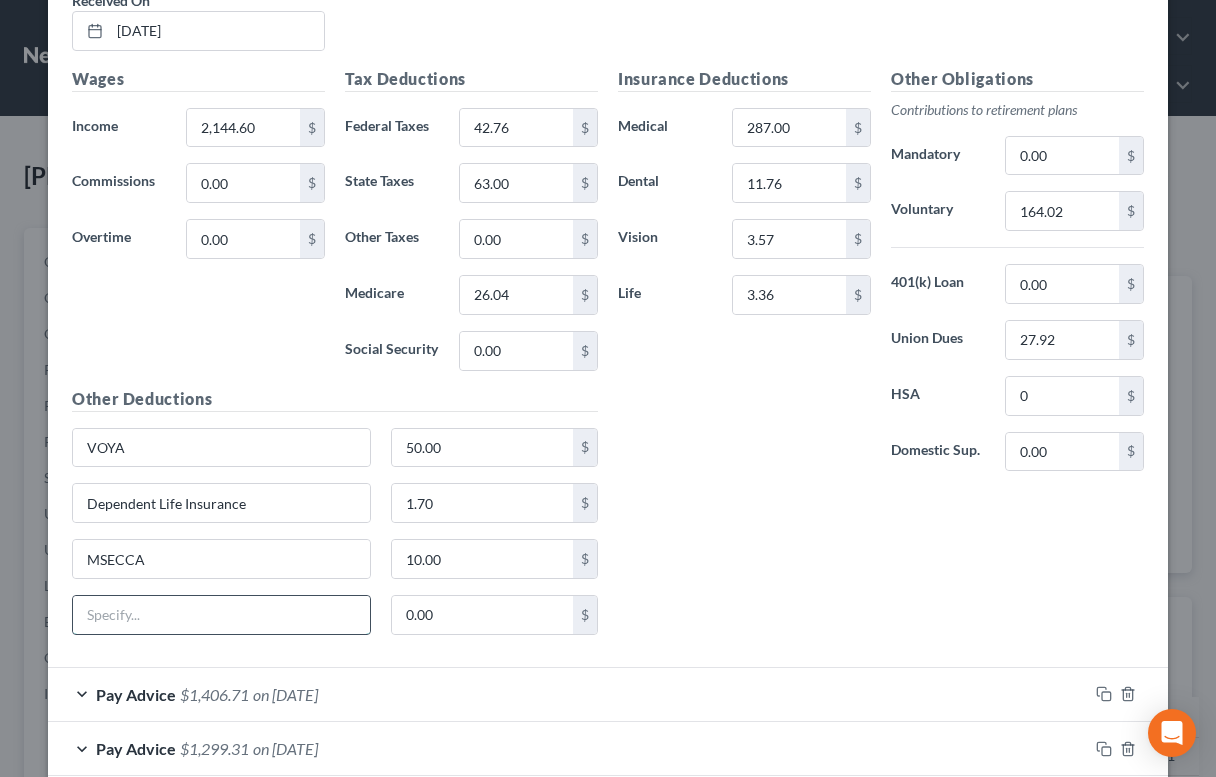 click at bounding box center [221, 615] 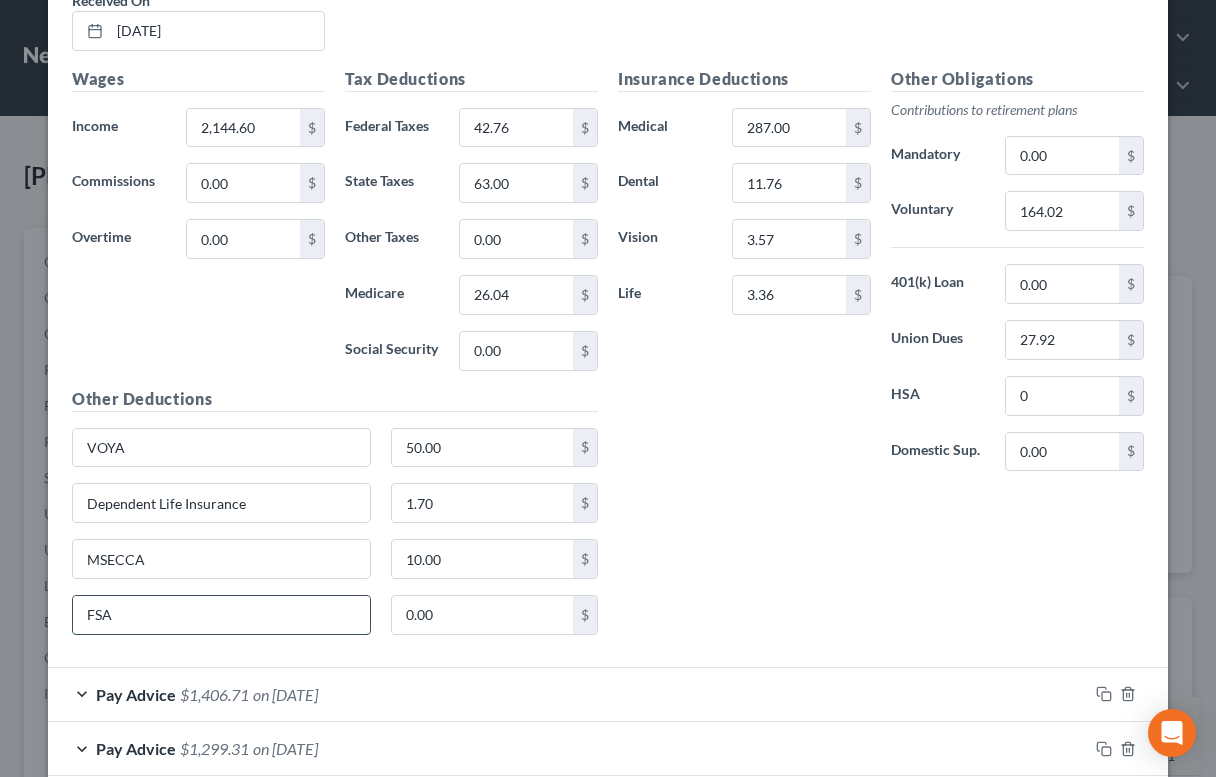 type on "FSA" 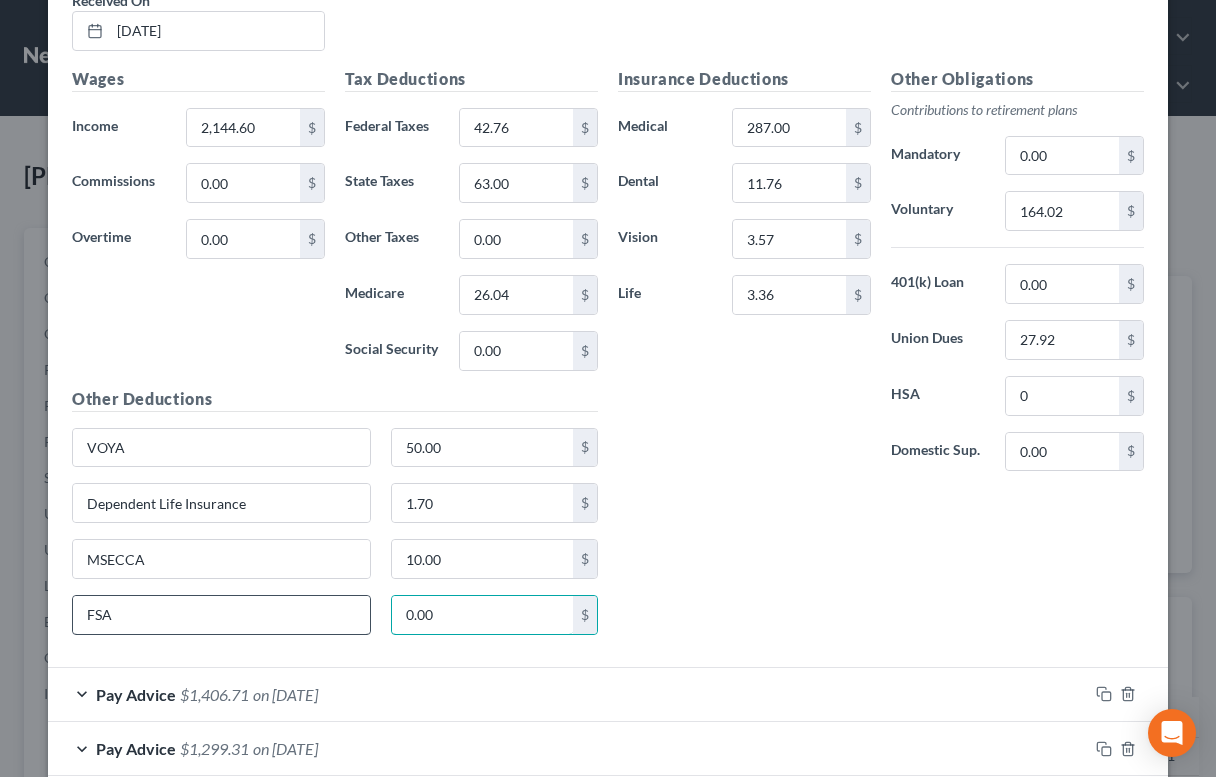 paste on "46.16" 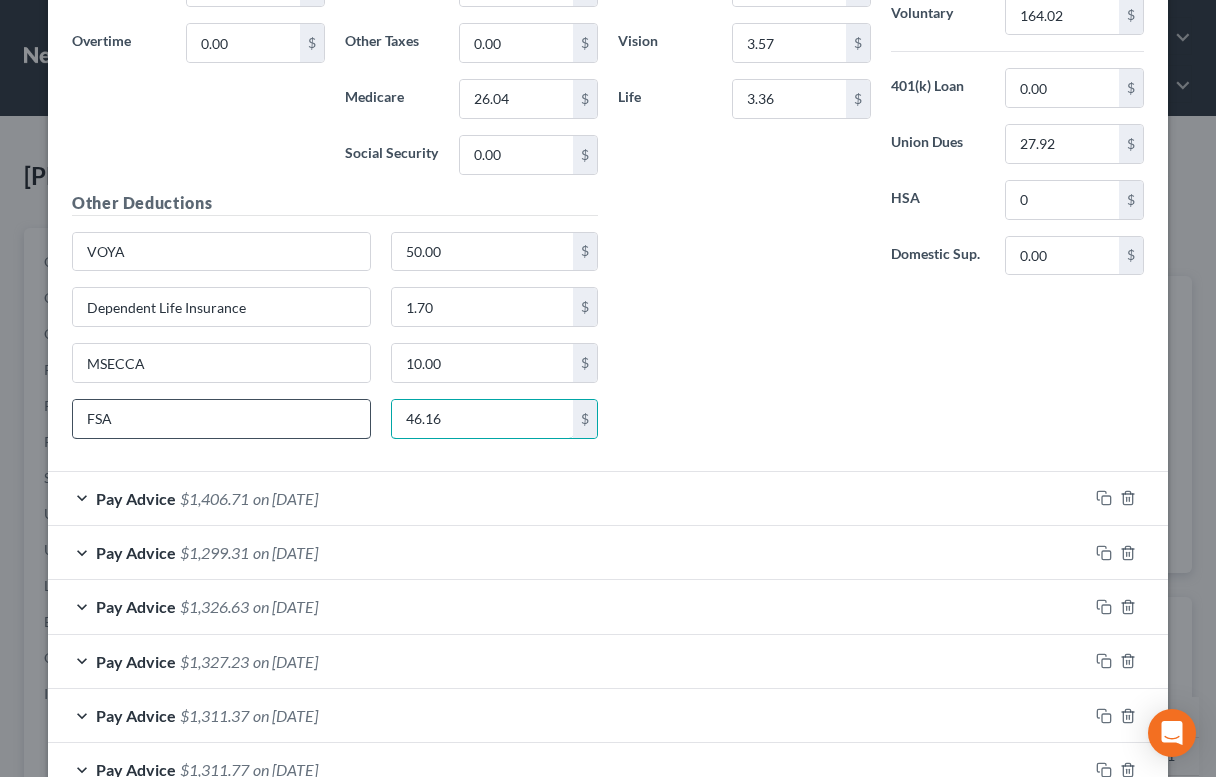 scroll, scrollTop: 7431, scrollLeft: 0, axis: vertical 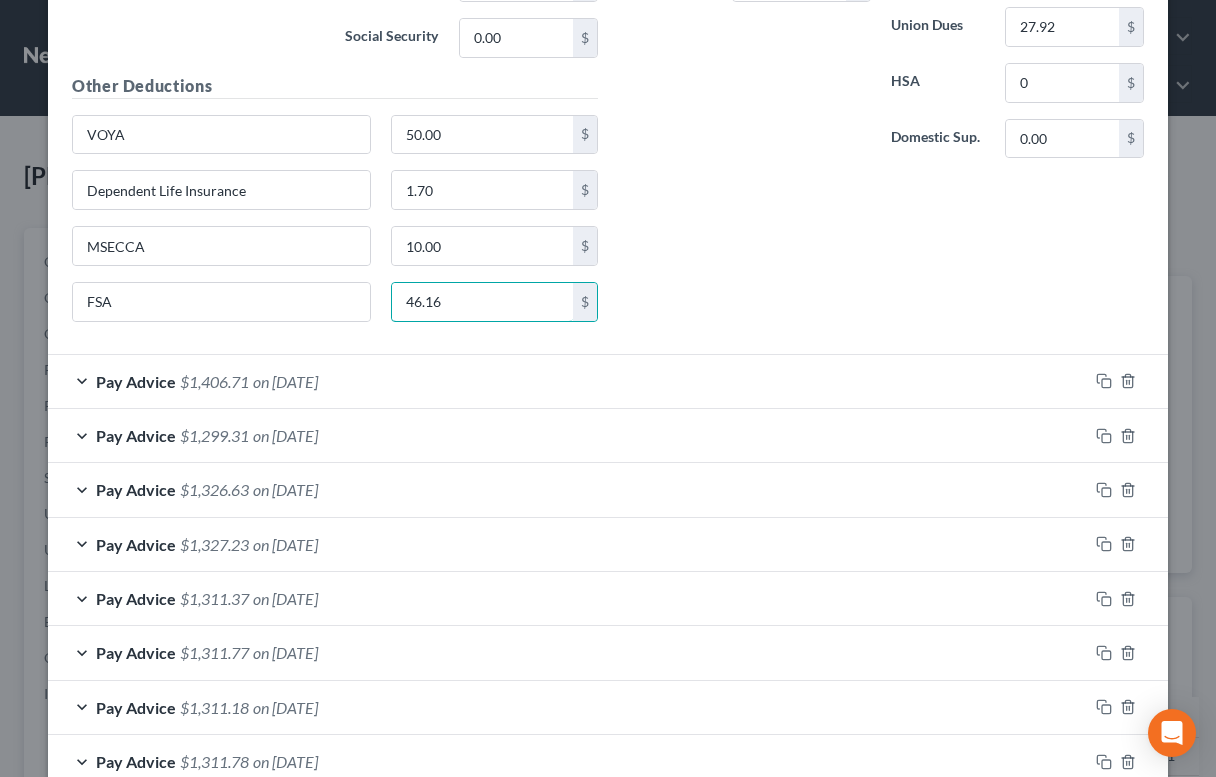 type on "46.16" 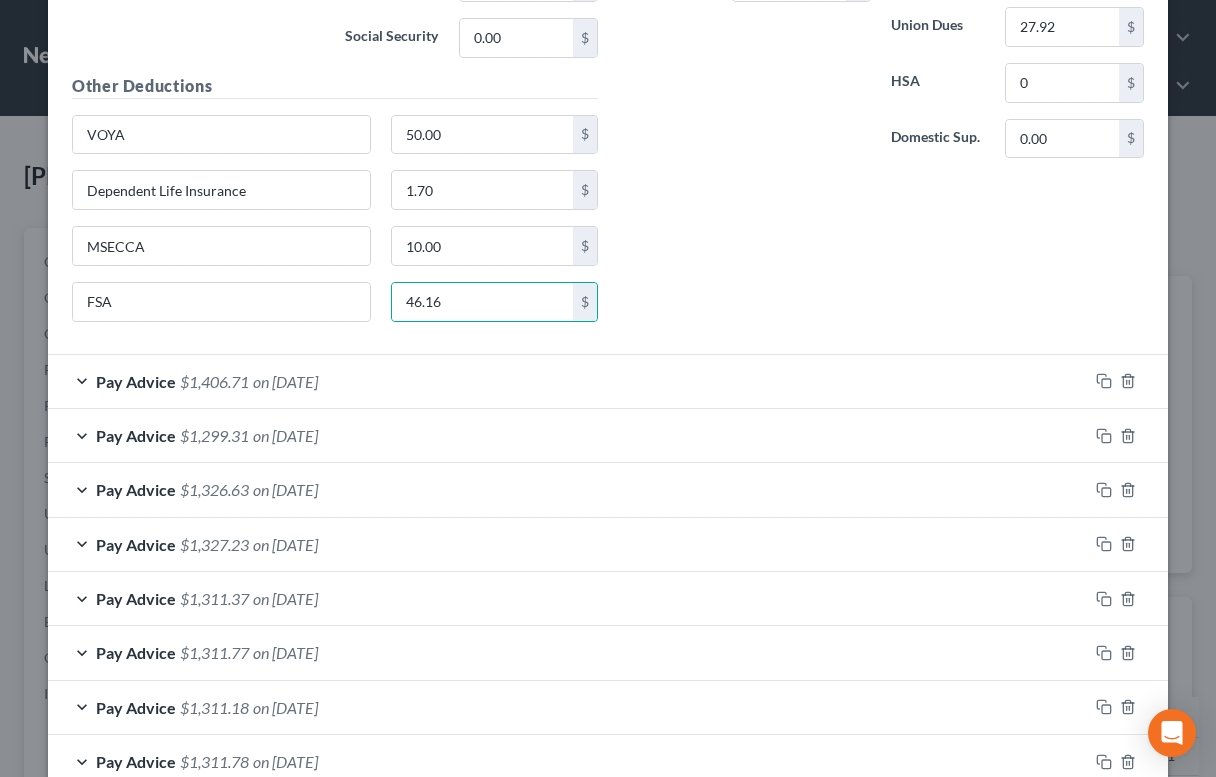click on "$1,406.71" at bounding box center (214, 381) 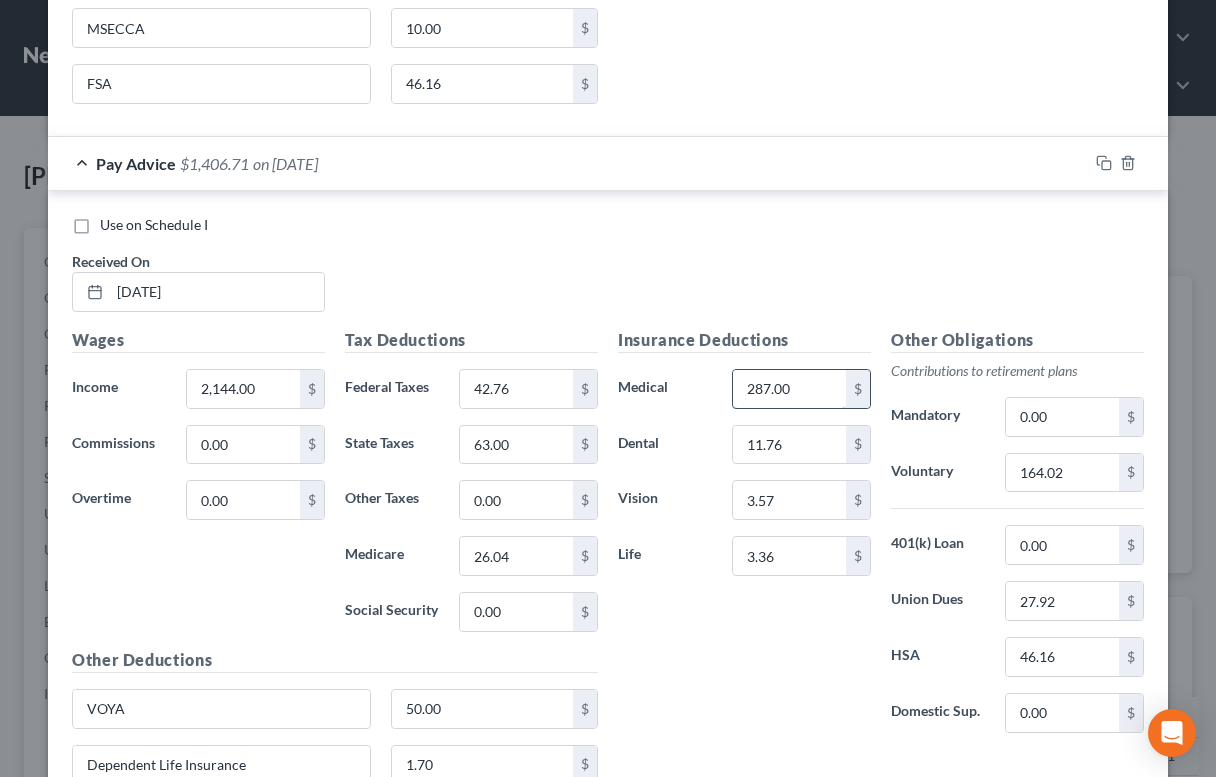 scroll, scrollTop: 7735, scrollLeft: 0, axis: vertical 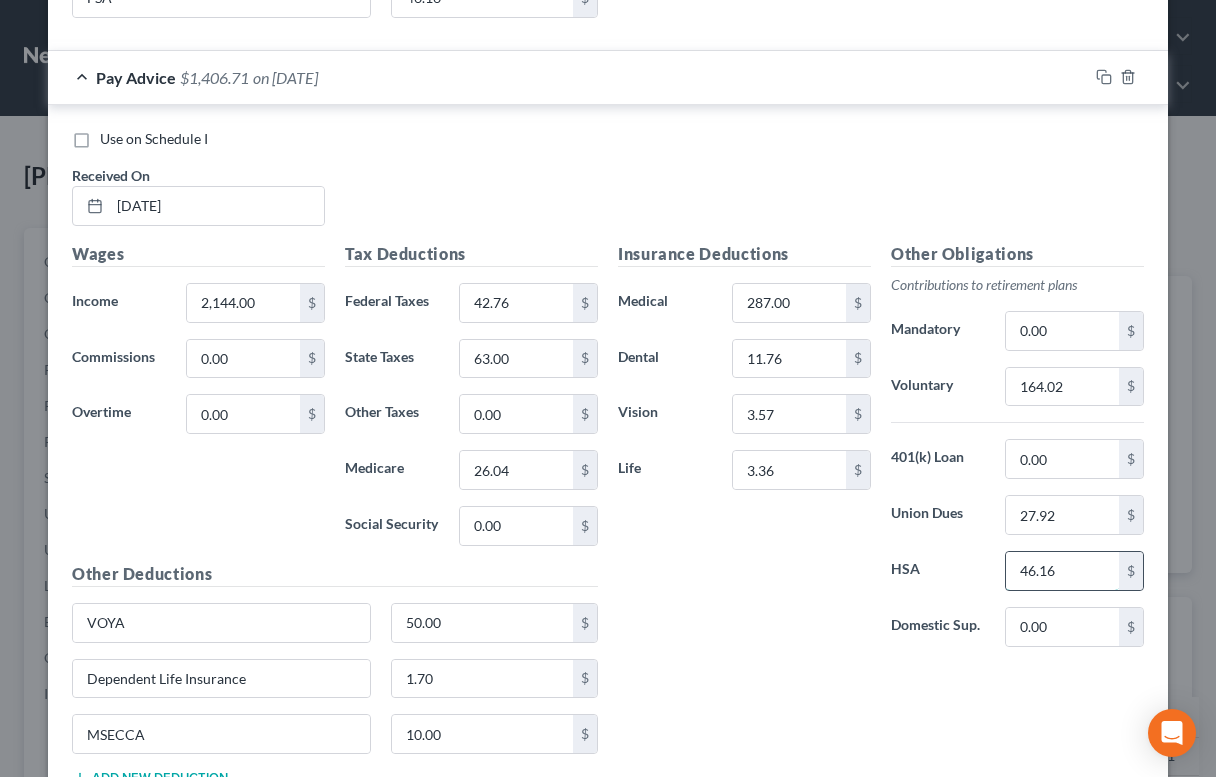 click on "46.16" at bounding box center (1062, 571) 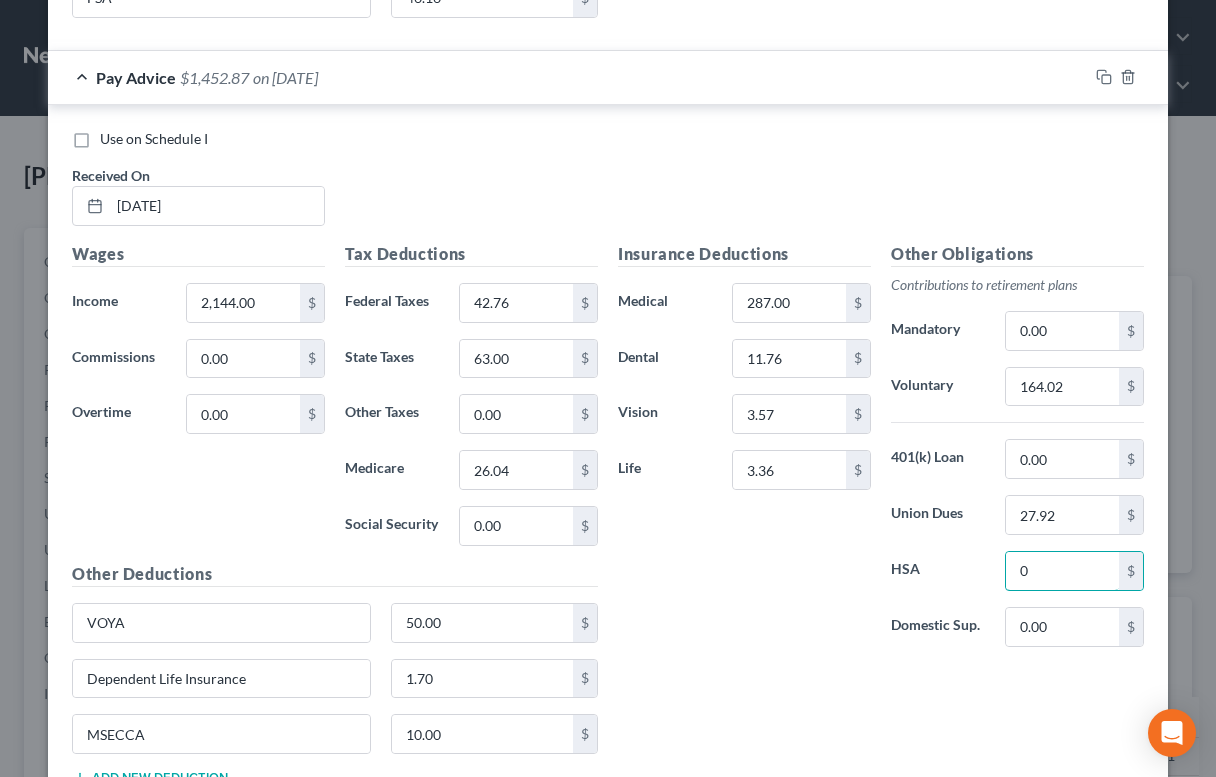 type on "0" 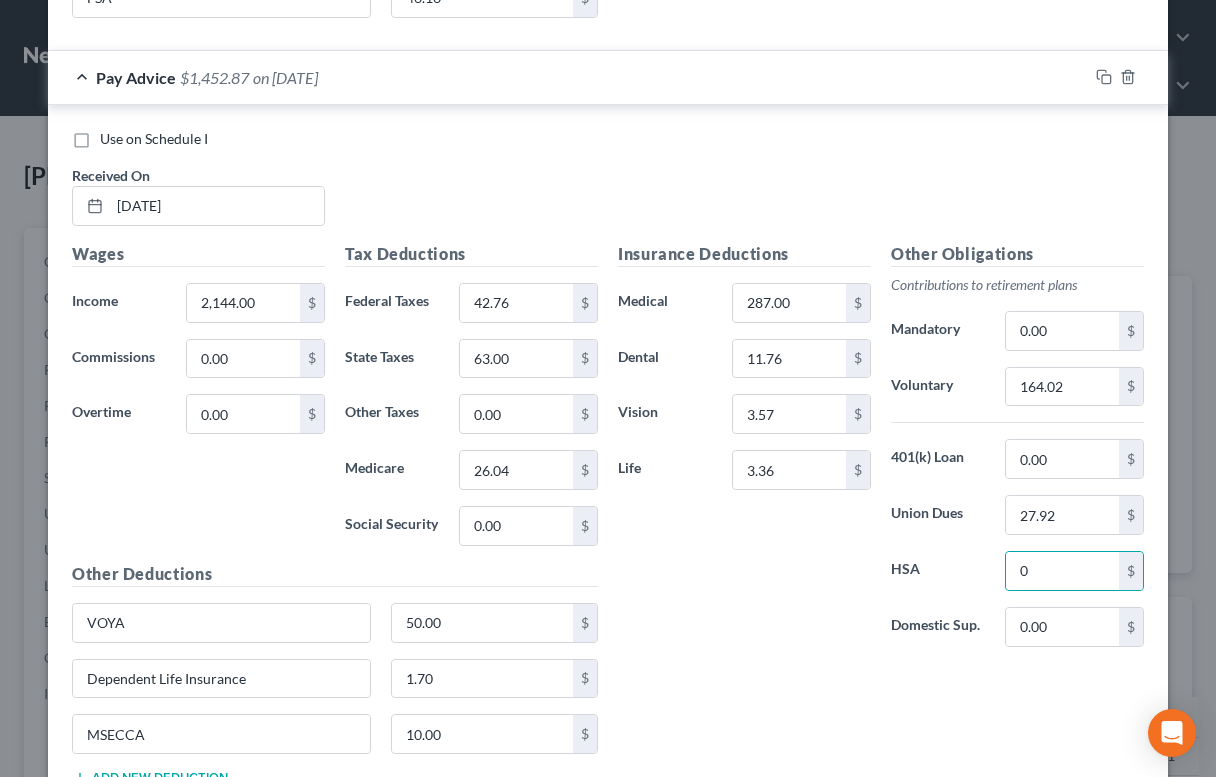 click on "Insurance Deductions Medical 287.00 $ Dental 11.76 $ Vision 3.57 $ Life 3.36 $" at bounding box center [744, 452] 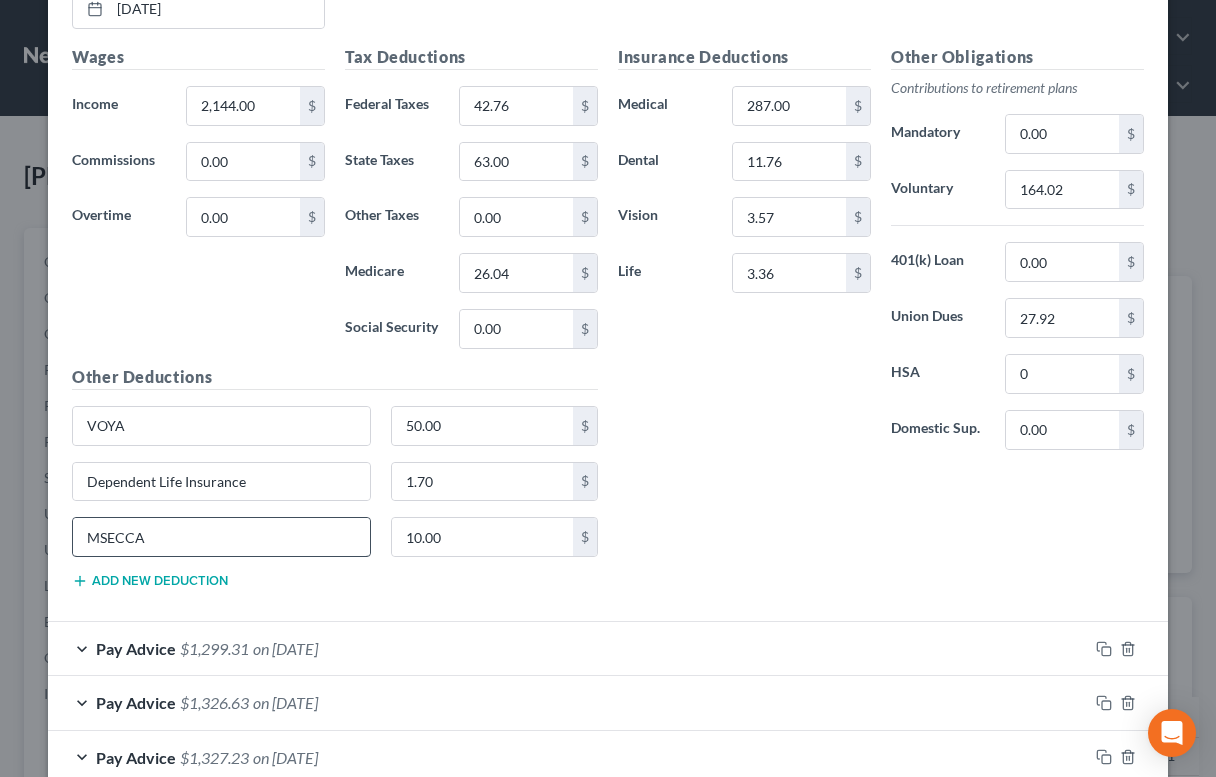 scroll, scrollTop: 7935, scrollLeft: 0, axis: vertical 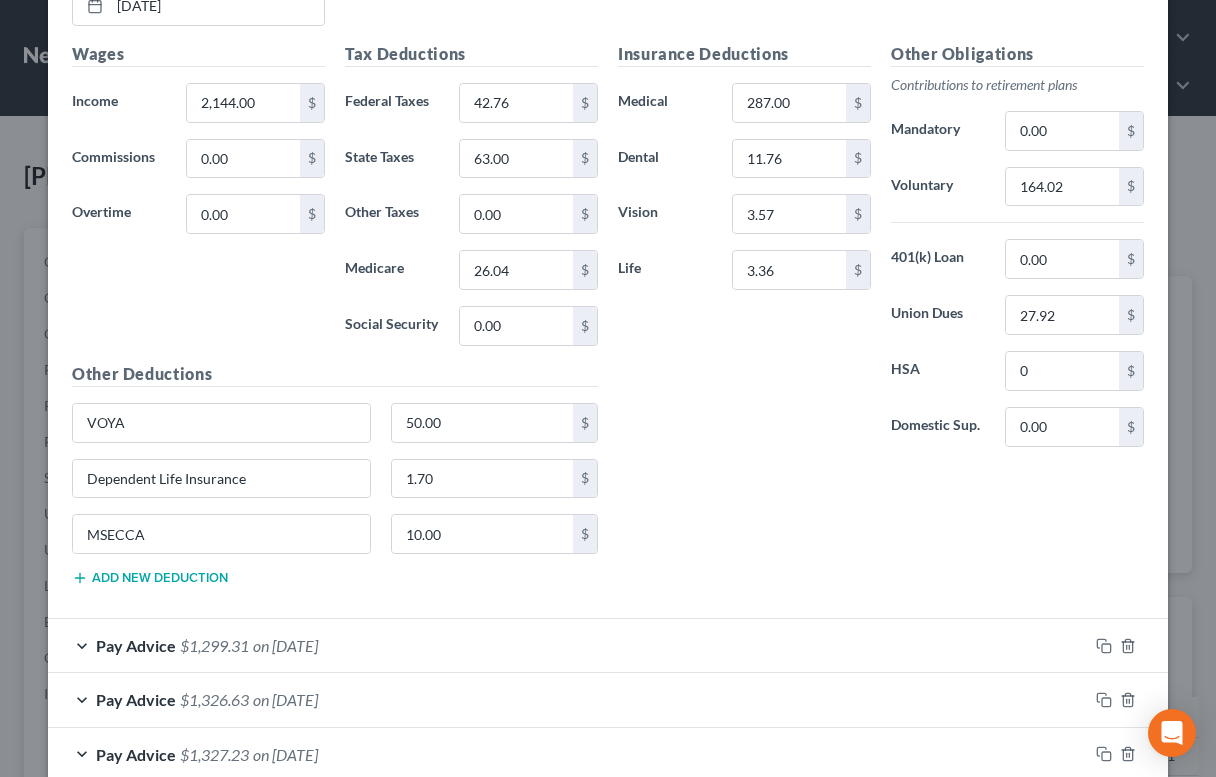 click on "Add new deduction" at bounding box center (150, 578) 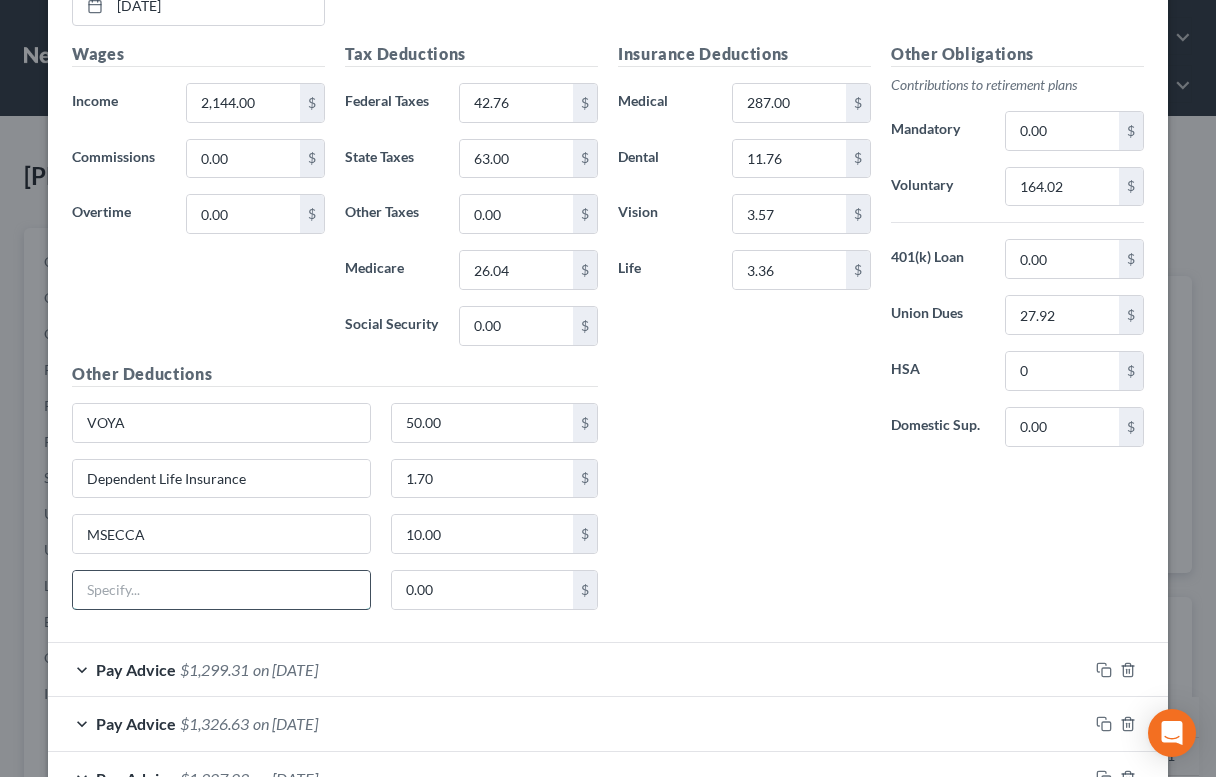 click at bounding box center (221, 590) 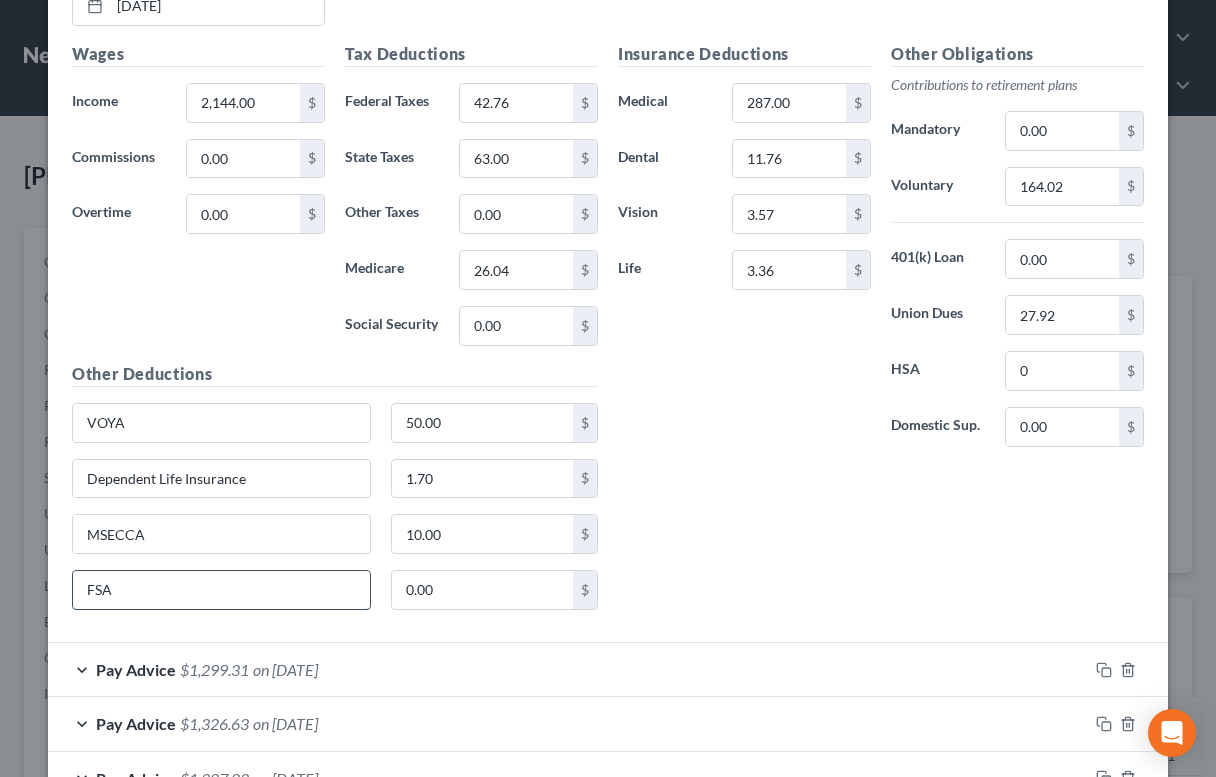 type on "FSA" 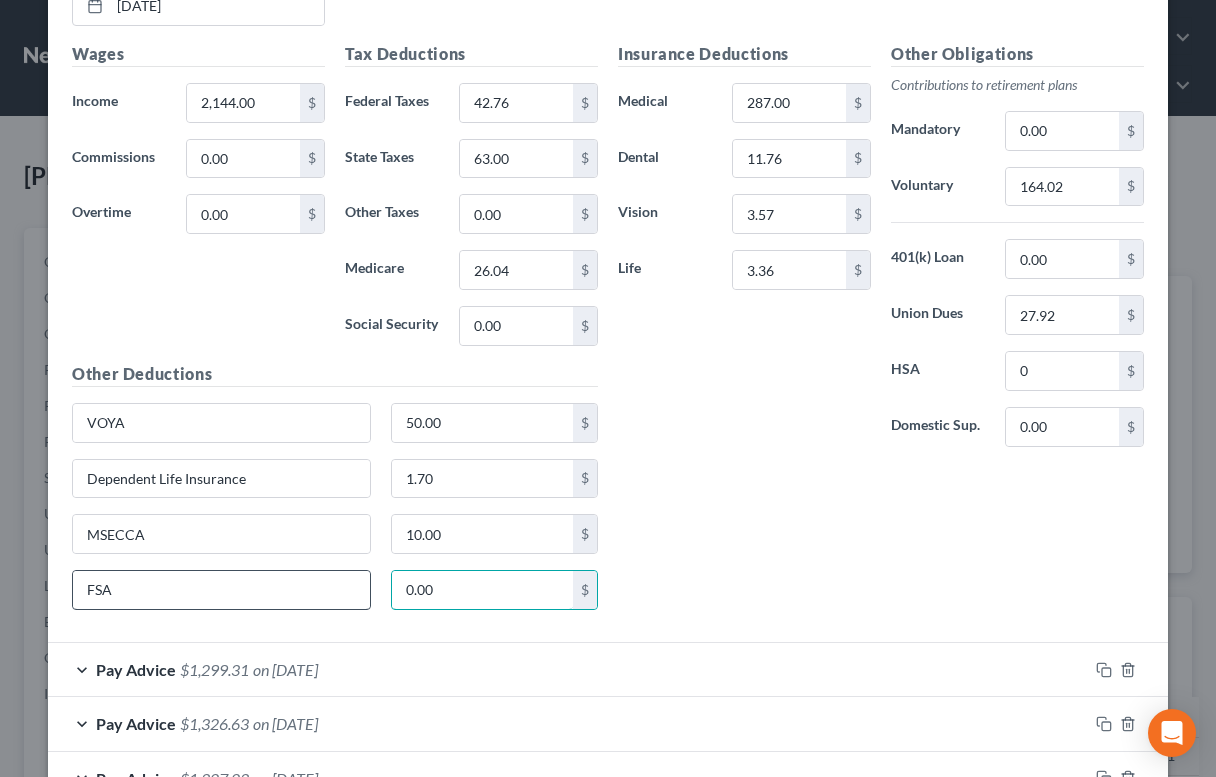 paste on "46.16" 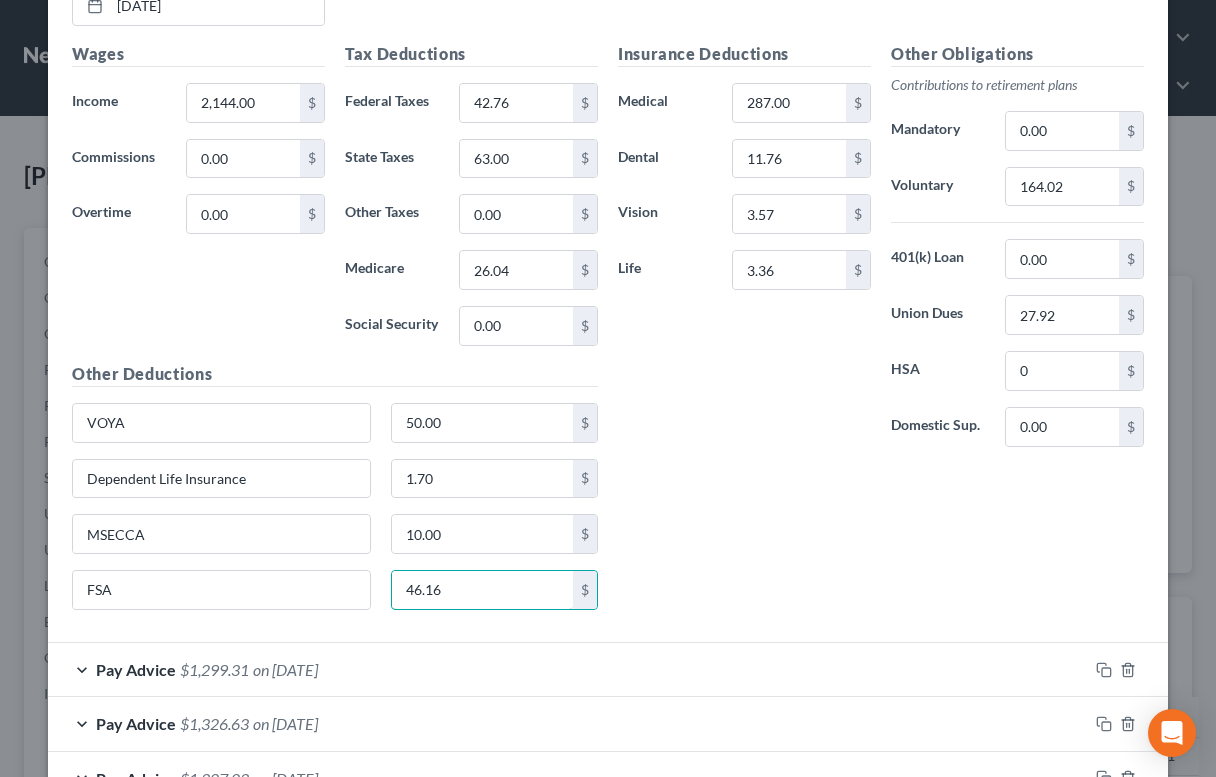 type on "46.16" 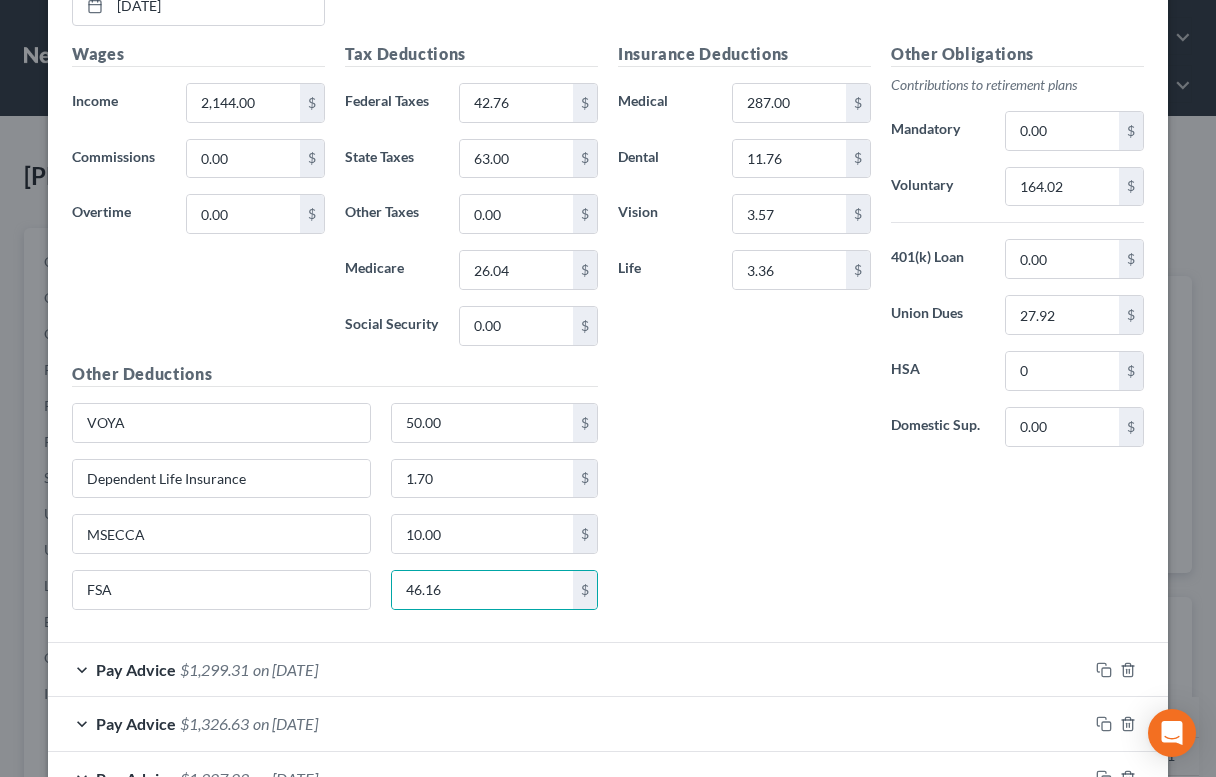 click on "Insurance Deductions Medical 287.00 $ Dental 11.76 $ Vision 3.57 $ Life 3.36 $ Other Obligations Contributions to retirement plans Mandatory 0.00 $ Voluntary 164.02 $ 401(k) Loan 0.00 $ Union Dues 27.92 $ HSA 0 $ Domestic Sup. 0.00 $" at bounding box center (881, 334) 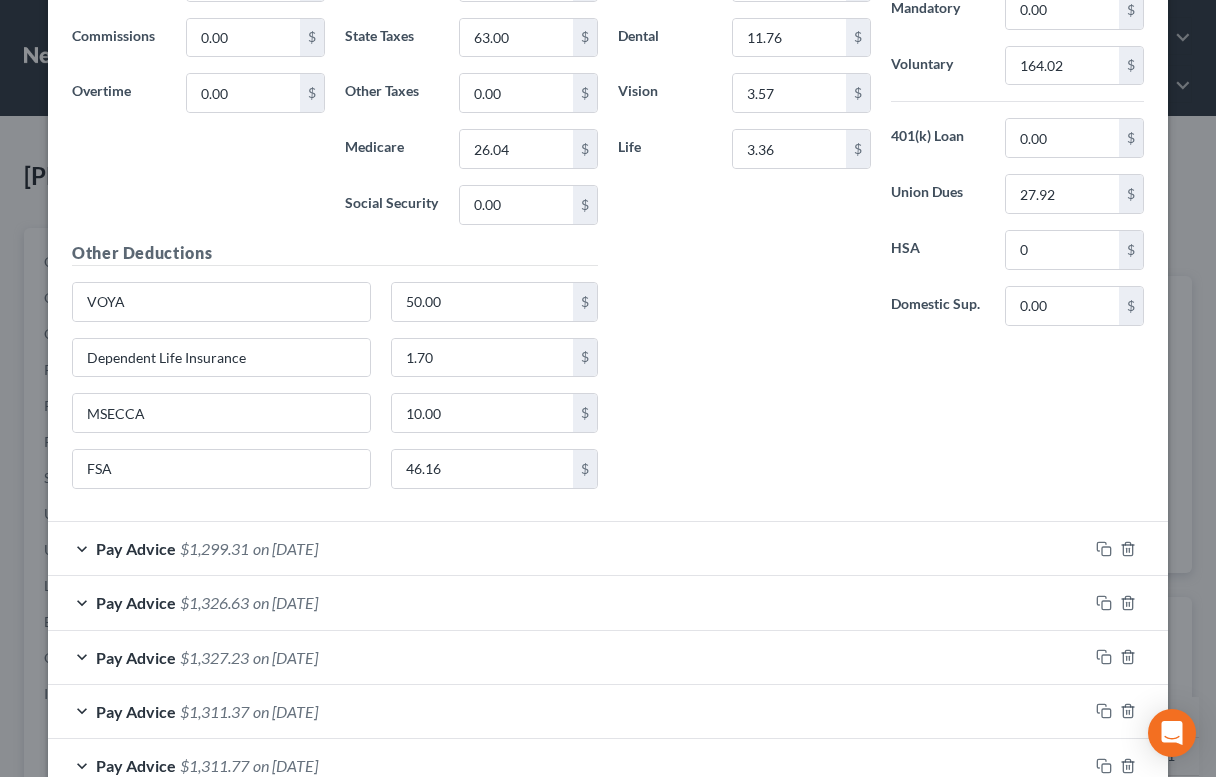 scroll, scrollTop: 8137, scrollLeft: 0, axis: vertical 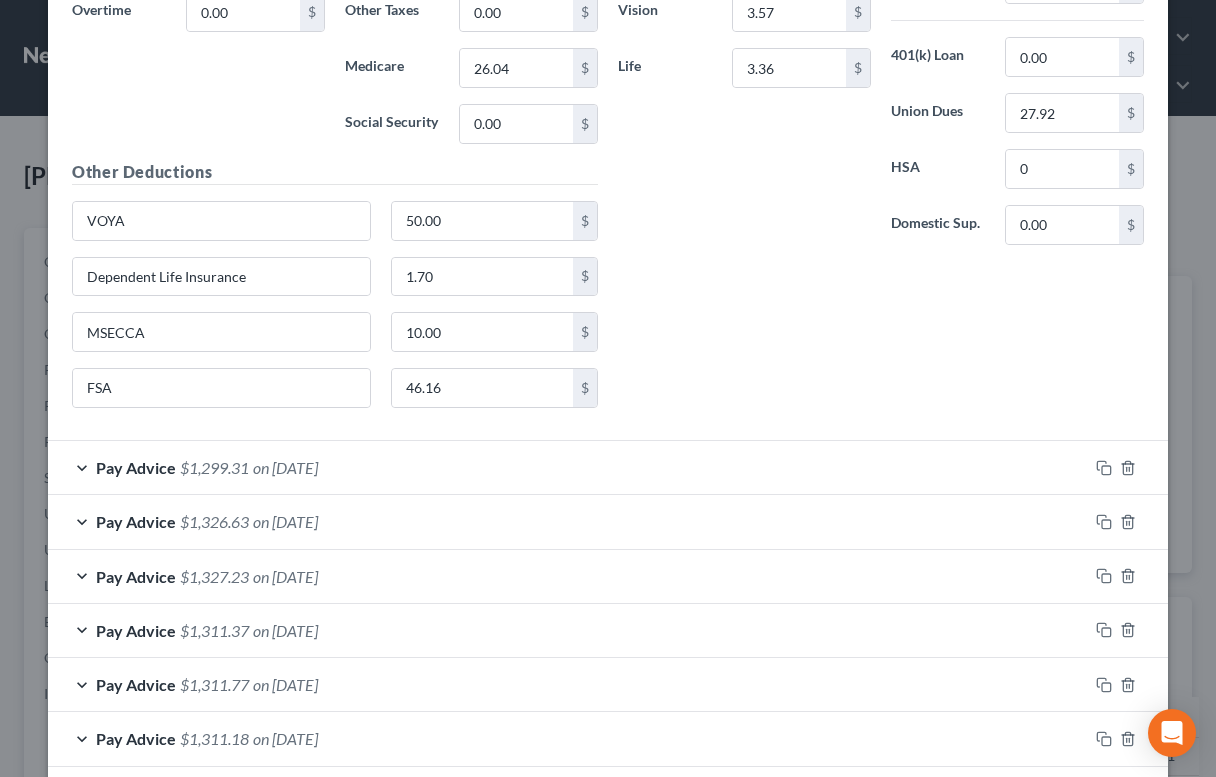 click on "Pay Advice $1,299.31 on [DATE]" at bounding box center [568, 467] 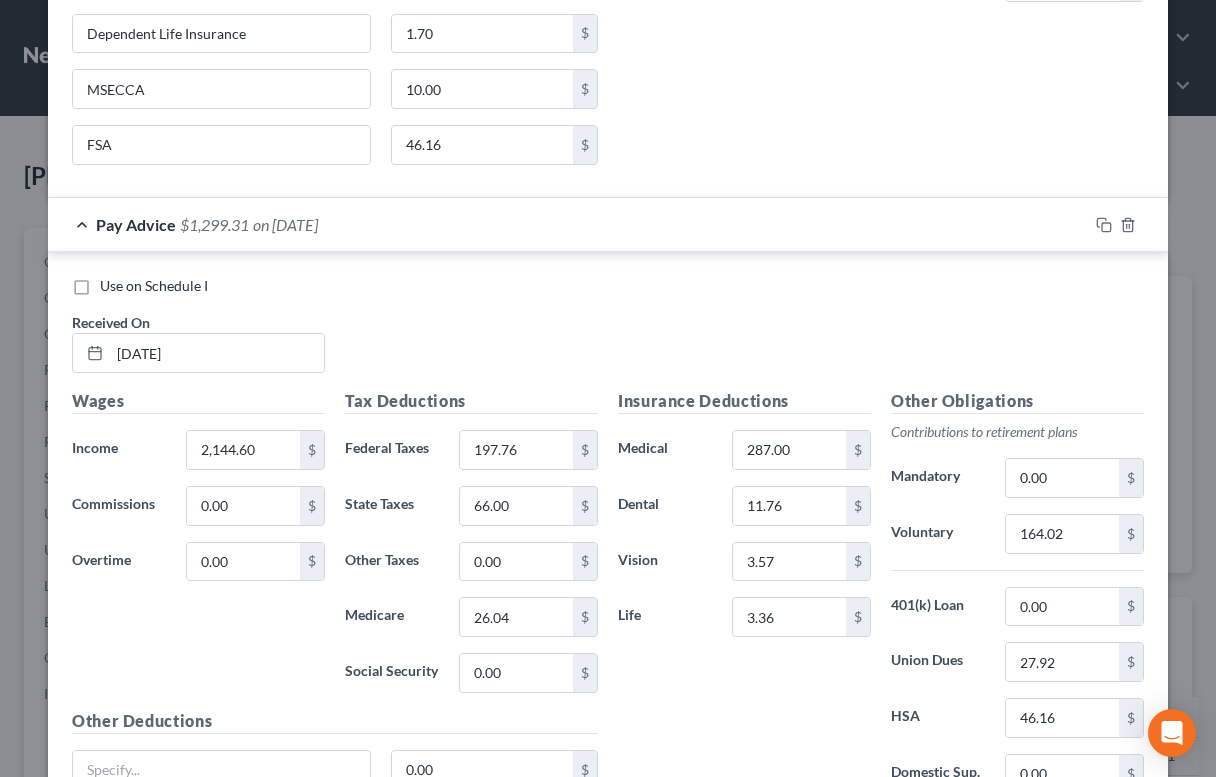 scroll, scrollTop: 8602, scrollLeft: 0, axis: vertical 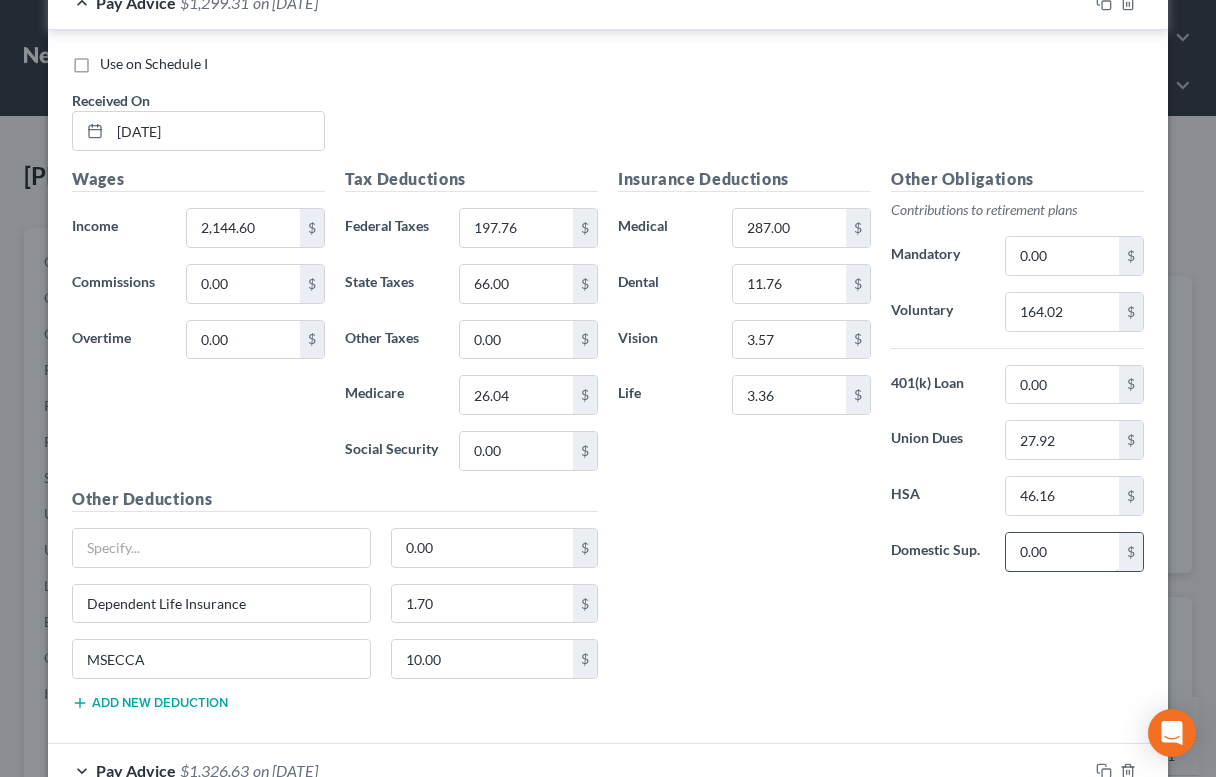 click on "0.00" at bounding box center (1062, 552) 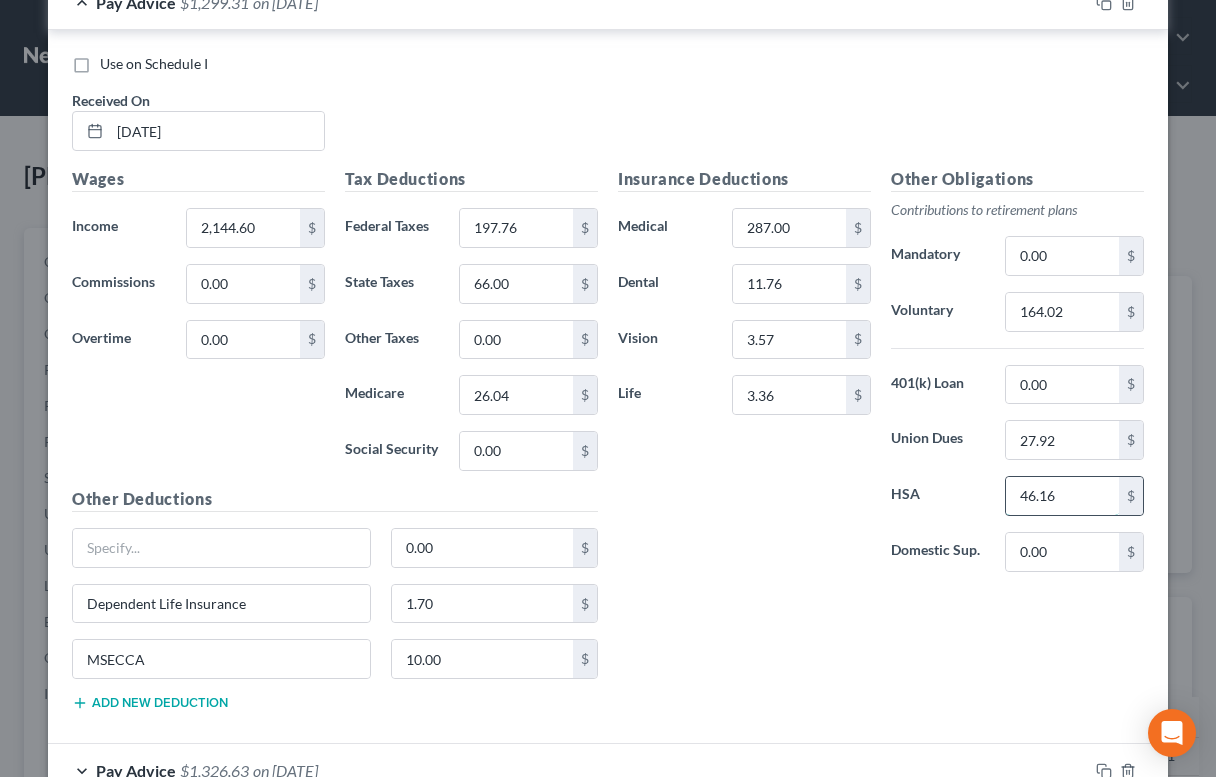 click on "46.16" at bounding box center [1062, 496] 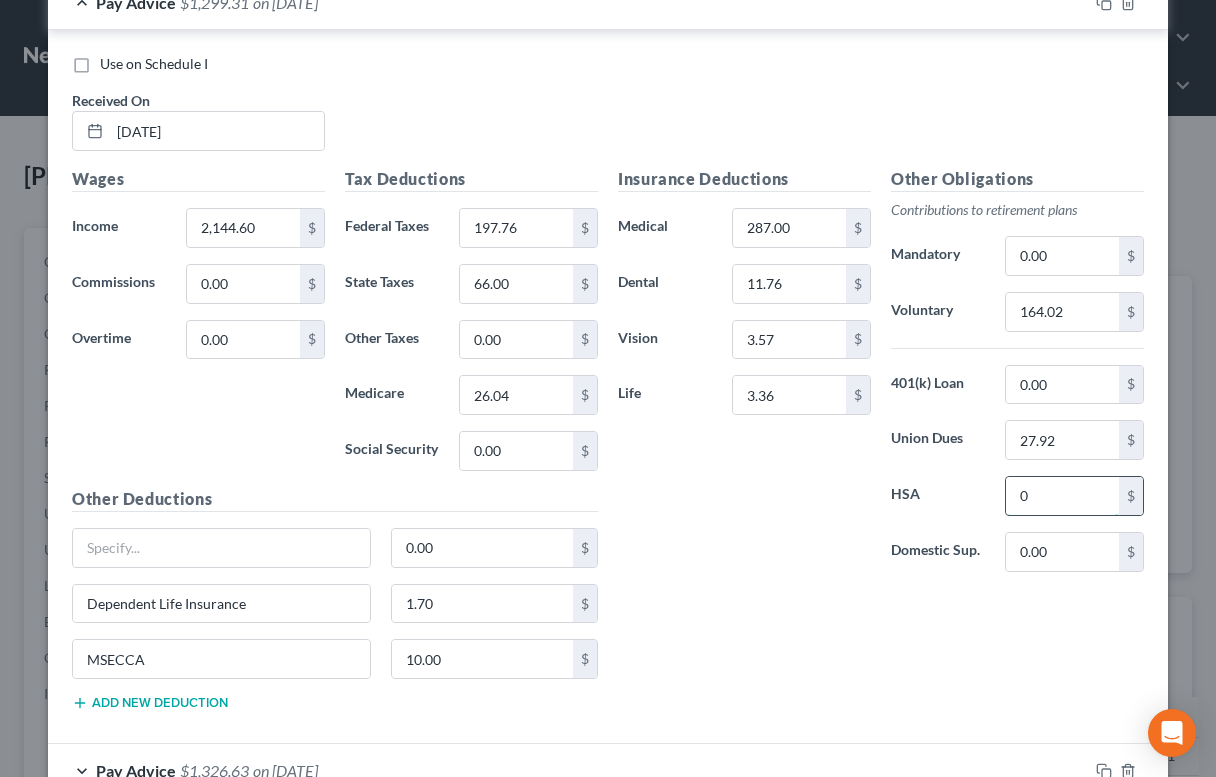 type on "0" 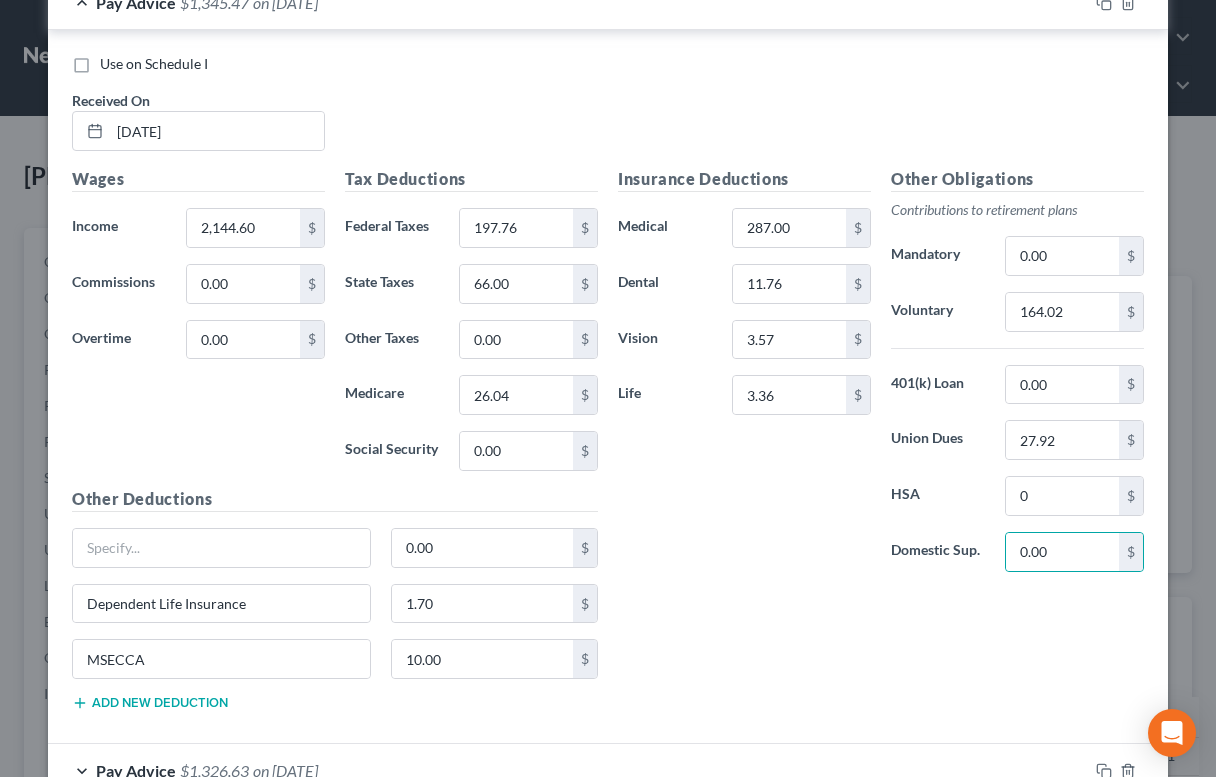 click on "Add new deduction" at bounding box center (150, 703) 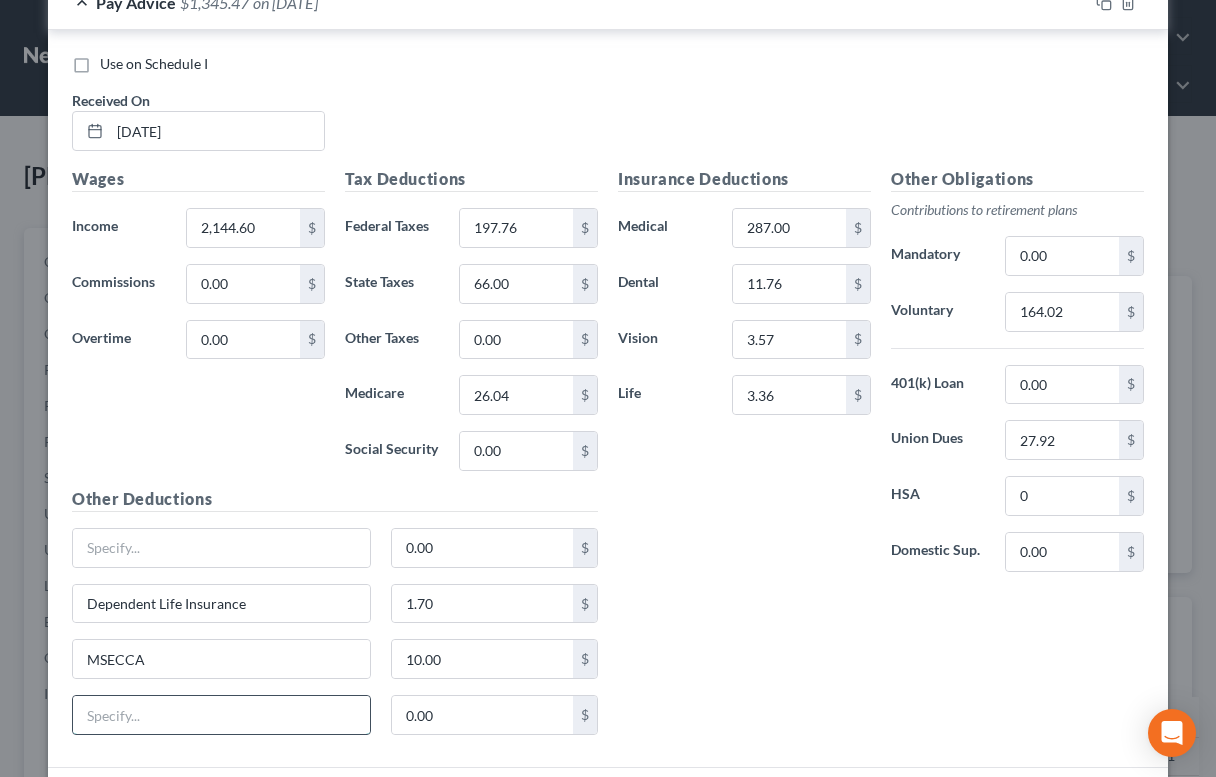 click at bounding box center [221, 715] 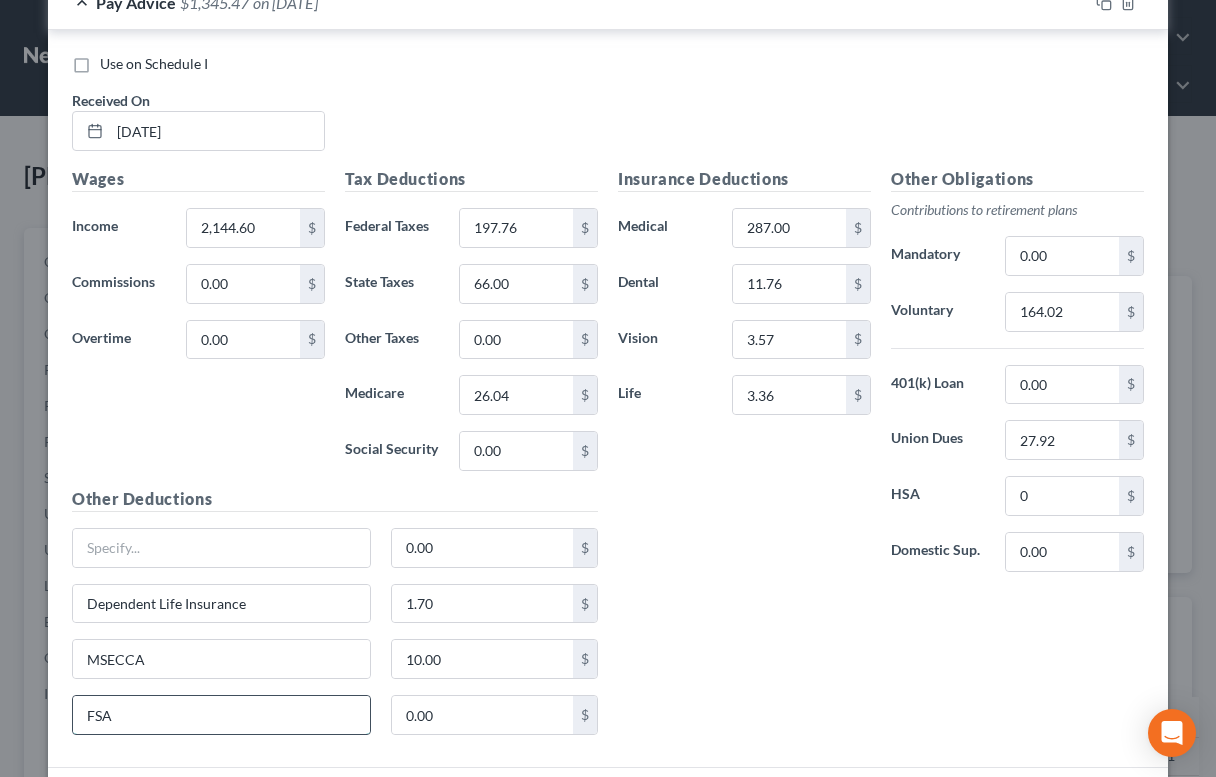 type on "FSA" 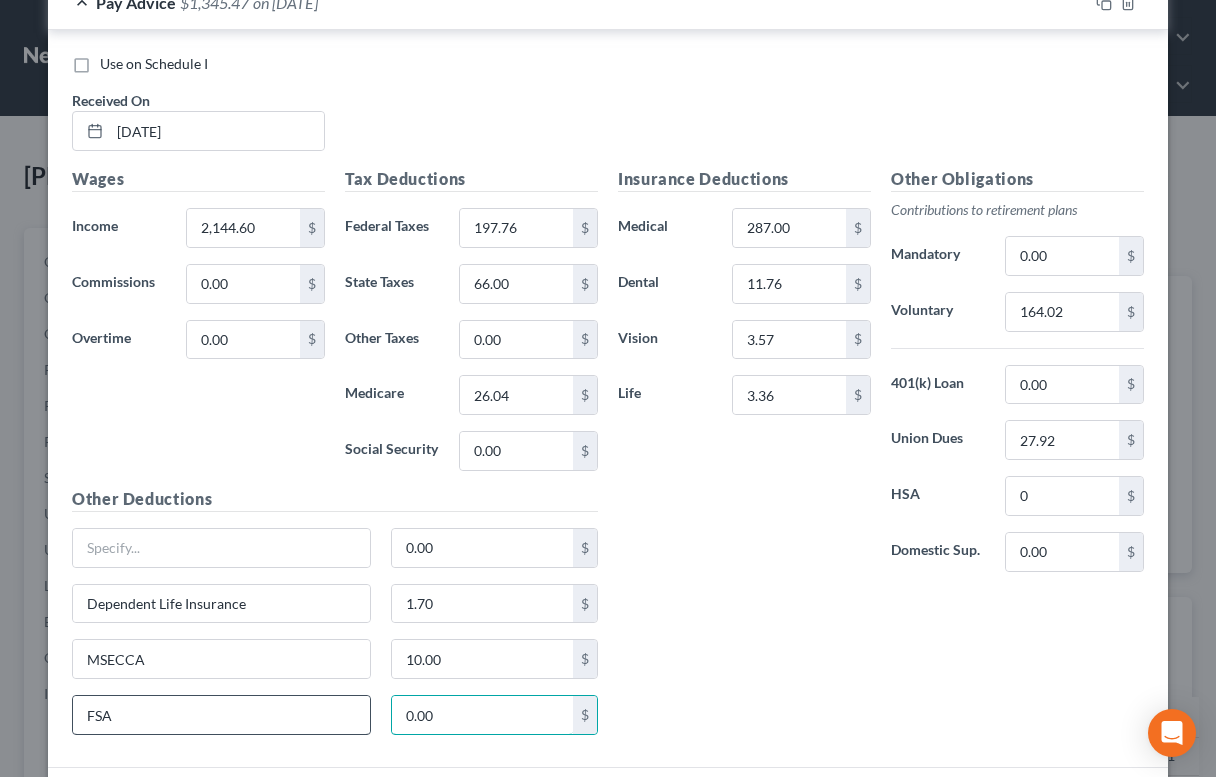 paste on "46.16" 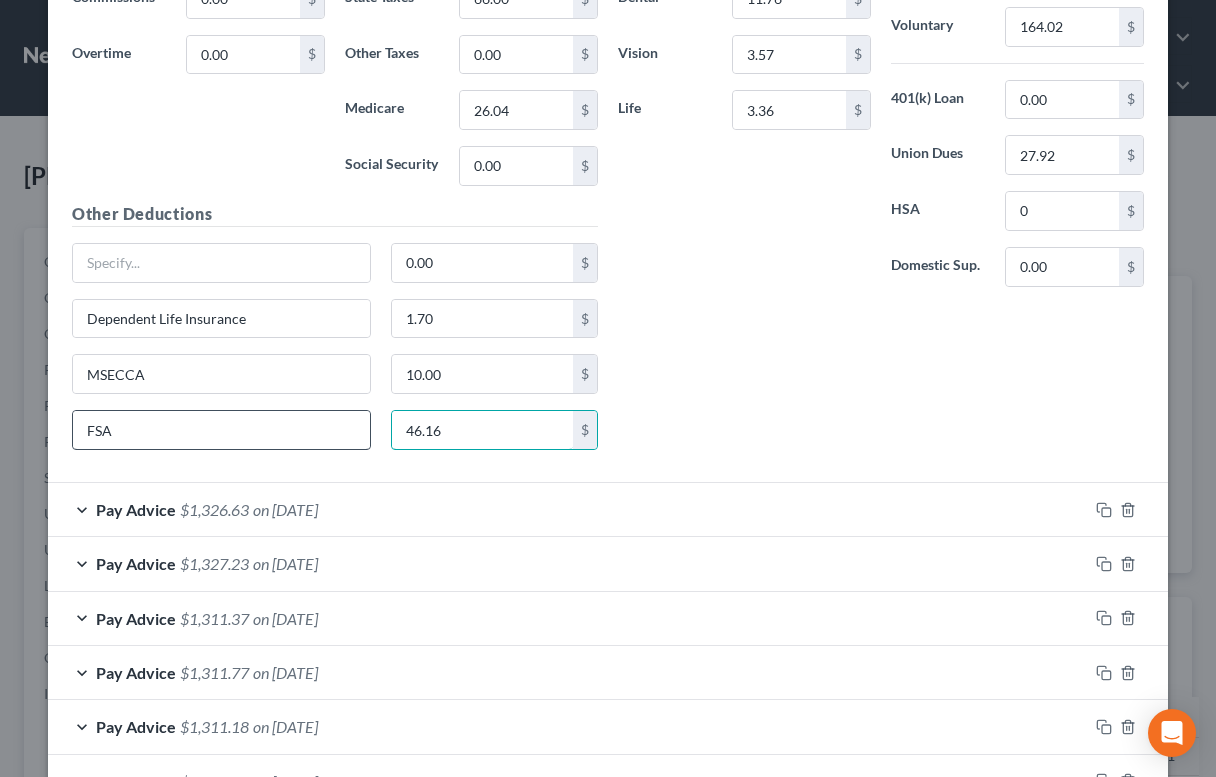 scroll, scrollTop: 9084, scrollLeft: 0, axis: vertical 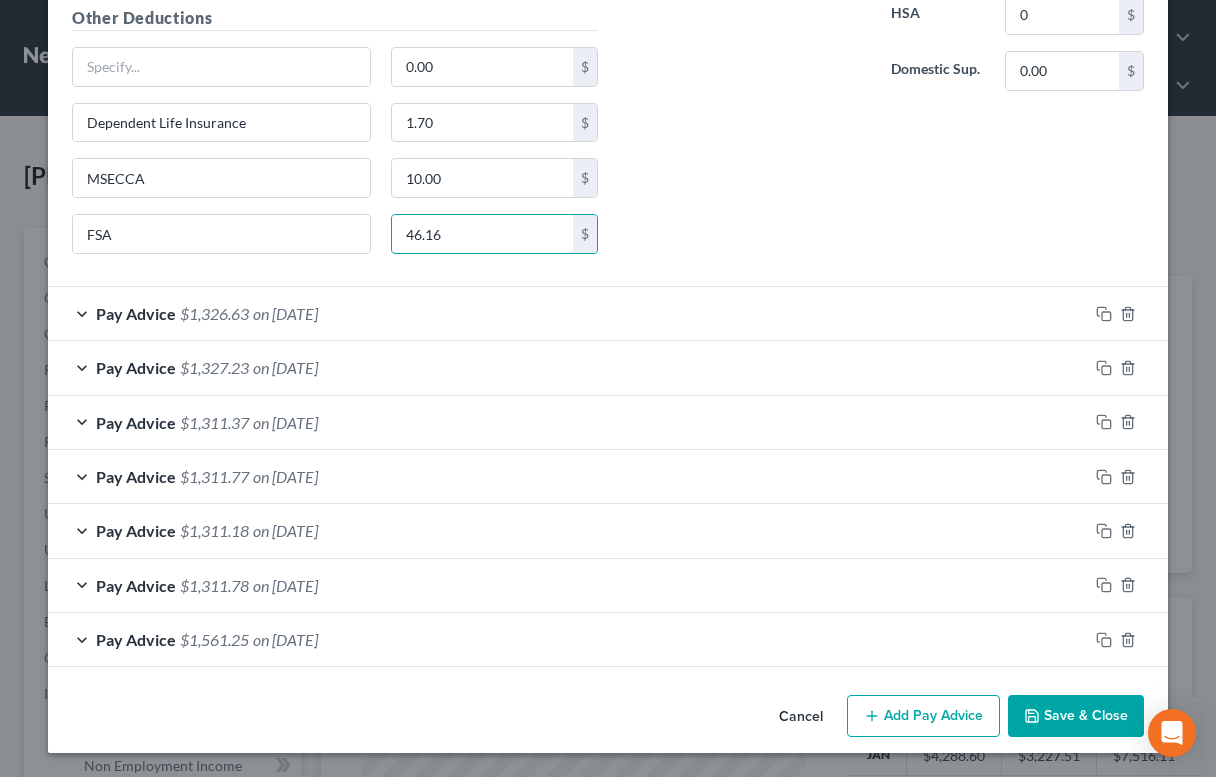 type on "46.16" 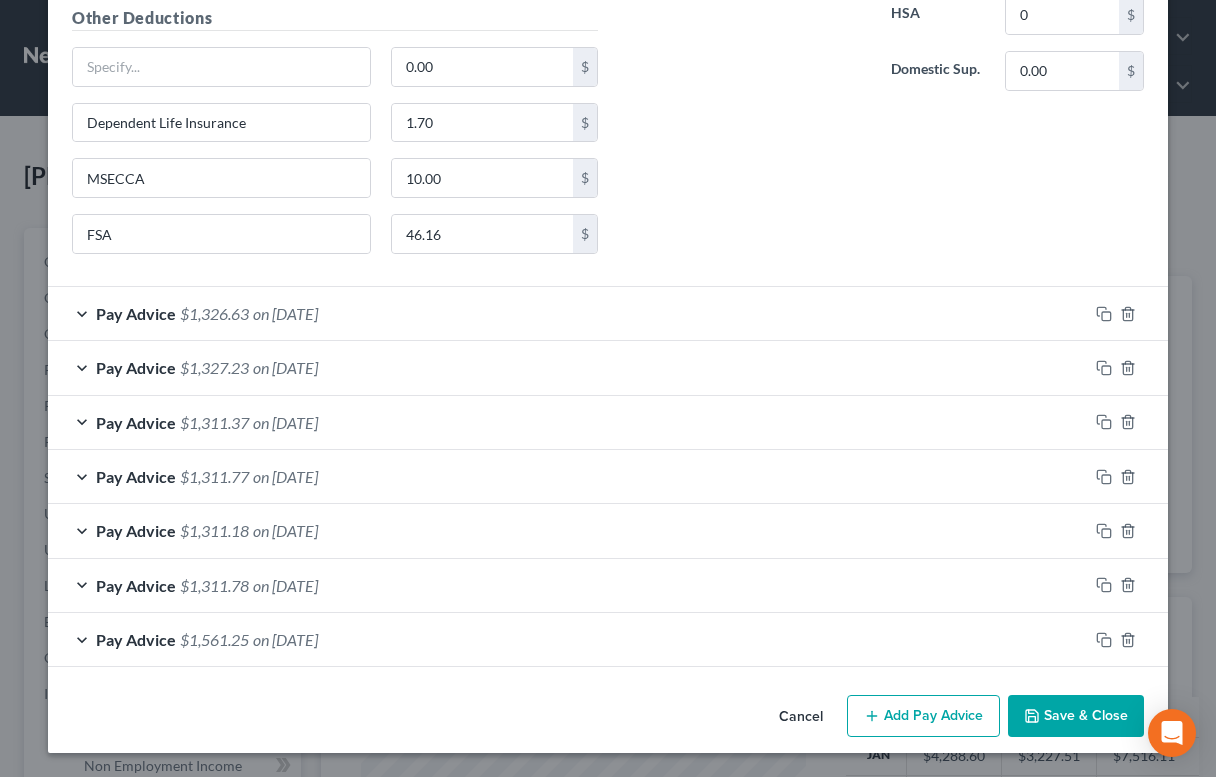 click on "Pay Advice $1,326.63 on [DATE]" at bounding box center [568, 313] 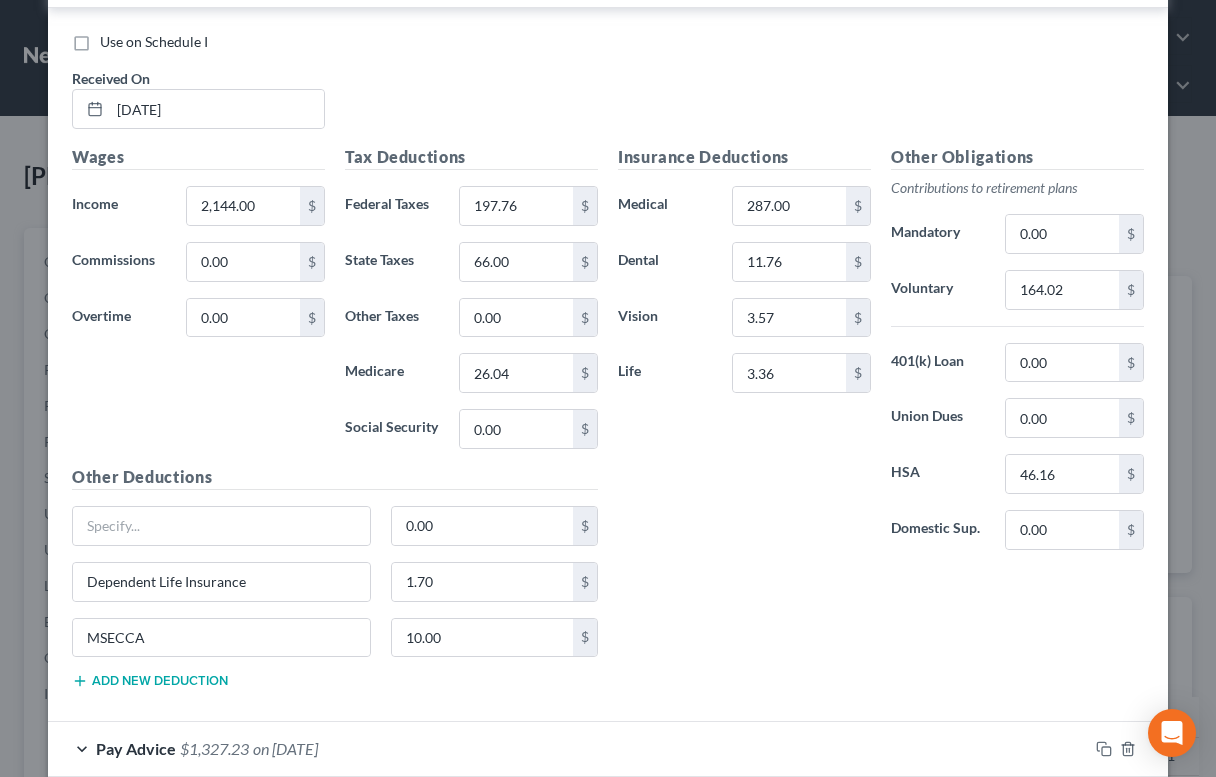 scroll, scrollTop: 9512, scrollLeft: 0, axis: vertical 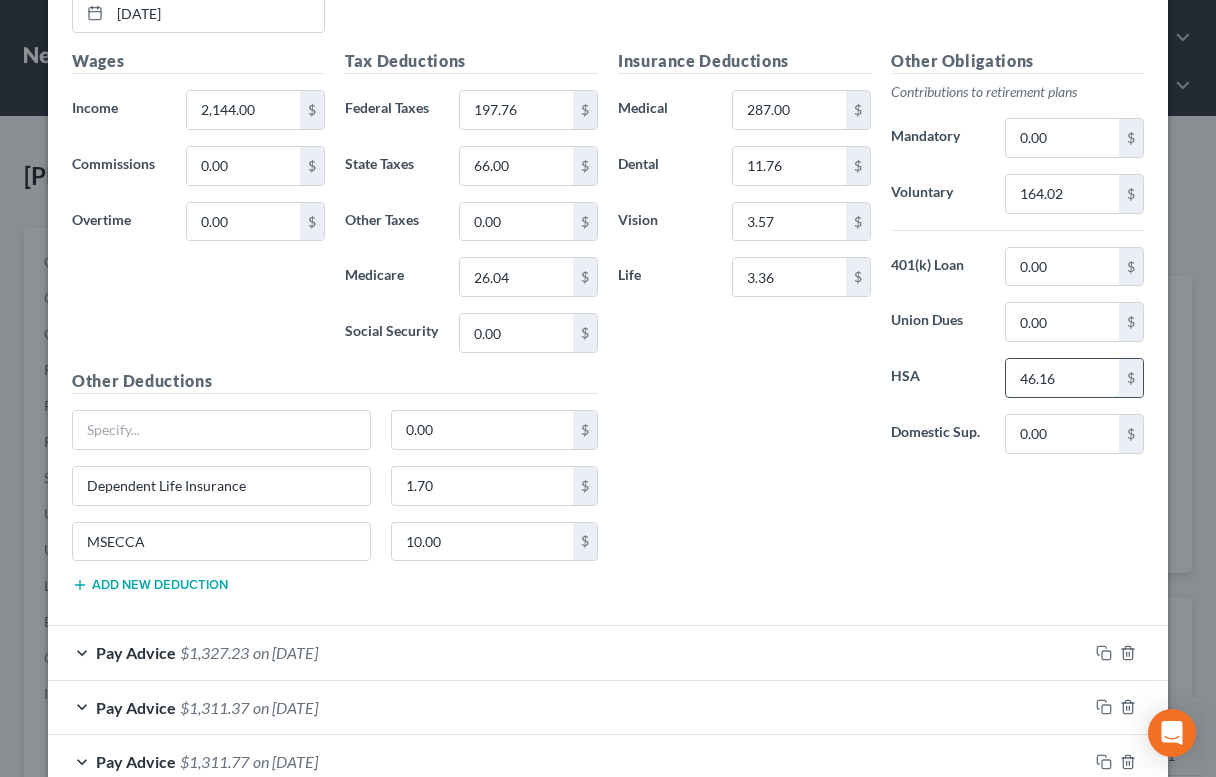 click on "46.16" at bounding box center (1062, 378) 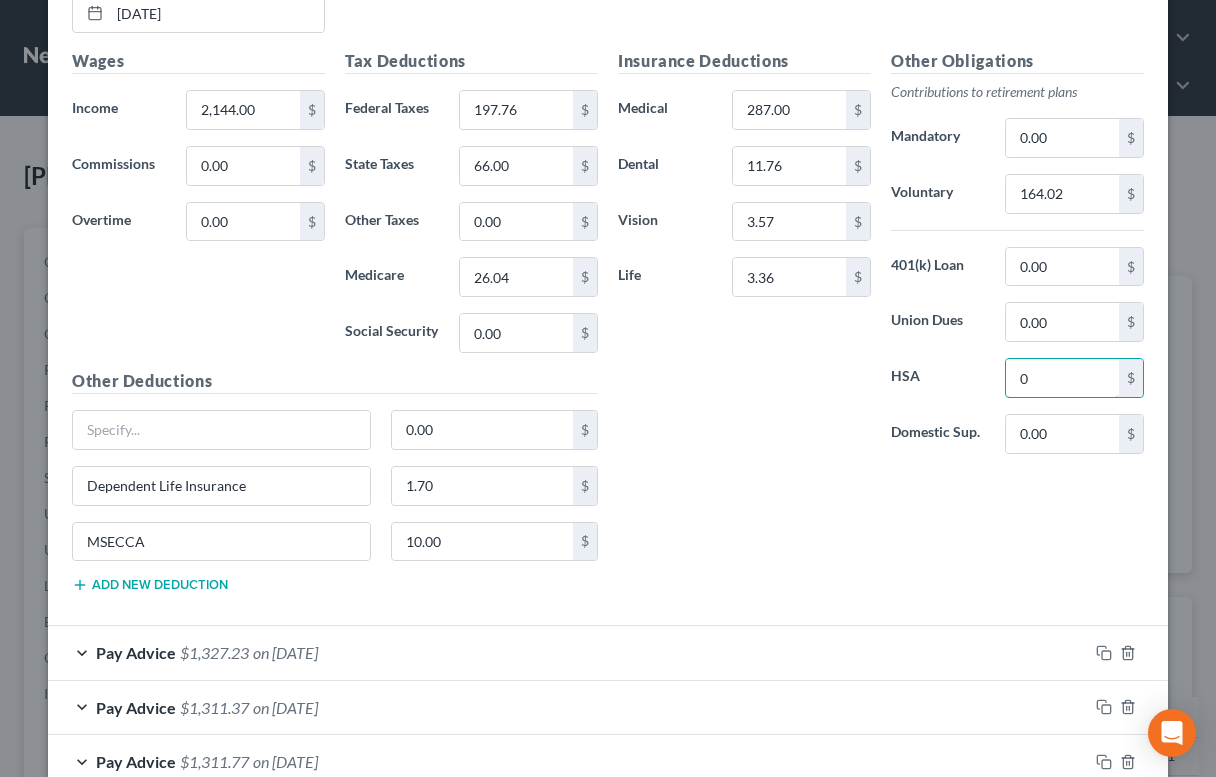 type on "0" 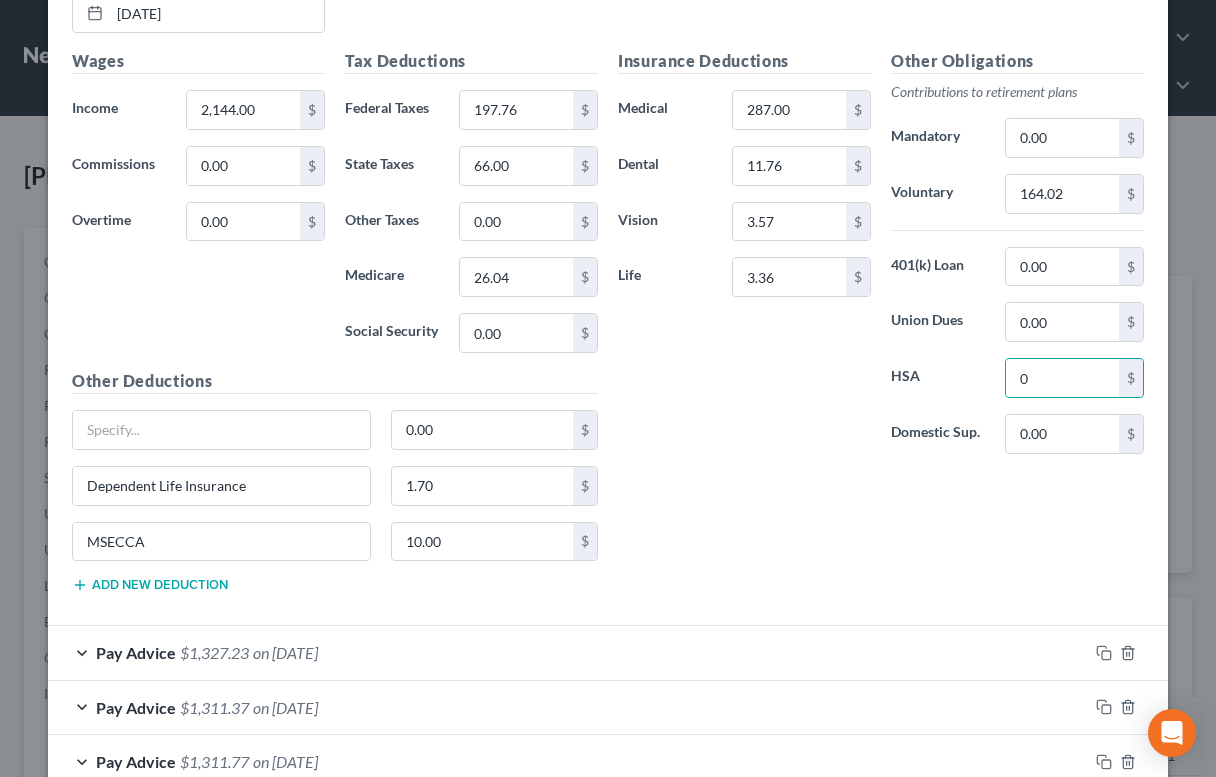 click on "Add new deduction" at bounding box center (150, 585) 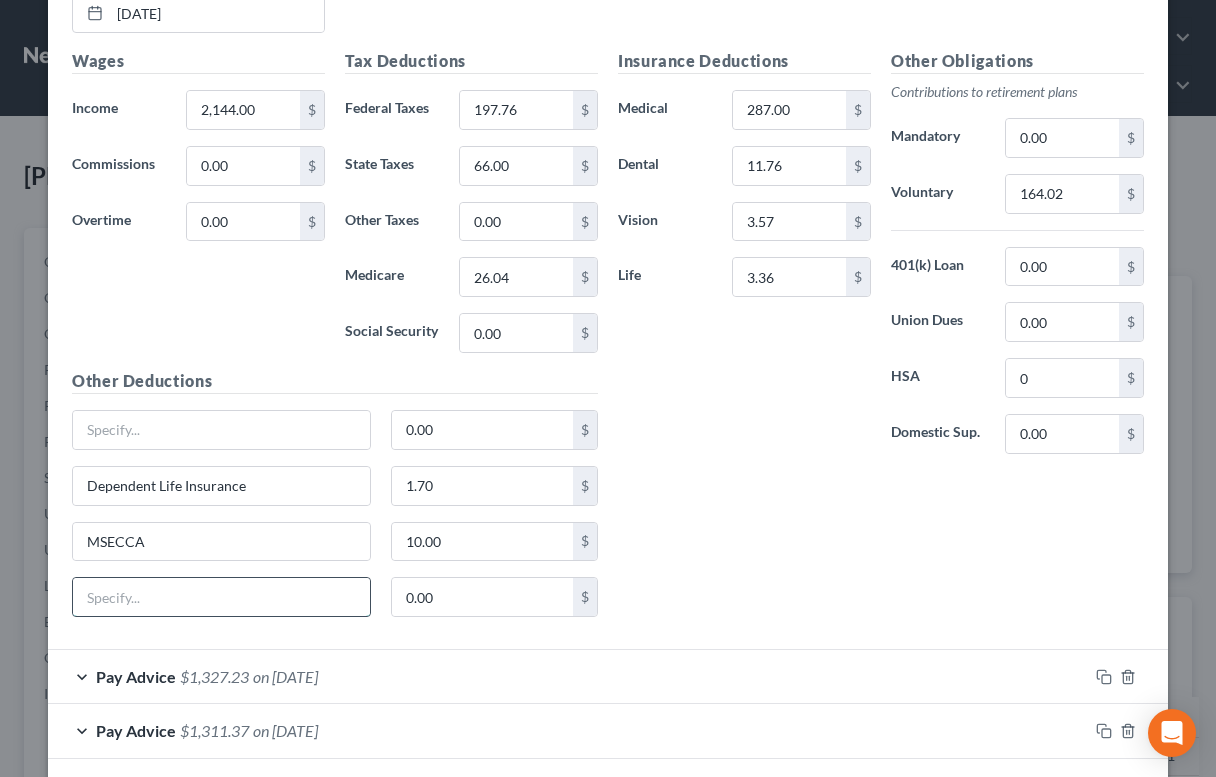 click at bounding box center [221, 597] 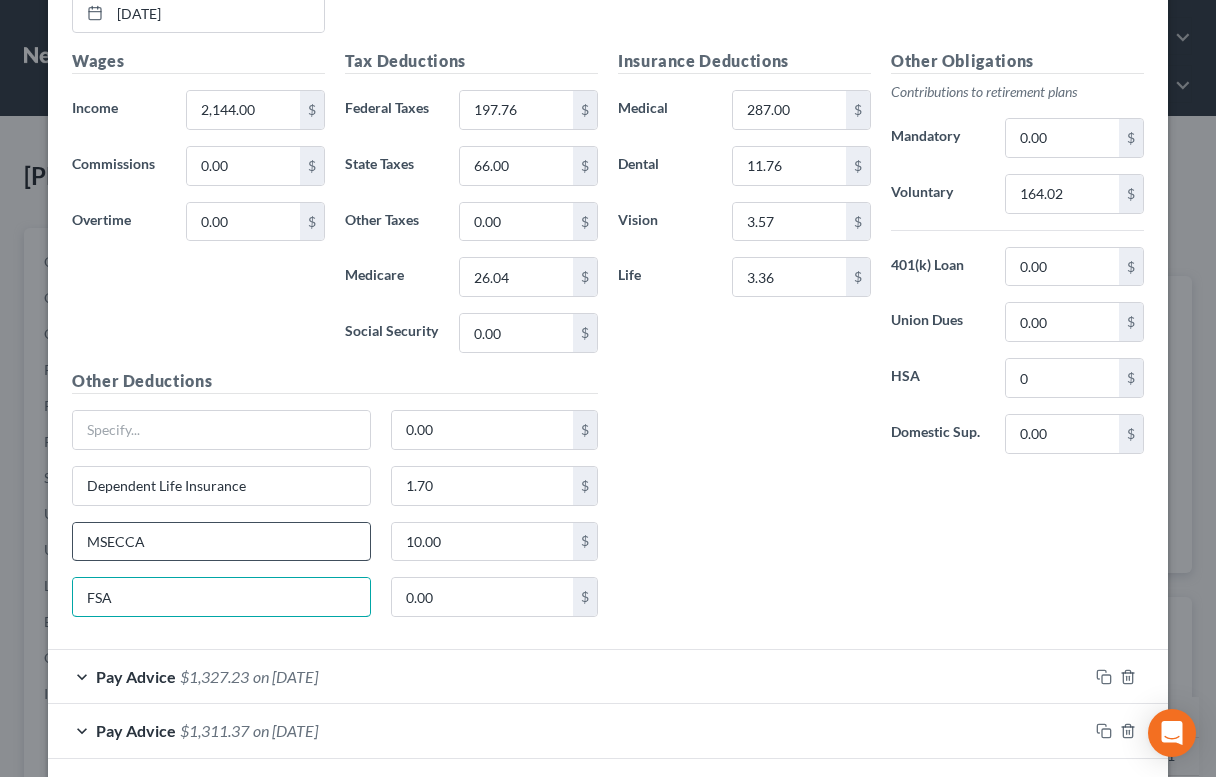 type on "FSA" 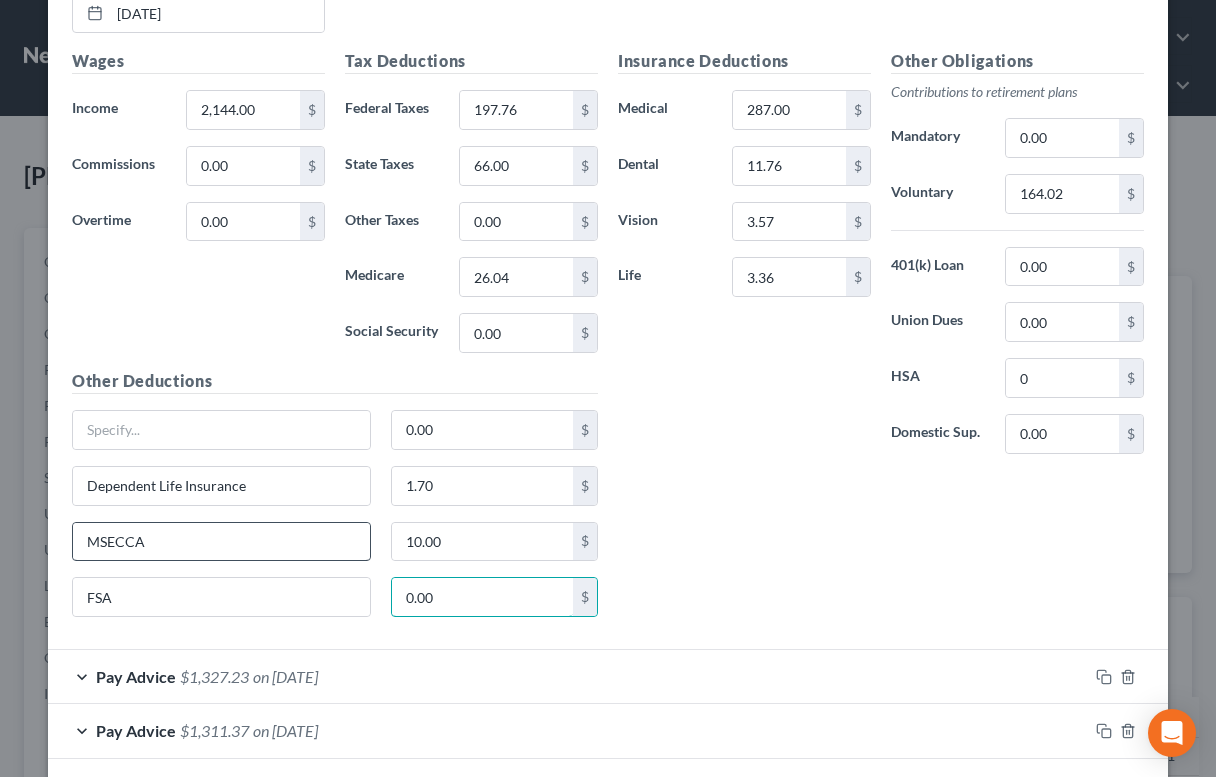 paste on "46.16" 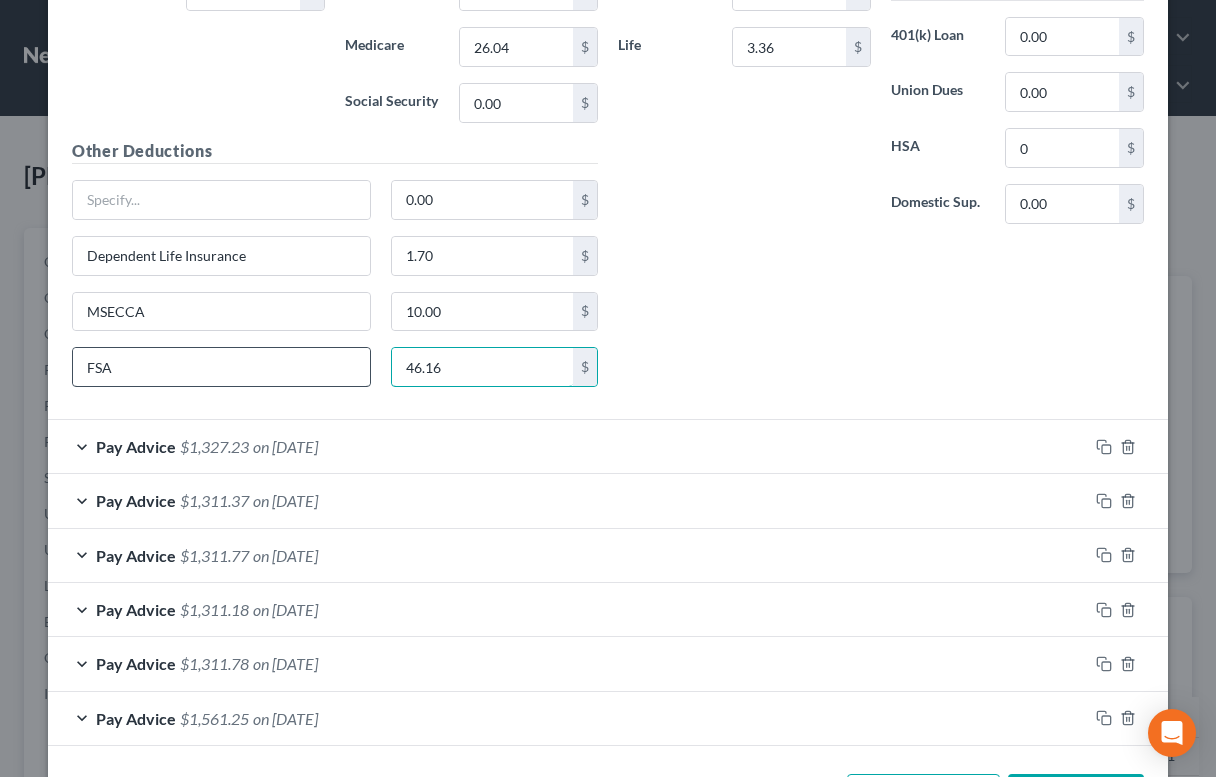 scroll, scrollTop: 9822, scrollLeft: 0, axis: vertical 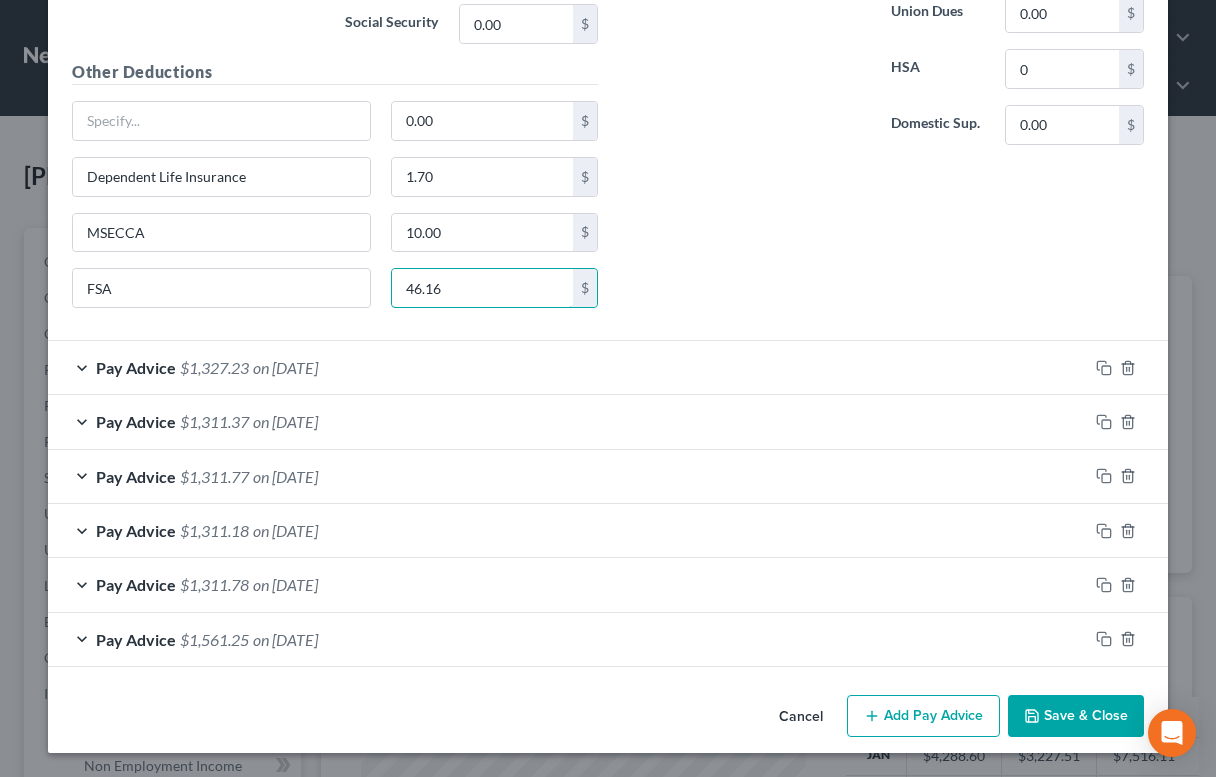 type on "46.16" 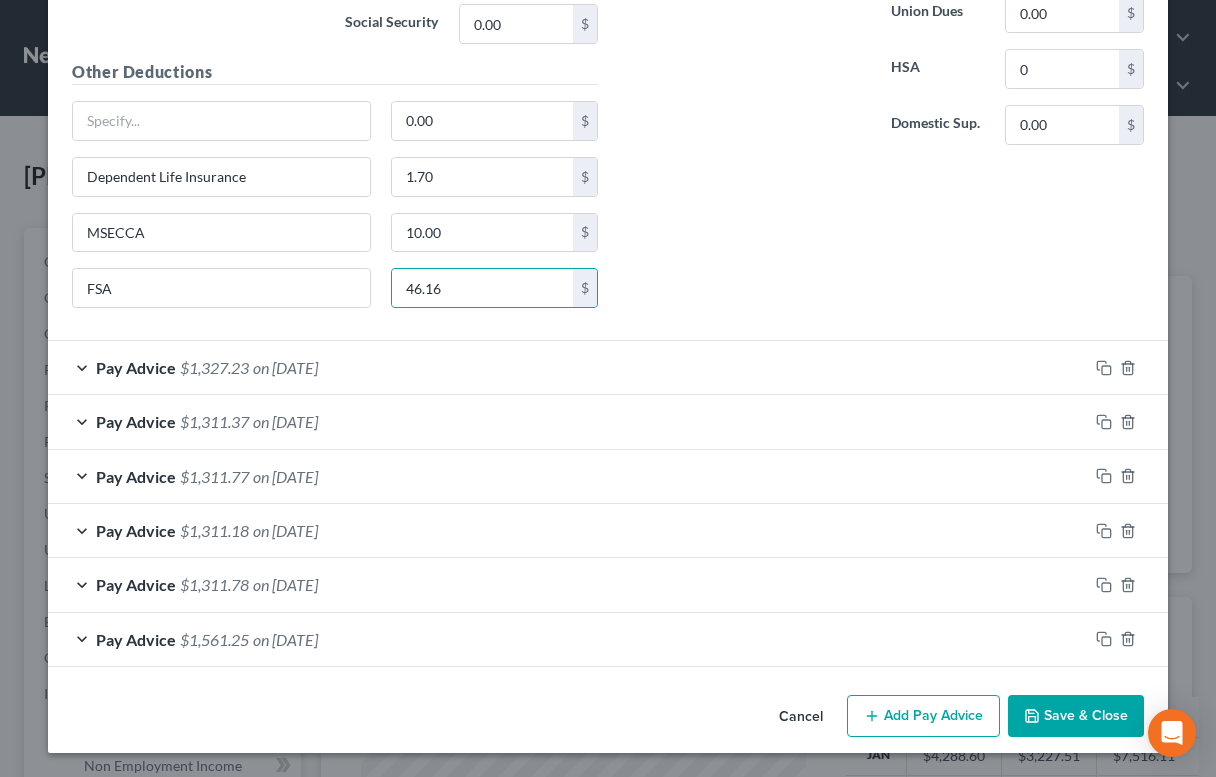 click on "$1,327.23" at bounding box center (214, 367) 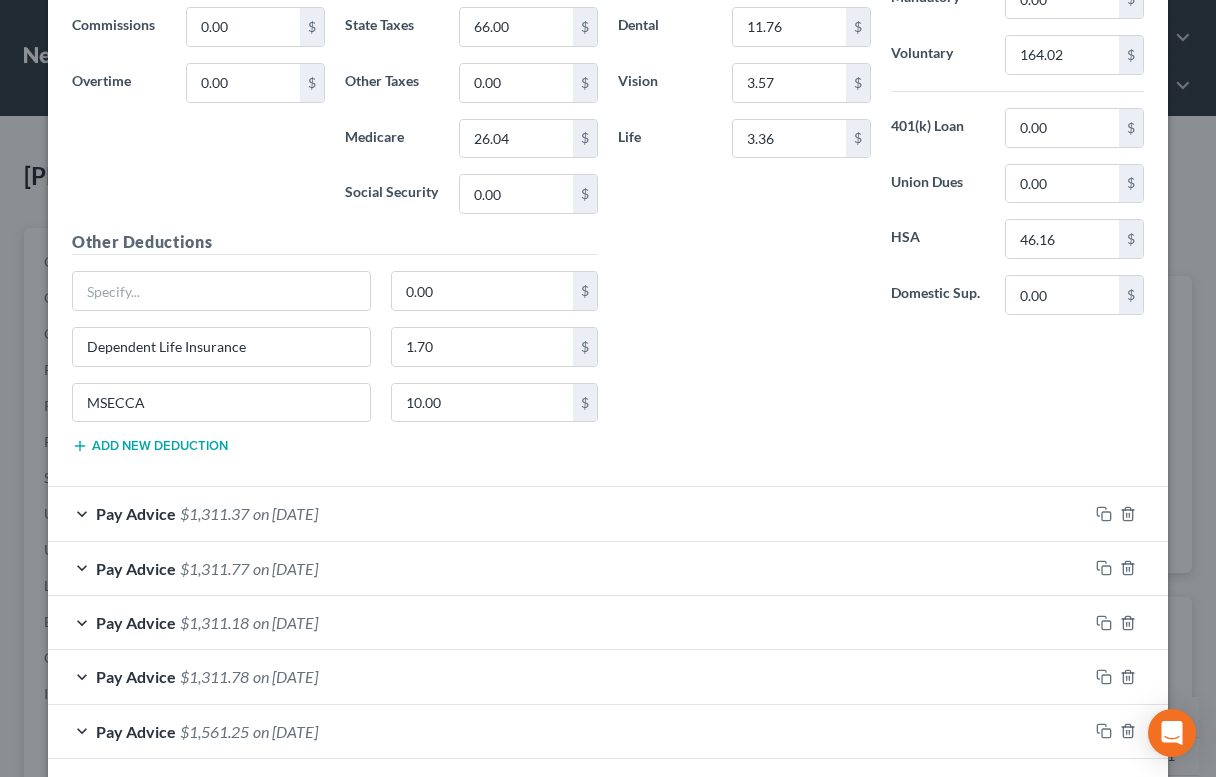 scroll, scrollTop: 10537, scrollLeft: 0, axis: vertical 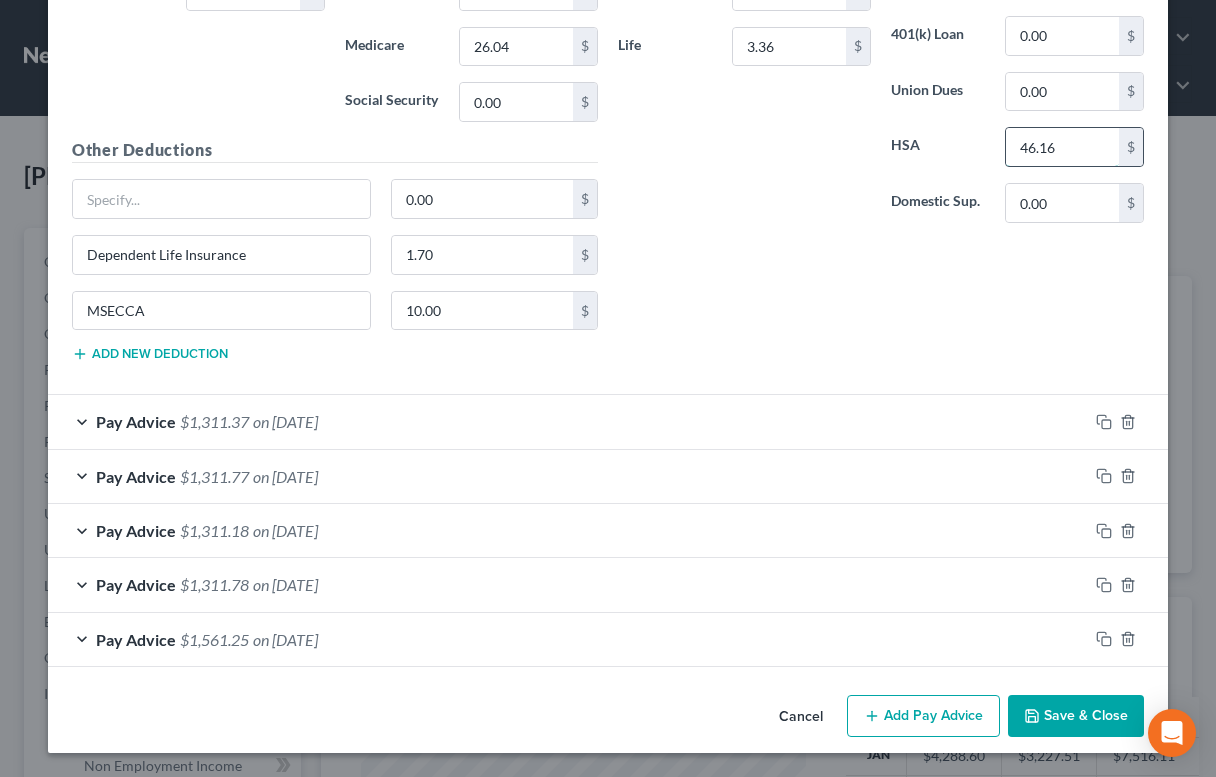 click on "46.16" at bounding box center [1062, 147] 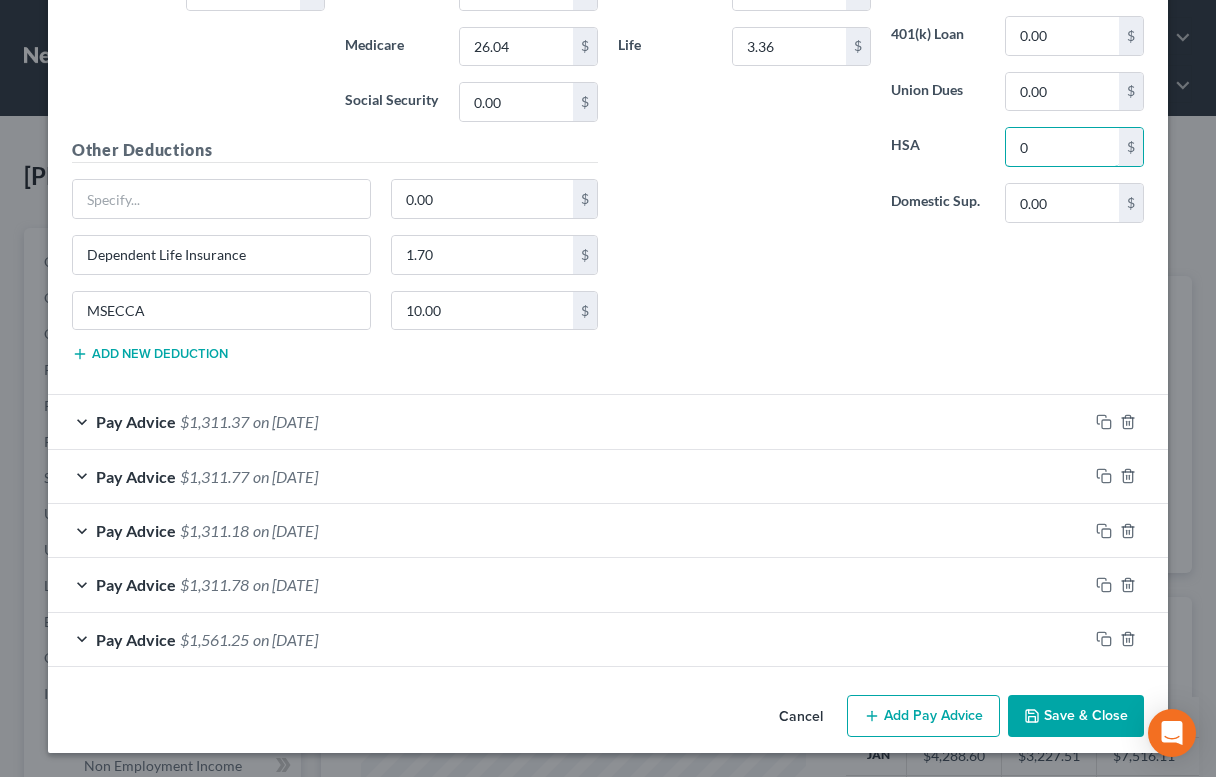 type on "0" 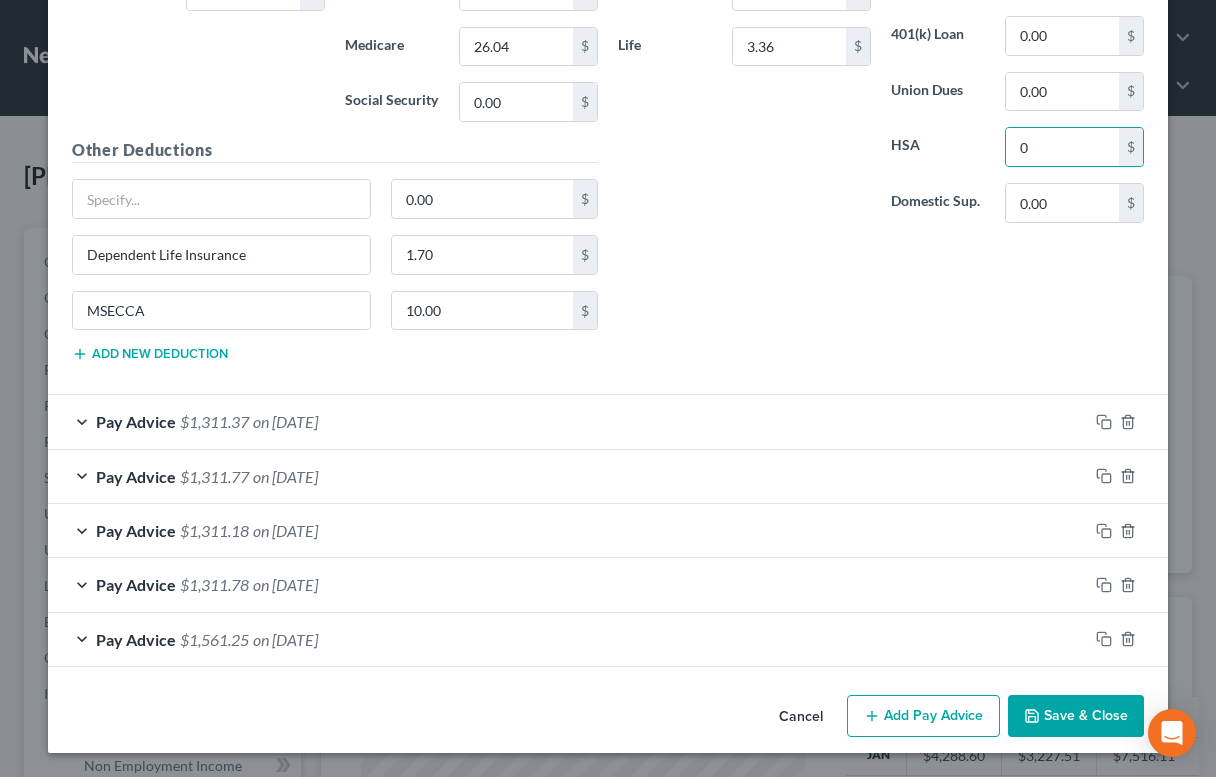 click on "Other Deductions 0.00 $ Dependent Life Insurance 1.70 $ MSECCA 10.00 $ Add new deduction" at bounding box center (335, 258) 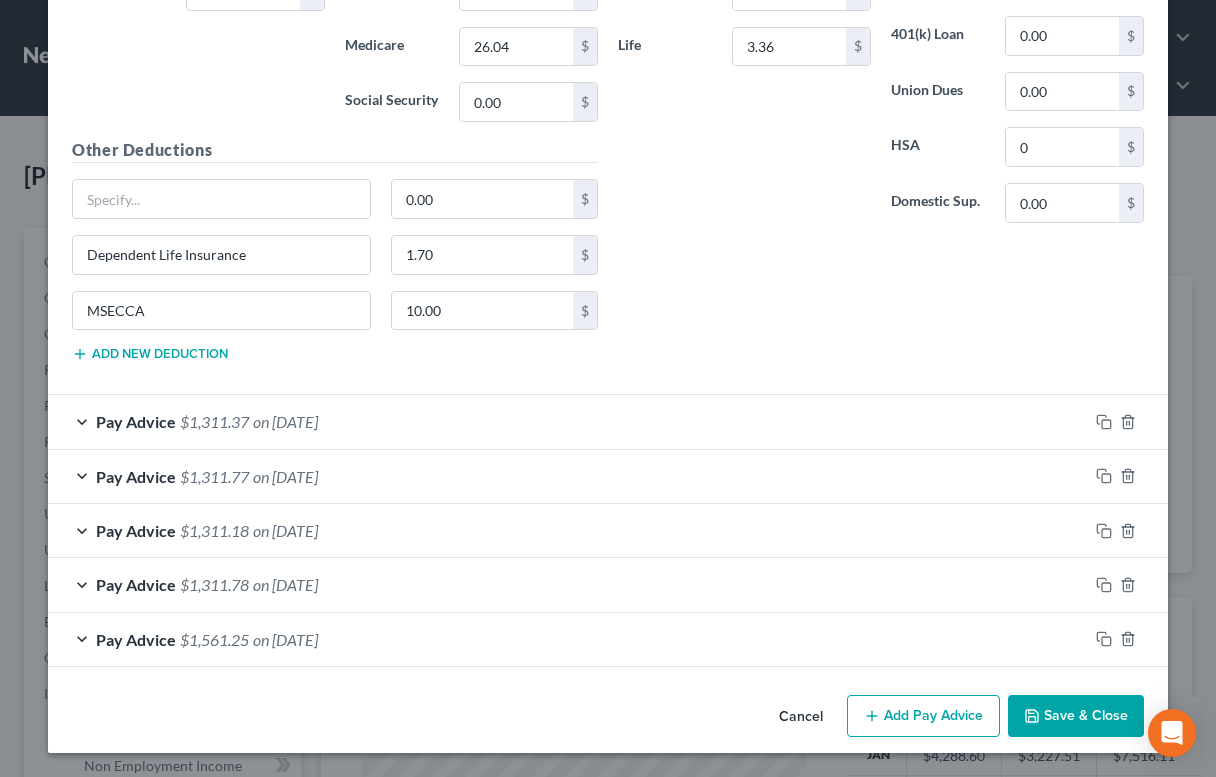 click on "Add new deduction" at bounding box center (150, 354) 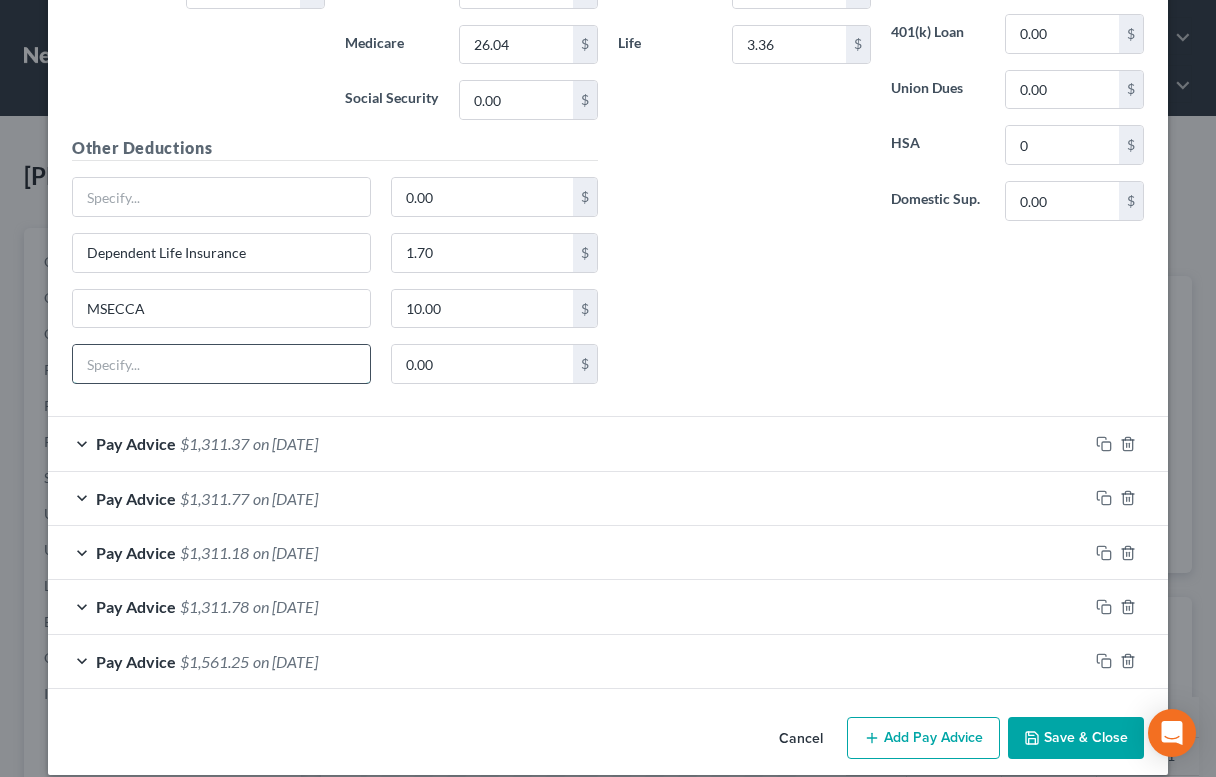 click at bounding box center [221, 364] 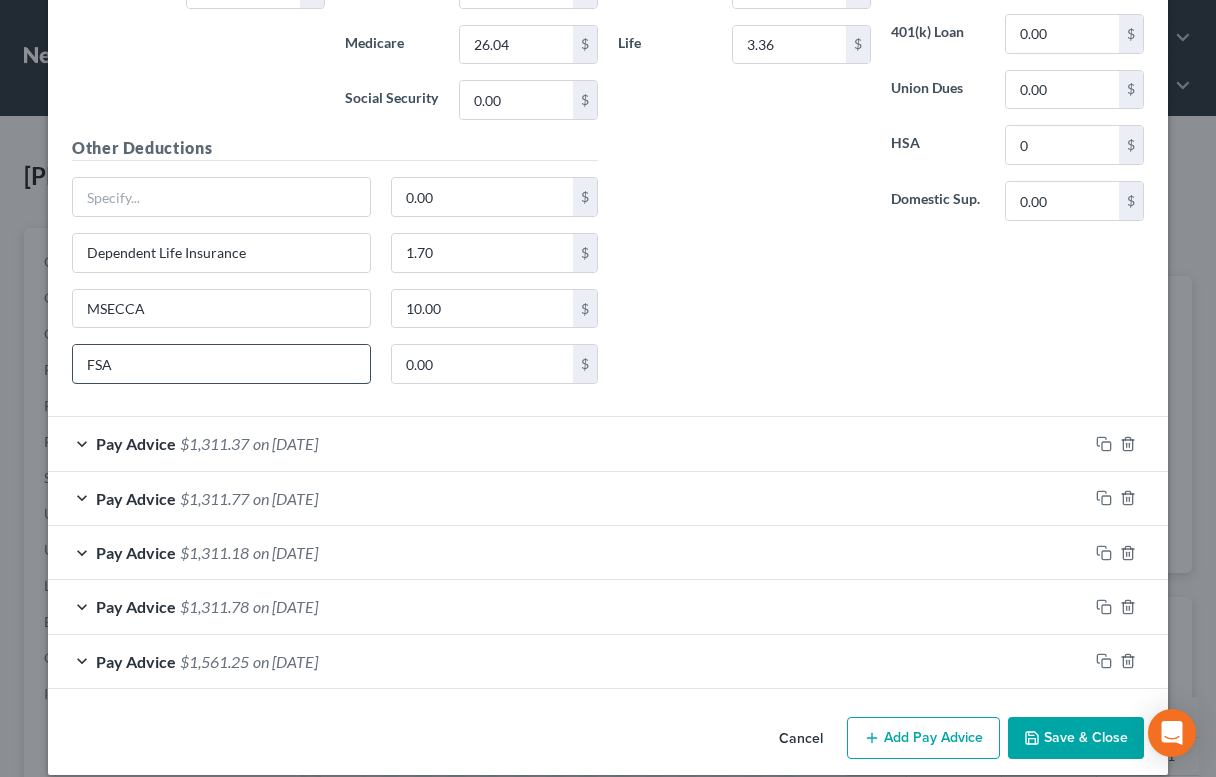 type on "FSA" 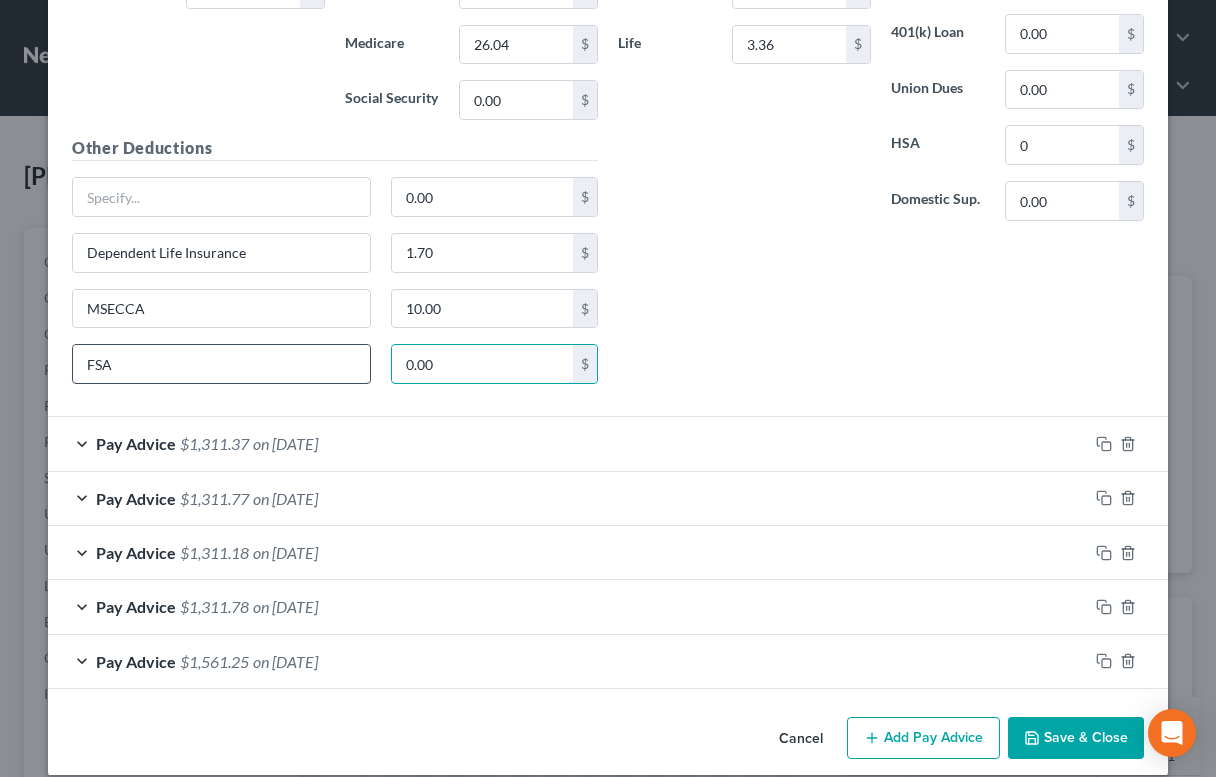 paste on "46.16" 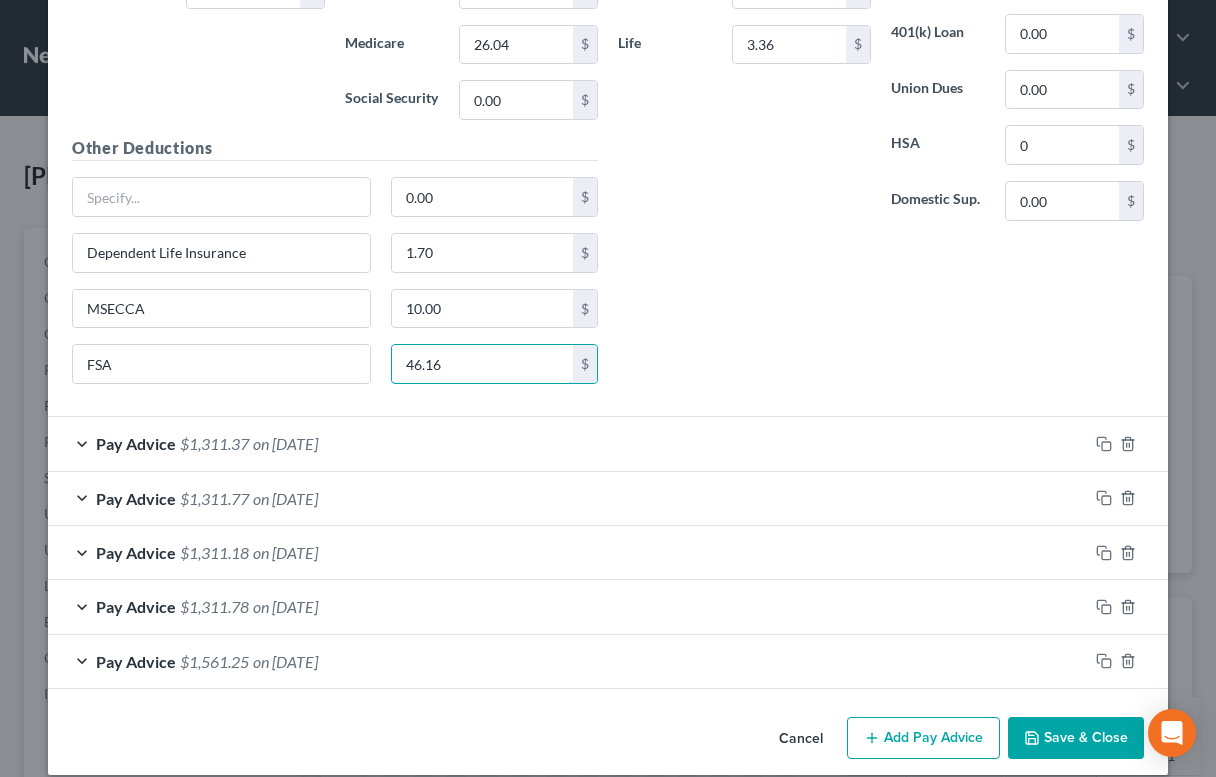 type on "46.16" 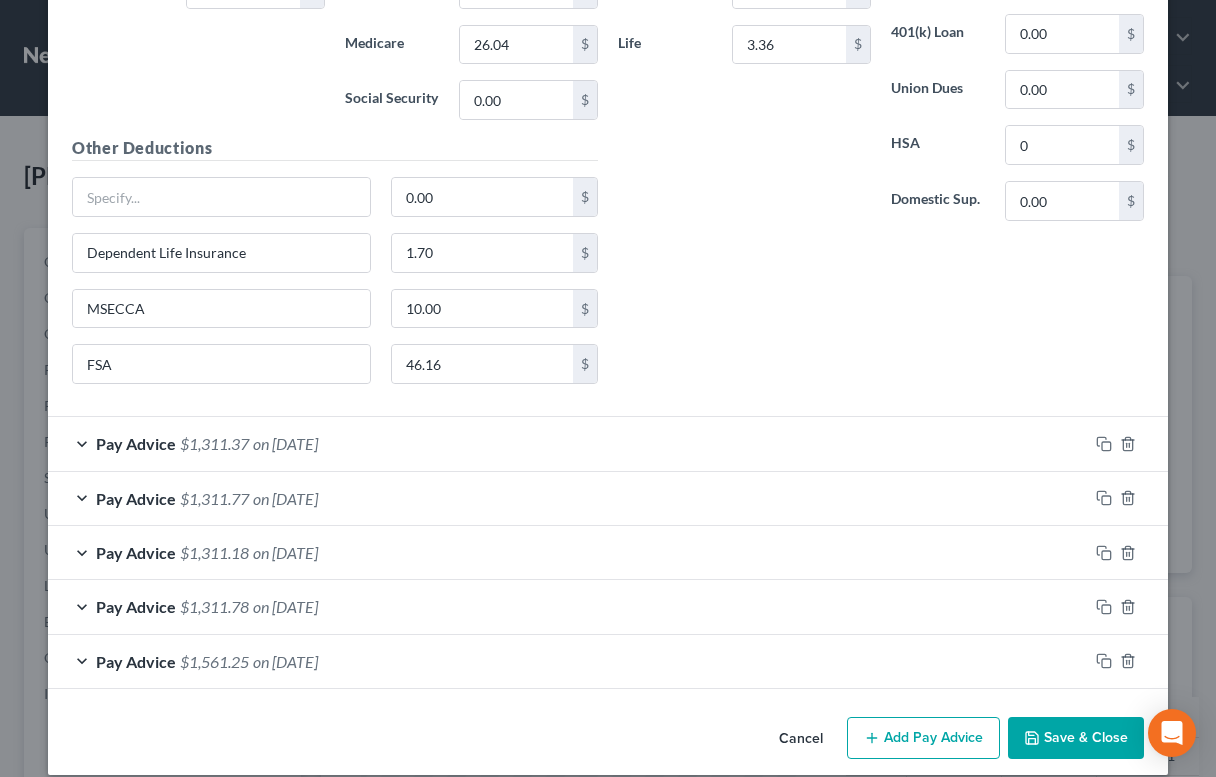 click on "Pay Advice" at bounding box center (136, 443) 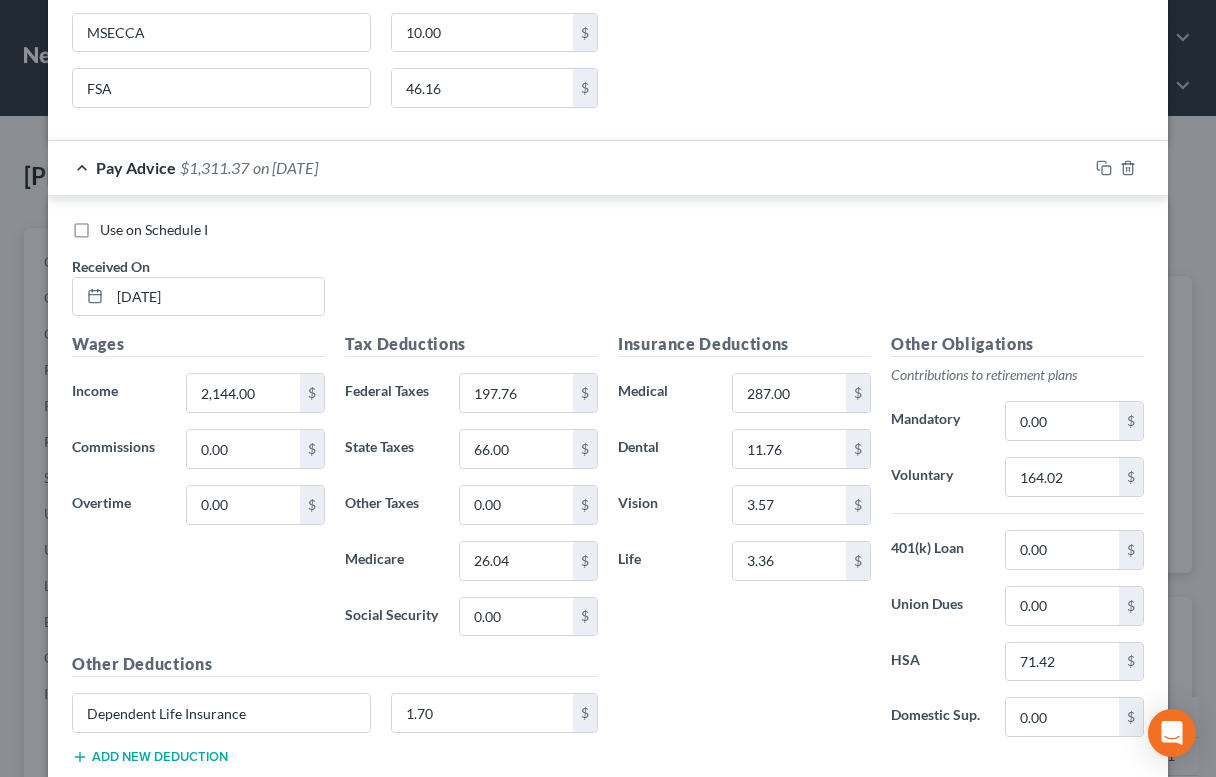 scroll, scrollTop: 10874, scrollLeft: 0, axis: vertical 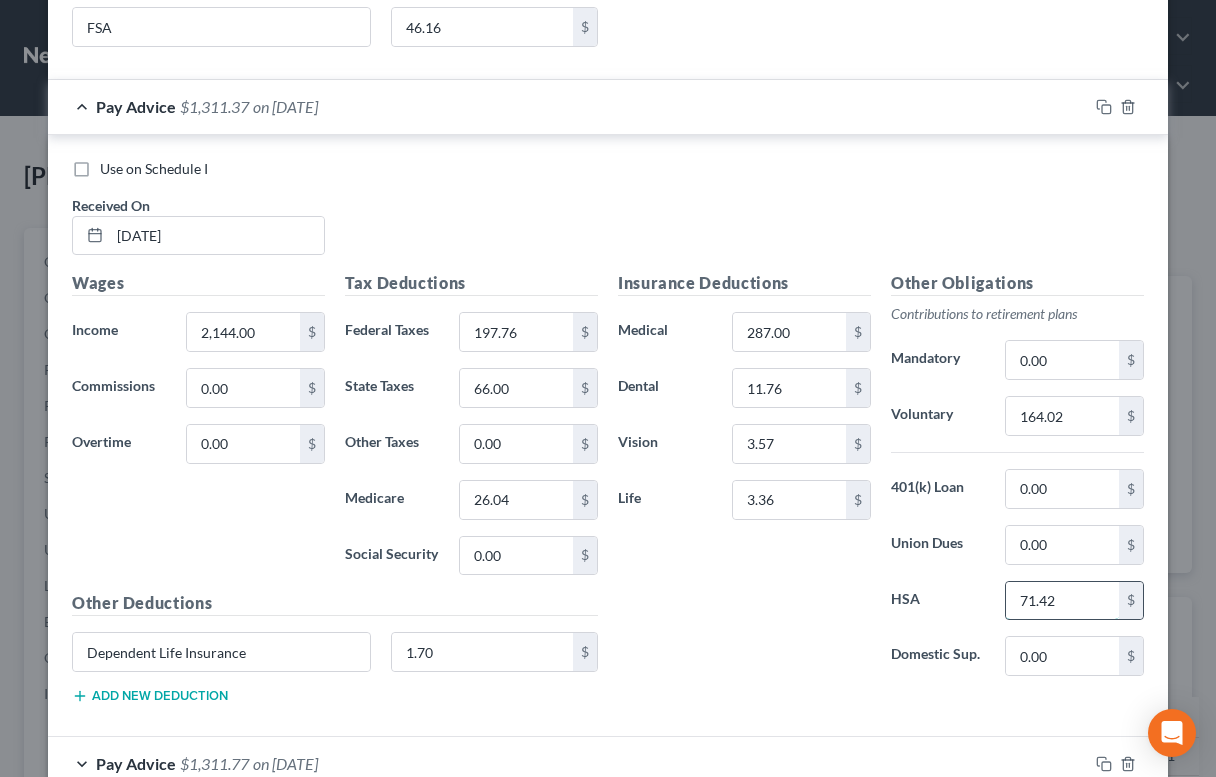 click on "71.42" at bounding box center [1062, 601] 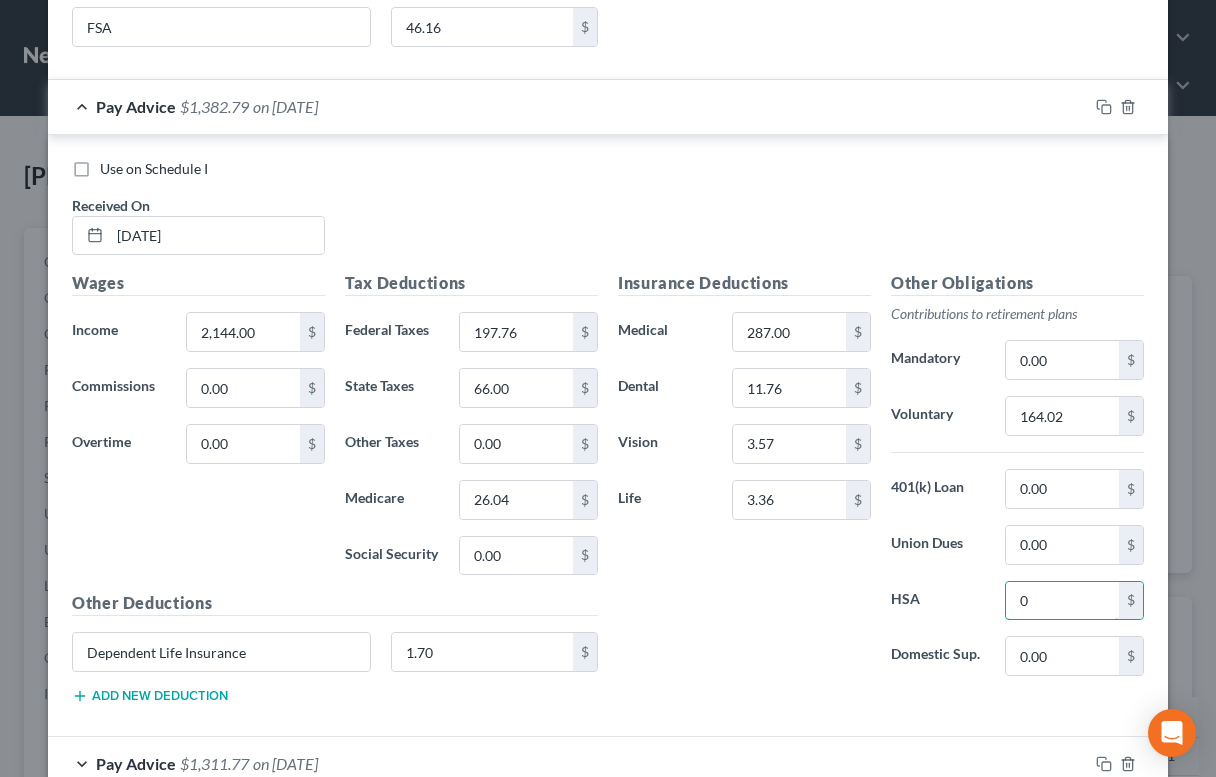 type on "0" 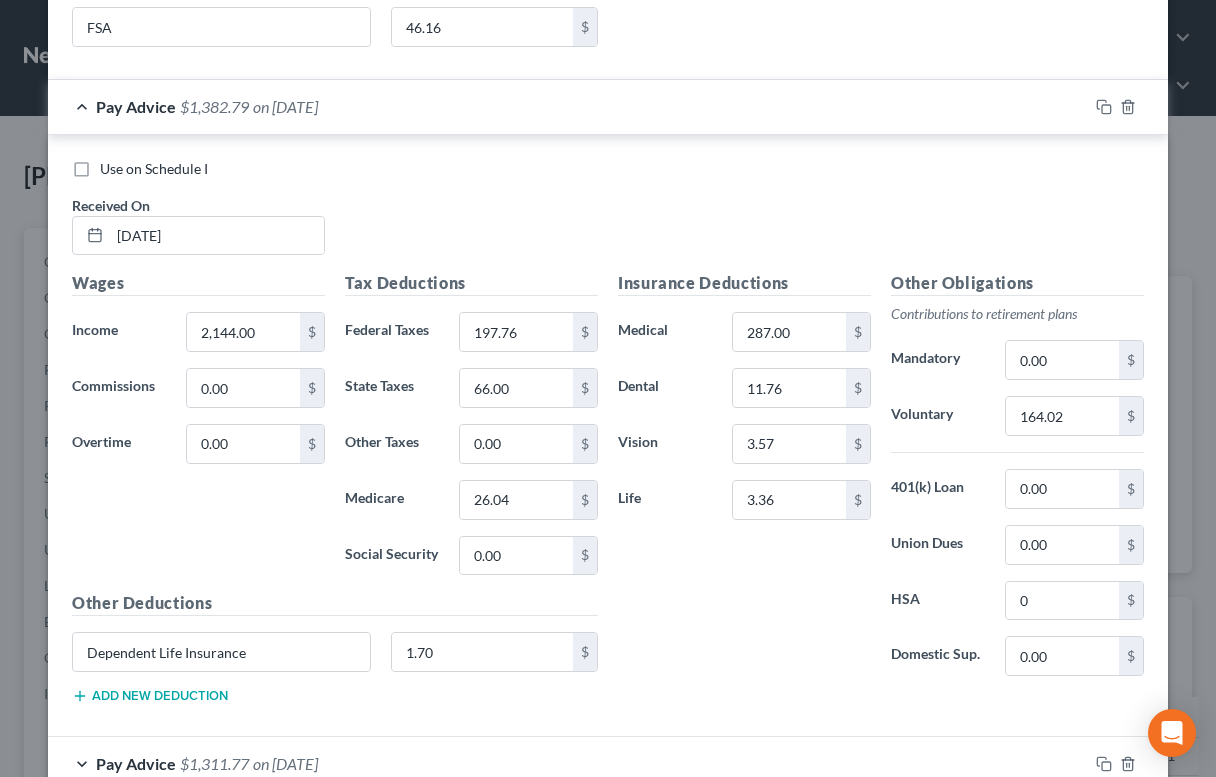 click on "Other Obligations Contributions to retirement plans Mandatory 0.00 $ Voluntary 164.02 $ 401(k) Loan 0.00 $ Union Dues 0.00 $ HSA 0 $ Domestic Sup. 0.00 $" at bounding box center (1017, 481) 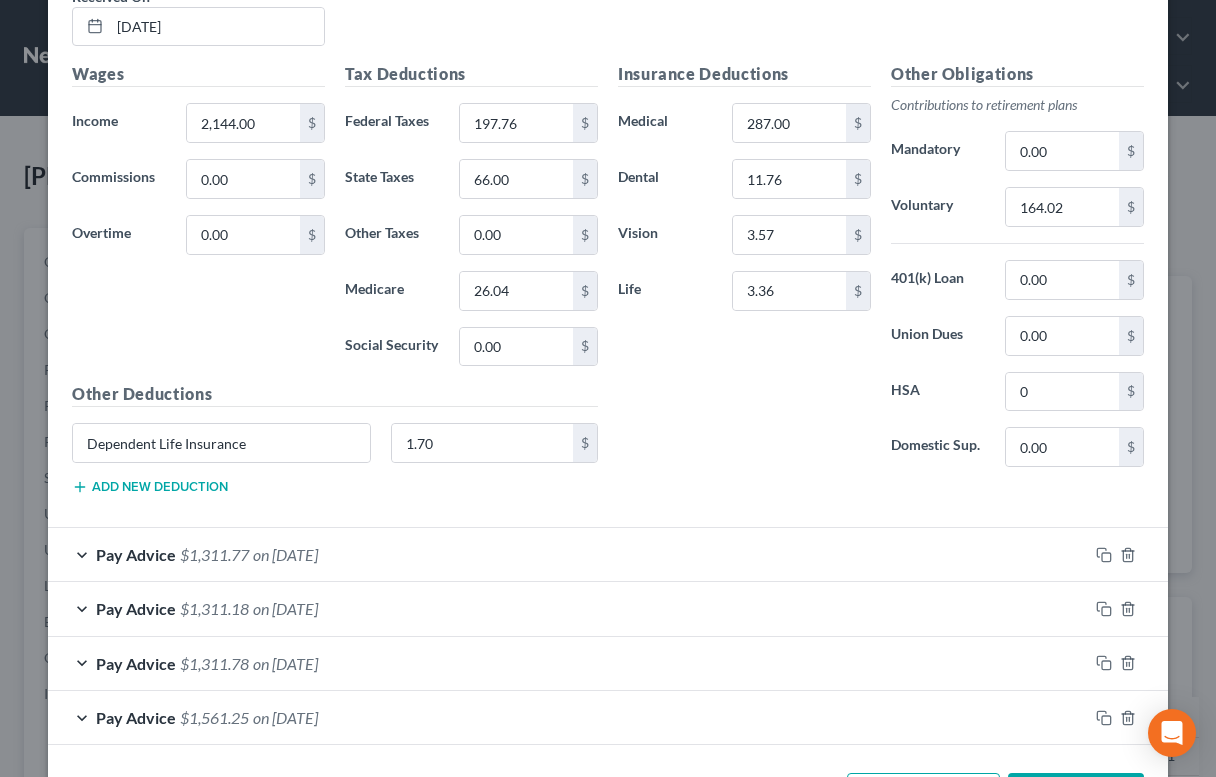 scroll, scrollTop: 11163, scrollLeft: 0, axis: vertical 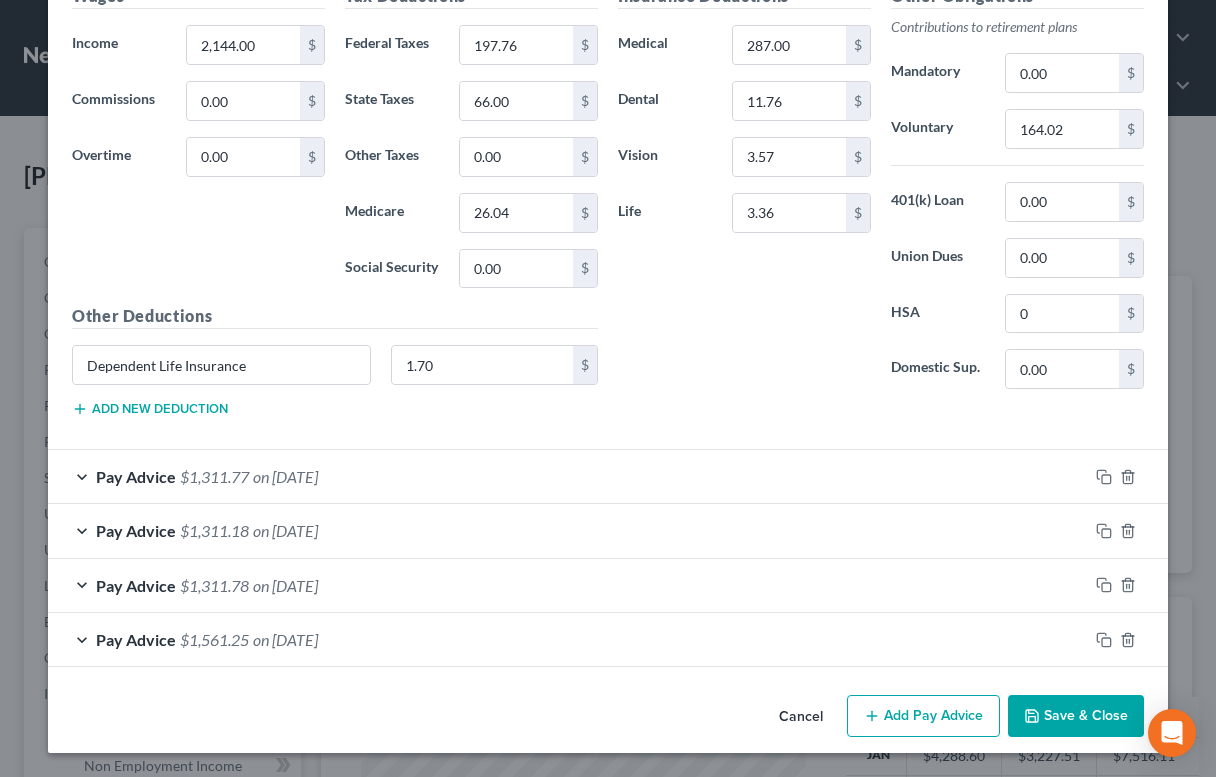 click on "Add new deduction" at bounding box center [150, 409] 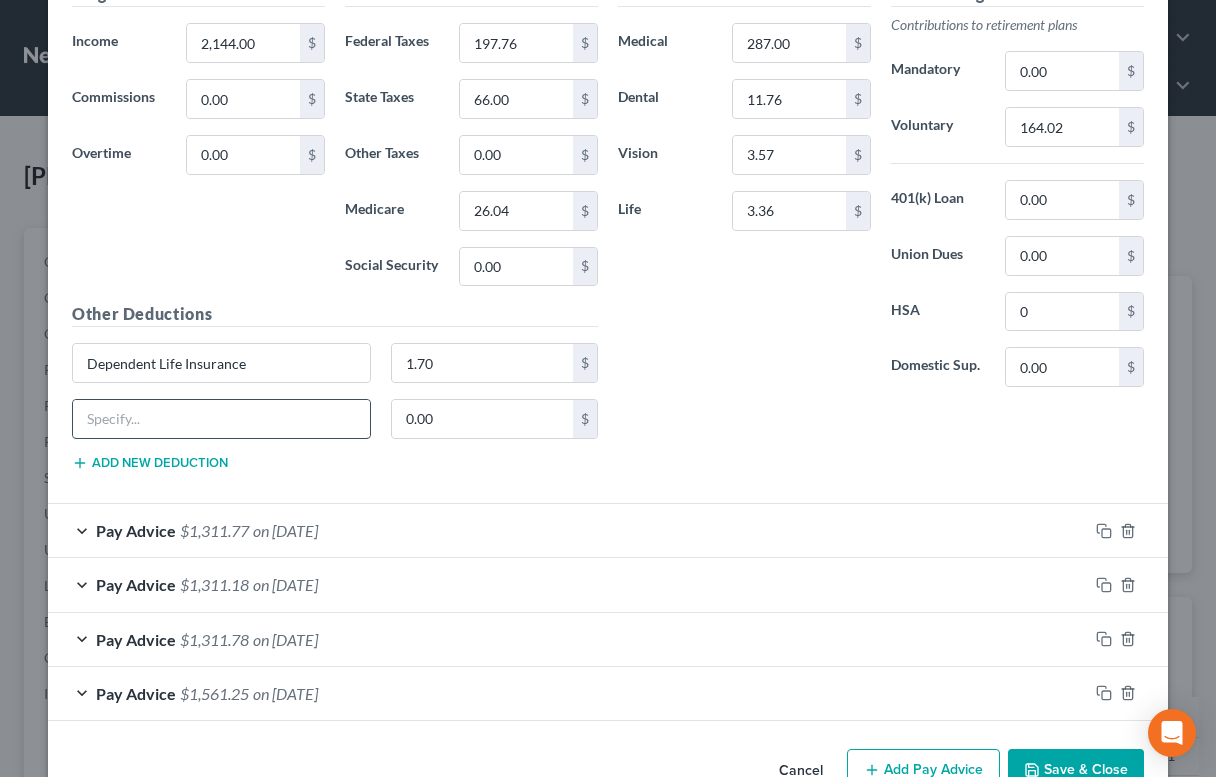 click at bounding box center (221, 419) 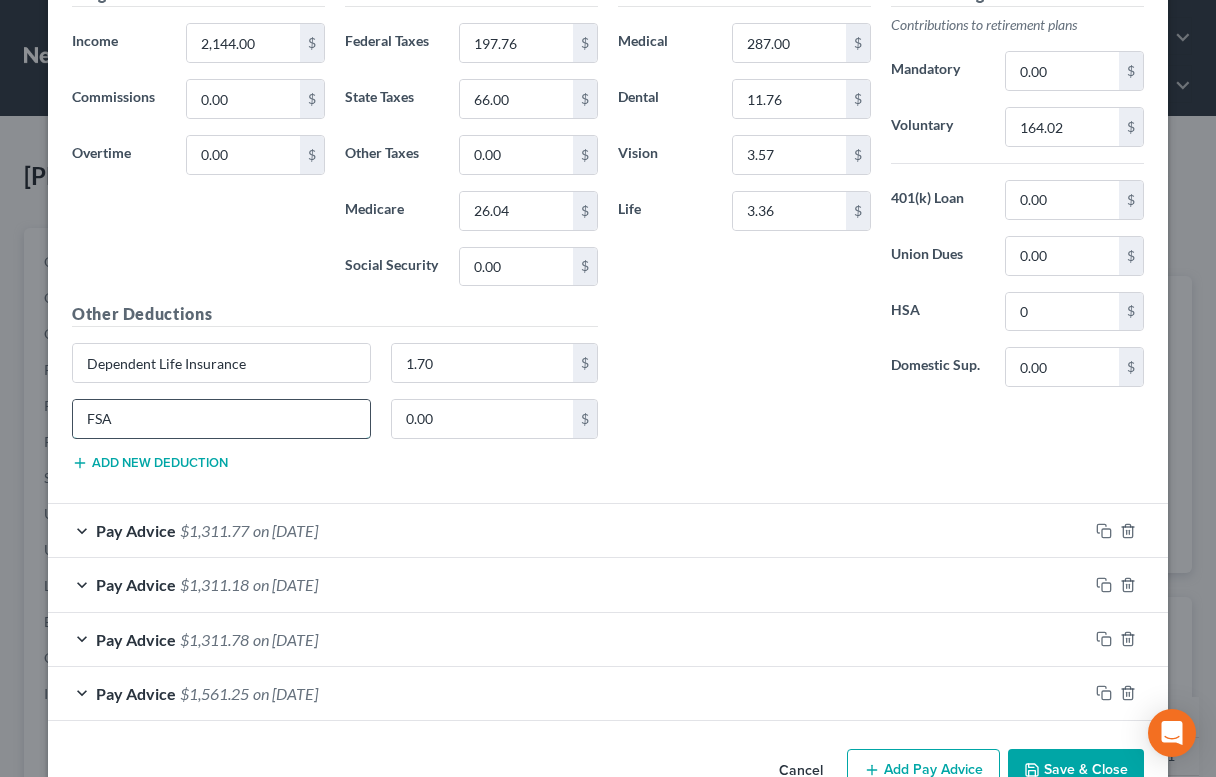 type on "FSA" 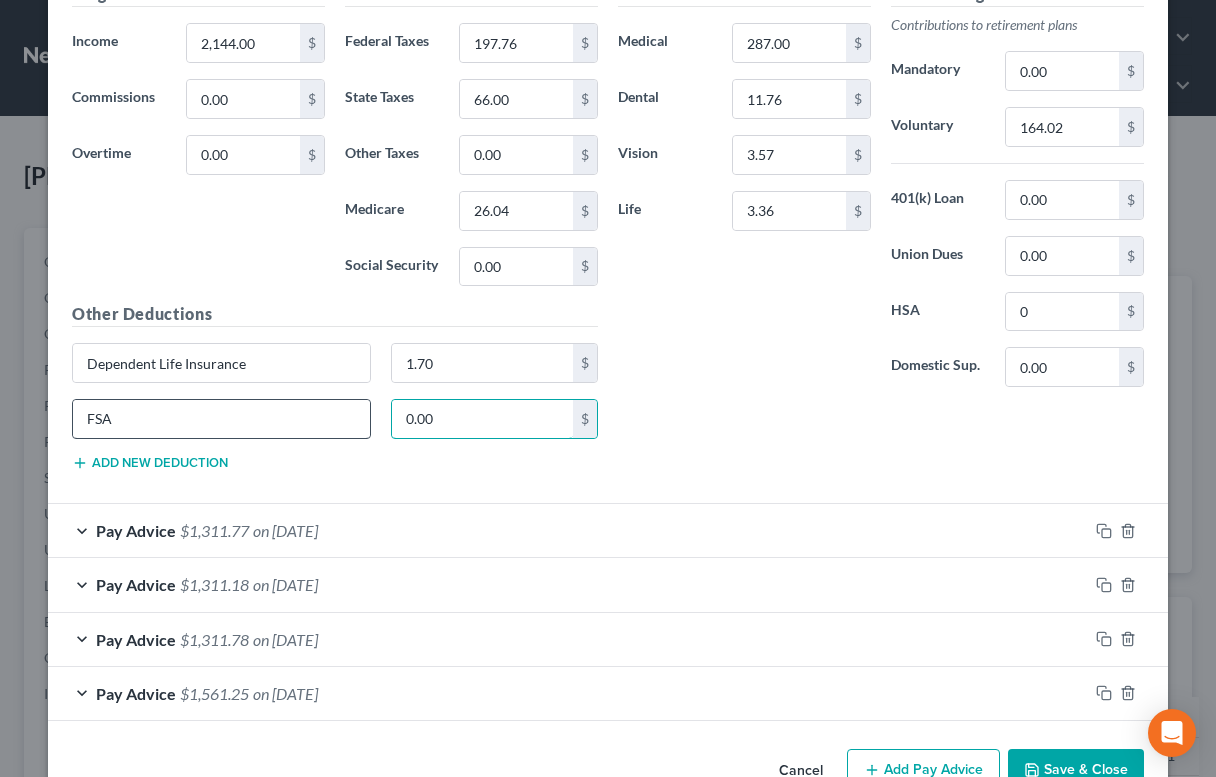 paste on "71.42" 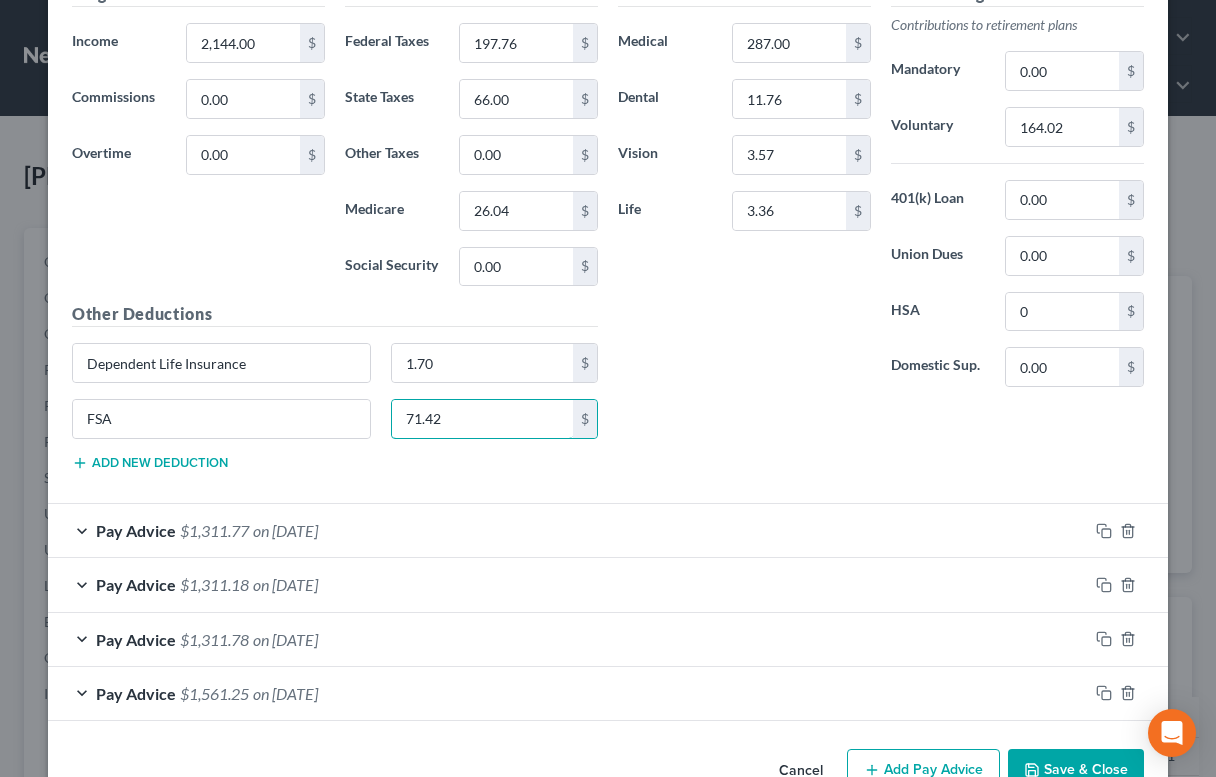 type on "71.42" 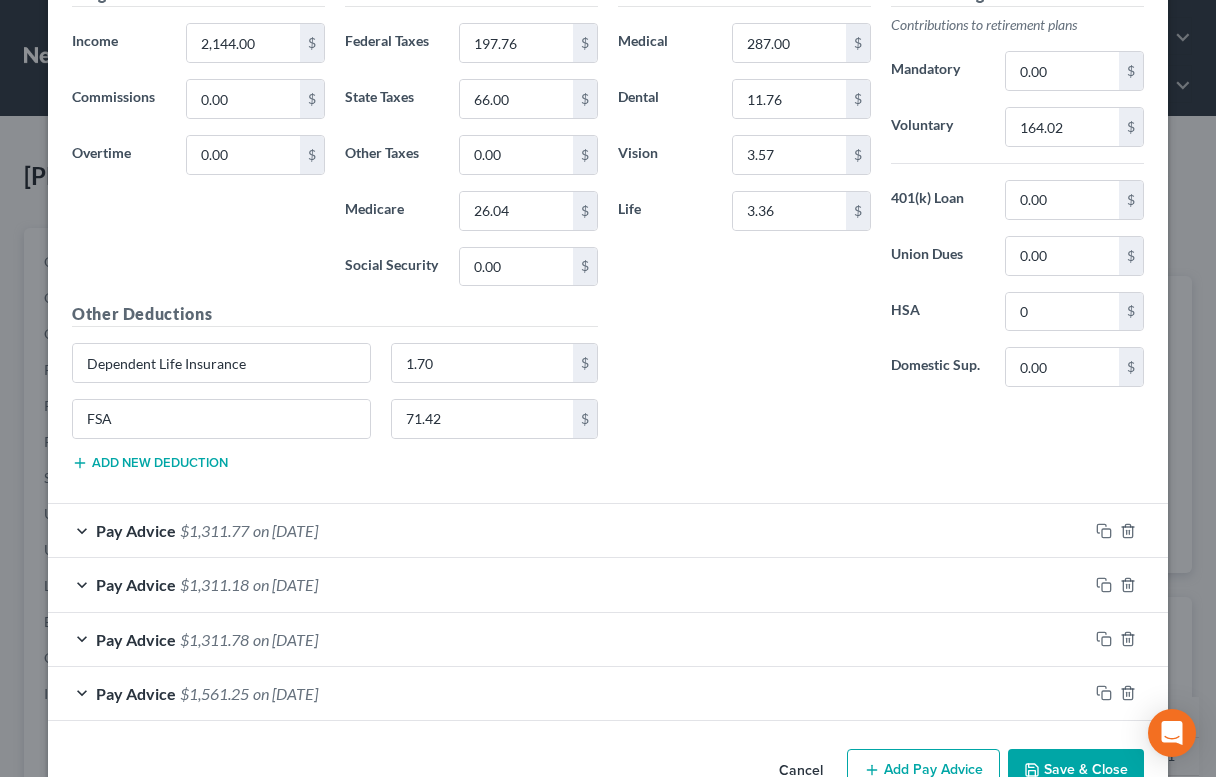 click on "Pay Advice $1,311.77 on [DATE]" at bounding box center [568, 530] 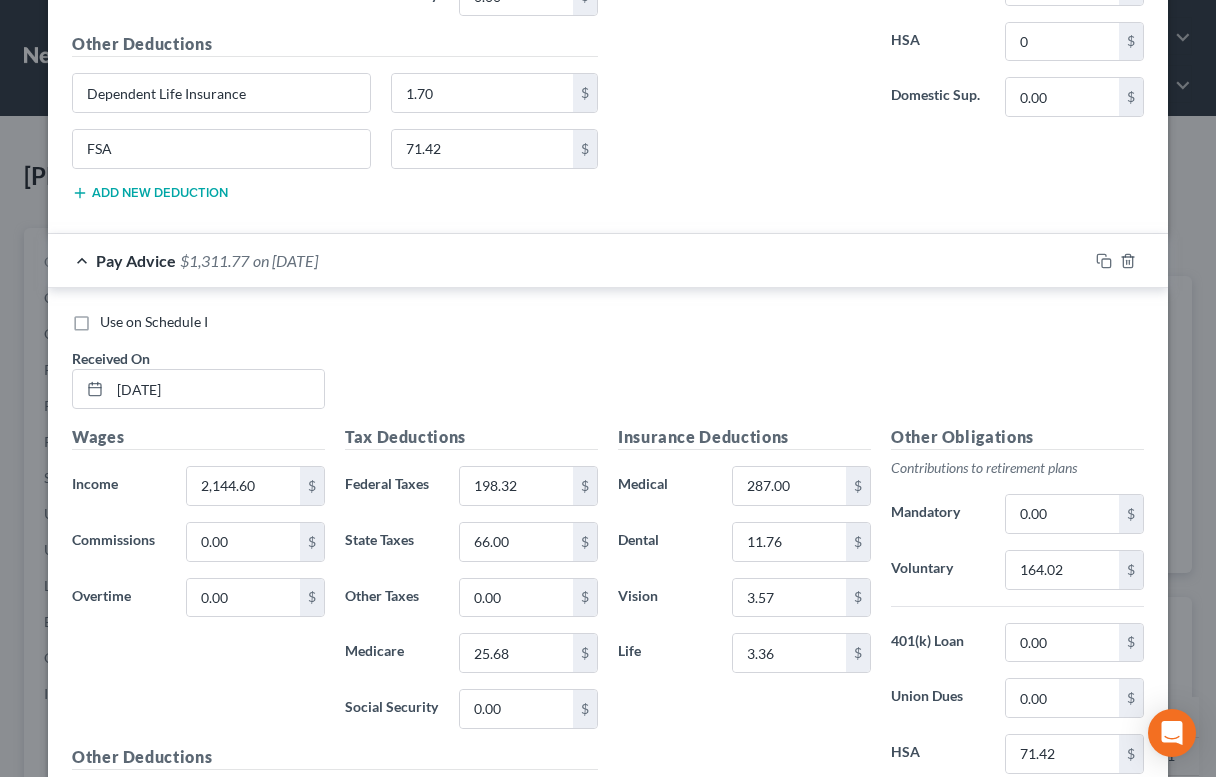 scroll, scrollTop: 11622, scrollLeft: 0, axis: vertical 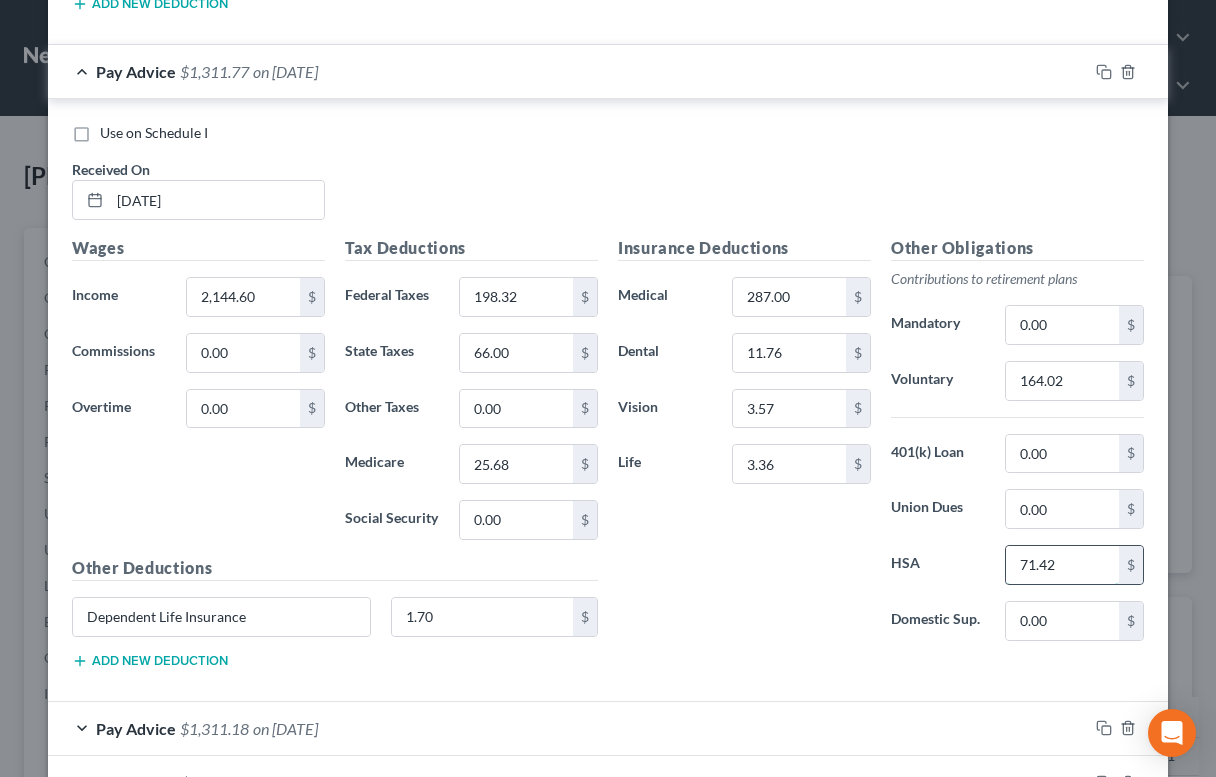 click on "71.42" at bounding box center [1062, 565] 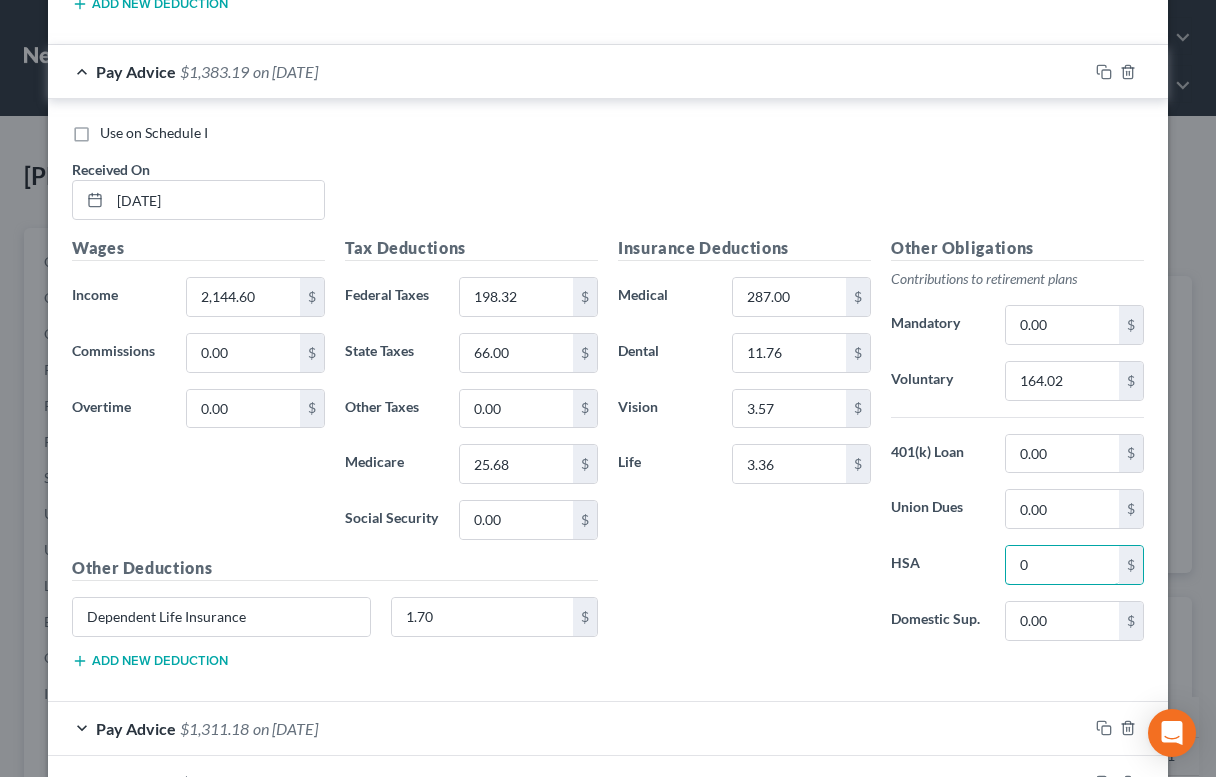 type on "0" 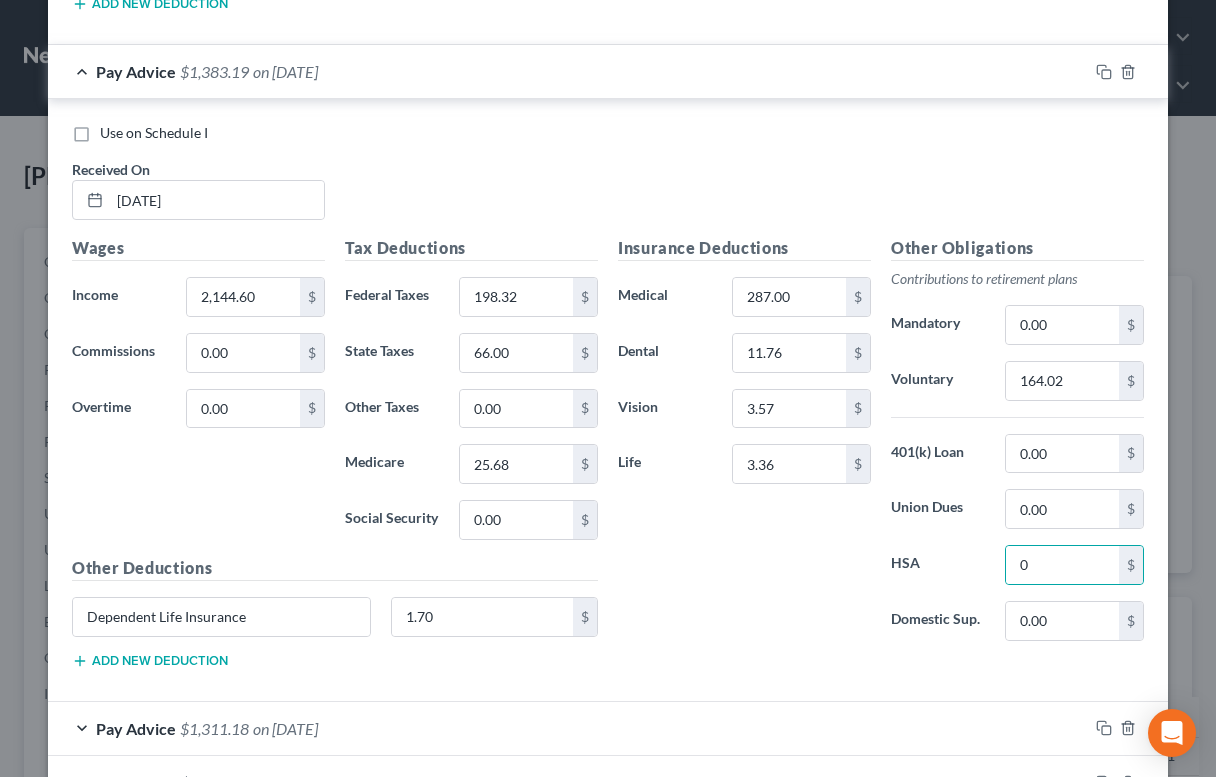 click on "Other Deductions Dependent Life Insurance 1.70 $ Add new deduction" at bounding box center (335, 620) 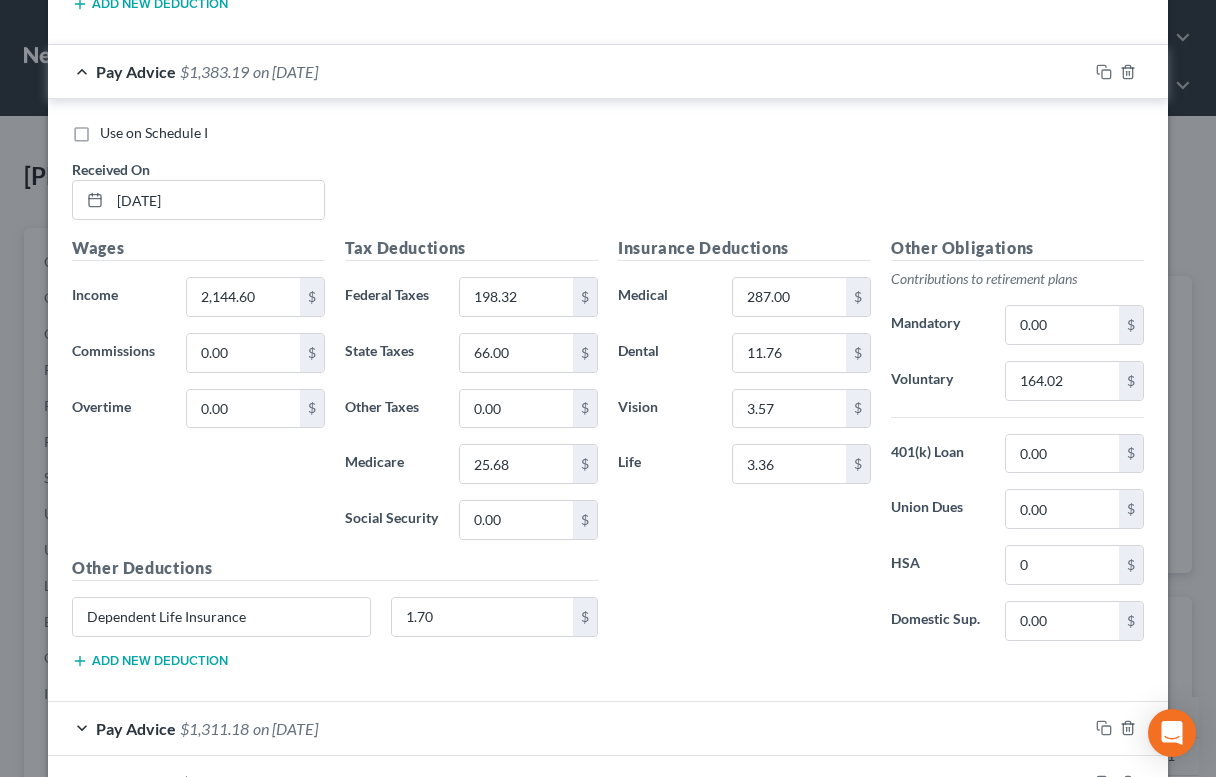 click on "Add new deduction" at bounding box center [150, 661] 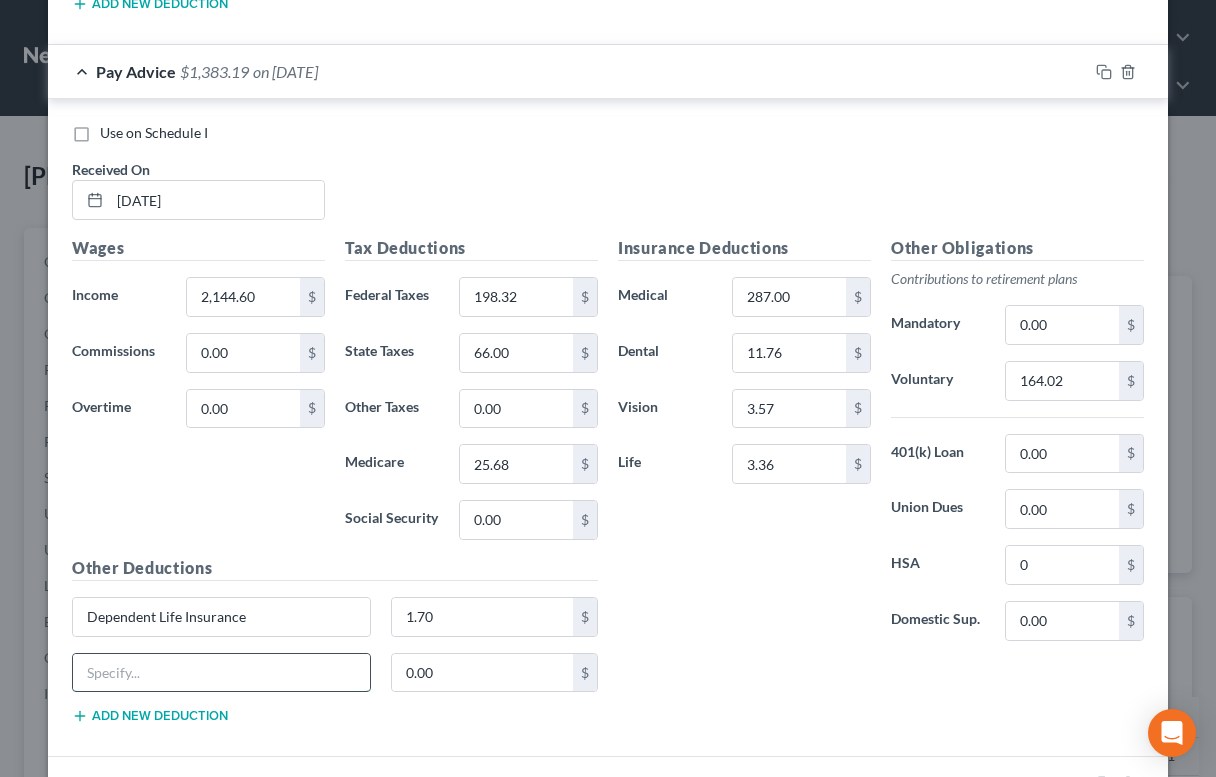 click at bounding box center (221, 673) 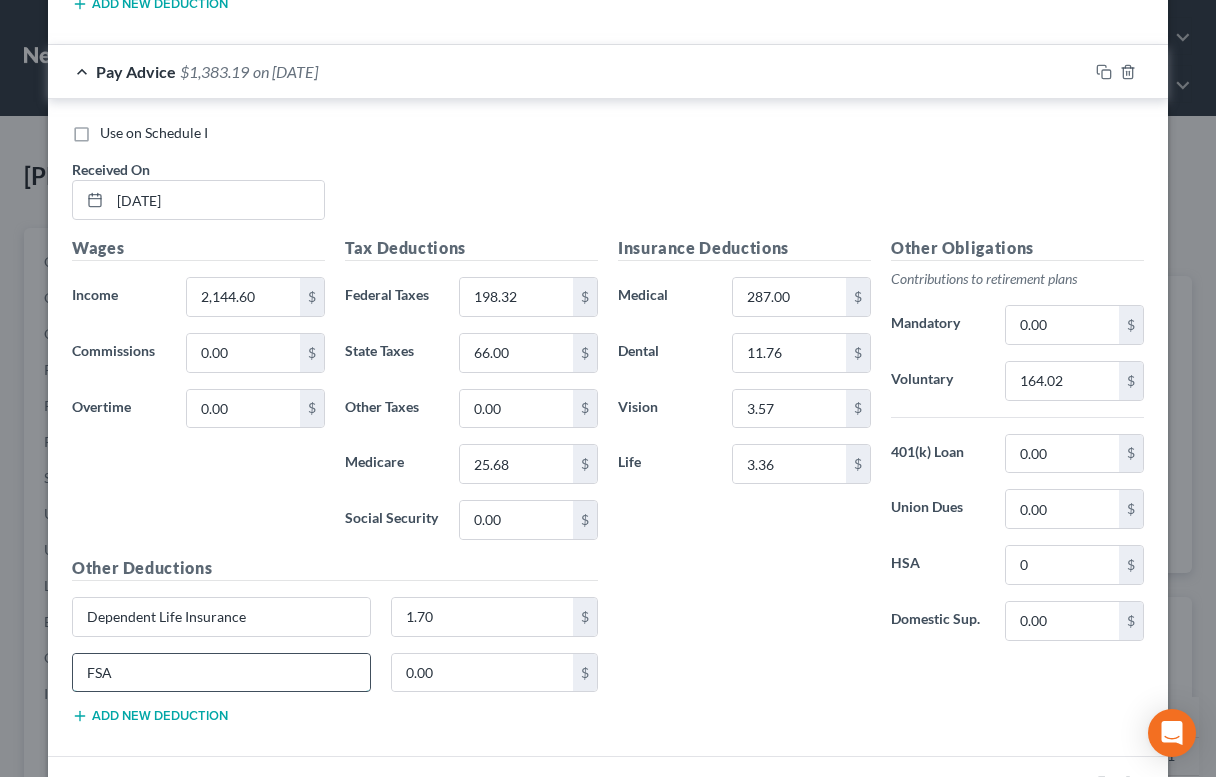 type on "FSA" 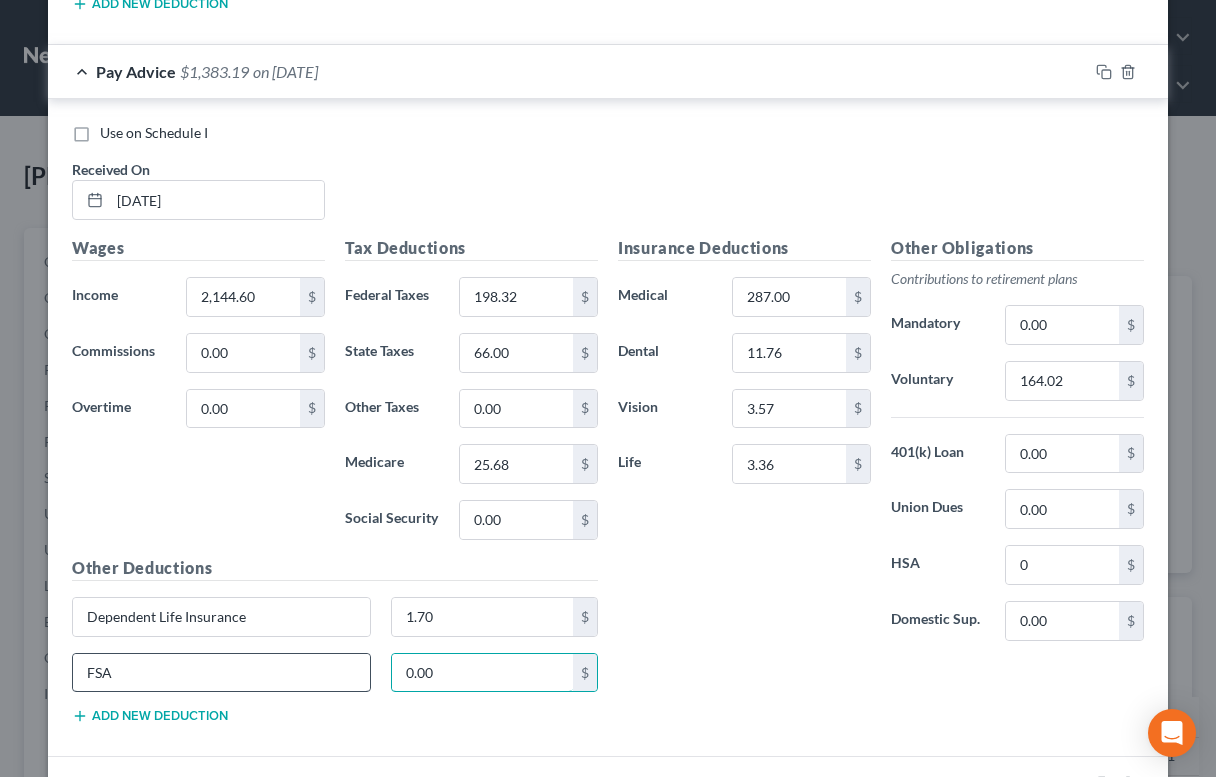 paste on "71.42" 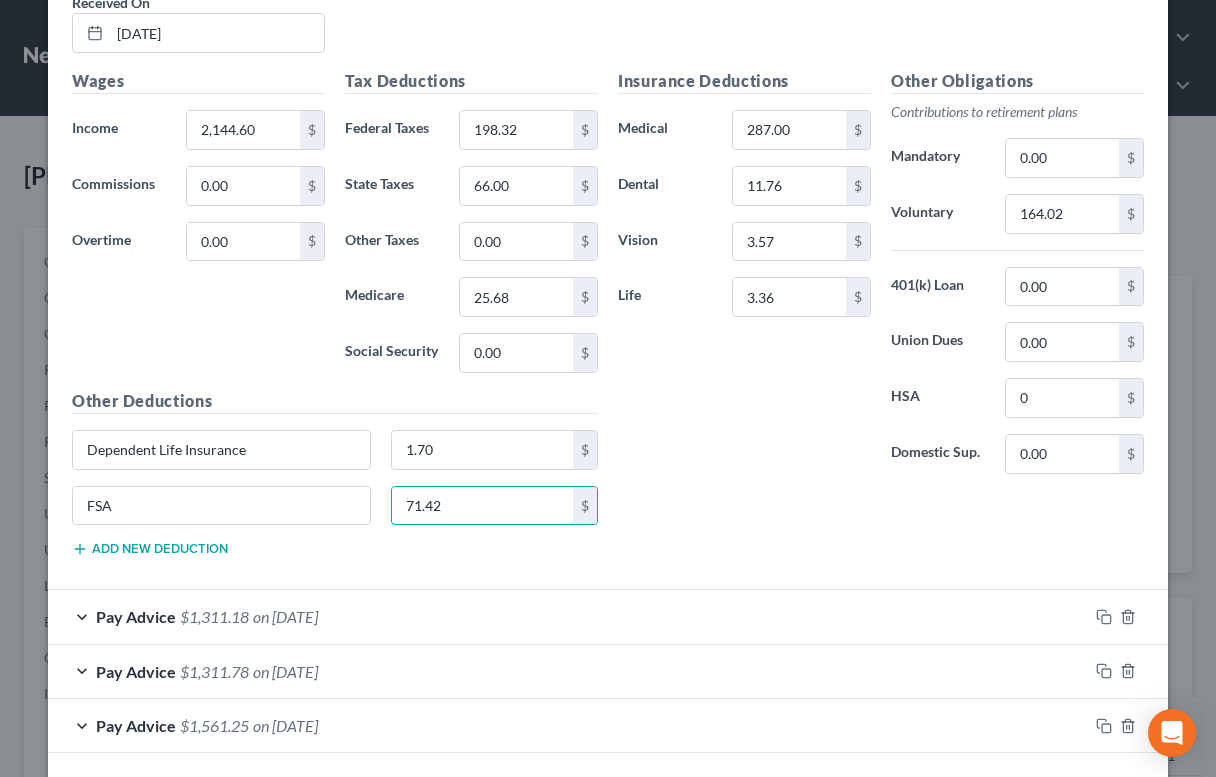 scroll, scrollTop: 11867, scrollLeft: 0, axis: vertical 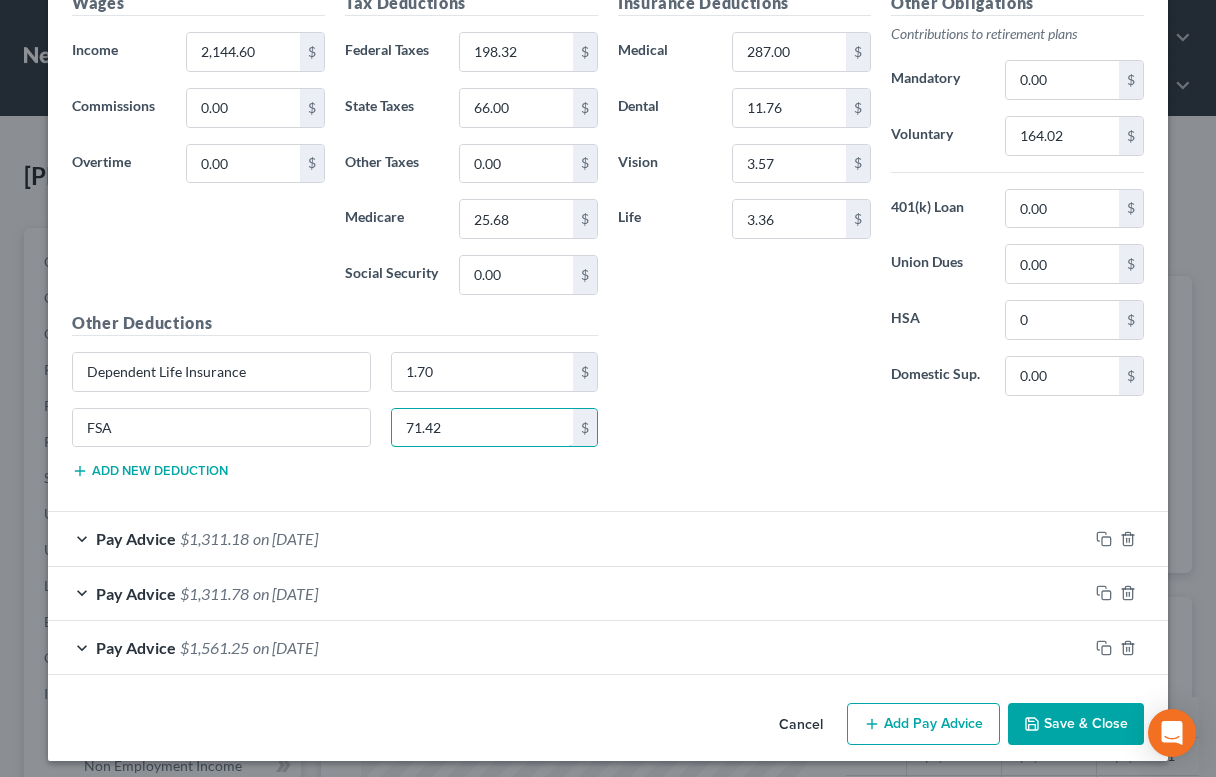 type on "71.42" 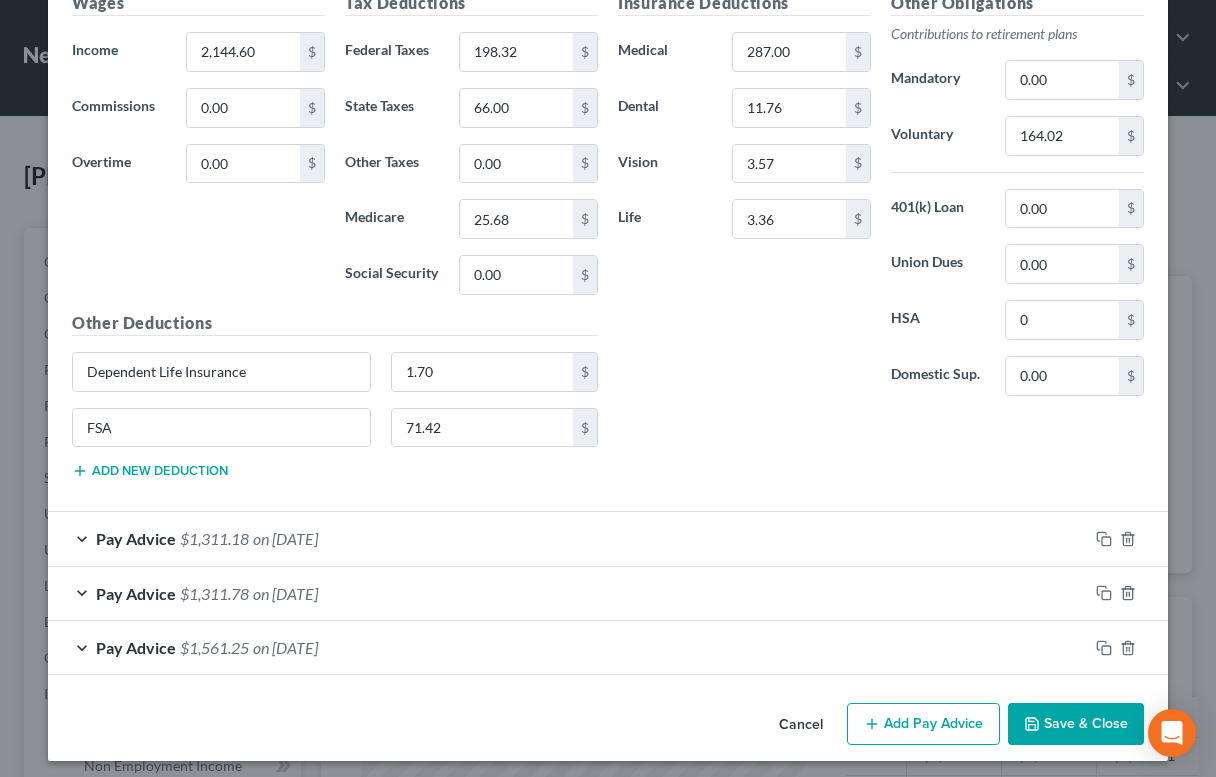 click on "$1,311.18" at bounding box center (214, 538) 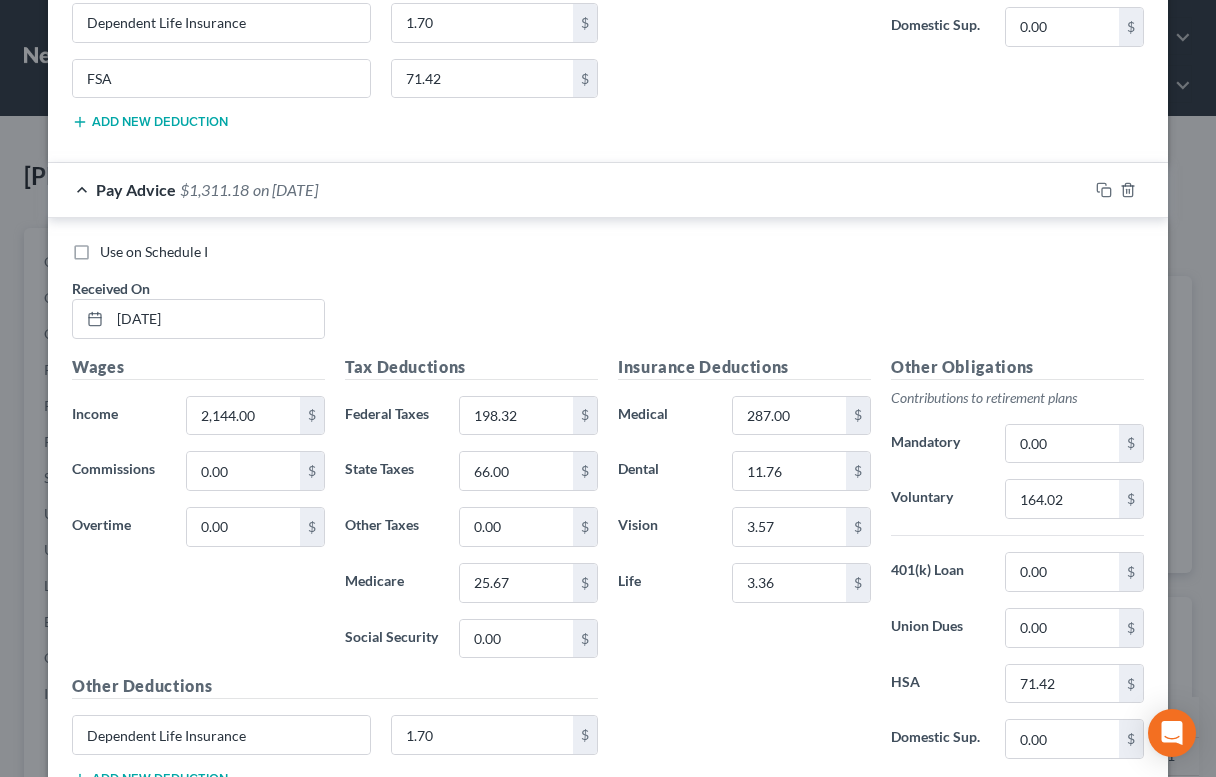 scroll, scrollTop: 12368, scrollLeft: 0, axis: vertical 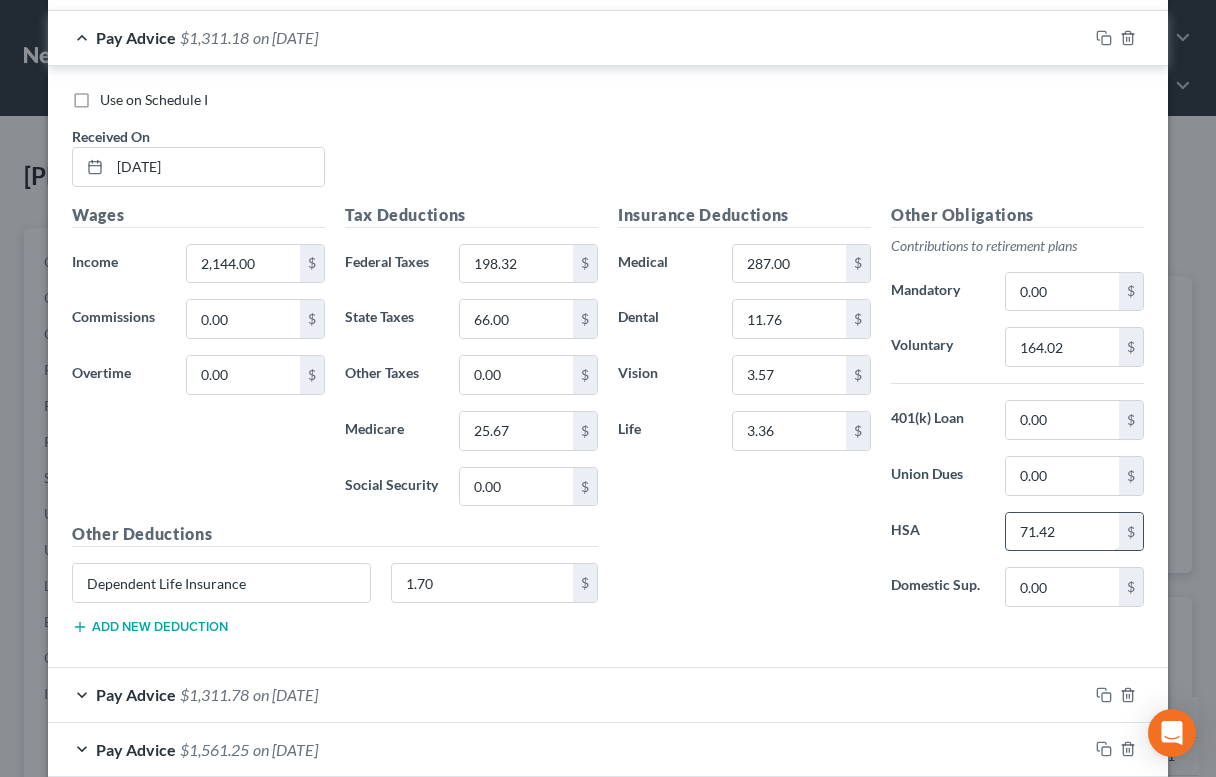 click on "71.42" at bounding box center [1062, 532] 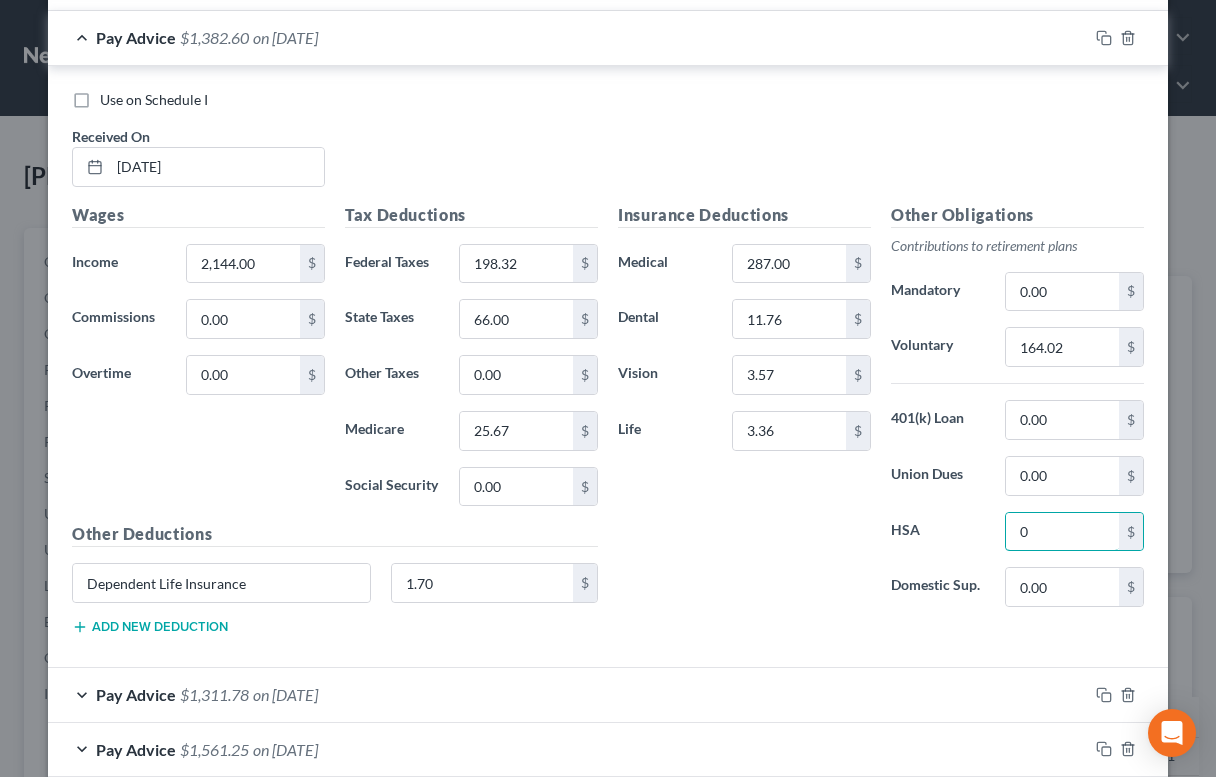 type on "0" 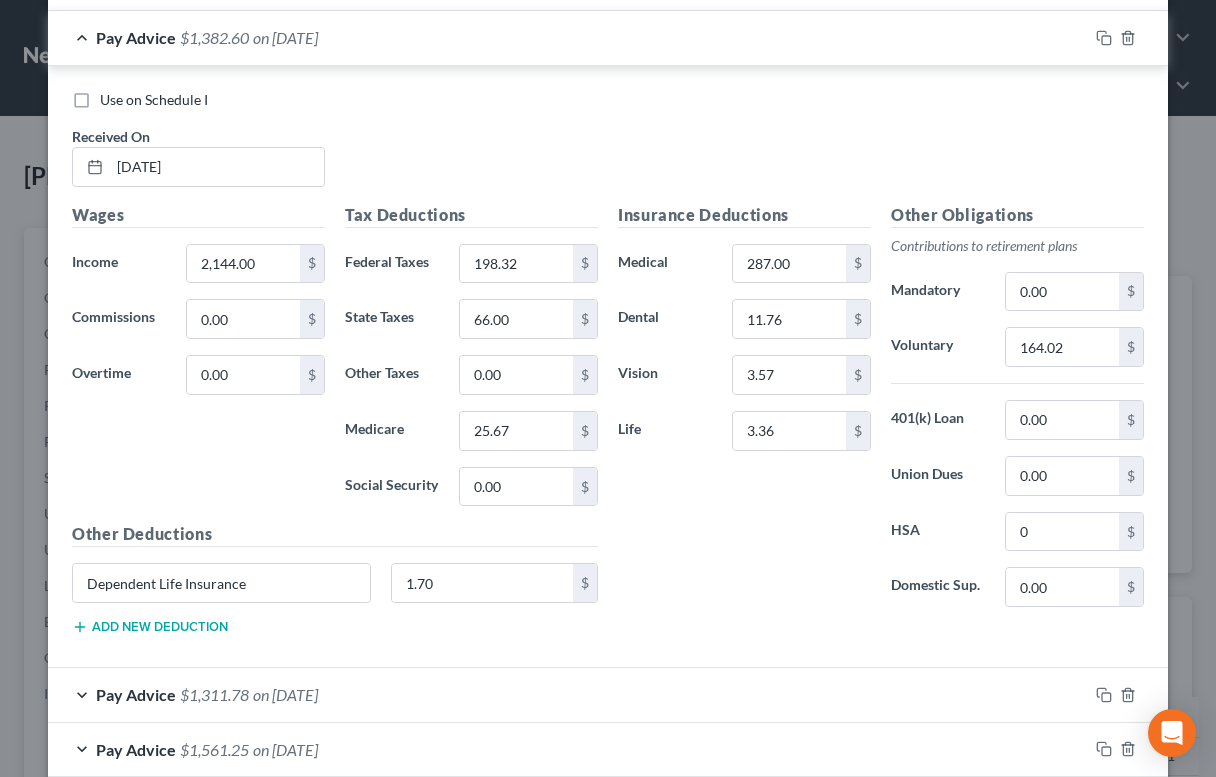 click on "Add new deduction" at bounding box center (150, 627) 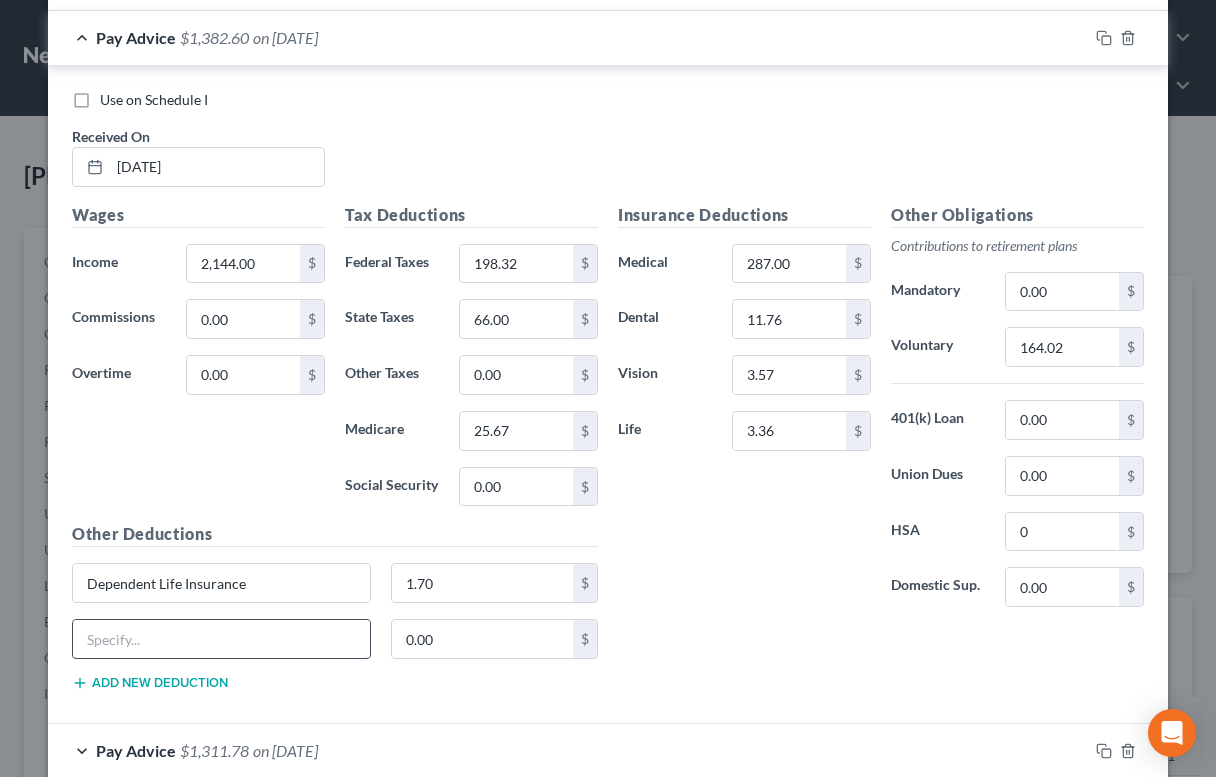 click at bounding box center [221, 639] 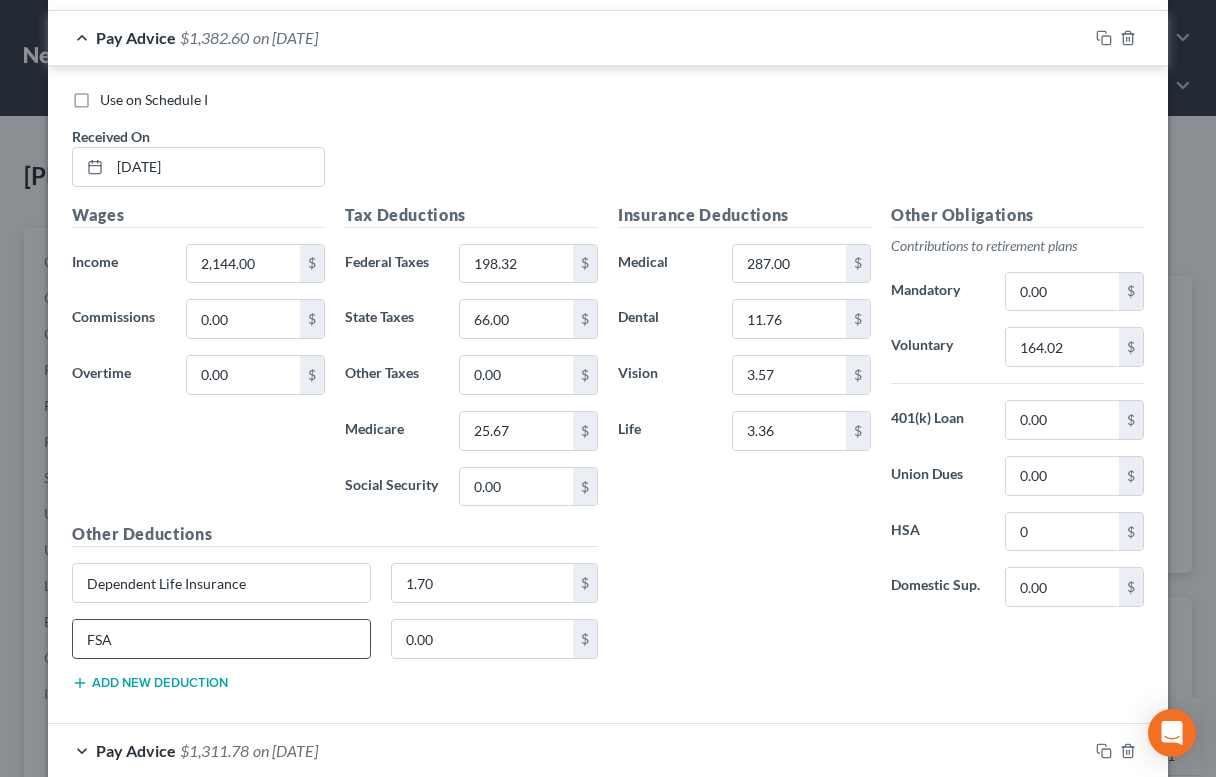 type on "FSA" 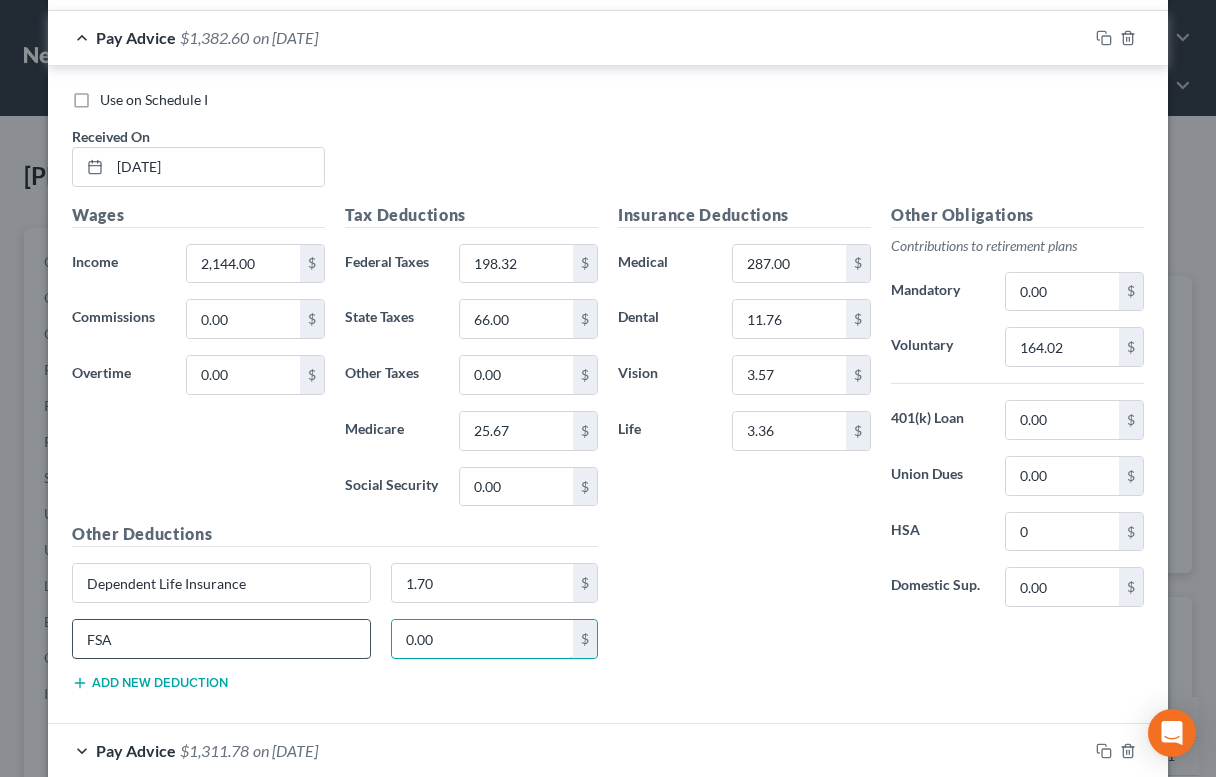 paste on "71.42" 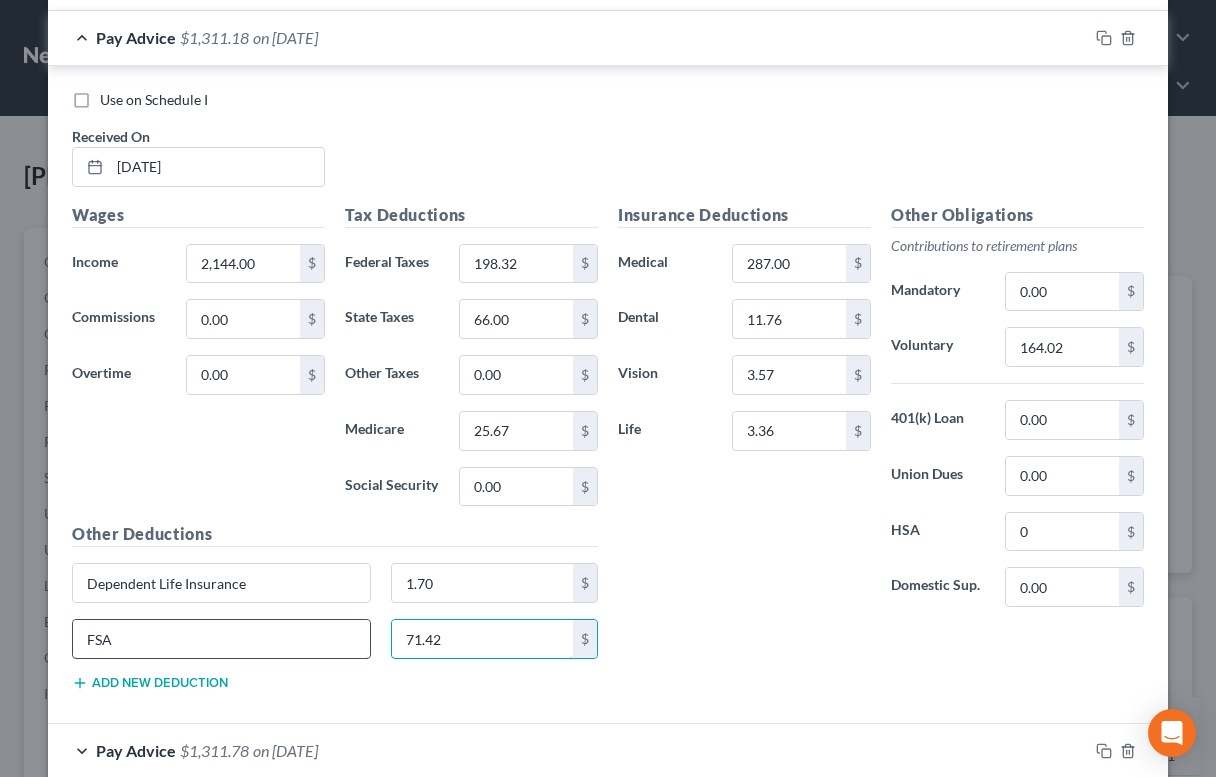 type on "71.42" 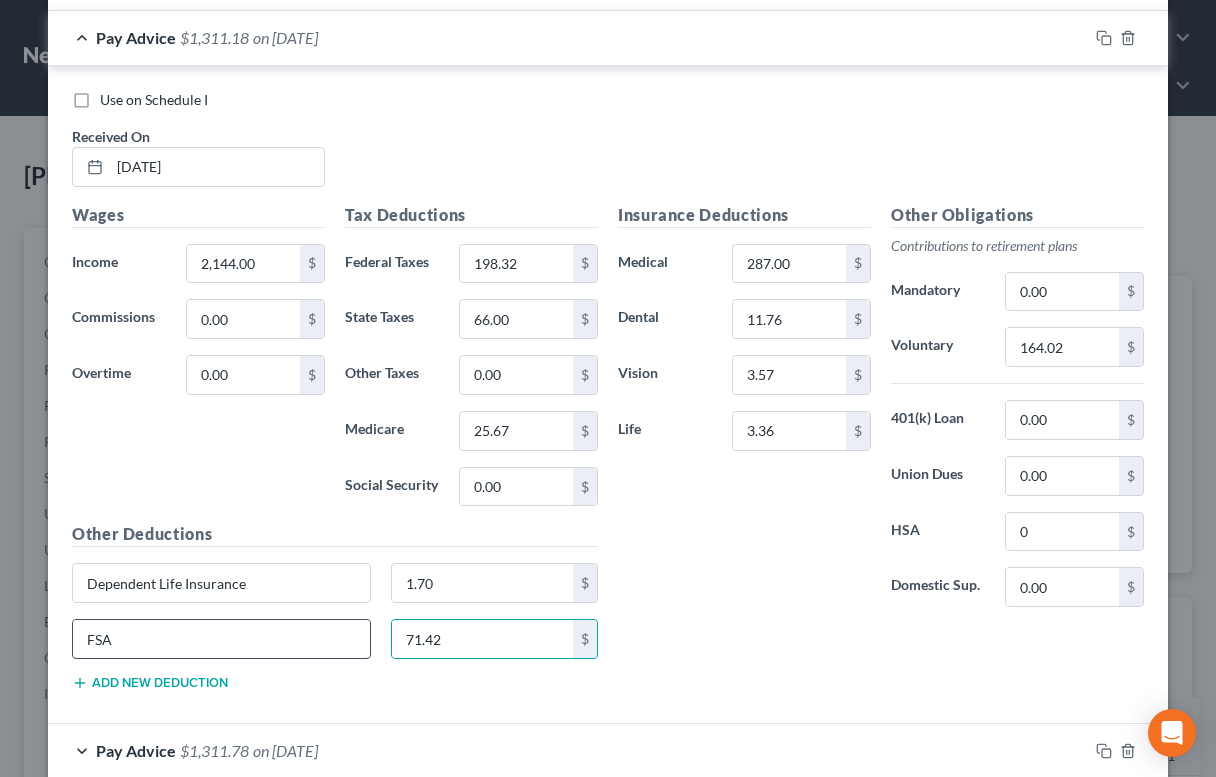 type 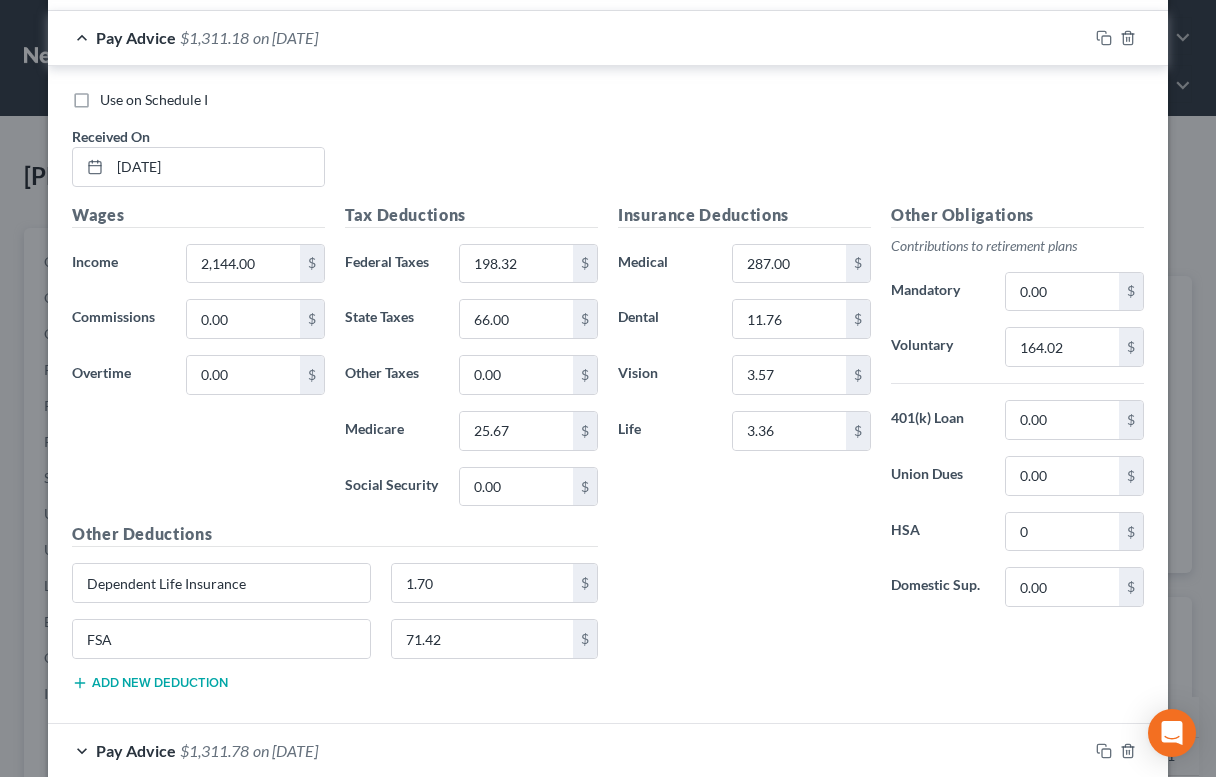 click on "Insurance Deductions Medical 287.00 $ Dental 11.76 $ Vision 3.57 $ Life 3.36 $ Other Obligations Contributions to retirement plans Mandatory 0.00 $ Voluntary 164.02 $ 401(k) Loan 0.00 $ Union Dues 0.00 $ HSA 0 $ Domestic Sup. 0.00 $" at bounding box center [881, 455] 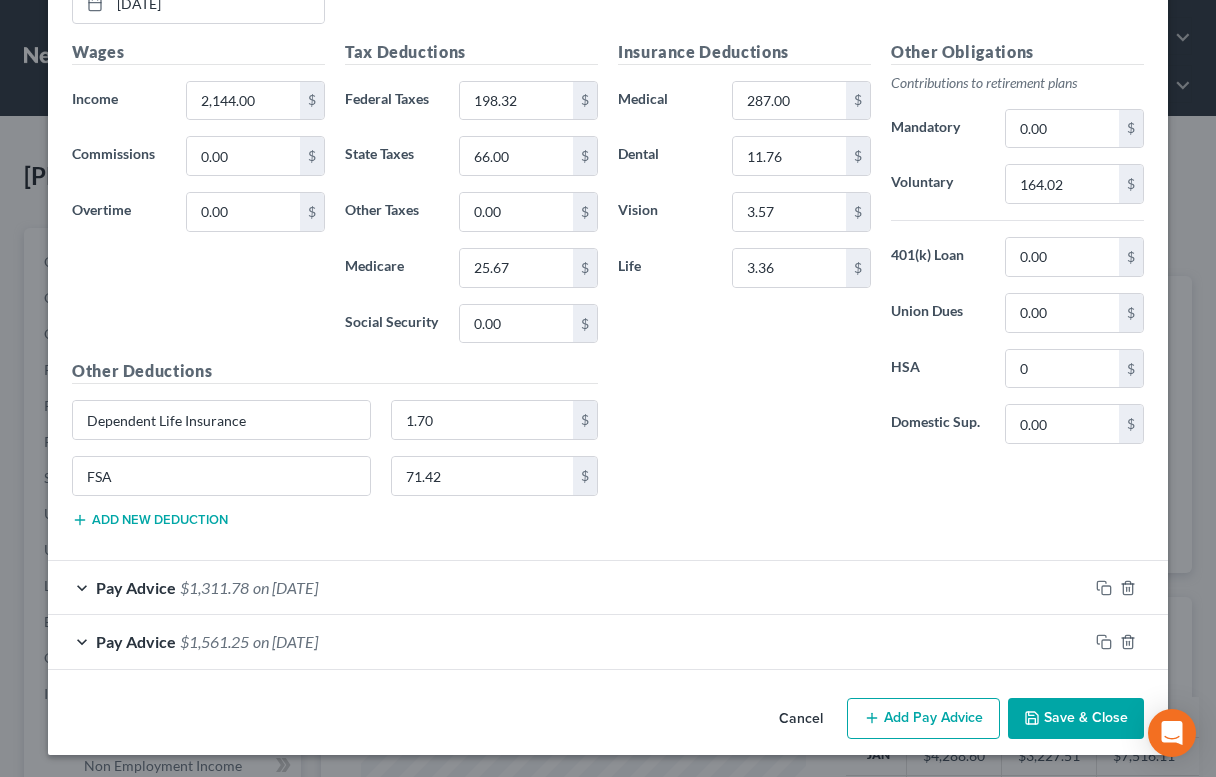 scroll, scrollTop: 12535, scrollLeft: 0, axis: vertical 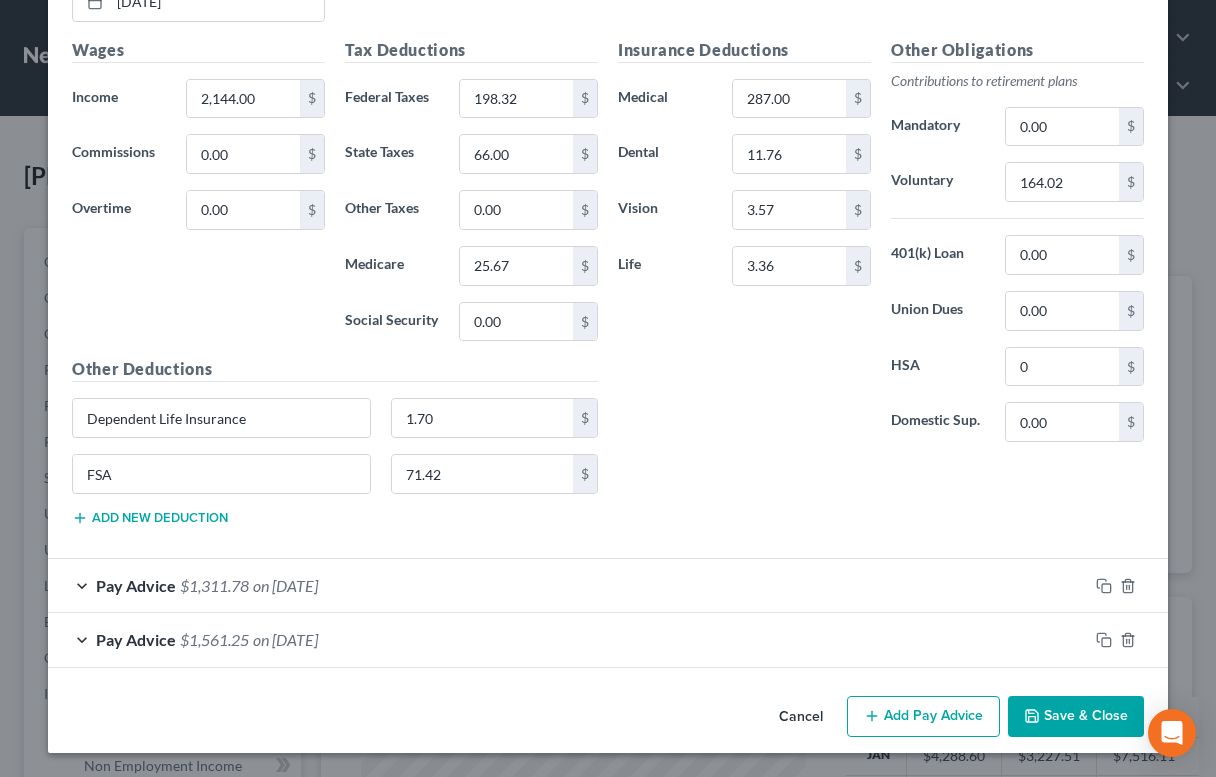 click on "Pay Advice $1,311.78 on [DATE]" at bounding box center [568, 585] 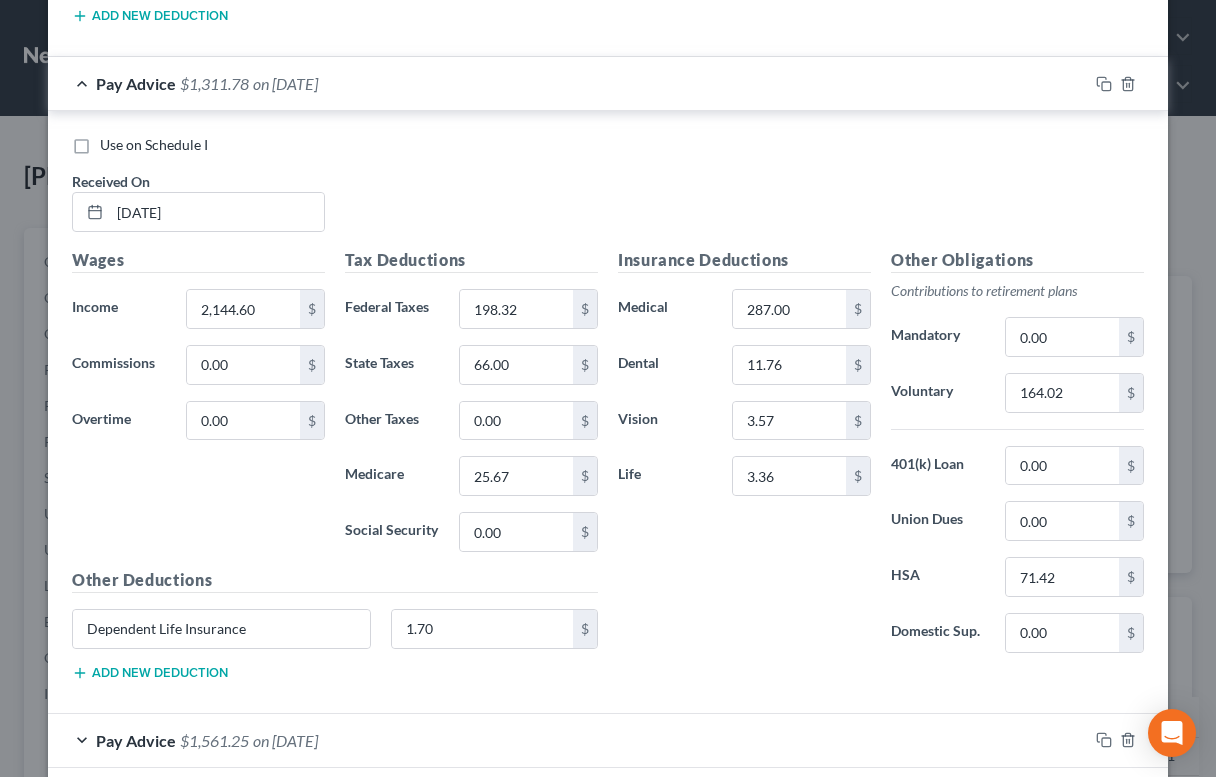 scroll, scrollTop: 13138, scrollLeft: 0, axis: vertical 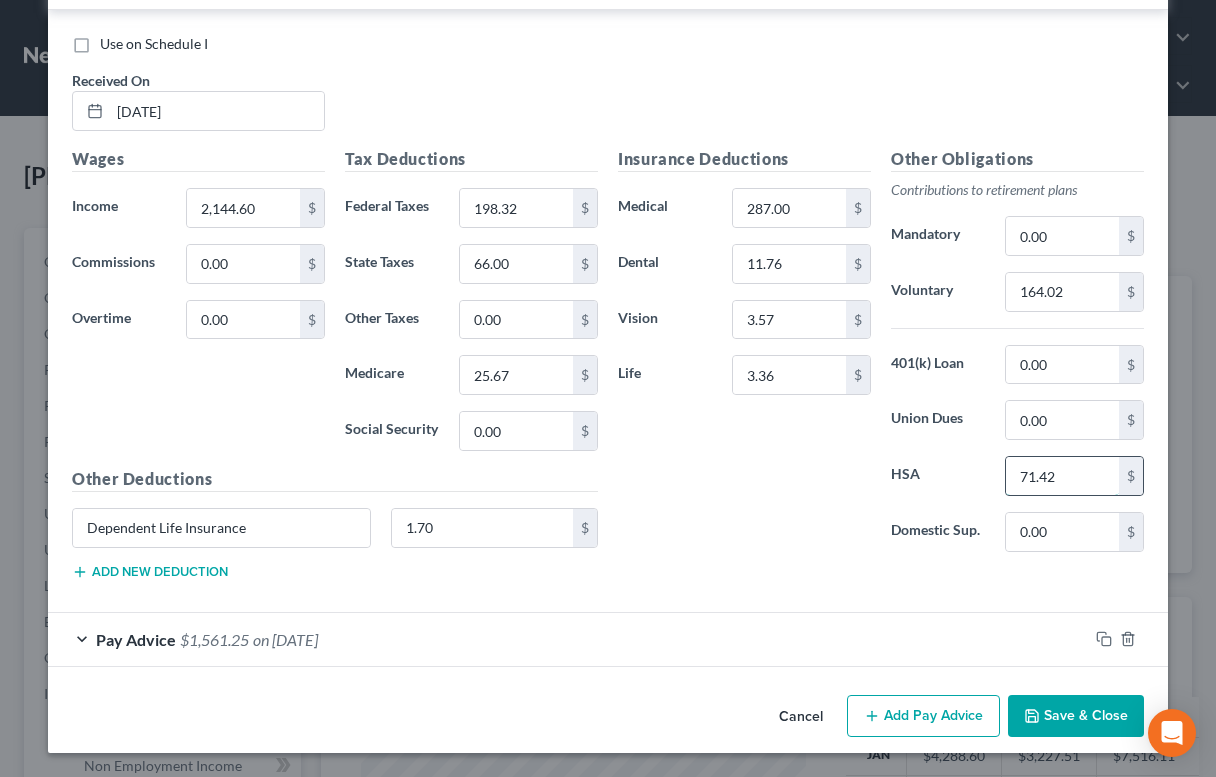 click on "71.42" at bounding box center (1062, 476) 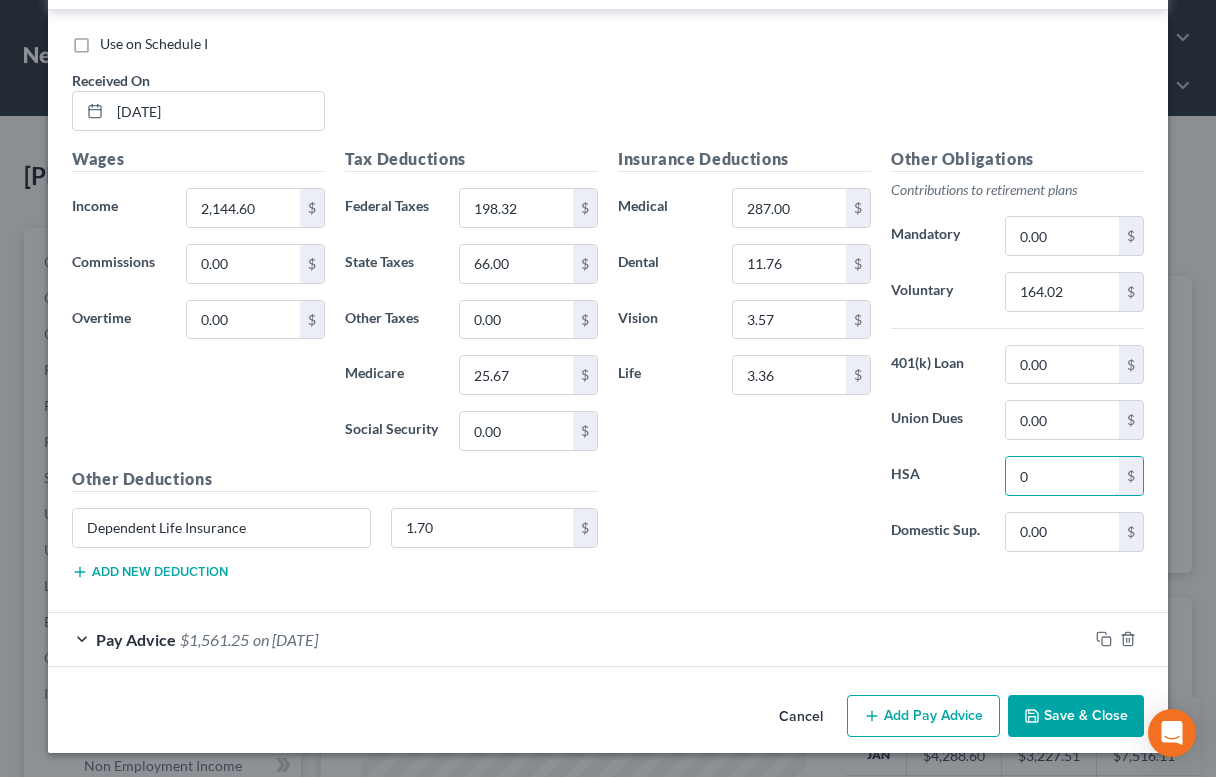 type on "0" 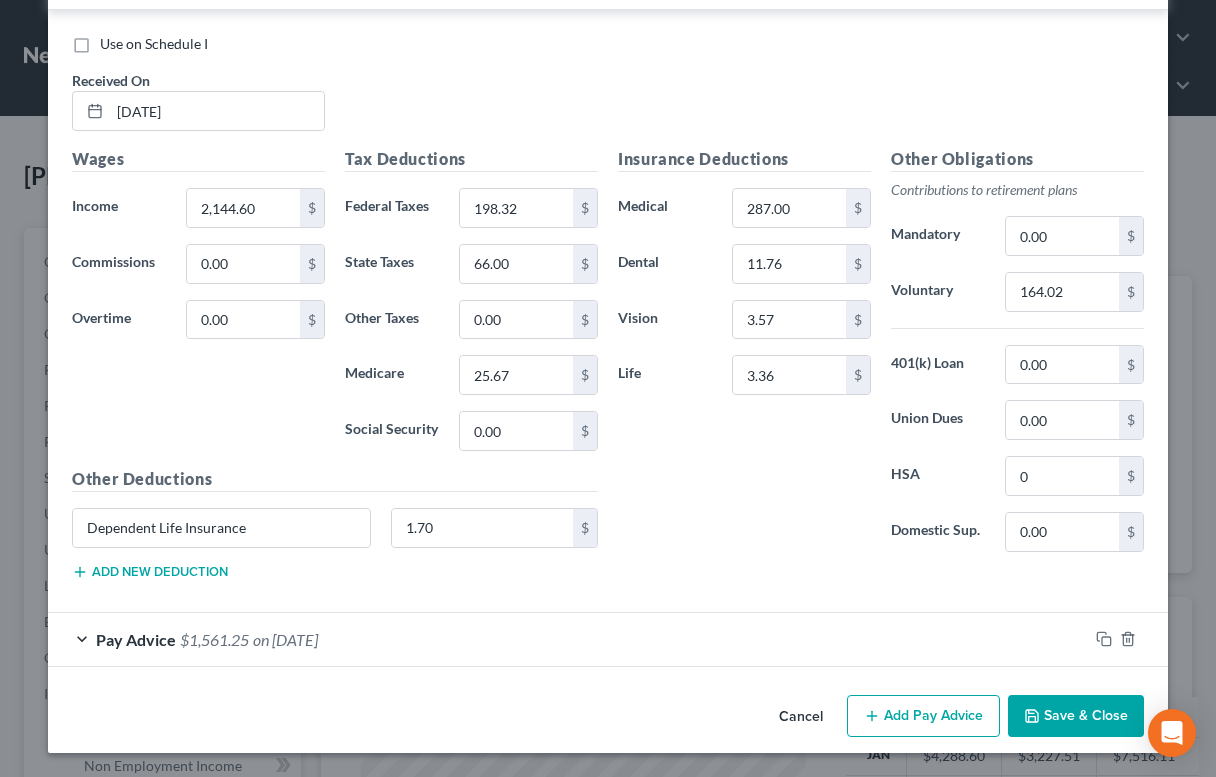 click on "Add new deduction" at bounding box center (150, 572) 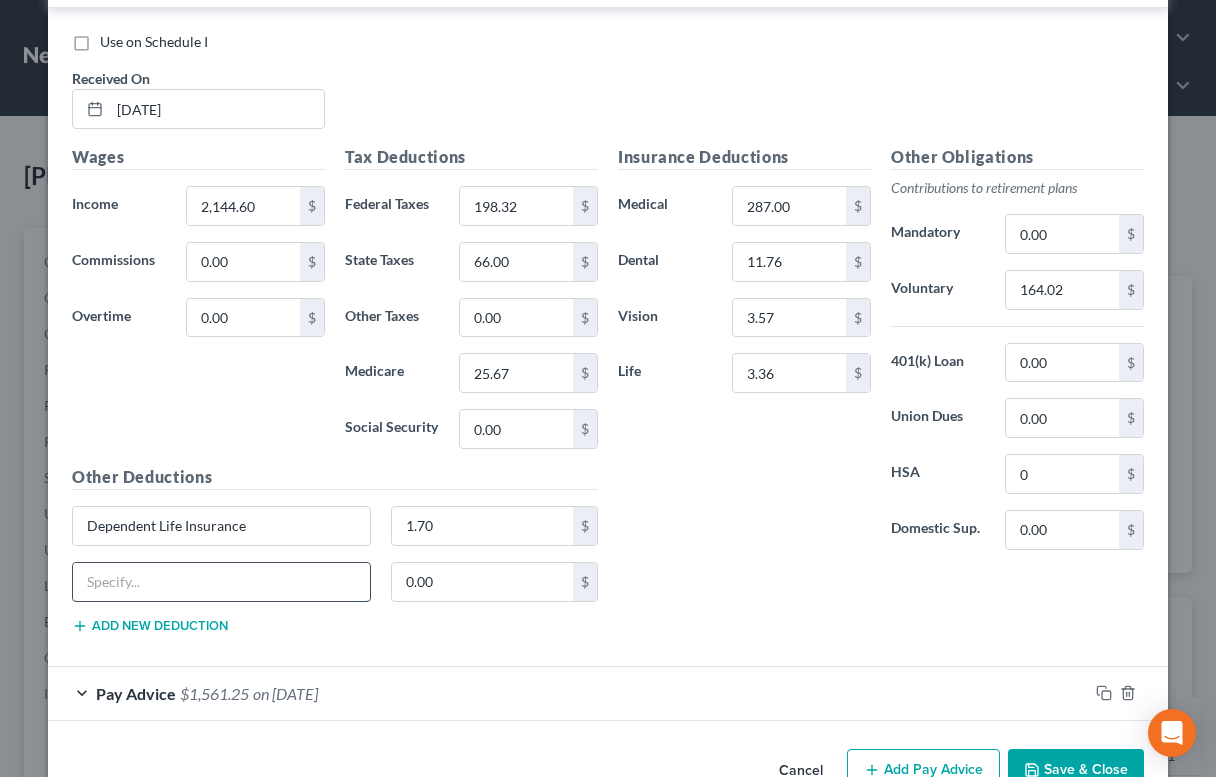 click at bounding box center [221, 582] 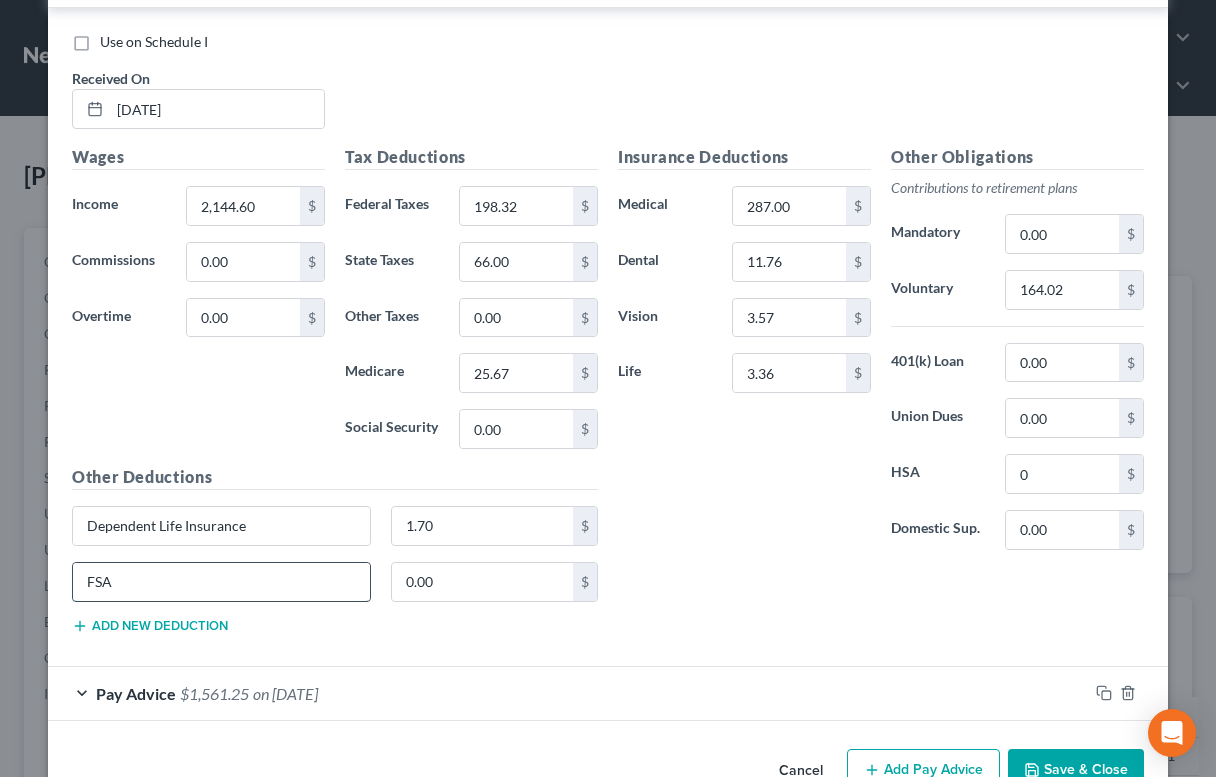 type on "FSA" 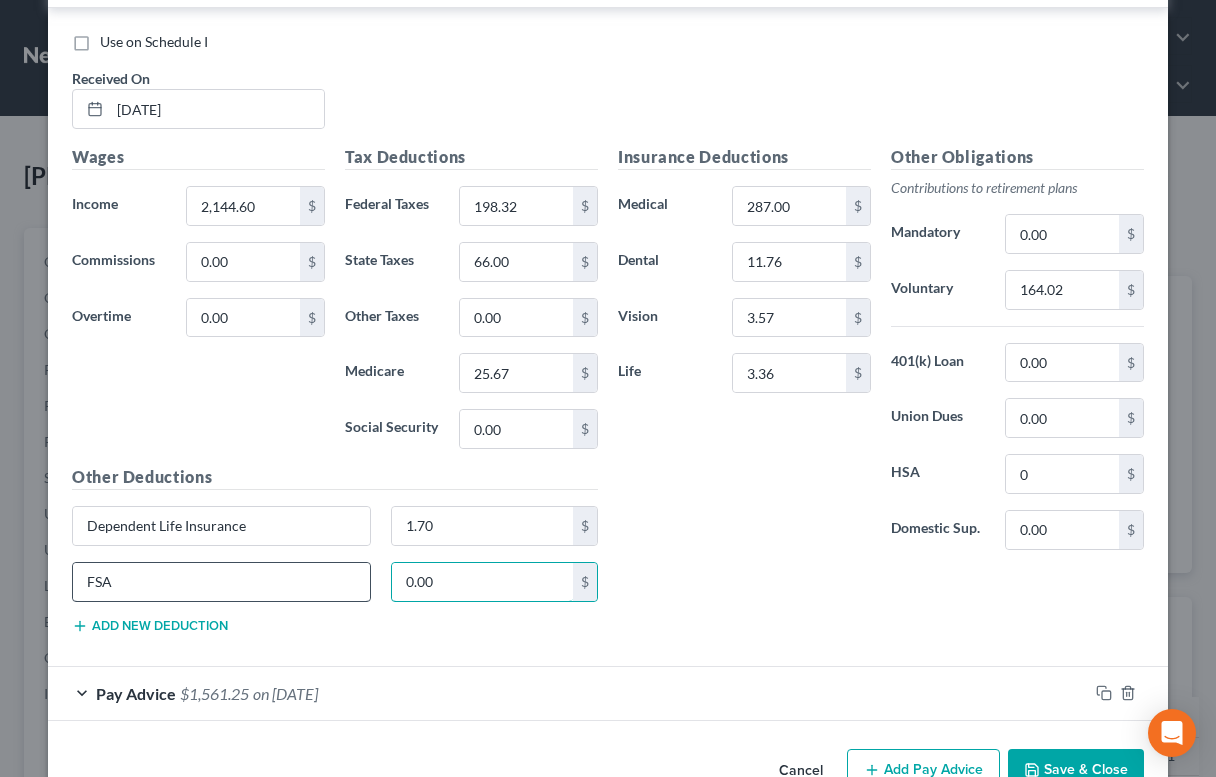 paste on "71.42" 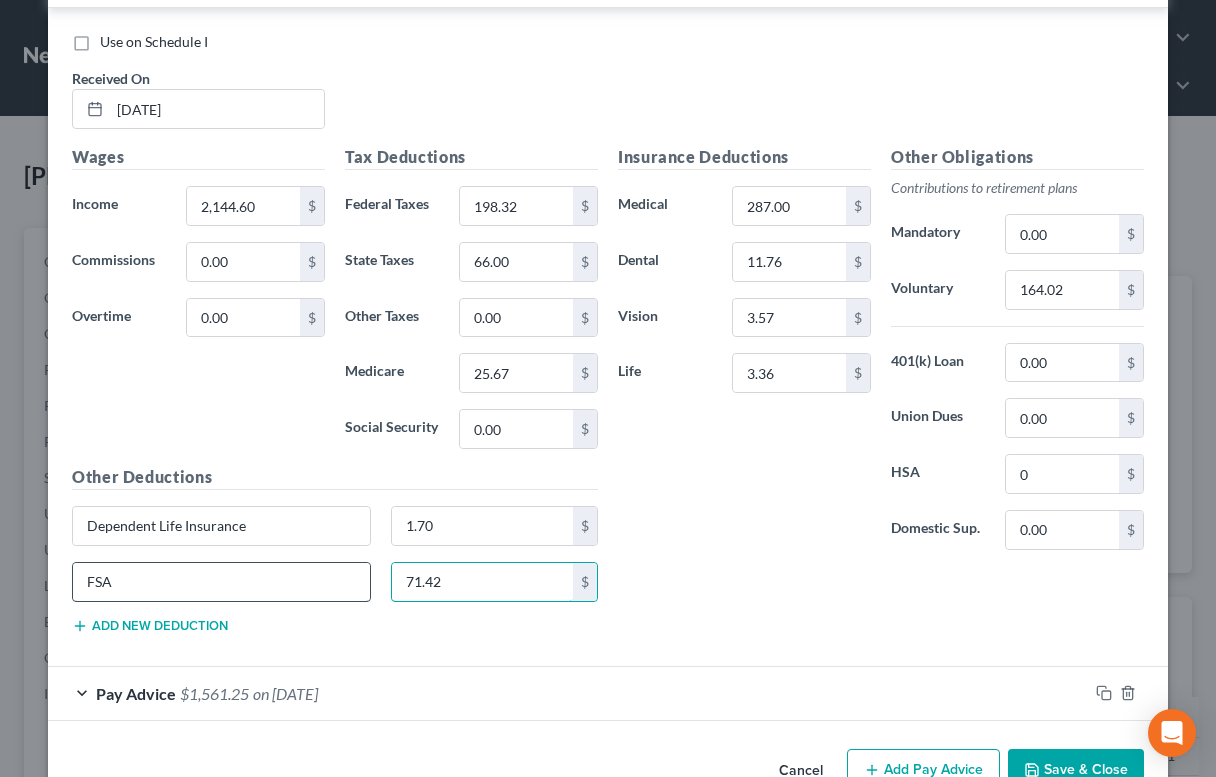 type on "71.42" 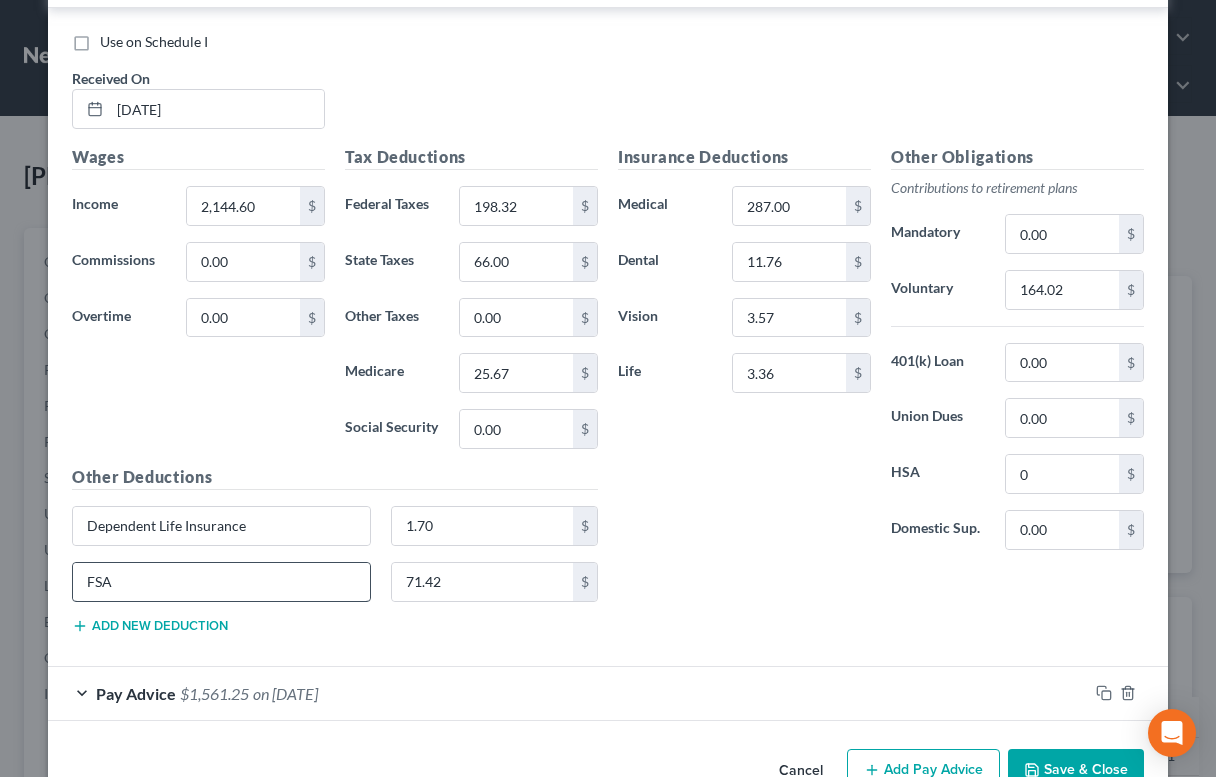 type 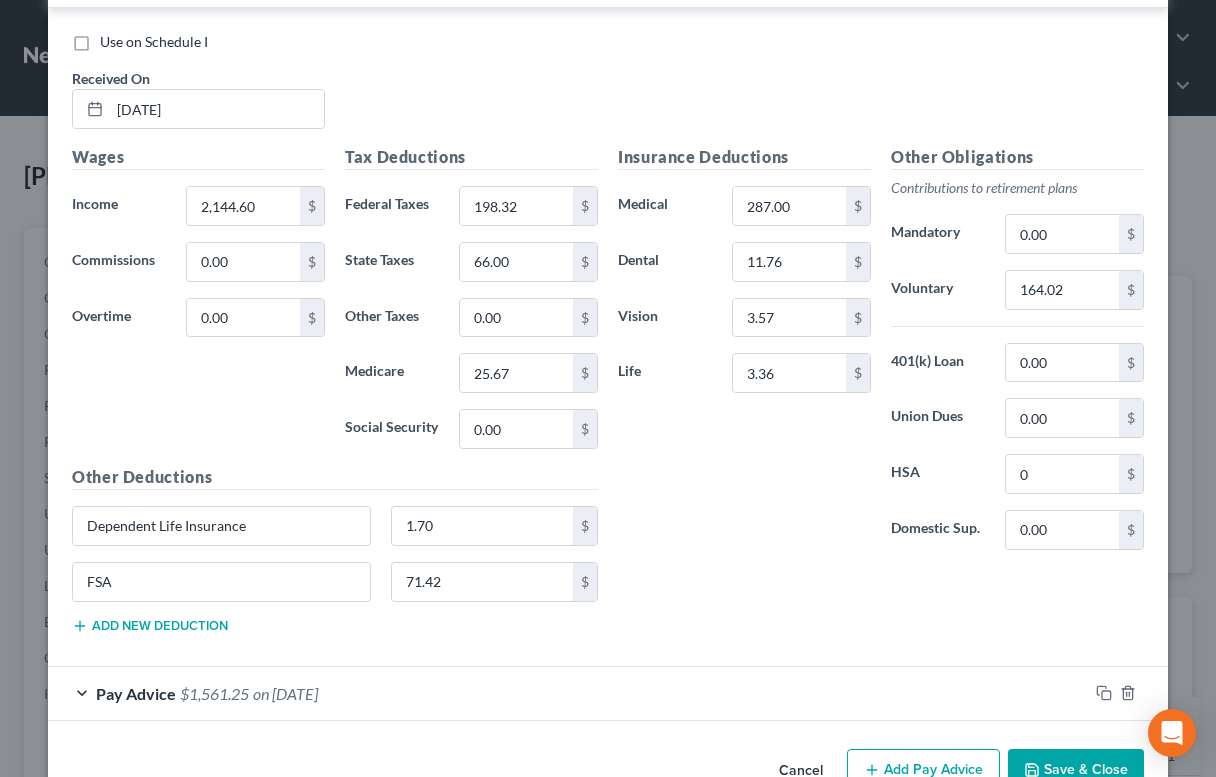 scroll, scrollTop: 13194, scrollLeft: 0, axis: vertical 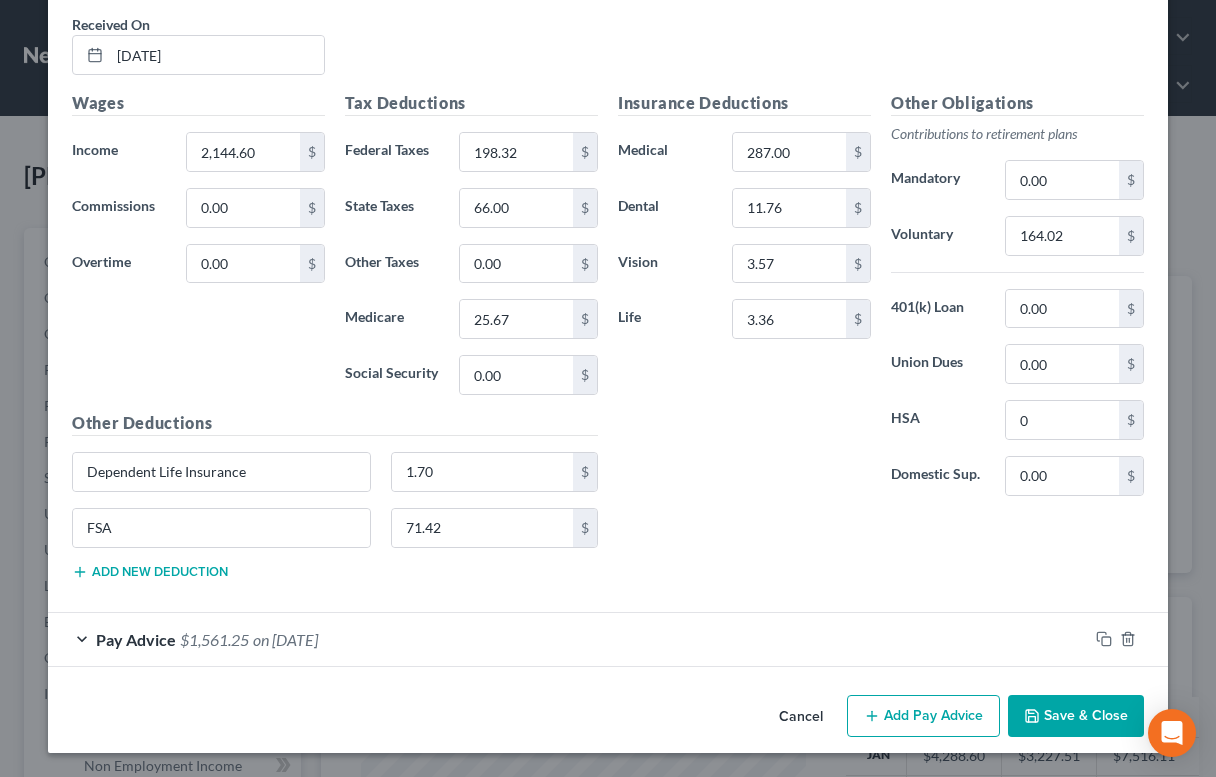 click on "Pay Advice $1,561.25 on [DATE]" at bounding box center (568, 639) 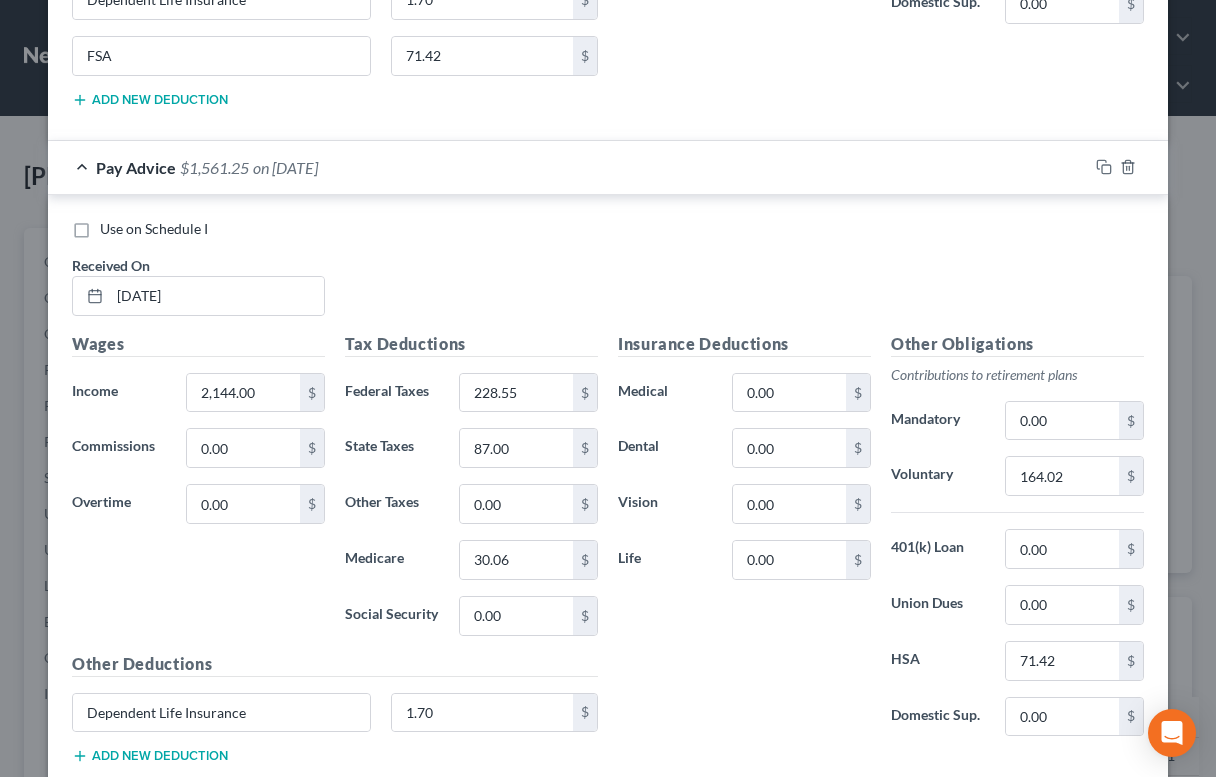 scroll, scrollTop: 13795, scrollLeft: 0, axis: vertical 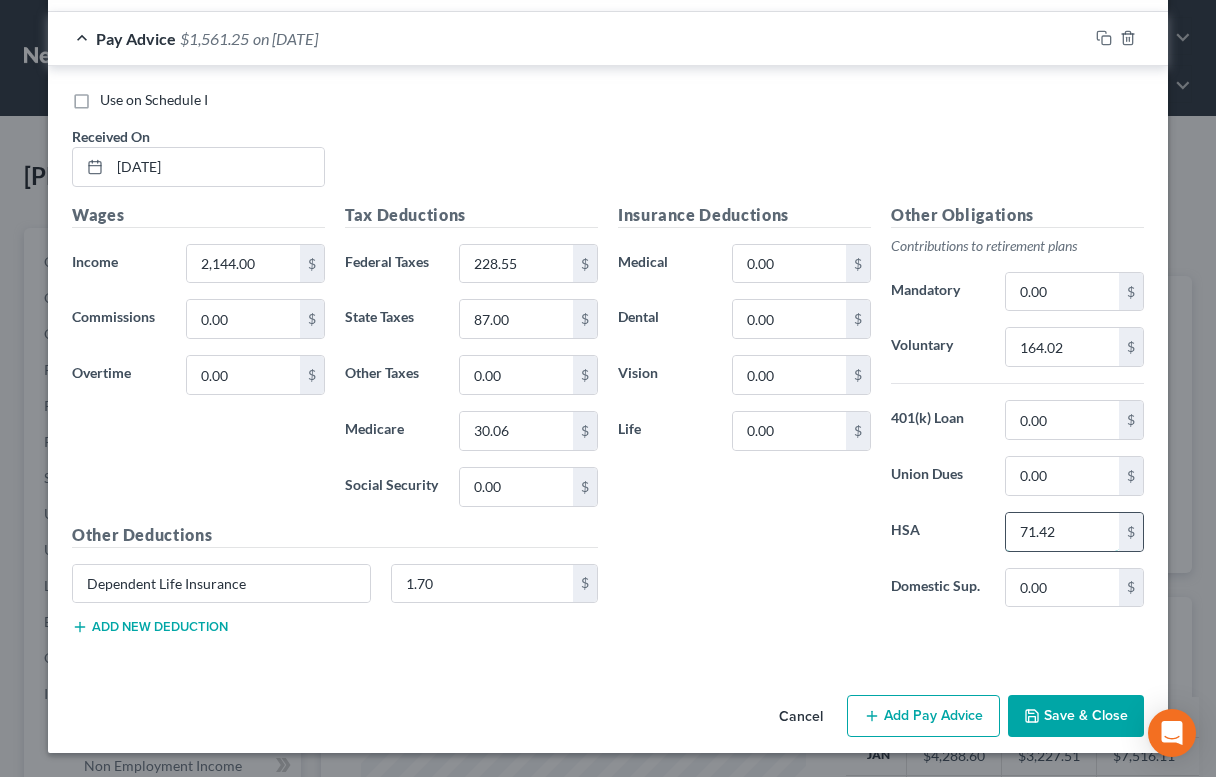 click on "71.42" at bounding box center (1062, 532) 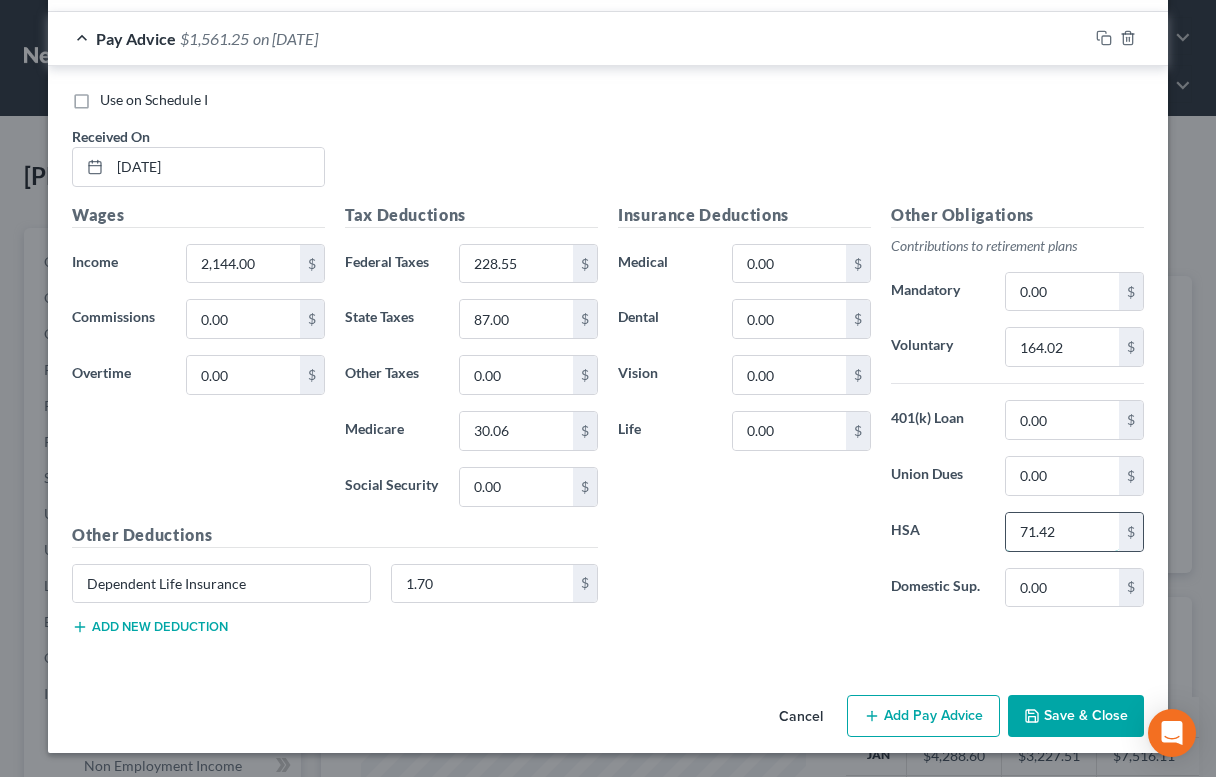 click on "71.42" at bounding box center (1062, 532) 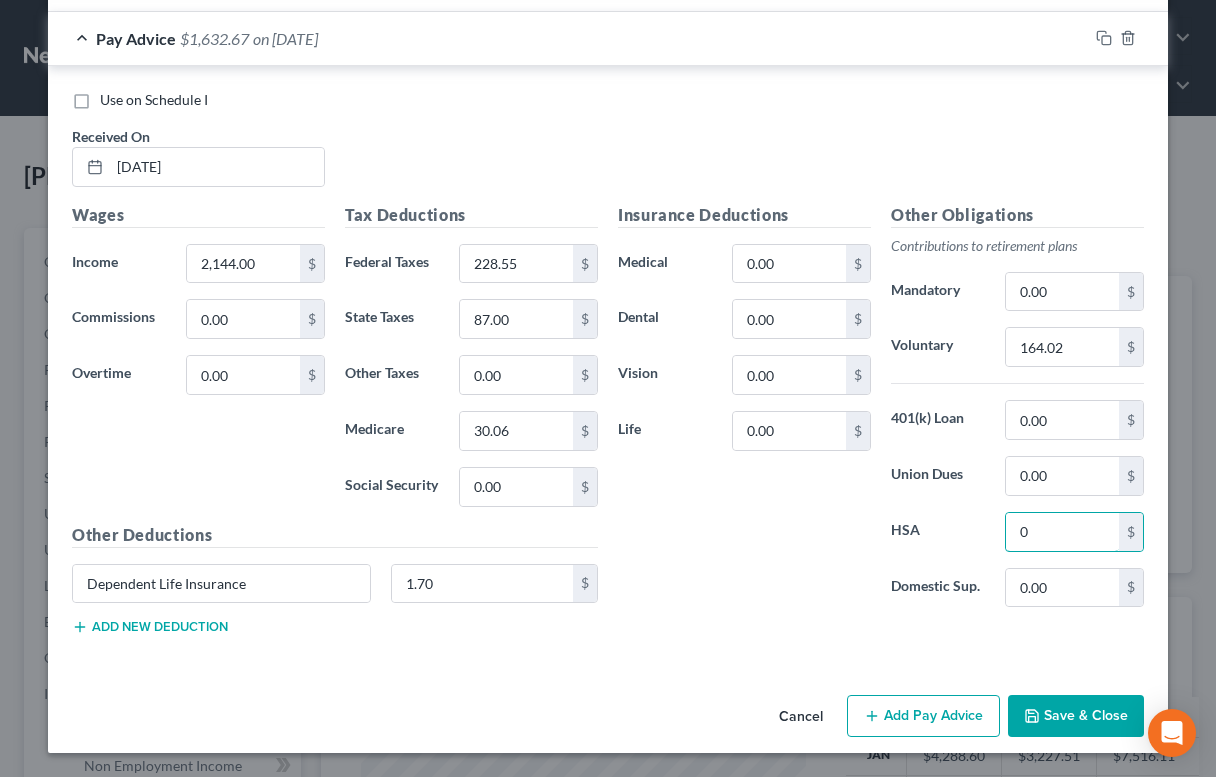 type on "0" 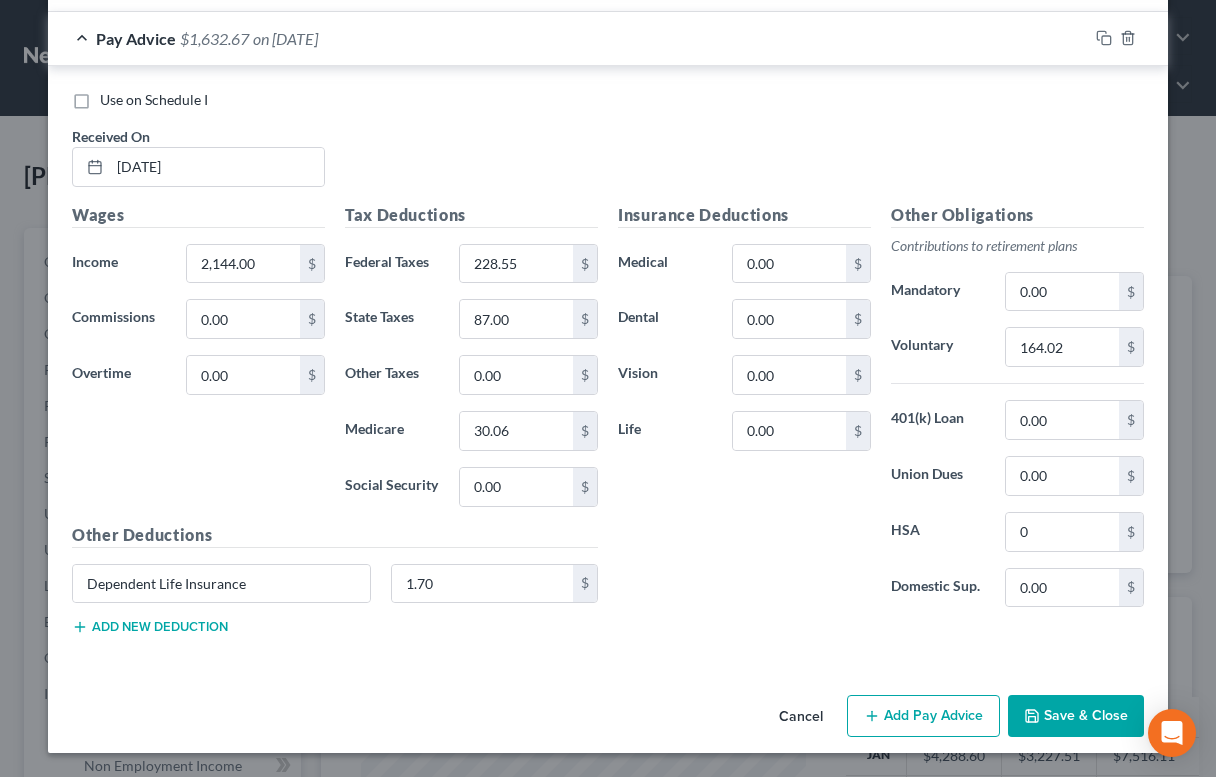 click on "Add new deduction" at bounding box center (150, 627) 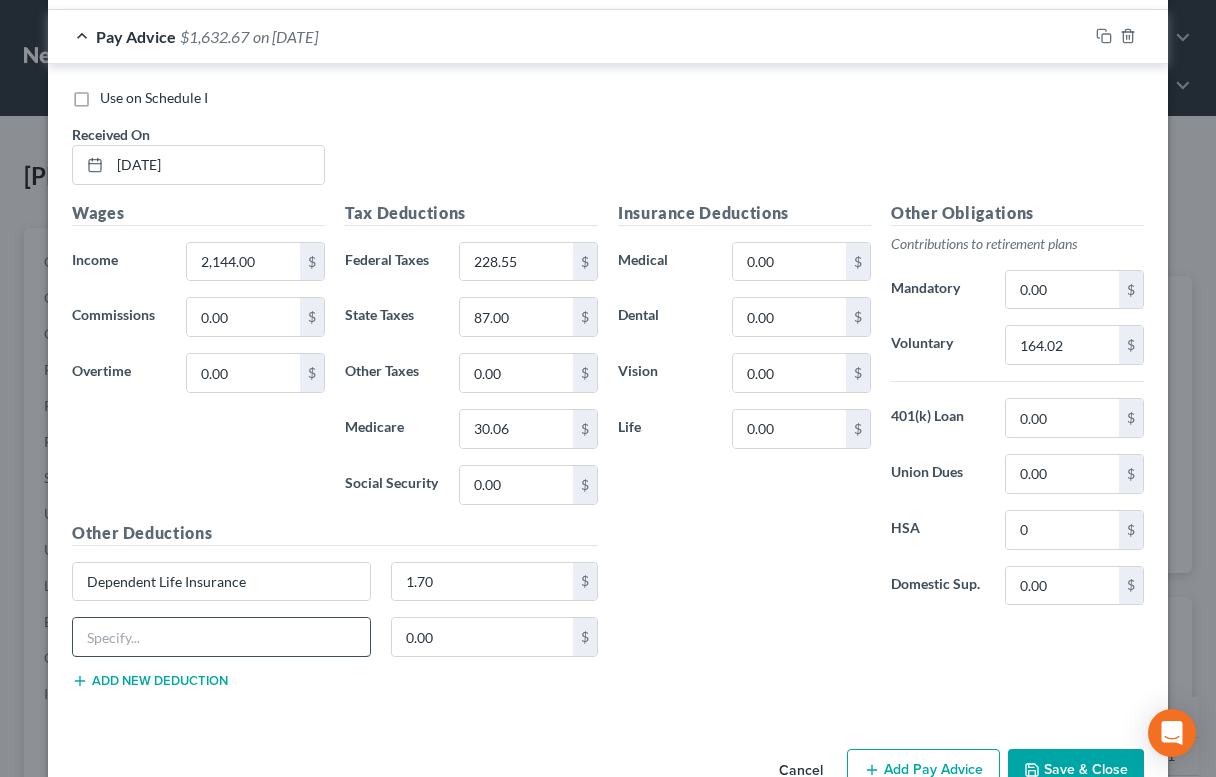 click at bounding box center [221, 637] 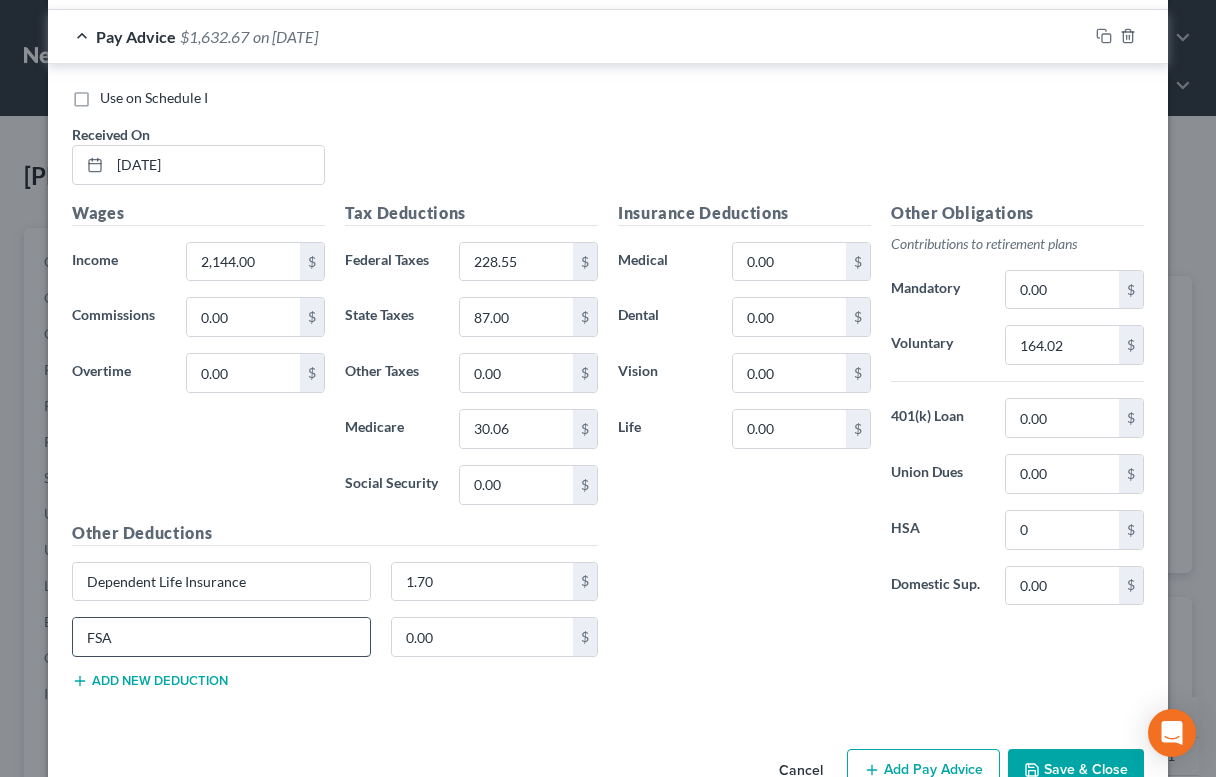 type on "FSA" 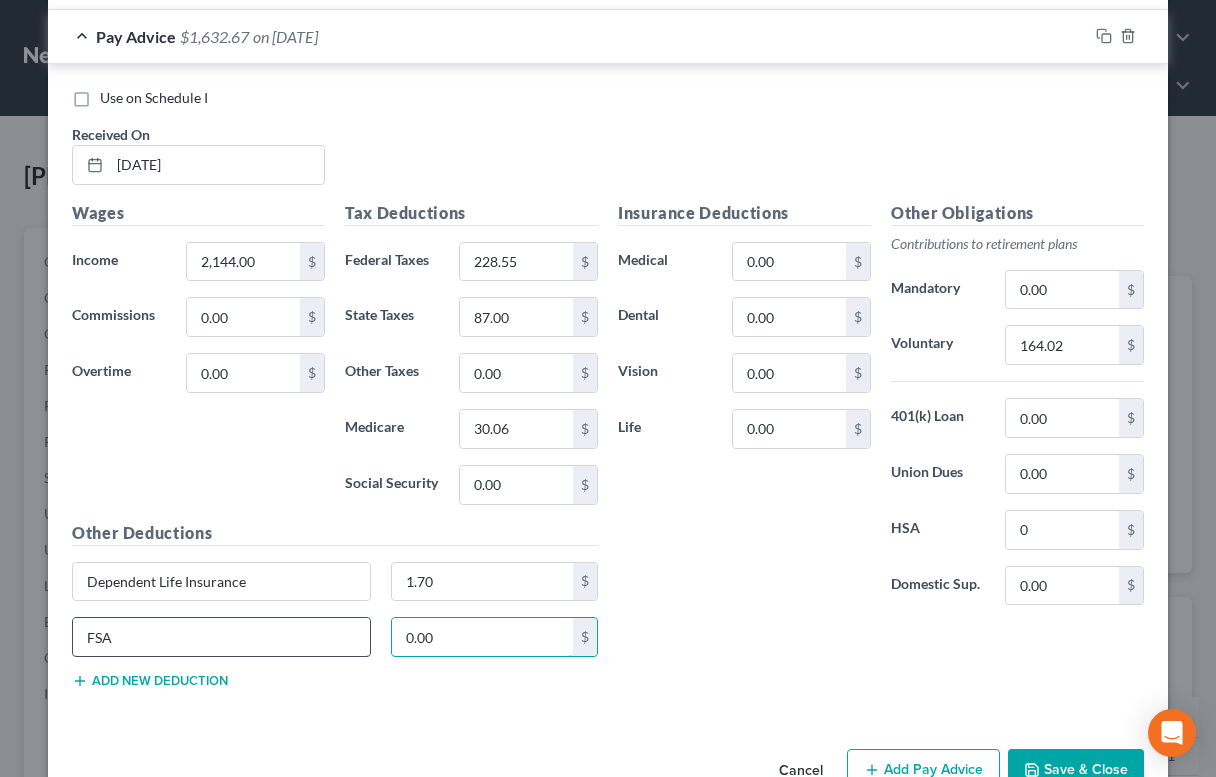 paste on "71.42" 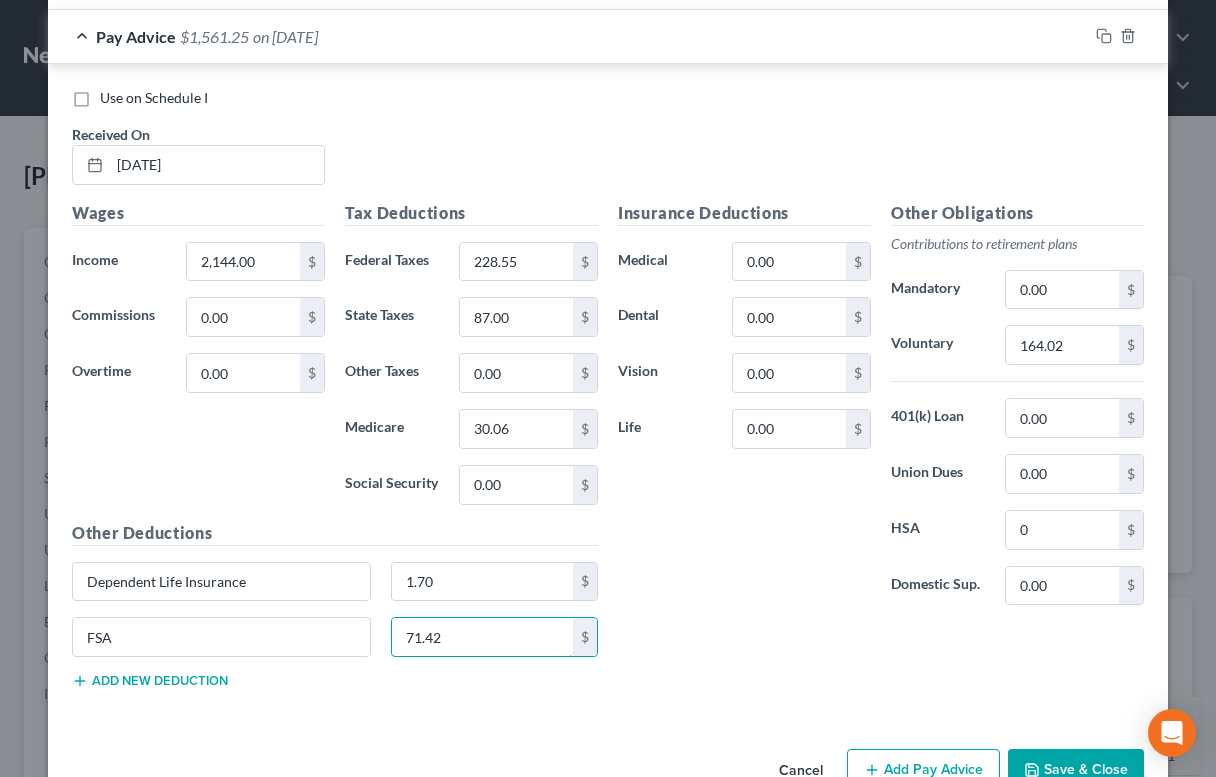 type on "71.42" 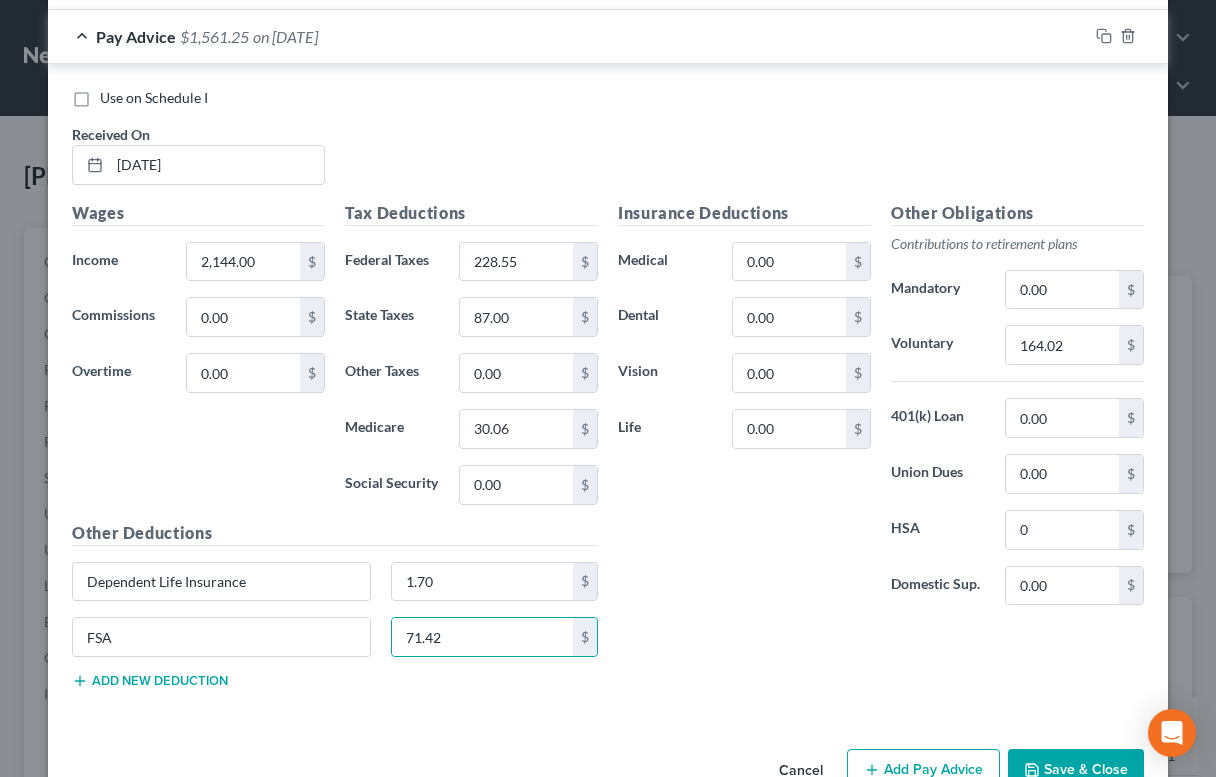 click on "Insurance Deductions Medical 0.00 $ Dental 0.00 $ Vision 0.00 $ Life 0.00 $ Other Obligations Contributions to retirement plans Mandatory 0.00 $ Voluntary 164.02 $ 401(k) Loan 0.00 $ Union Dues 0.00 $ HSA 0 $ Domestic Sup. 0.00 $" at bounding box center (881, 453) 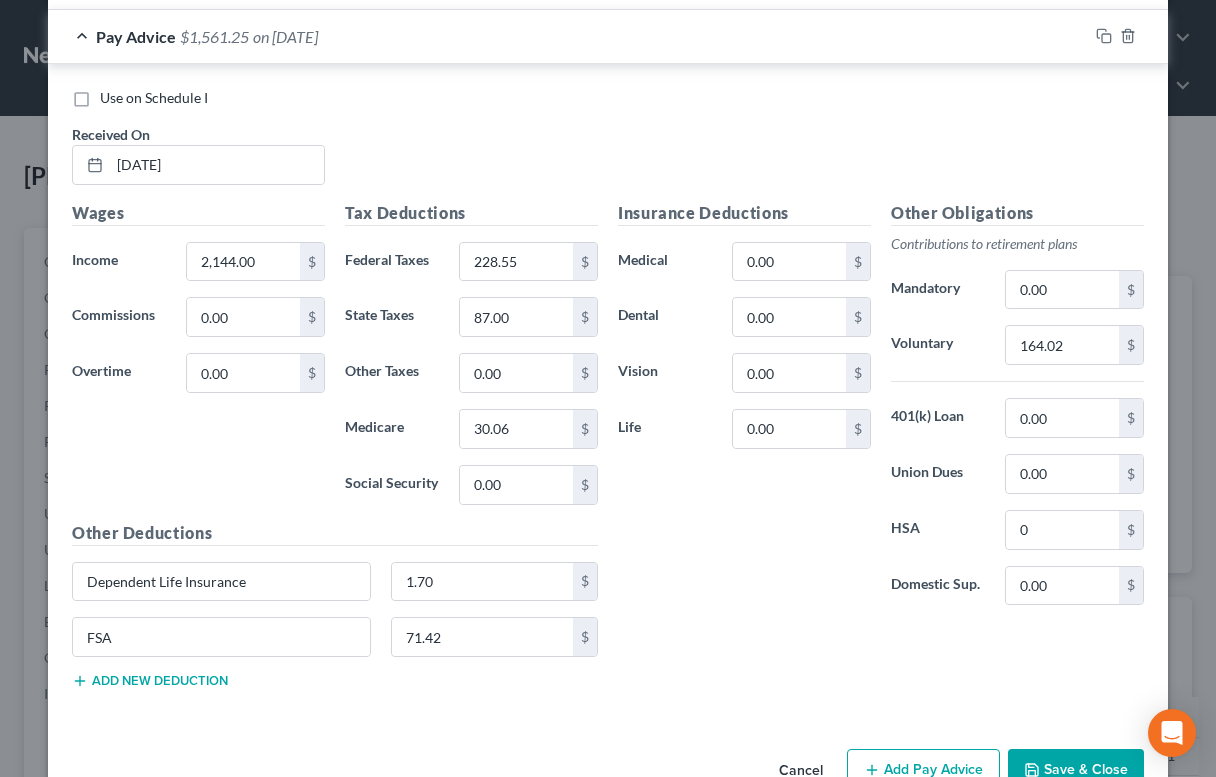 scroll, scrollTop: 13851, scrollLeft: 0, axis: vertical 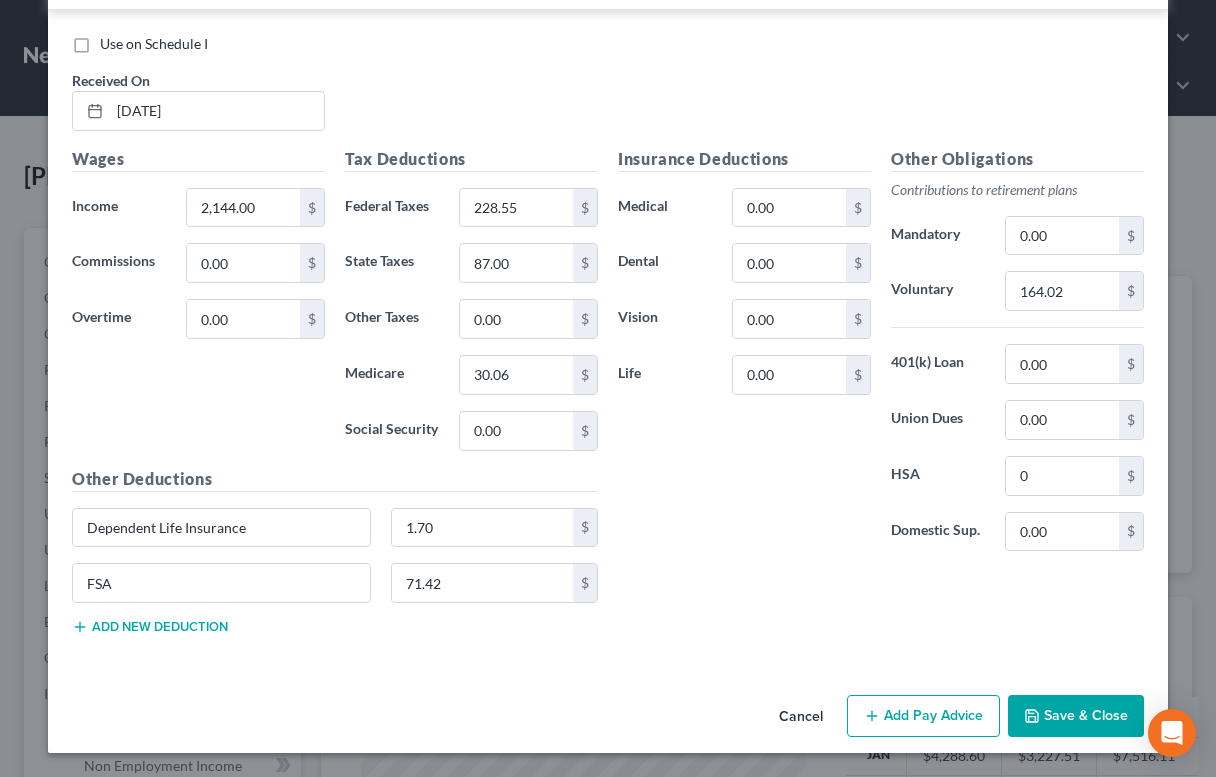 click on "Save & Close" at bounding box center [1076, 716] 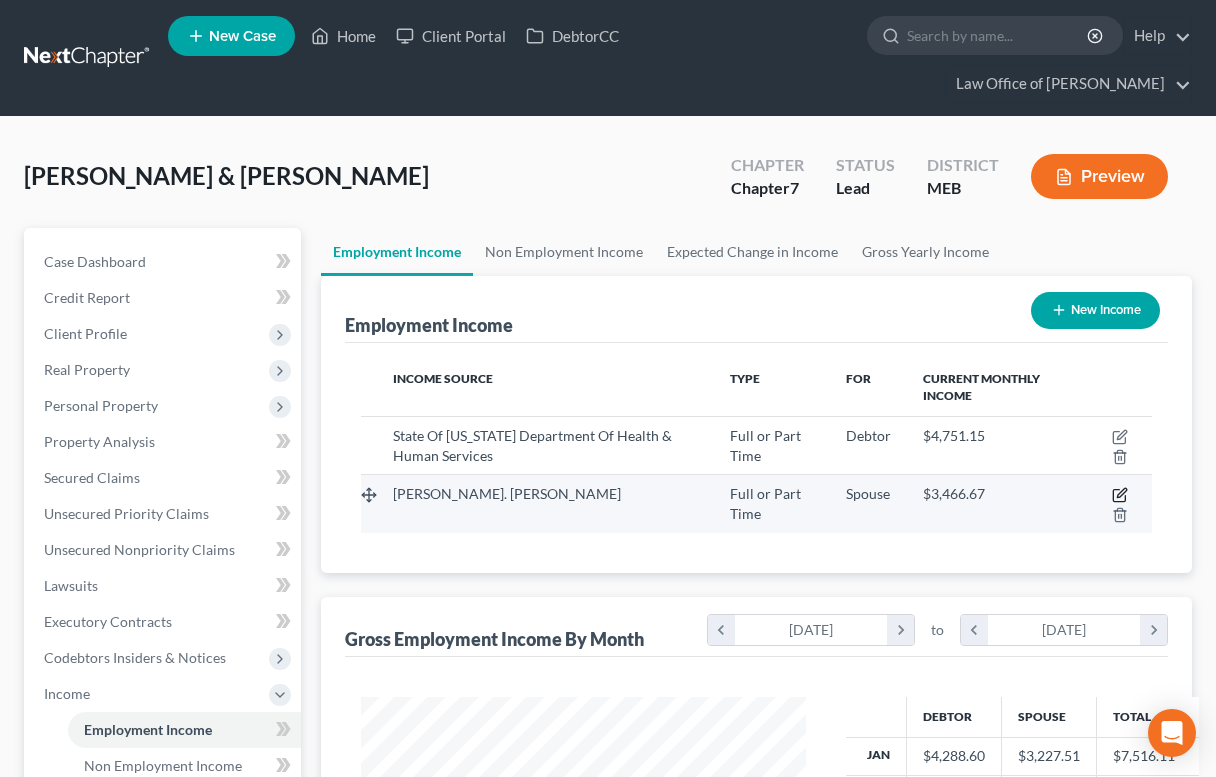 click 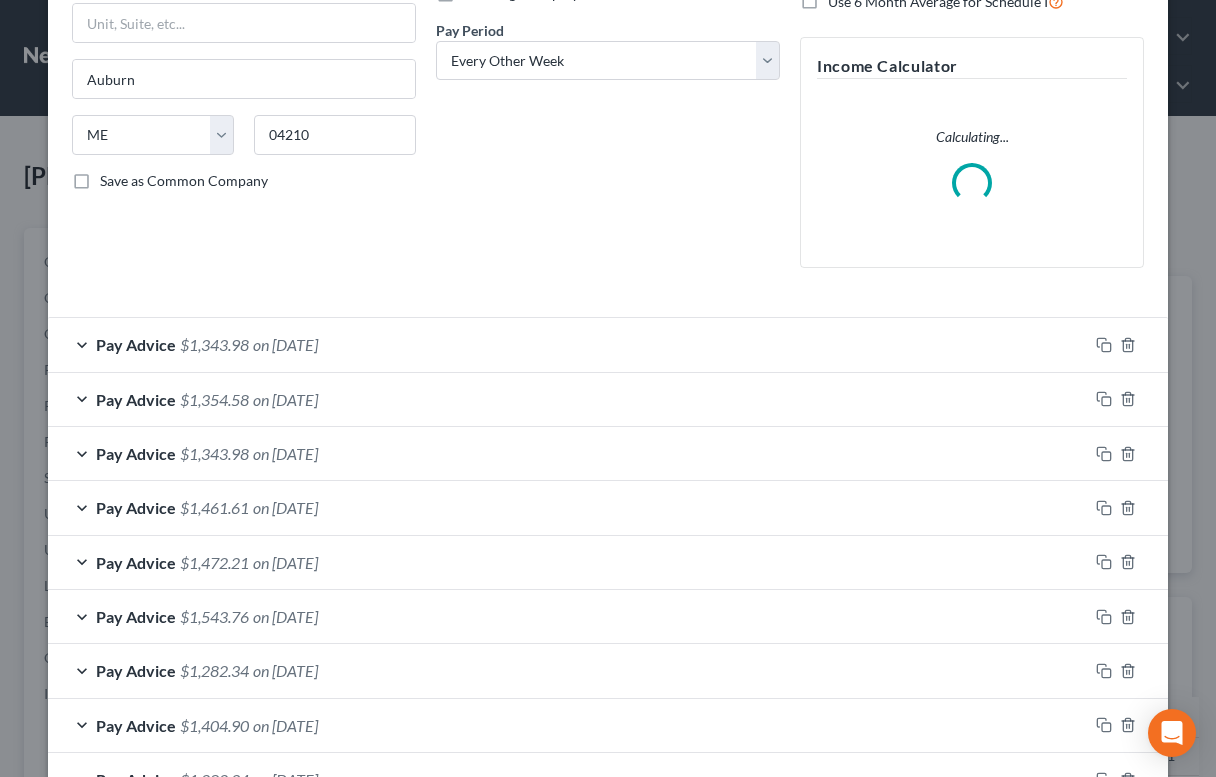scroll, scrollTop: 0, scrollLeft: 0, axis: both 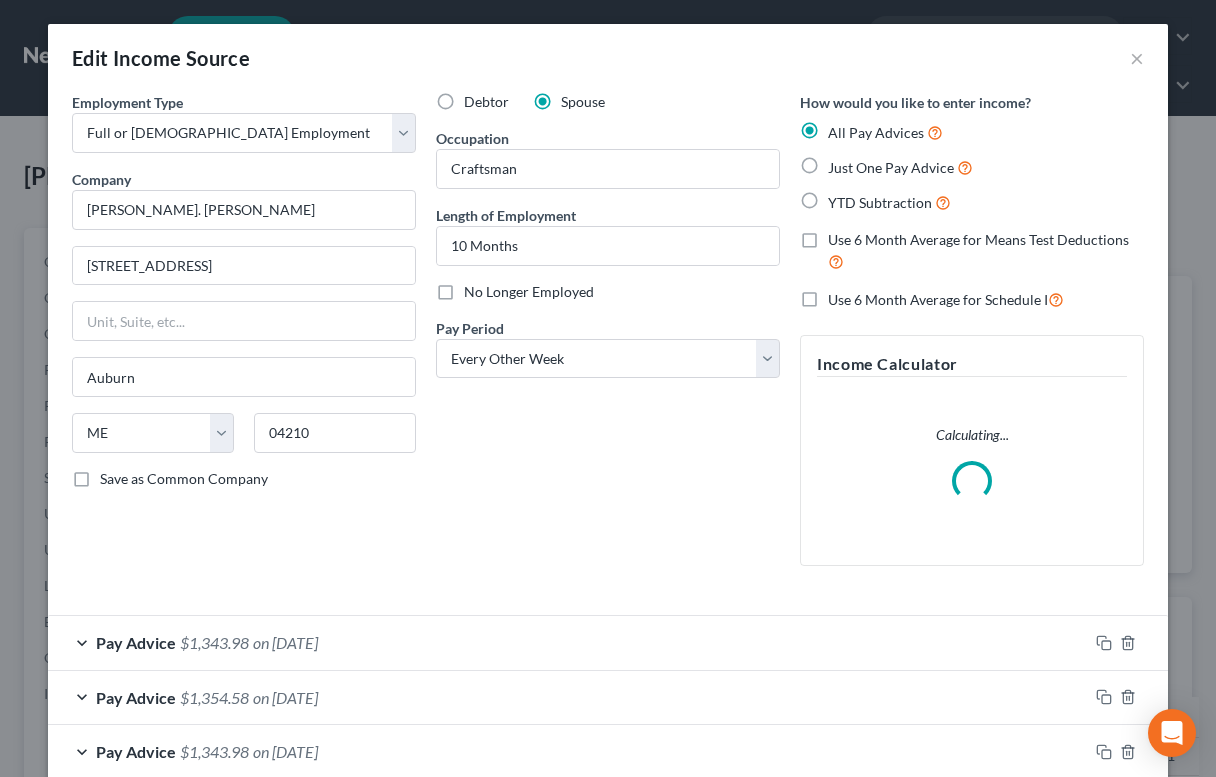 click on "Employment Type
*
Select Full or [DEMOGRAPHIC_DATA] Employment Self Employment
Company
*
[PERSON_NAME]. [PERSON_NAME]                      [GEOGRAPHIC_DATA] [GEOGRAPHIC_DATA] [US_STATE][GEOGRAPHIC_DATA] AZ CA CO [GEOGRAPHIC_DATA] DE [GEOGRAPHIC_DATA] [GEOGRAPHIC_DATA] [GEOGRAPHIC_DATA] GU HI ID [GEOGRAPHIC_DATA] IN [GEOGRAPHIC_DATA] [GEOGRAPHIC_DATA] [GEOGRAPHIC_DATA] LA ME MD [GEOGRAPHIC_DATA] [GEOGRAPHIC_DATA] [GEOGRAPHIC_DATA] [GEOGRAPHIC_DATA] [GEOGRAPHIC_DATA] MT [GEOGRAPHIC_DATA] [GEOGRAPHIC_DATA] [GEOGRAPHIC_DATA] [GEOGRAPHIC_DATA] [GEOGRAPHIC_DATA] [GEOGRAPHIC_DATA] [GEOGRAPHIC_DATA] [GEOGRAPHIC_DATA] [GEOGRAPHIC_DATA] [GEOGRAPHIC_DATA] OR [GEOGRAPHIC_DATA] PR RI SC SD [GEOGRAPHIC_DATA] [GEOGRAPHIC_DATA] [GEOGRAPHIC_DATA] VI [GEOGRAPHIC_DATA] [GEOGRAPHIC_DATA] [GEOGRAPHIC_DATA] WV [GEOGRAPHIC_DATA] WY 04210 Save as Common Company Debtor Spouse Occupation Craftsman Length of Employment 10 Months No Longer Employed
Pay Period
*
Select Monthly Twice Monthly Every Other Week Weekly How would you like to enter income?
All Pay Advices
Just One Pay Advice
YTD Subtraction
Use 6 Month Average for Means Test Deductions  Use 6 Month Average for Schedule I  Income Calculator
Calculating...
Pay Advice $1,343.98 on [DATE]
*" at bounding box center [608, 843] 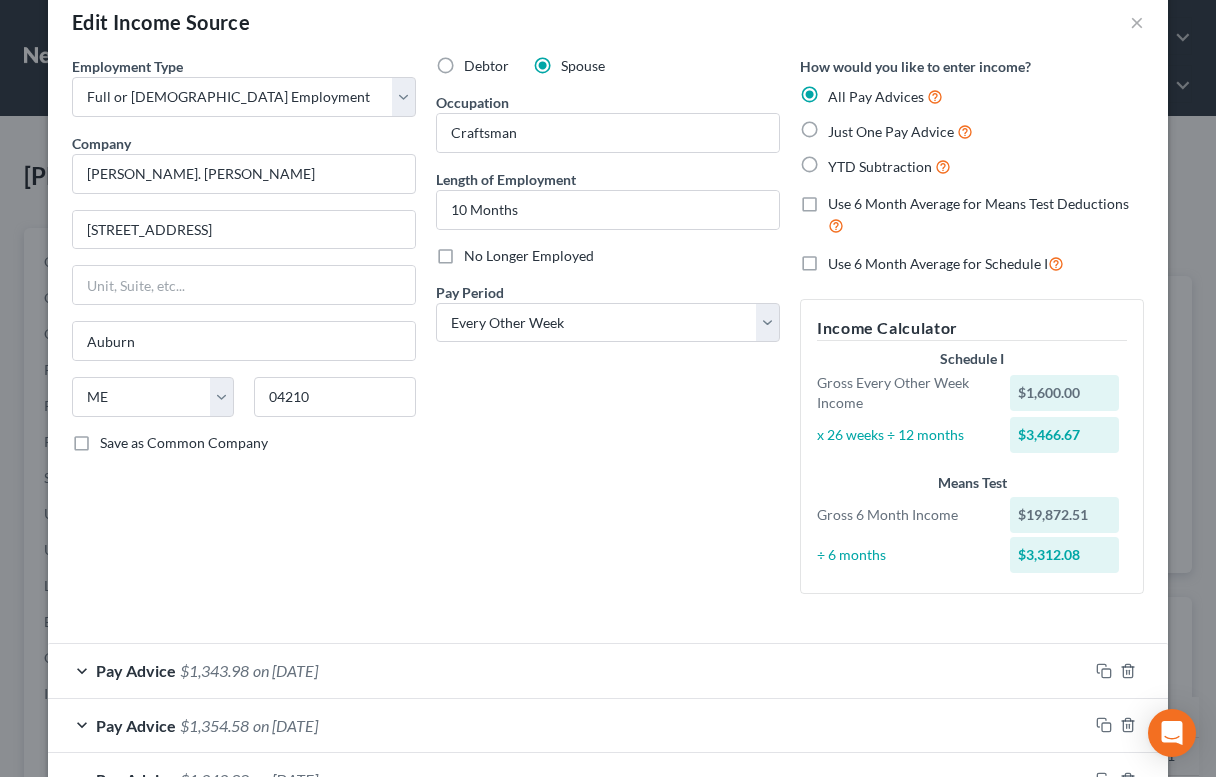 scroll, scrollTop: 83, scrollLeft: 0, axis: vertical 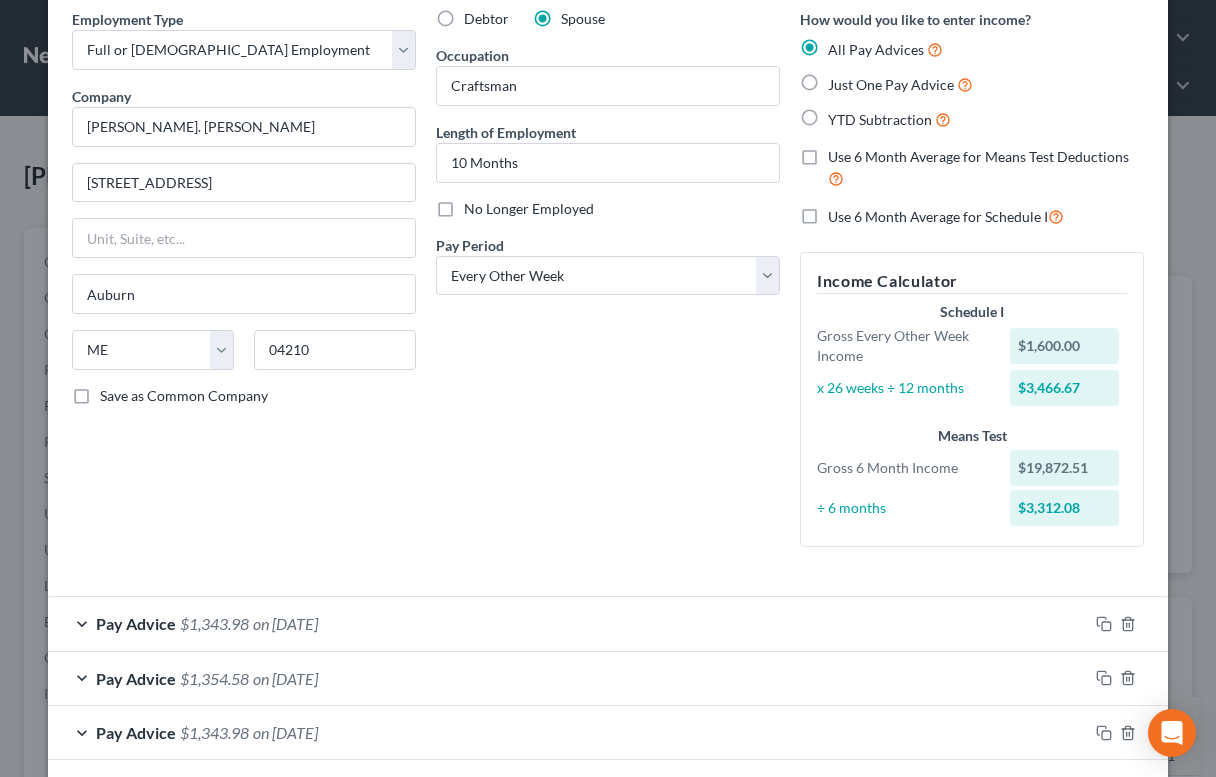 click on "Pay Advice $1,343.98 on [DATE]" at bounding box center [568, 623] 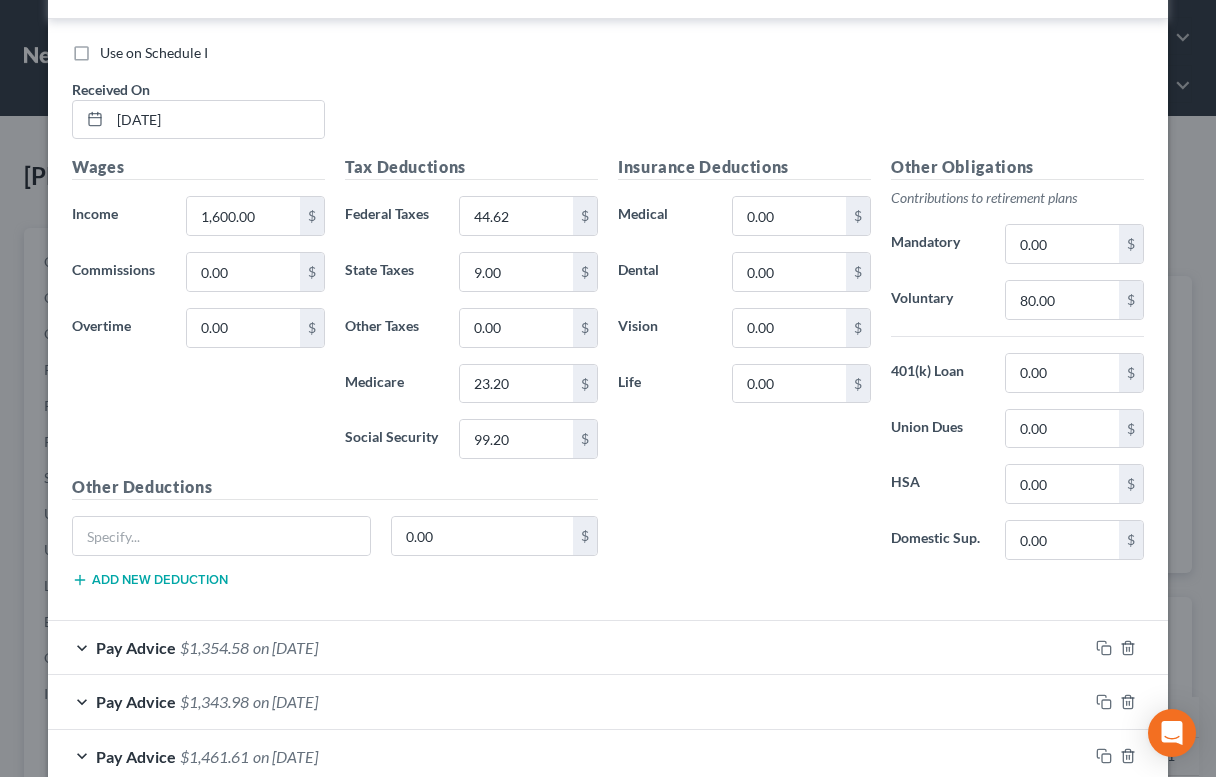 scroll, scrollTop: 744, scrollLeft: 0, axis: vertical 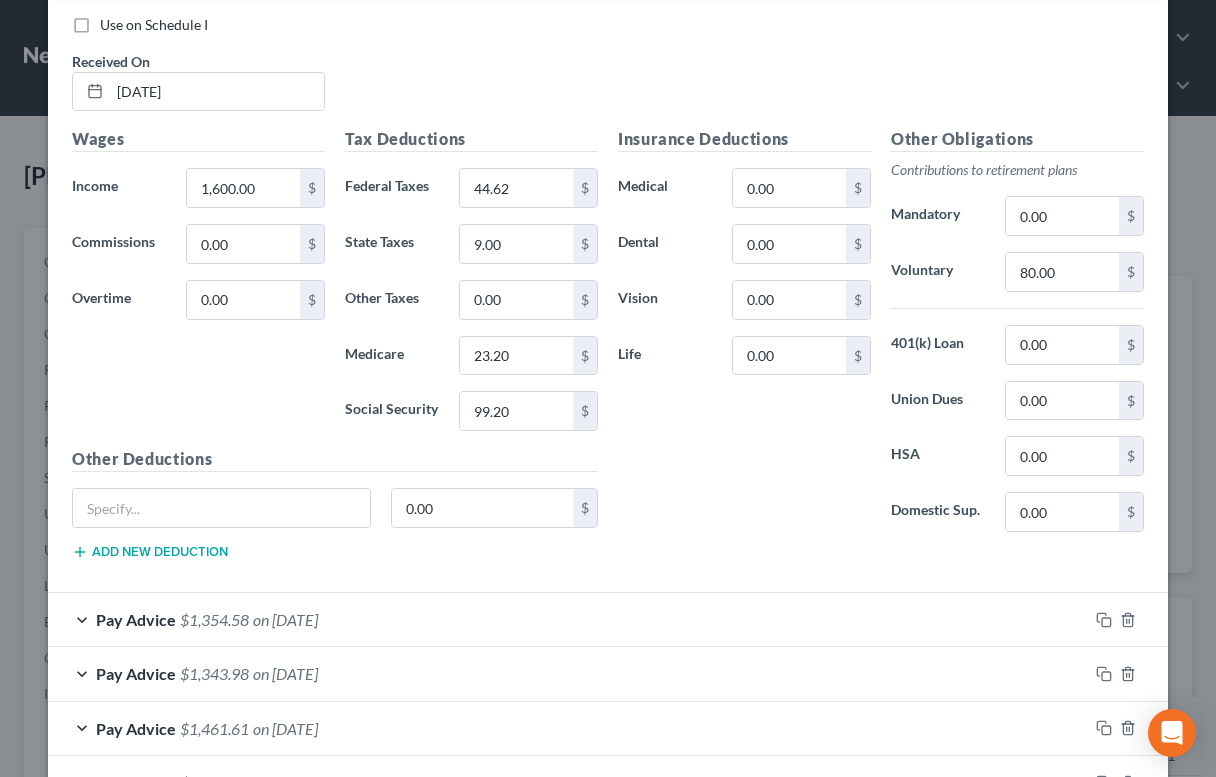 click on "Pay Advice $1,354.58 on [DATE]" at bounding box center (568, 619) 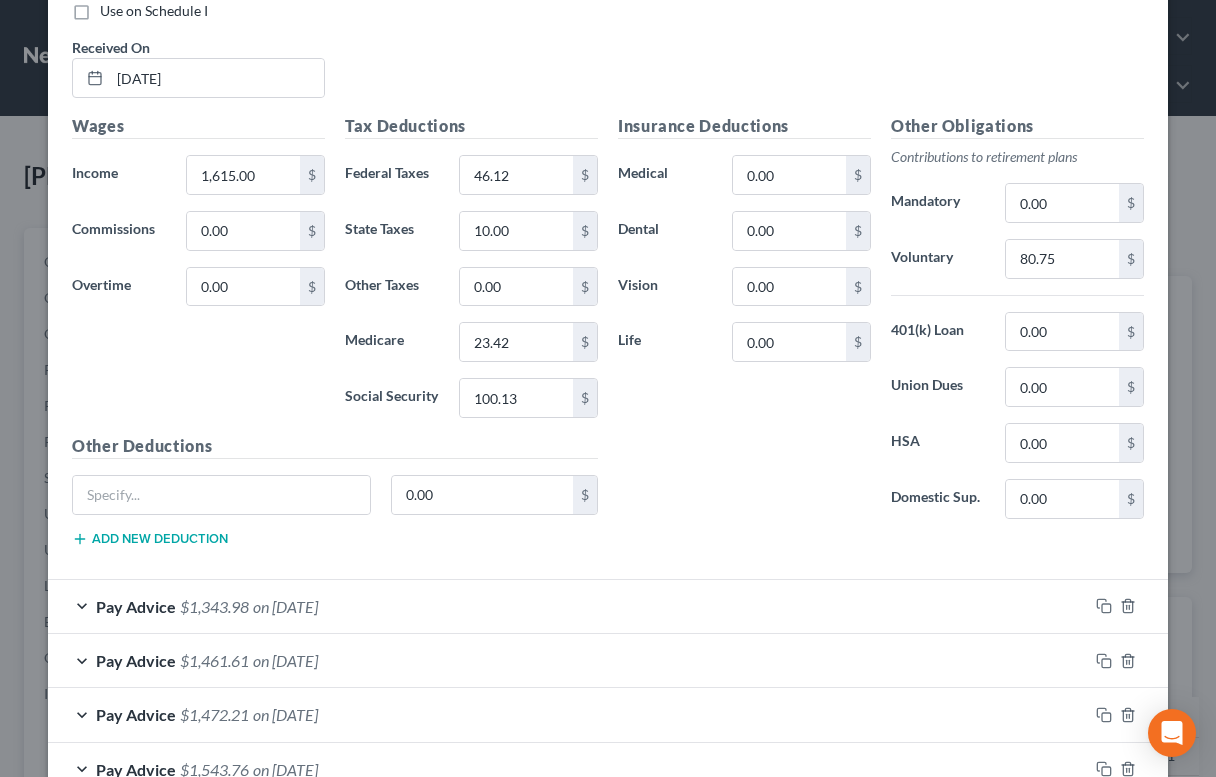 scroll, scrollTop: 1467, scrollLeft: 0, axis: vertical 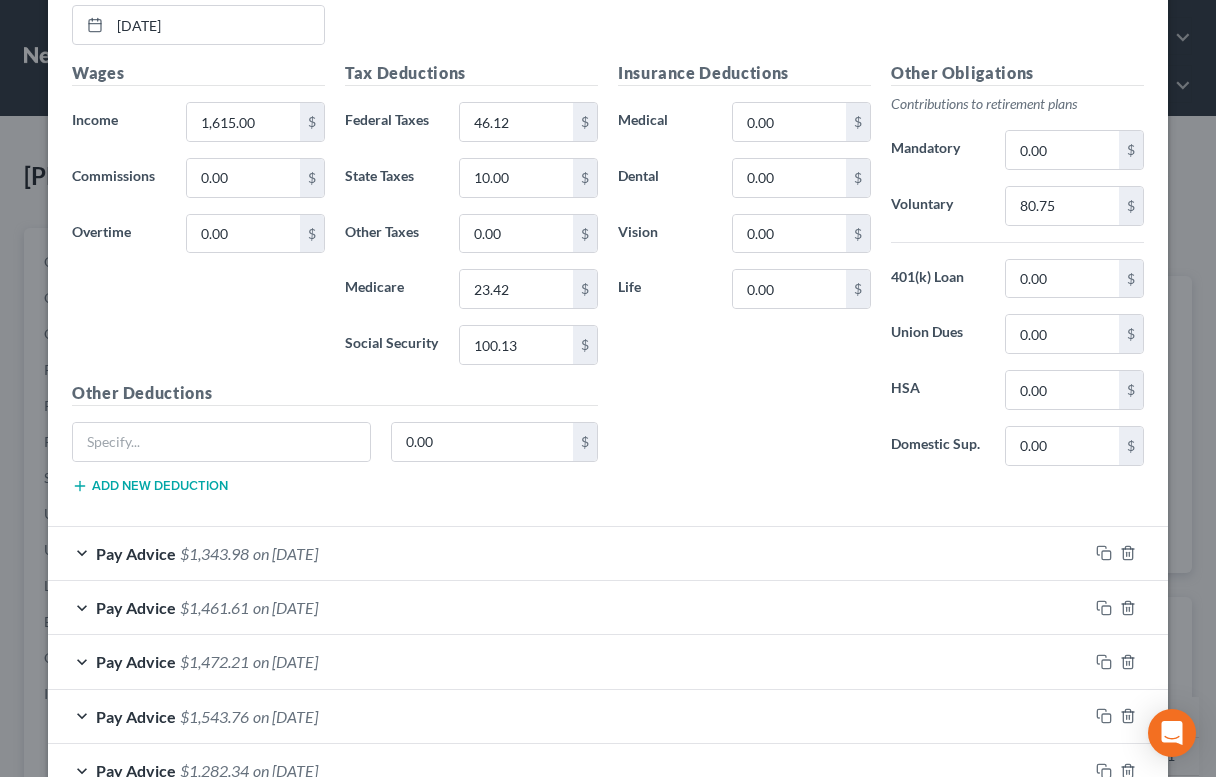 click on "Pay Advice $1,343.98 on [DATE]" at bounding box center [568, 553] 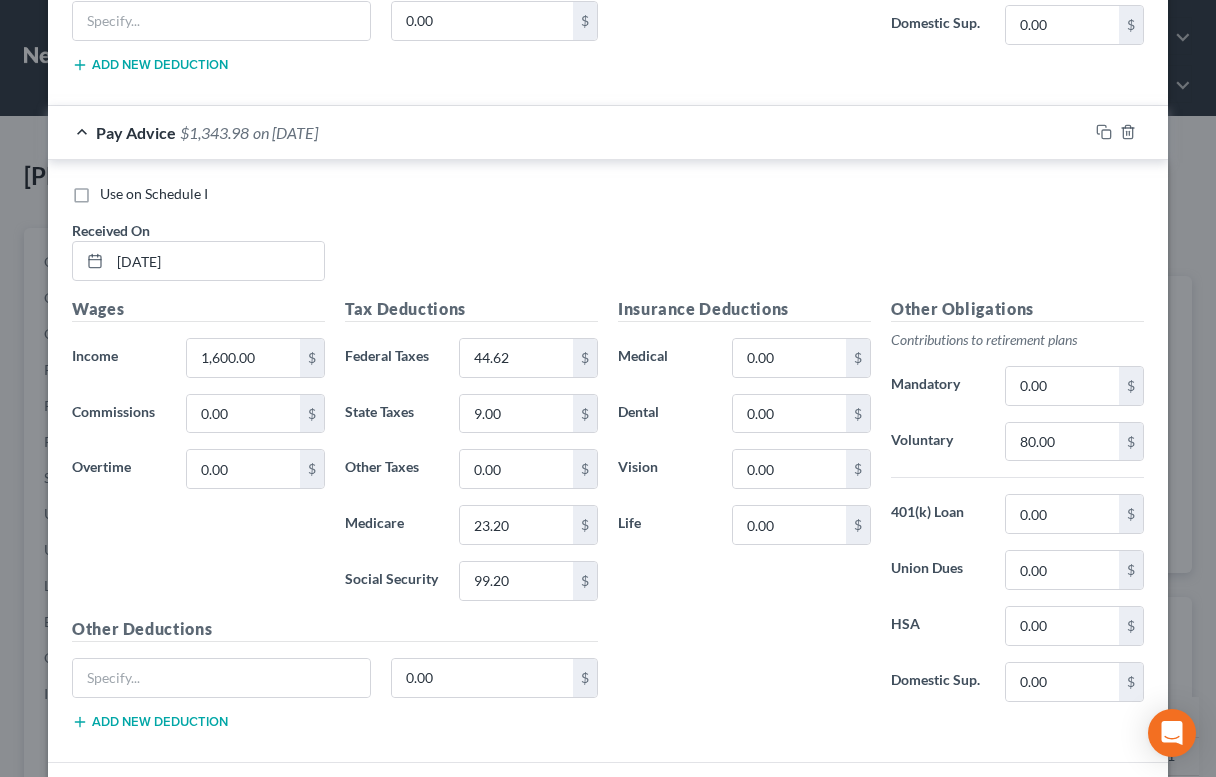 scroll, scrollTop: 2177, scrollLeft: 0, axis: vertical 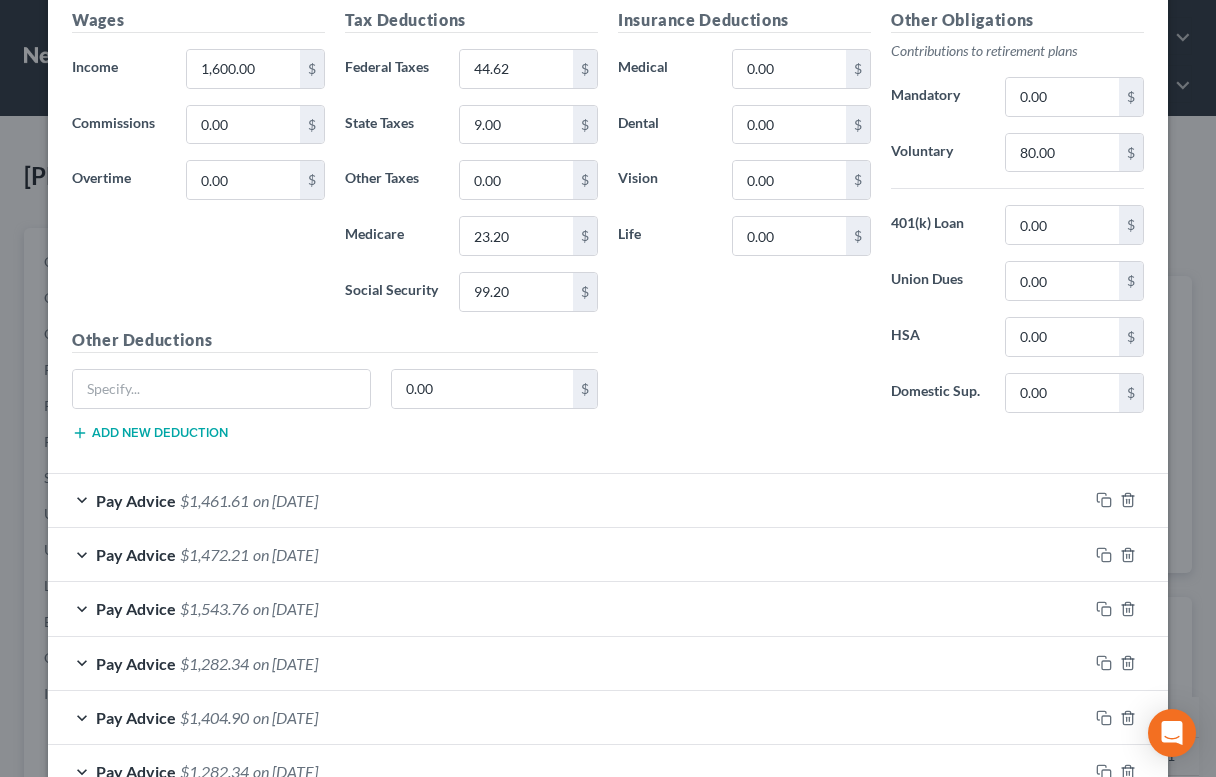 click on "Pay Advice $1,461.61 on [DATE]" at bounding box center (568, 500) 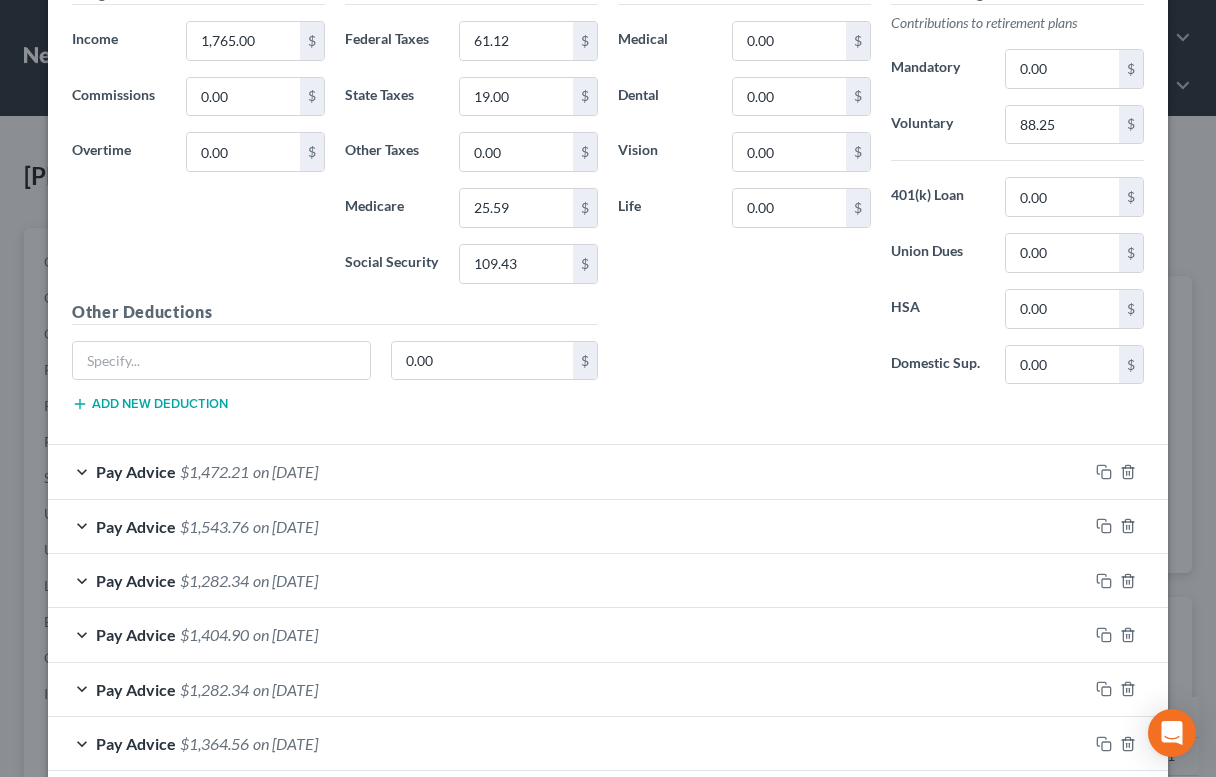 click on "Pay Advice $1,472.21 on [DATE]" at bounding box center [568, 471] 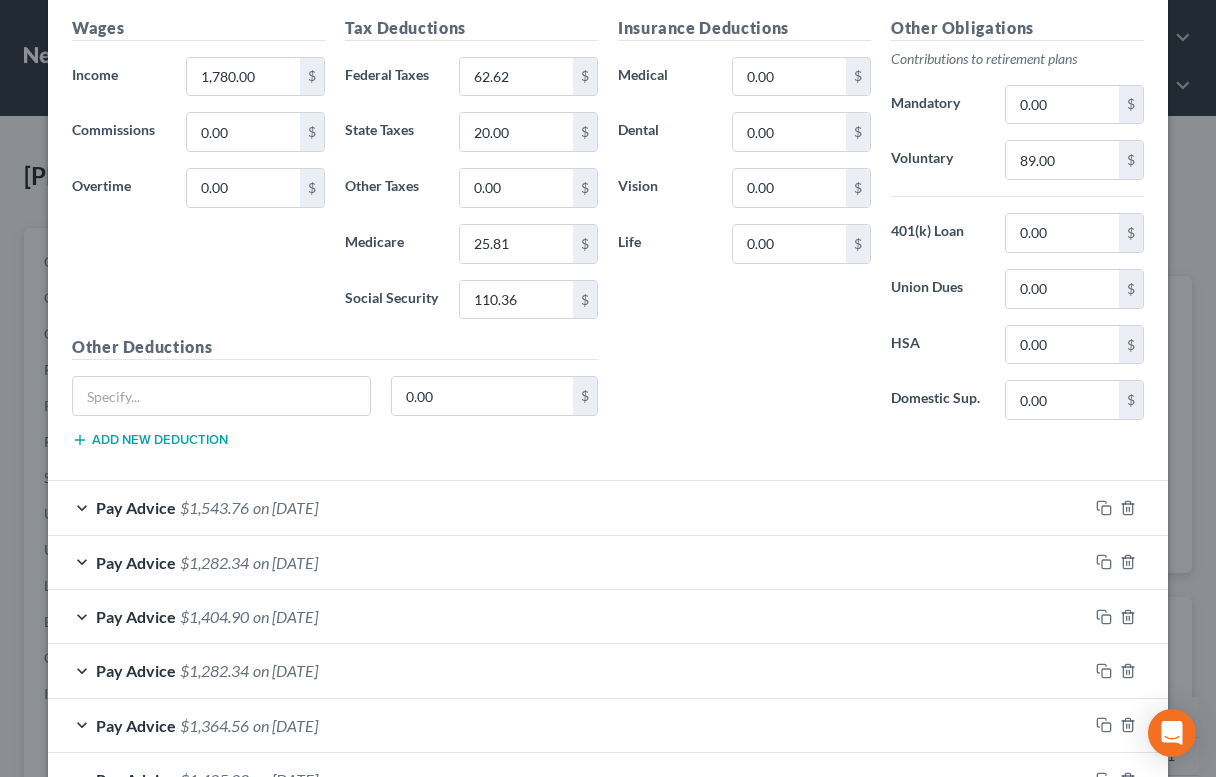 click on "Pay Advice $1,543.76 on [DATE]" at bounding box center [568, 507] 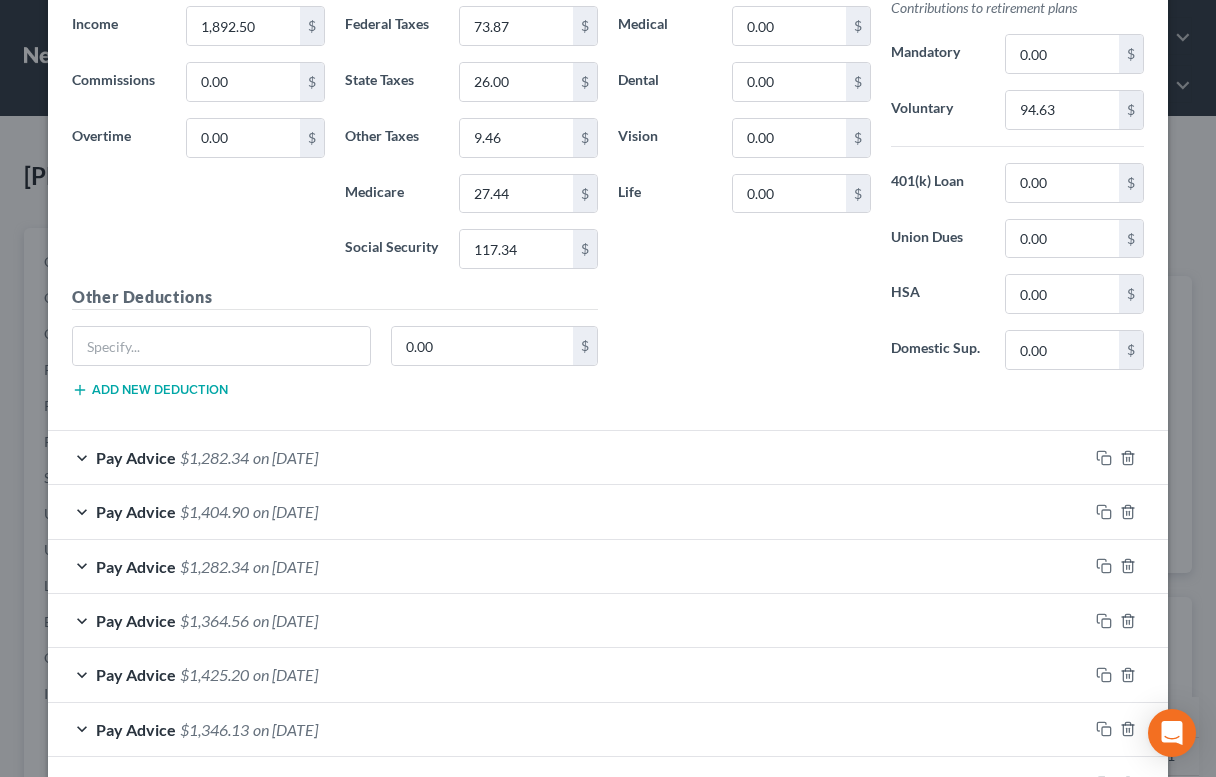 scroll, scrollTop: 4220, scrollLeft: 0, axis: vertical 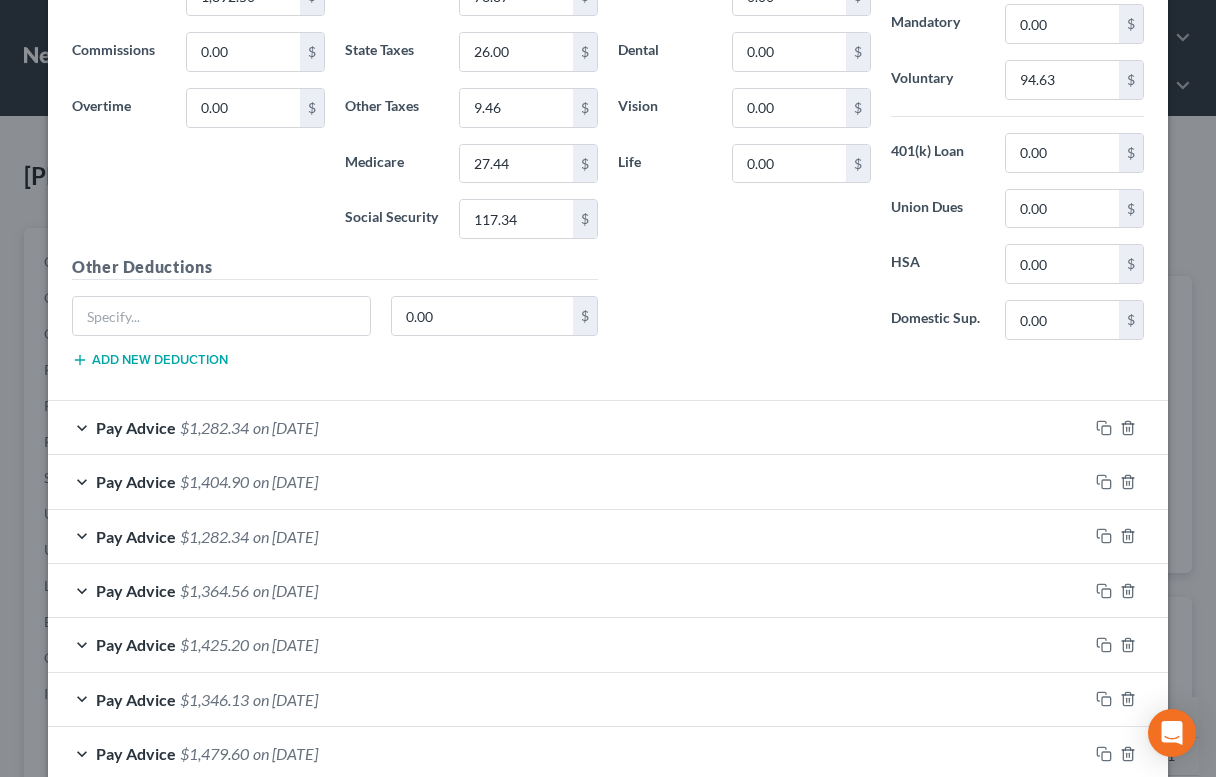 click on "Pay Advice $1,282.34 on [DATE]" at bounding box center (568, 427) 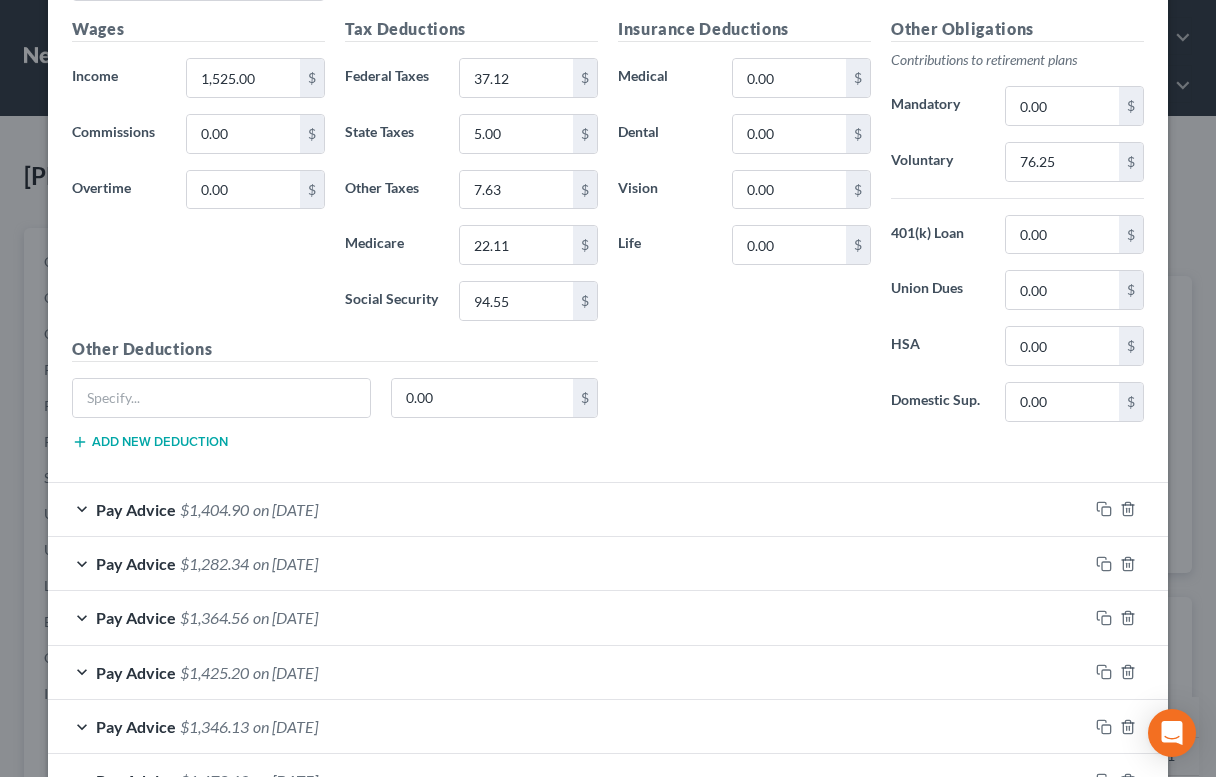 scroll, scrollTop: 4855, scrollLeft: 0, axis: vertical 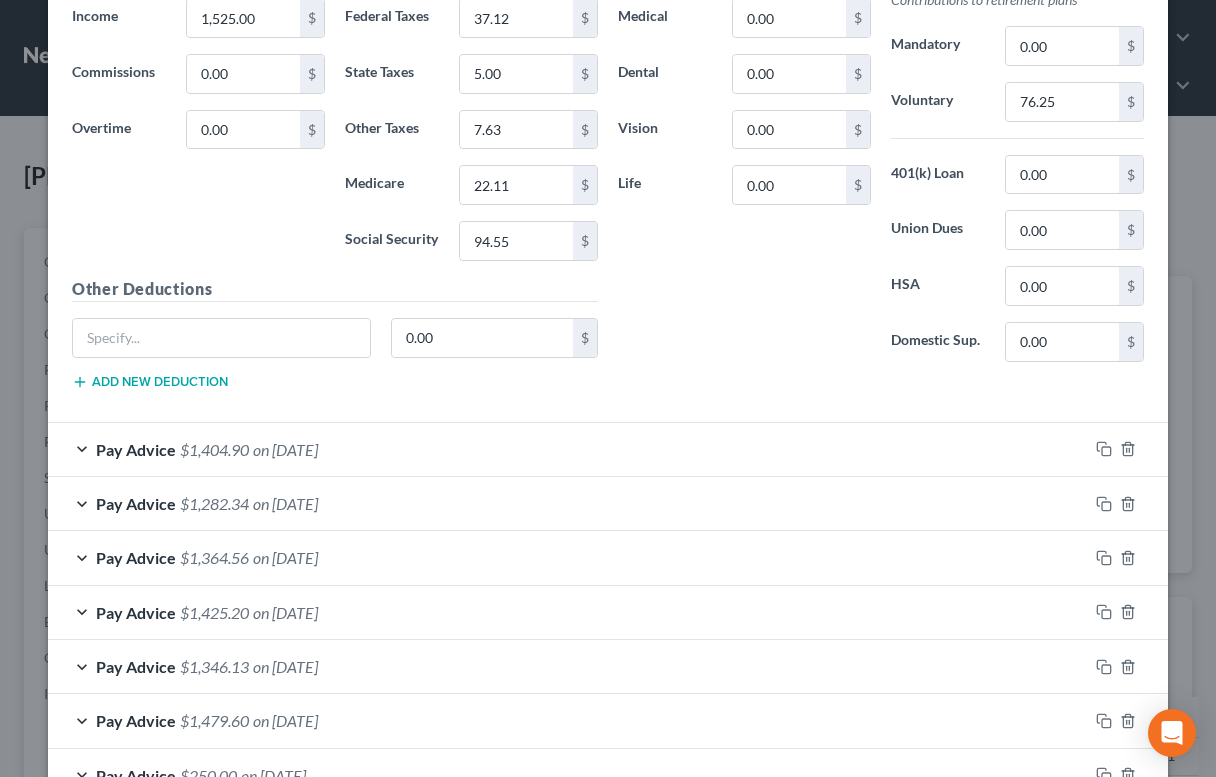 click on "Pay Advice $1,404.90 on [DATE]" at bounding box center (568, 449) 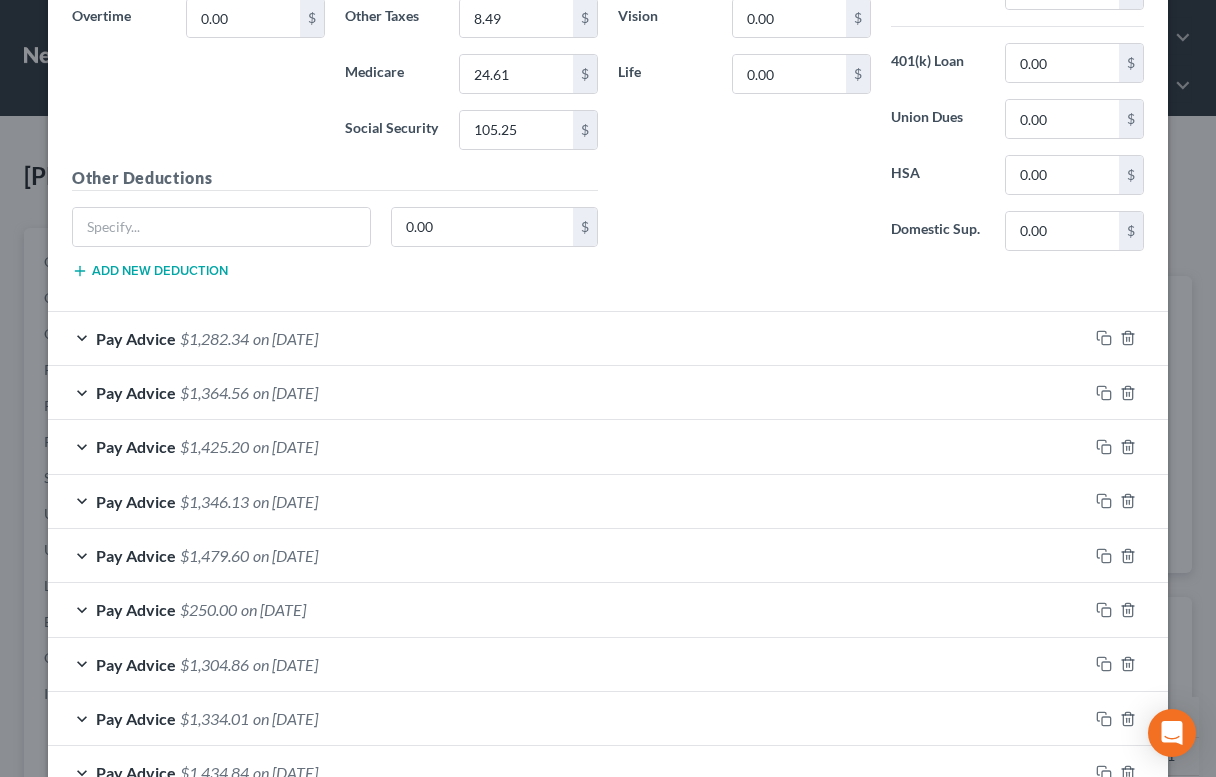 scroll, scrollTop: 5639, scrollLeft: 0, axis: vertical 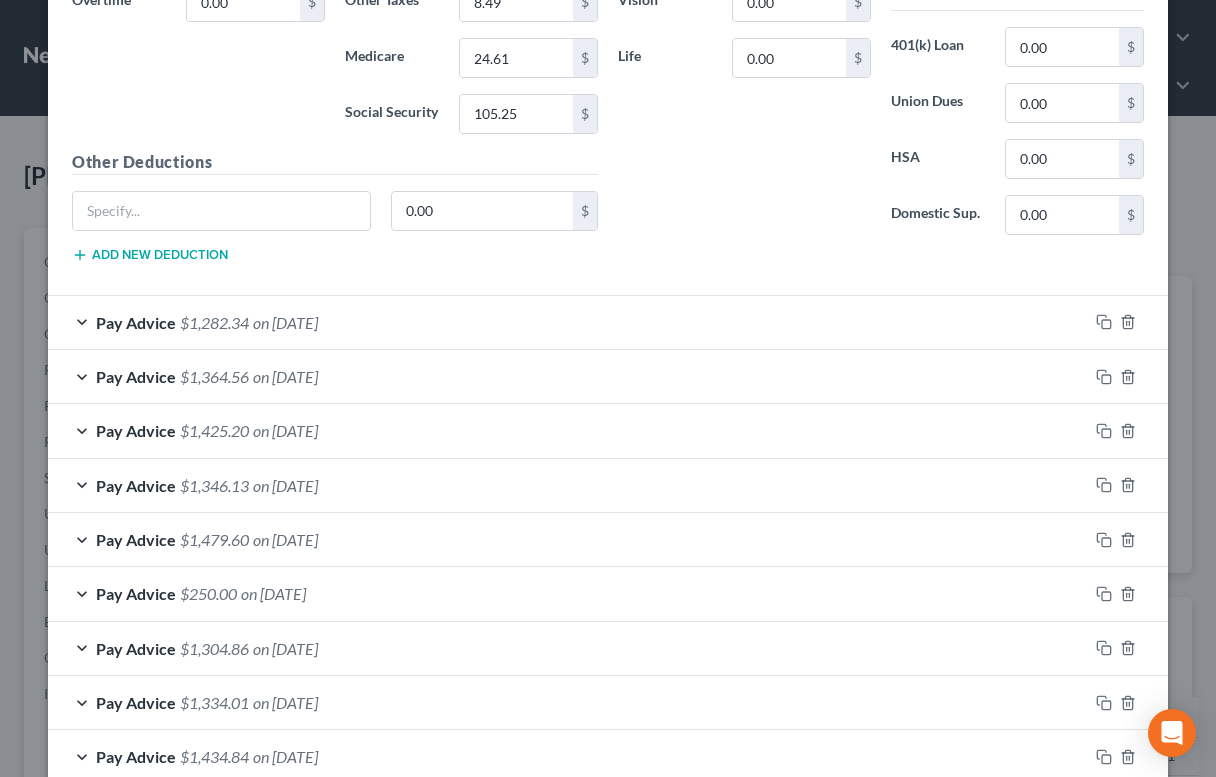 click on "Pay Advice $1,282.34 on [DATE]" at bounding box center (568, 322) 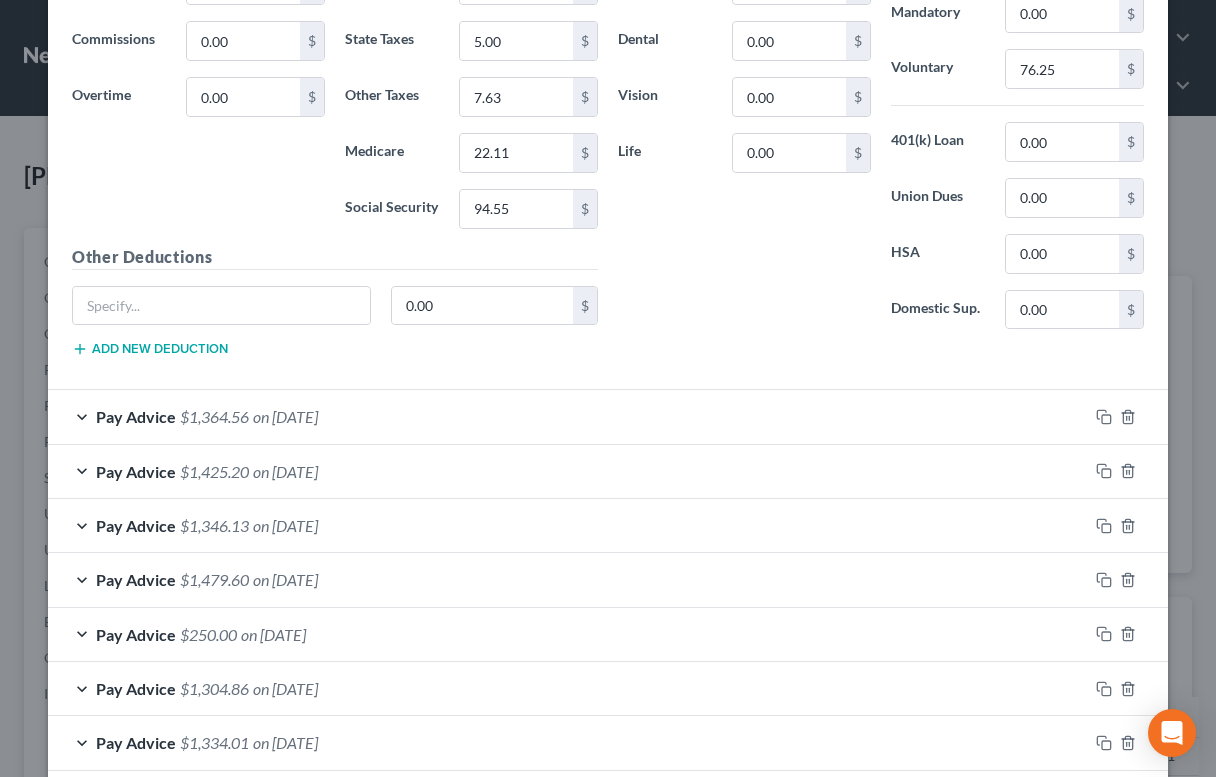 scroll, scrollTop: 6300, scrollLeft: 0, axis: vertical 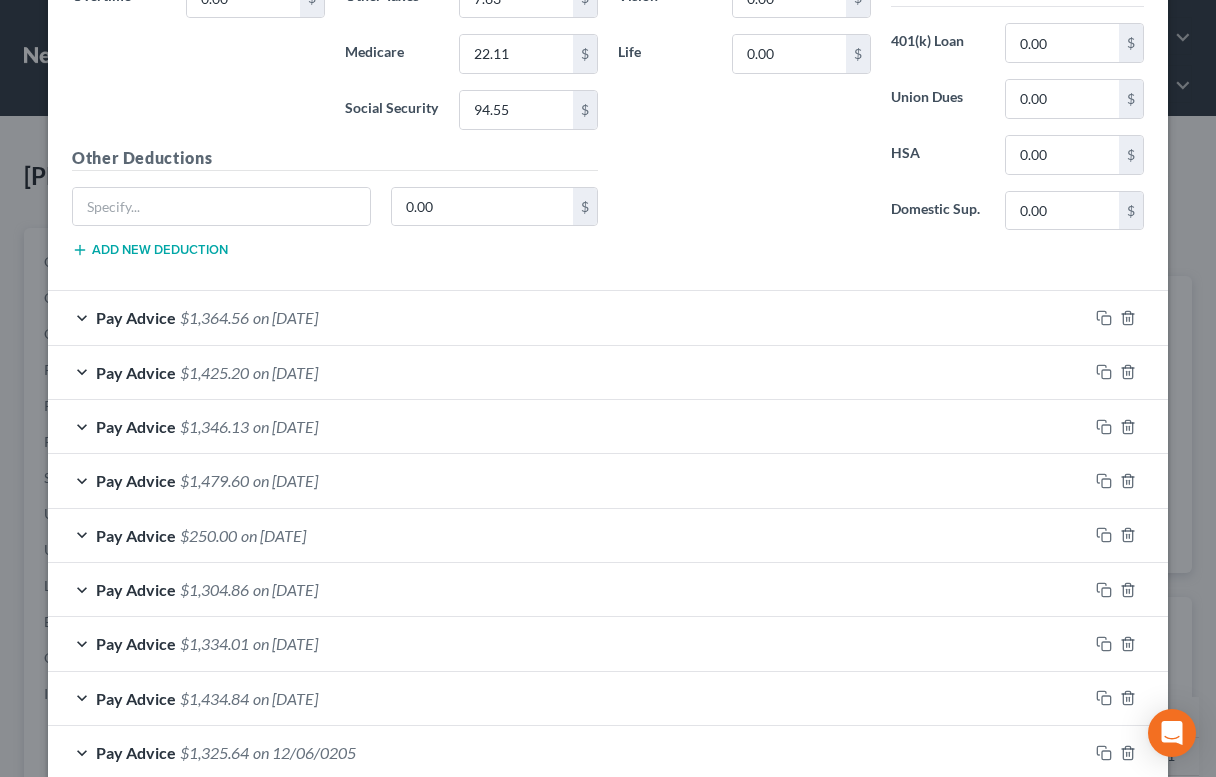 click on "Pay Advice $1,364.56 on [DATE]" at bounding box center [568, 317] 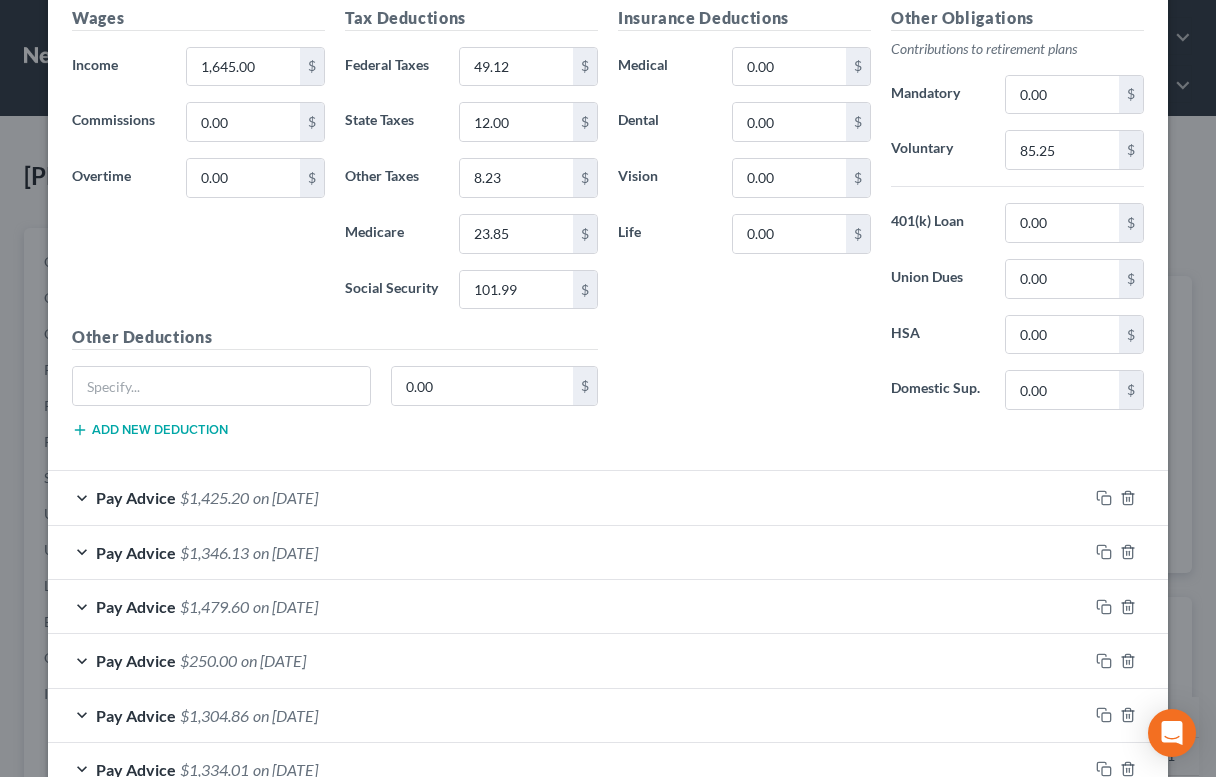 scroll, scrollTop: 6885, scrollLeft: 0, axis: vertical 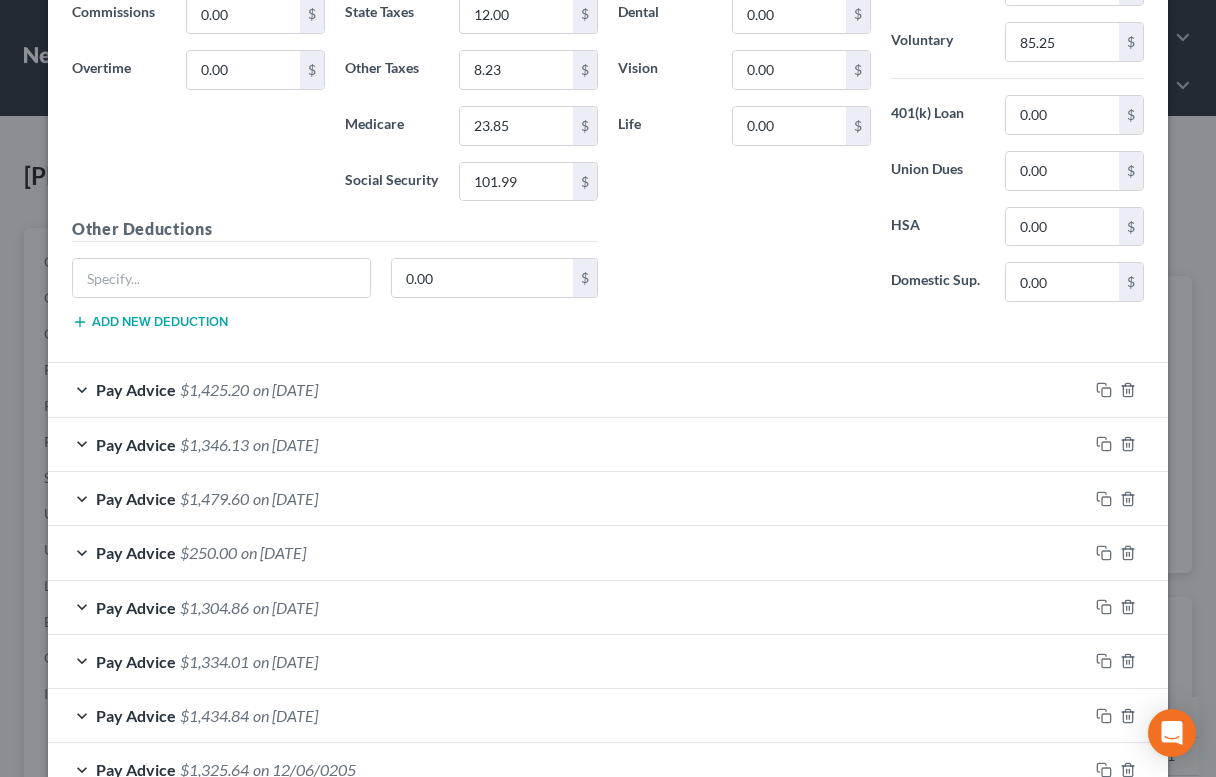 click on "Pay Advice $1,425.20 on [DATE]" at bounding box center (568, 389) 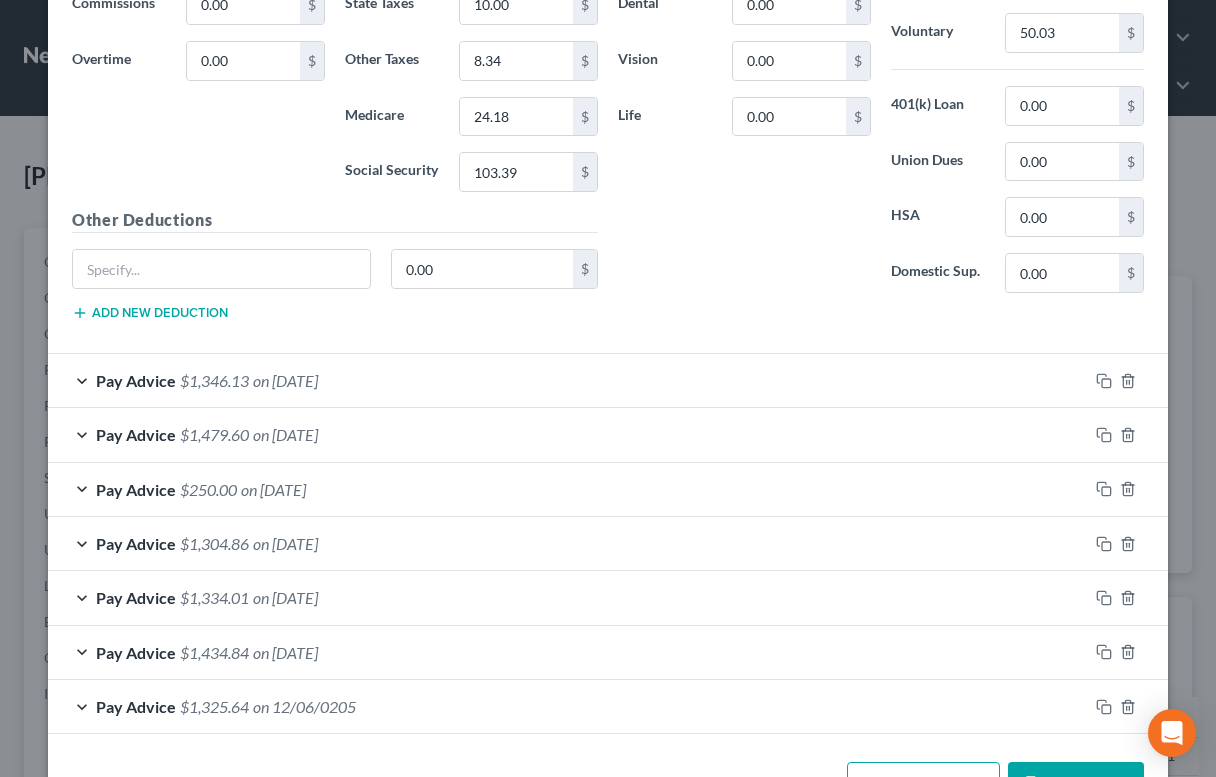 scroll, scrollTop: 7581, scrollLeft: 0, axis: vertical 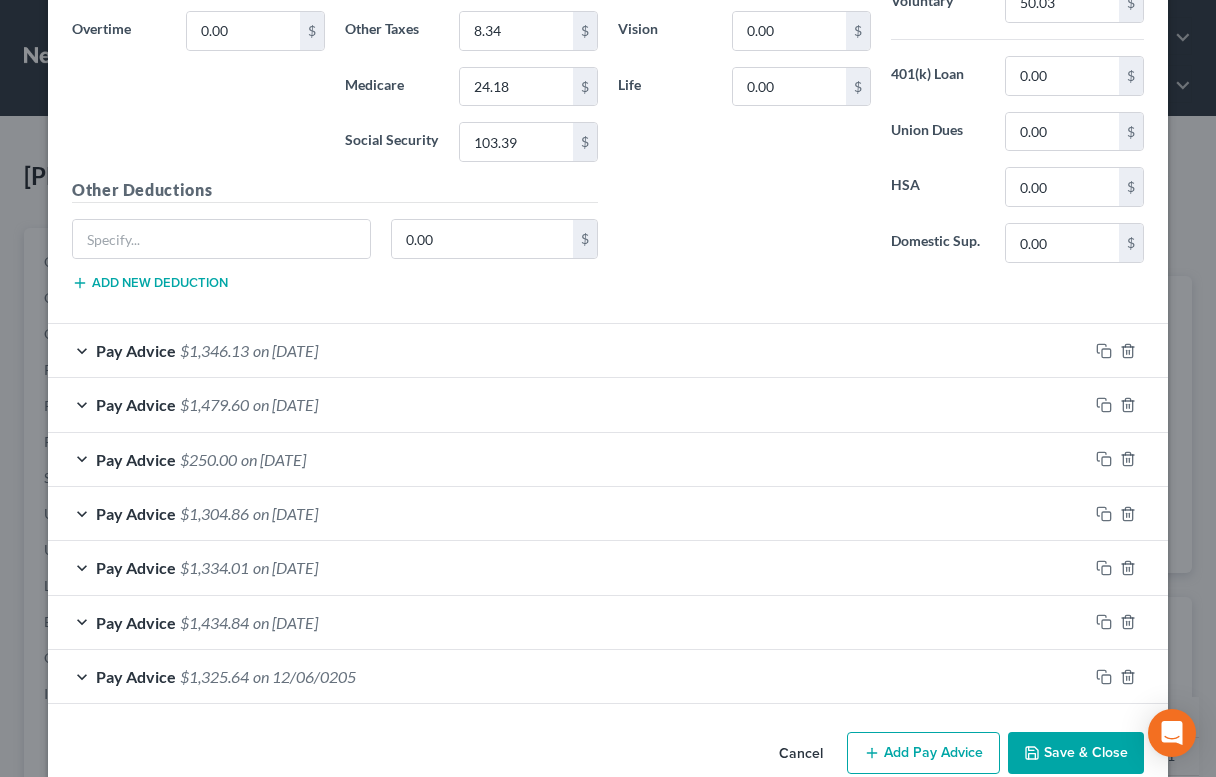 click on "Pay Advice $1,346.13 on [DATE]" at bounding box center [568, 350] 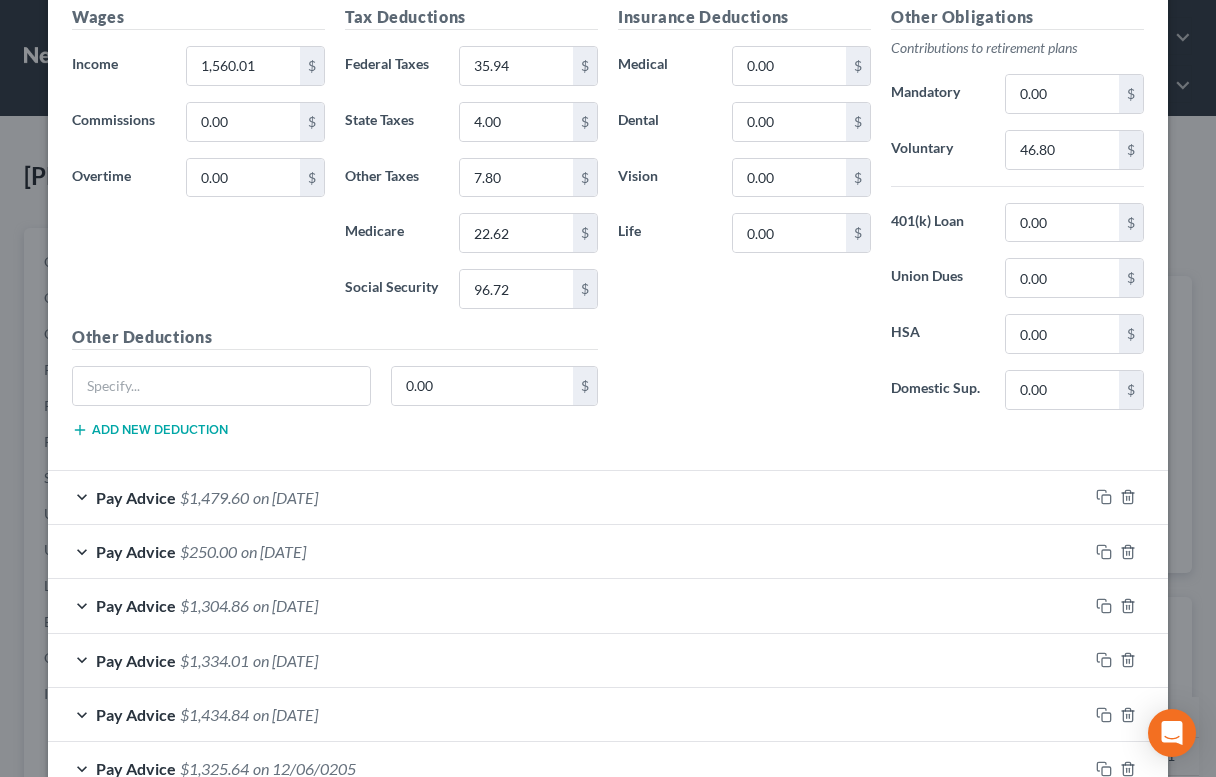 click on "Pay Advice $1,479.60 on [DATE]" at bounding box center (568, 497) 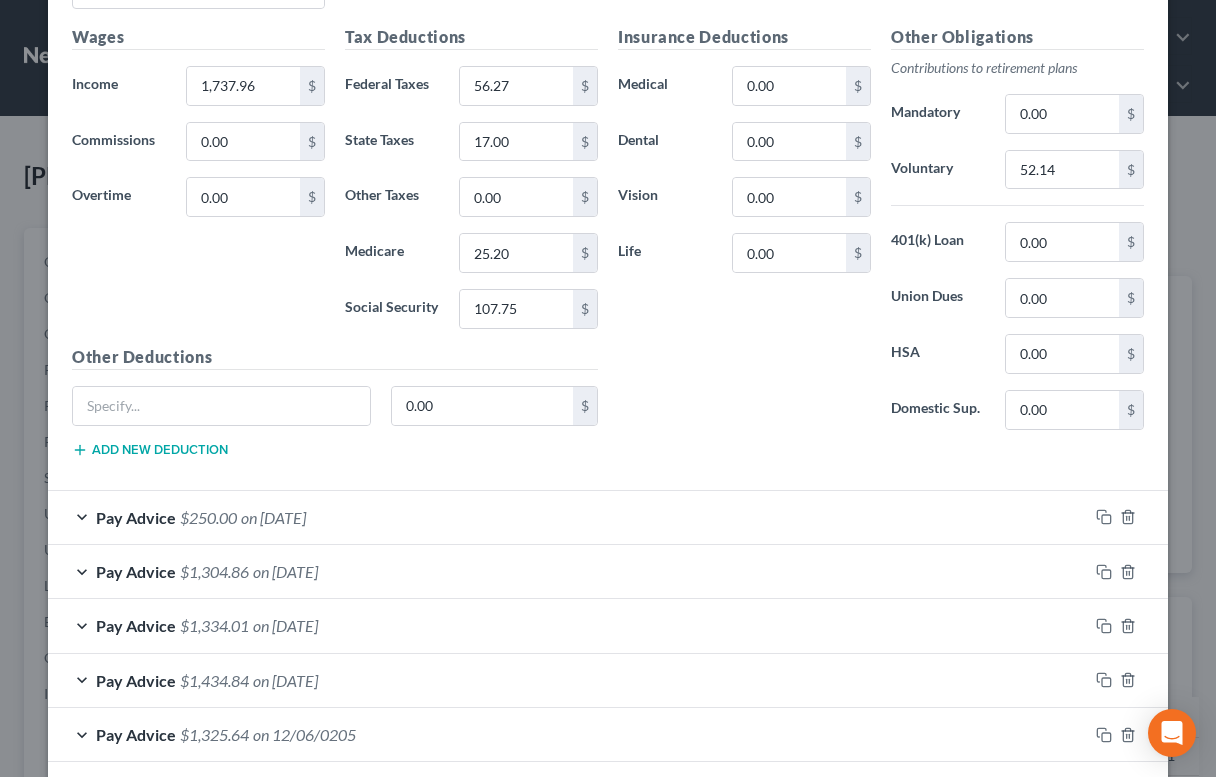 scroll, scrollTop: 8749, scrollLeft: 0, axis: vertical 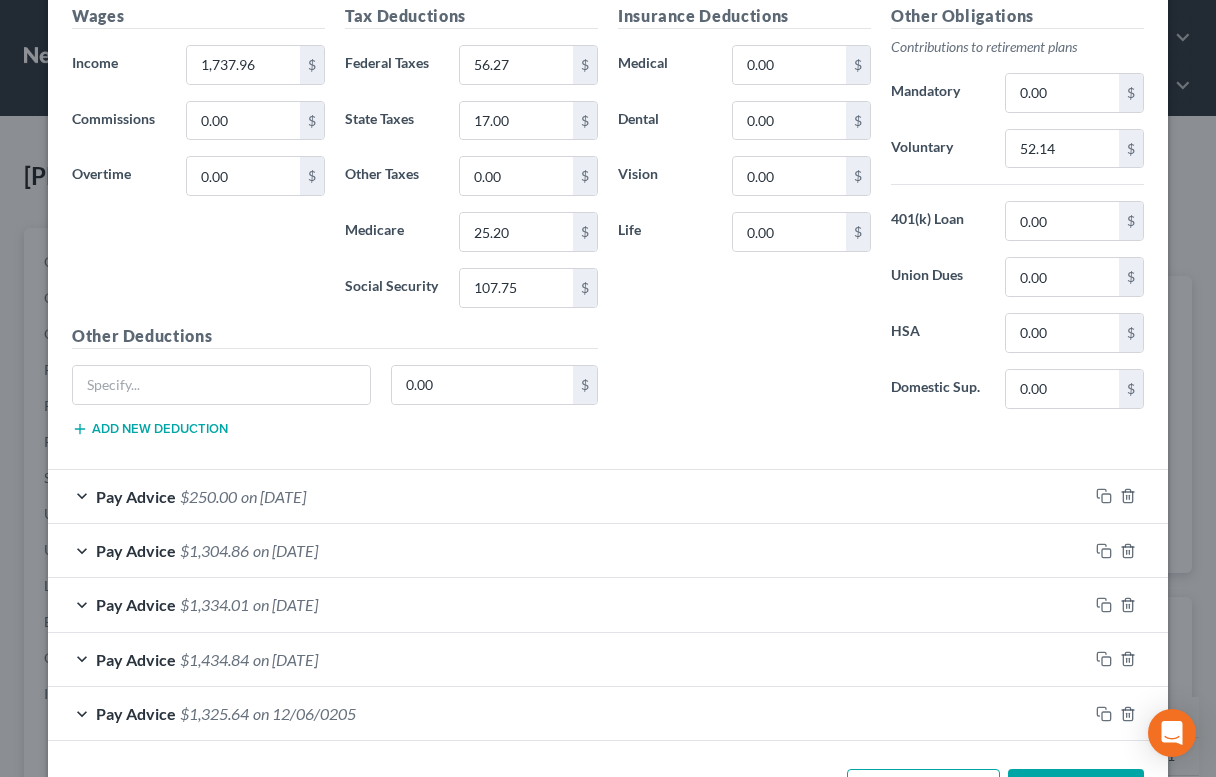 click on "Pay Advice $250.00 on [DATE]" at bounding box center [568, 496] 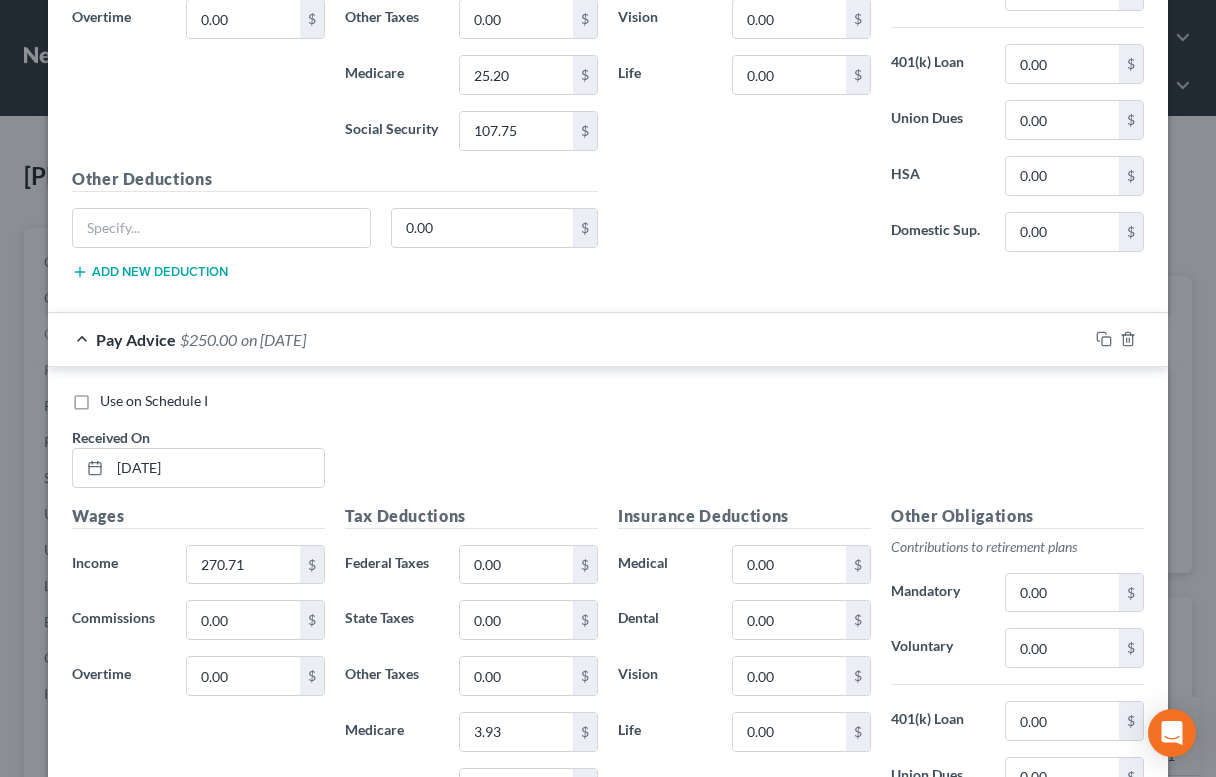 scroll, scrollTop: 9427, scrollLeft: 0, axis: vertical 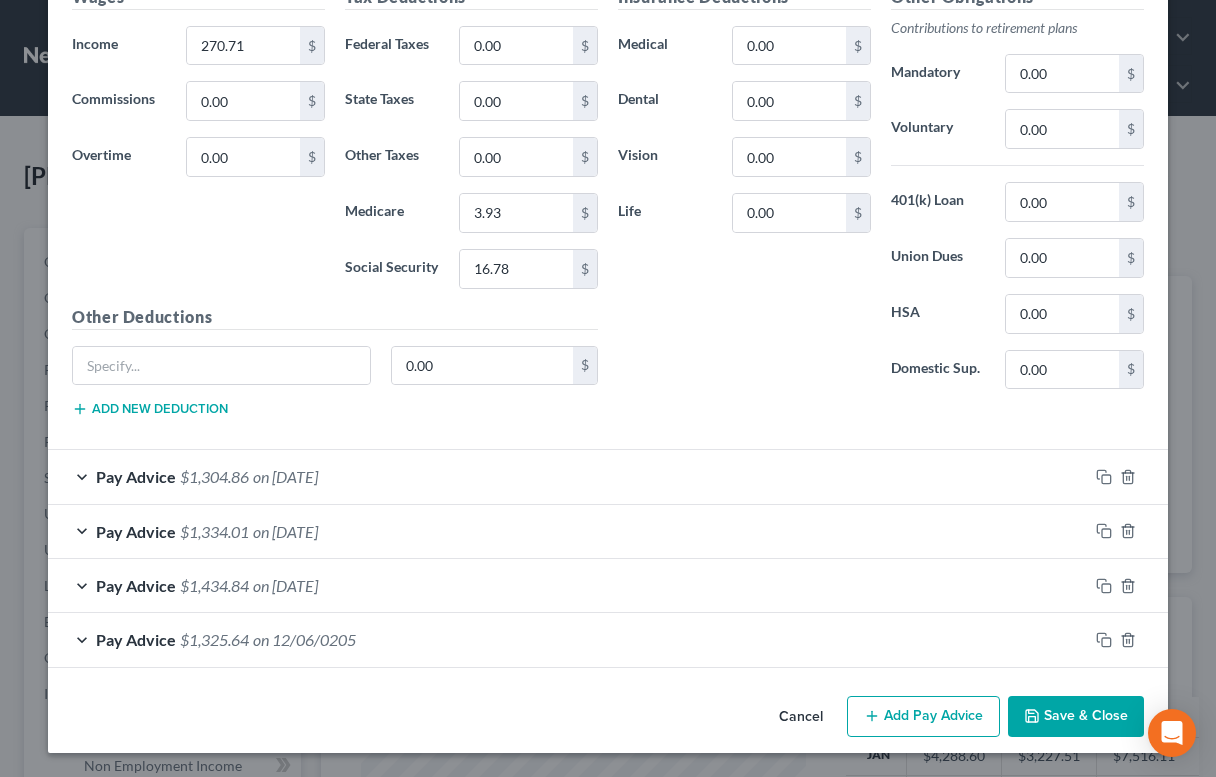 click on "Pay Advice $1,304.86 on [DATE]" at bounding box center [568, 476] 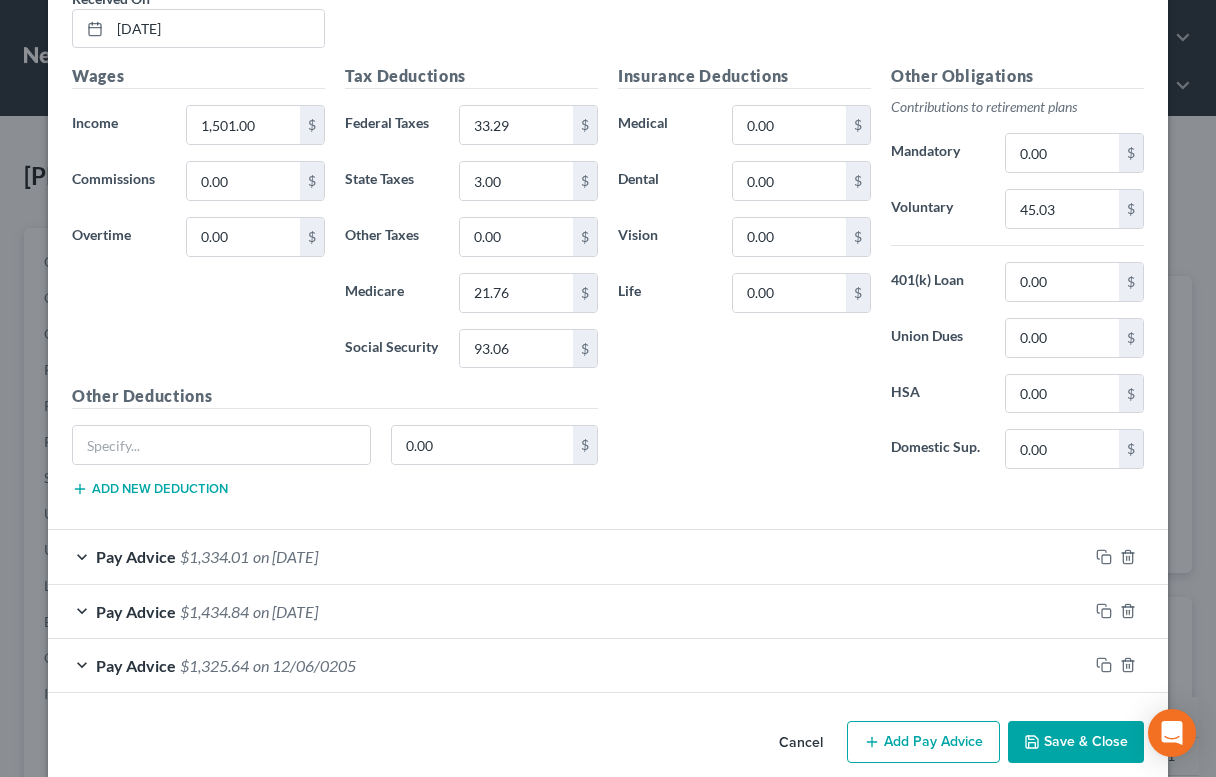 click on "Pay Advice $1,334.01 on [DATE]" at bounding box center [568, 556] 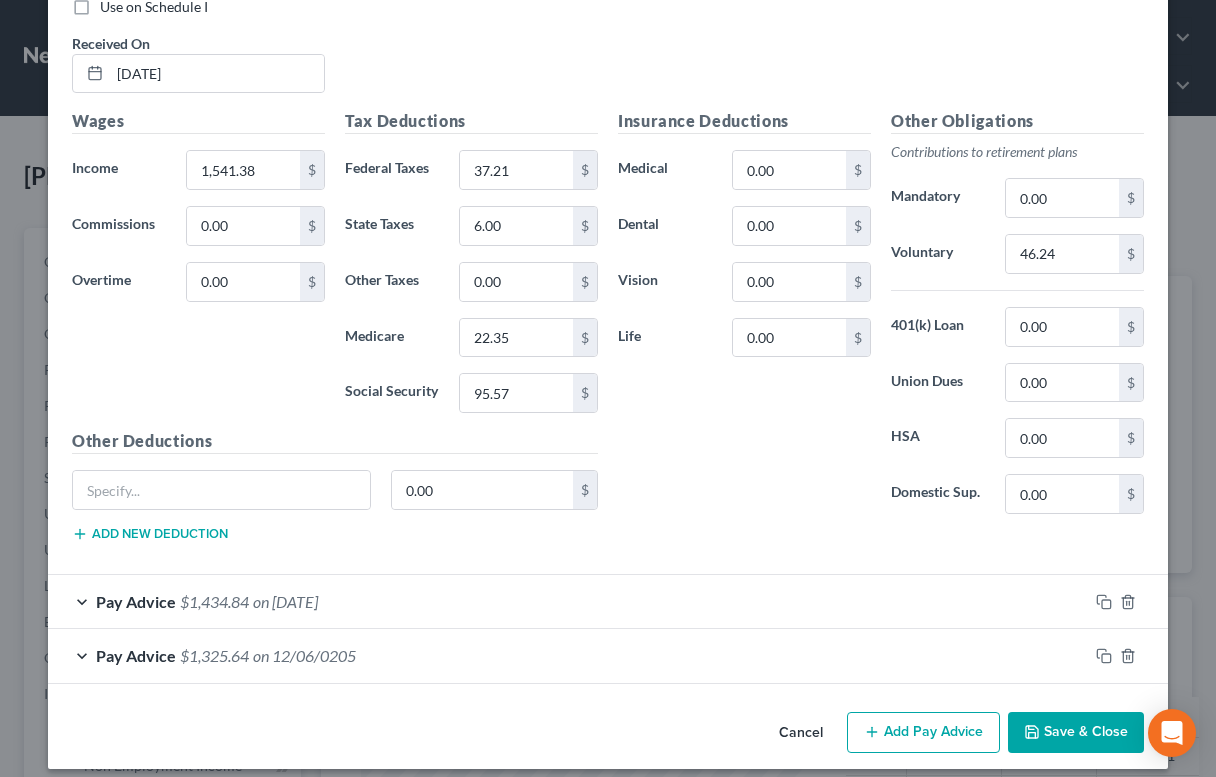 scroll, scrollTop: 10632, scrollLeft: 0, axis: vertical 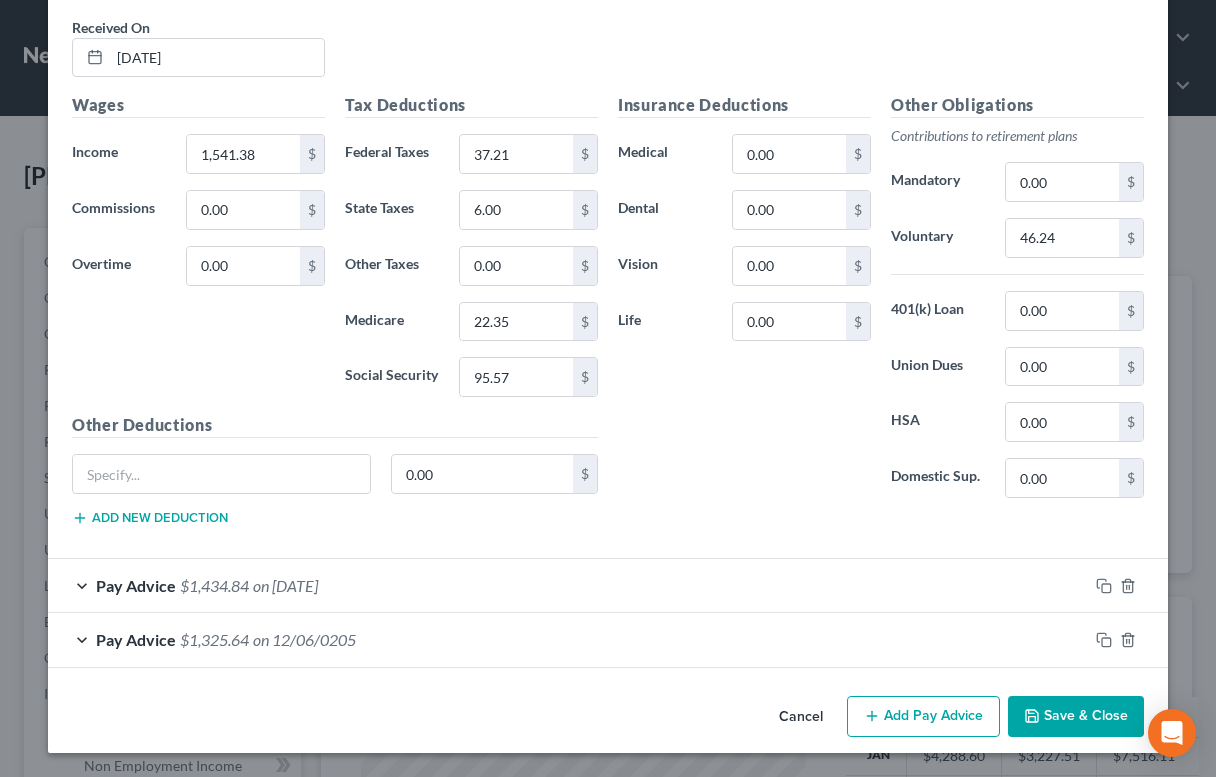 click on "Pay Advice $1,434.84 on [DATE]" at bounding box center (568, 585) 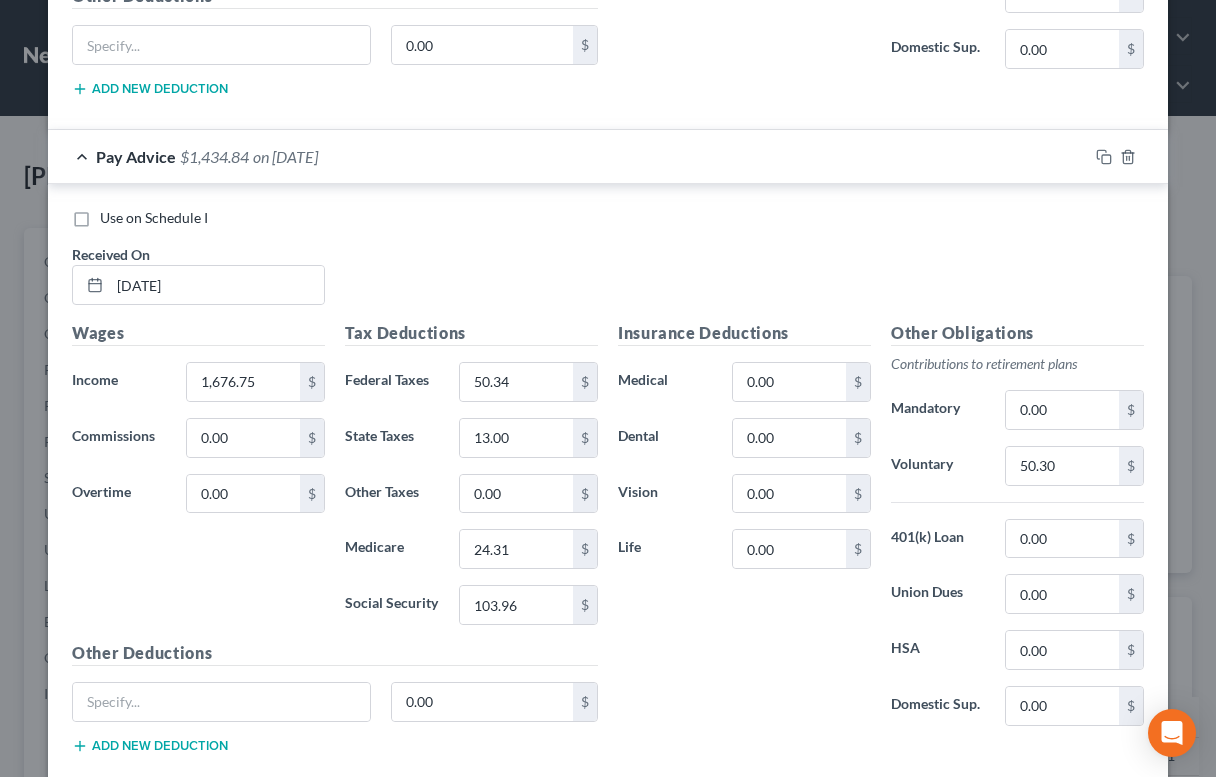 scroll, scrollTop: 11234, scrollLeft: 0, axis: vertical 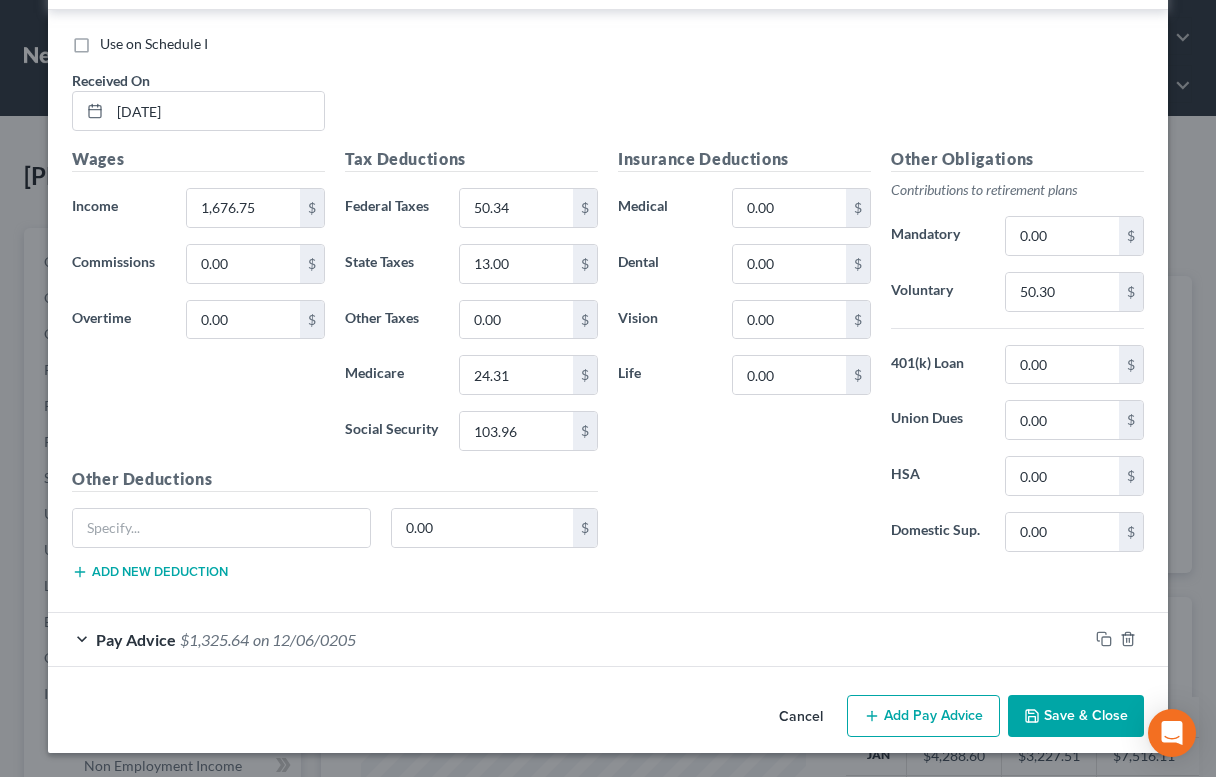 click on "Pay Advice $1,325.64 on 12/06/0205" at bounding box center [568, 639] 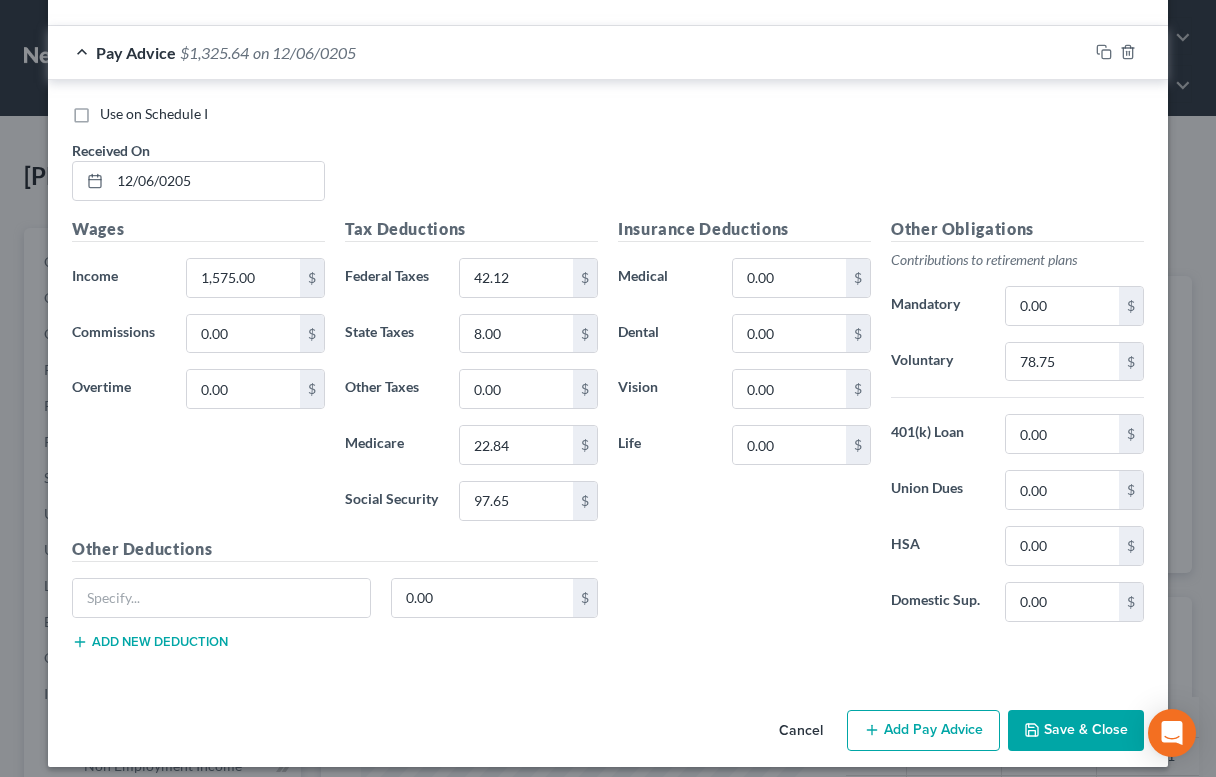 scroll, scrollTop: 11836, scrollLeft: 0, axis: vertical 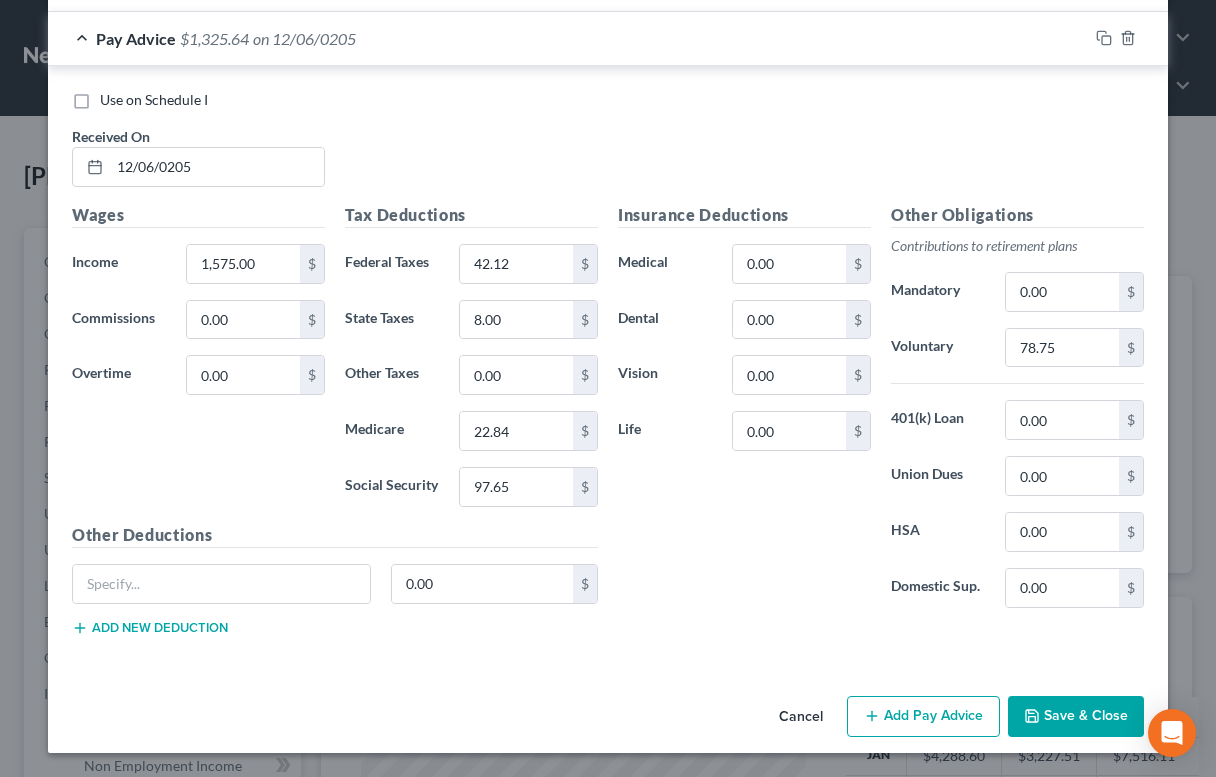 click 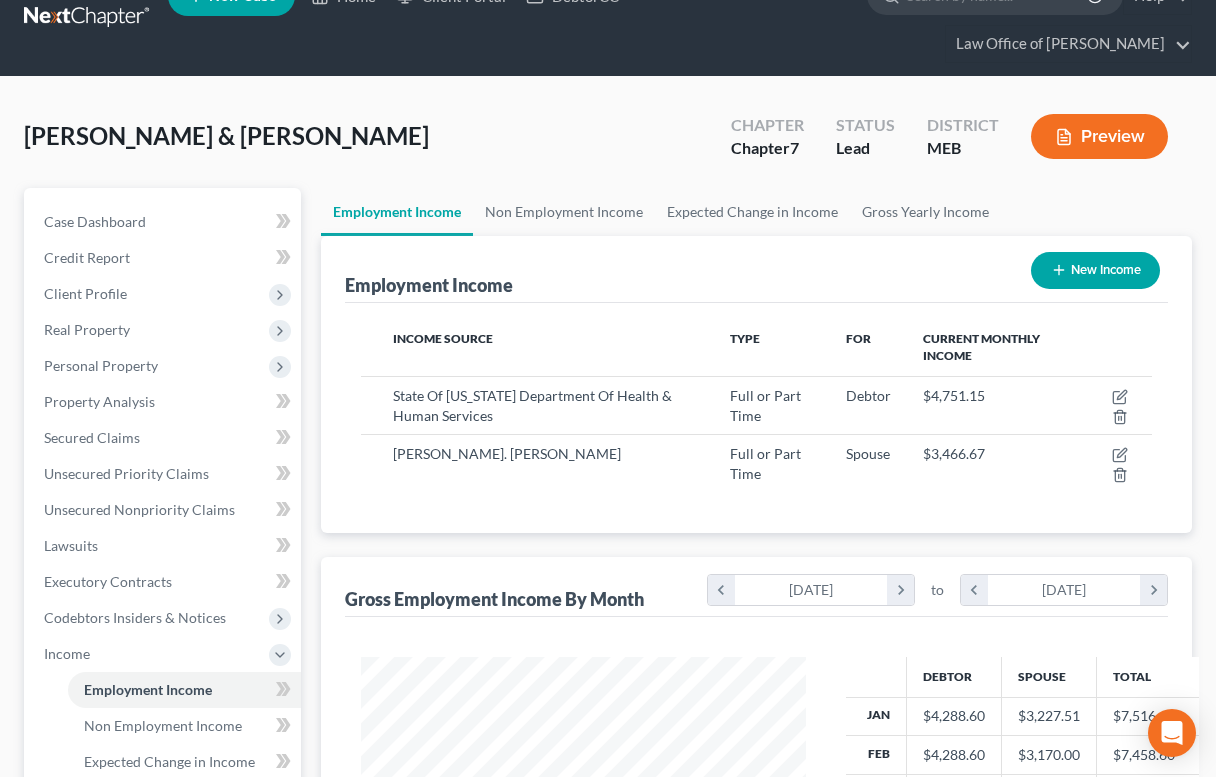scroll, scrollTop: 0, scrollLeft: 0, axis: both 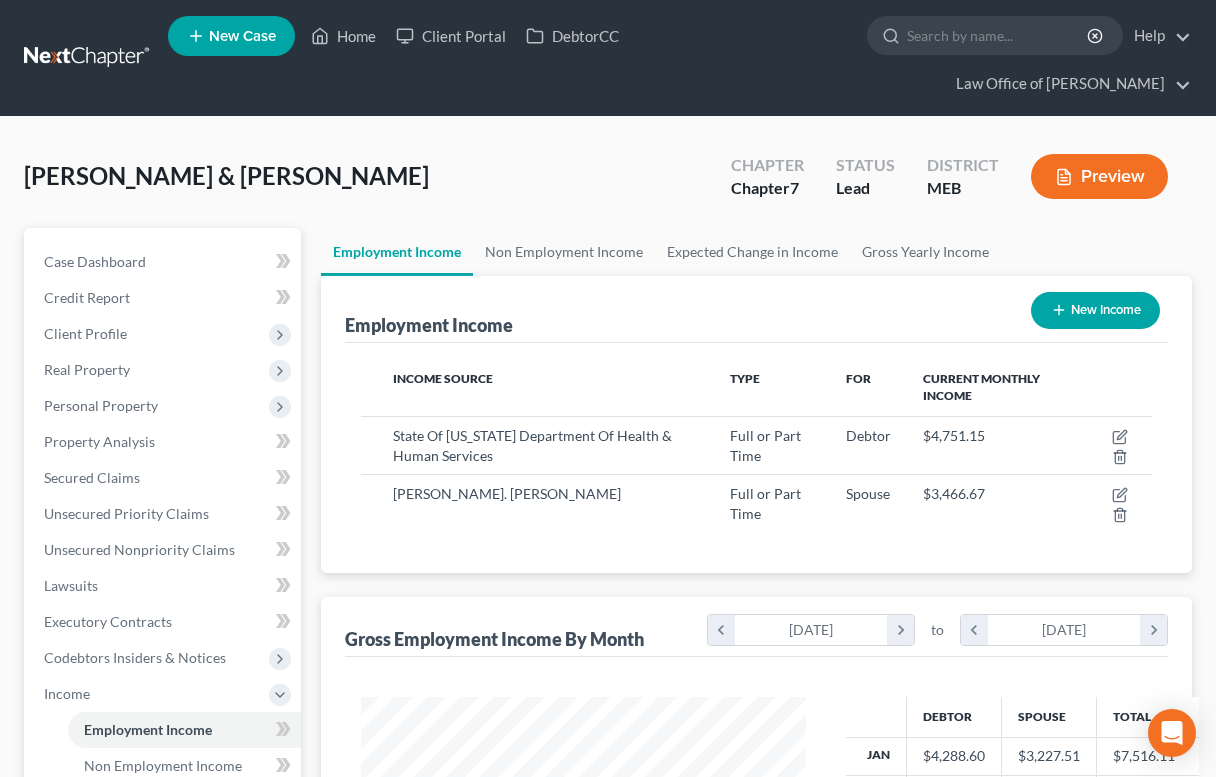 click on "Preview" at bounding box center [1099, 176] 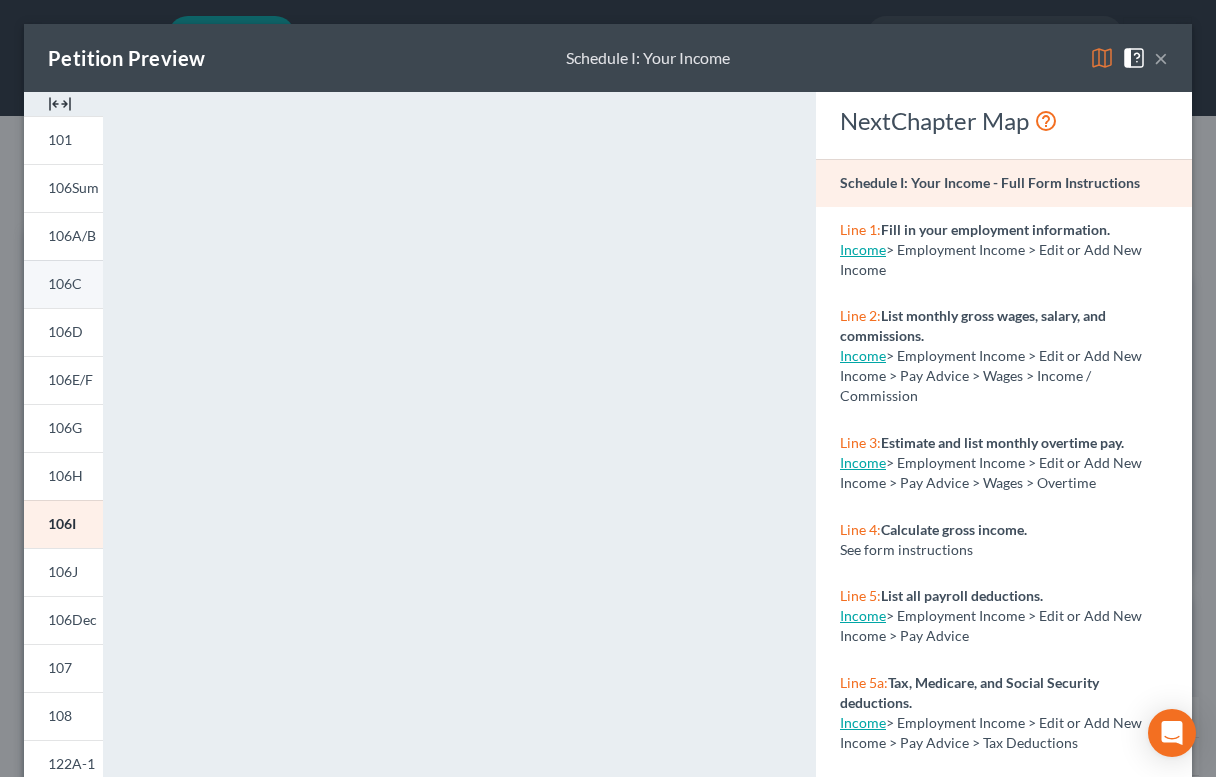 click on "106C" at bounding box center (65, 283) 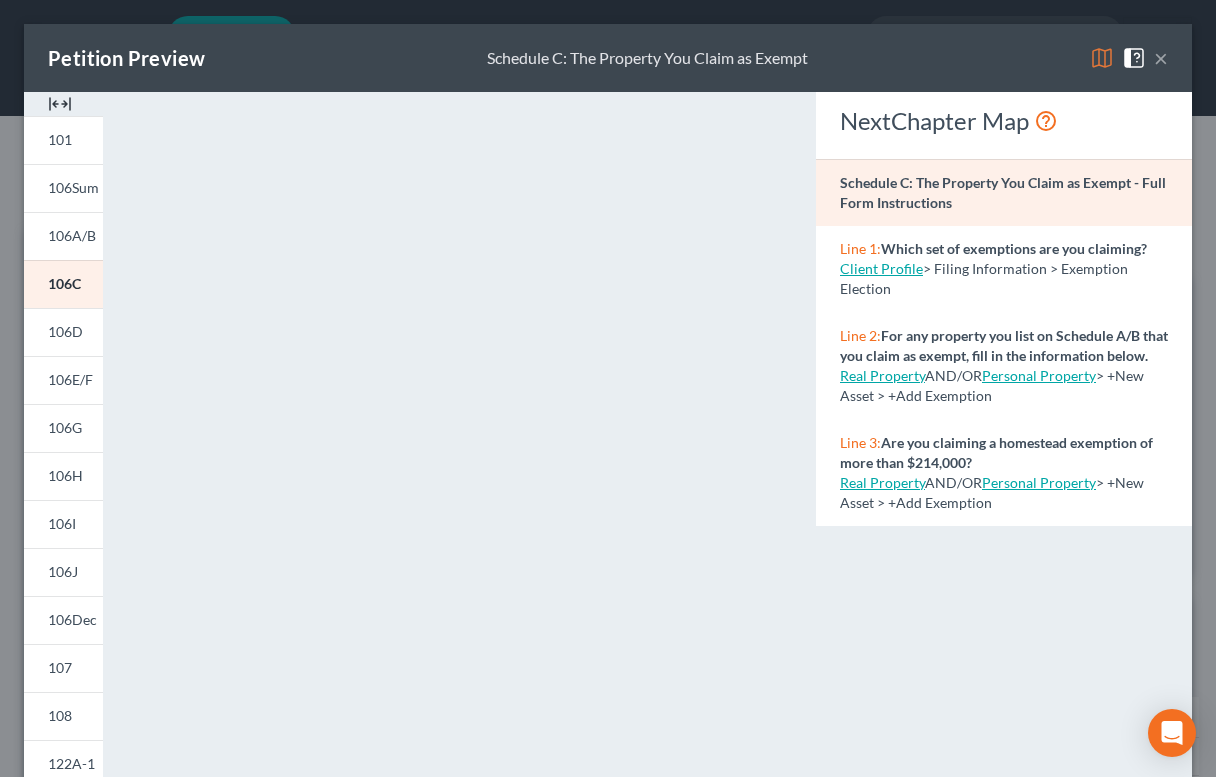 scroll, scrollTop: 363, scrollLeft: 0, axis: vertical 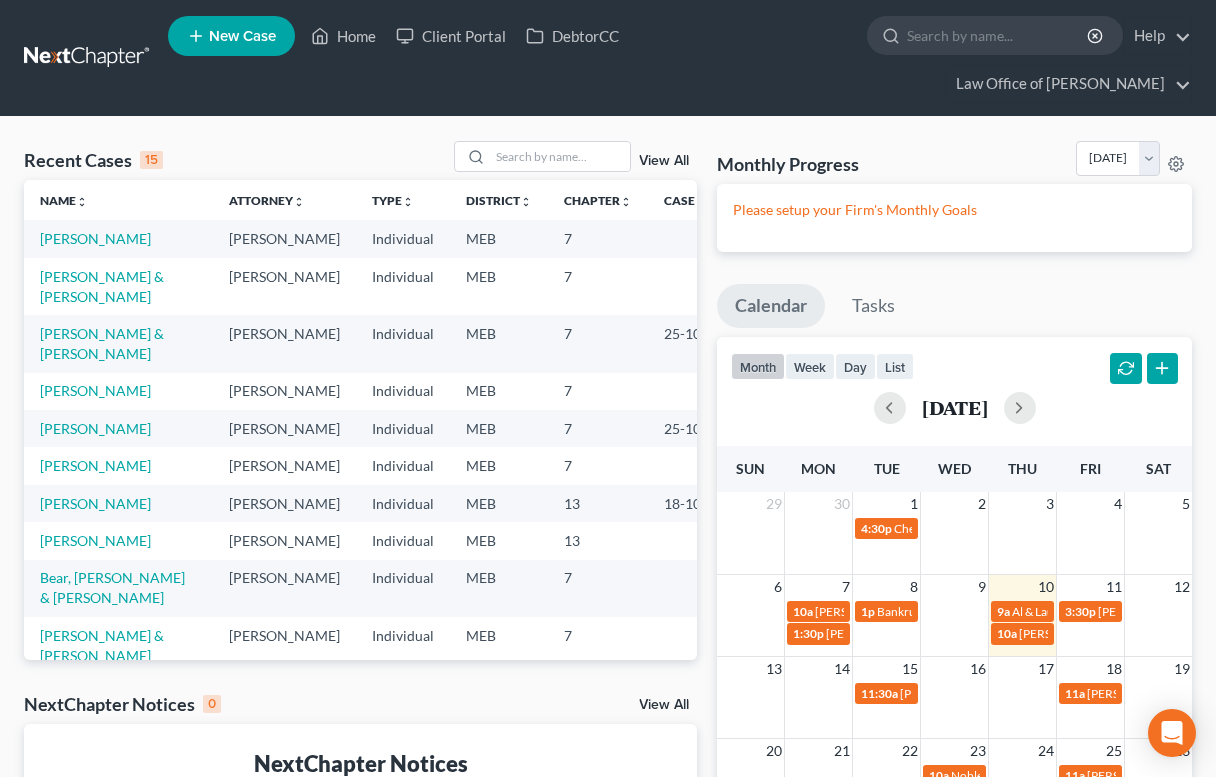 click at bounding box center [88, 58] 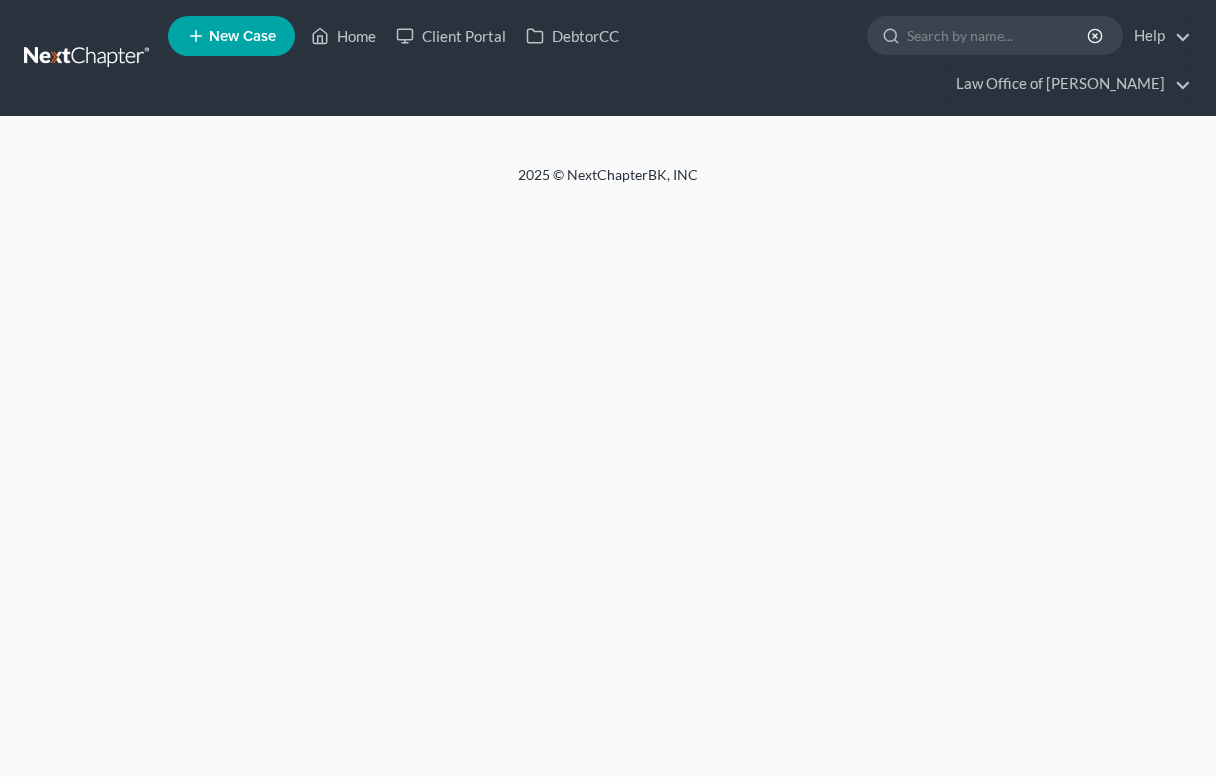 scroll, scrollTop: 0, scrollLeft: 0, axis: both 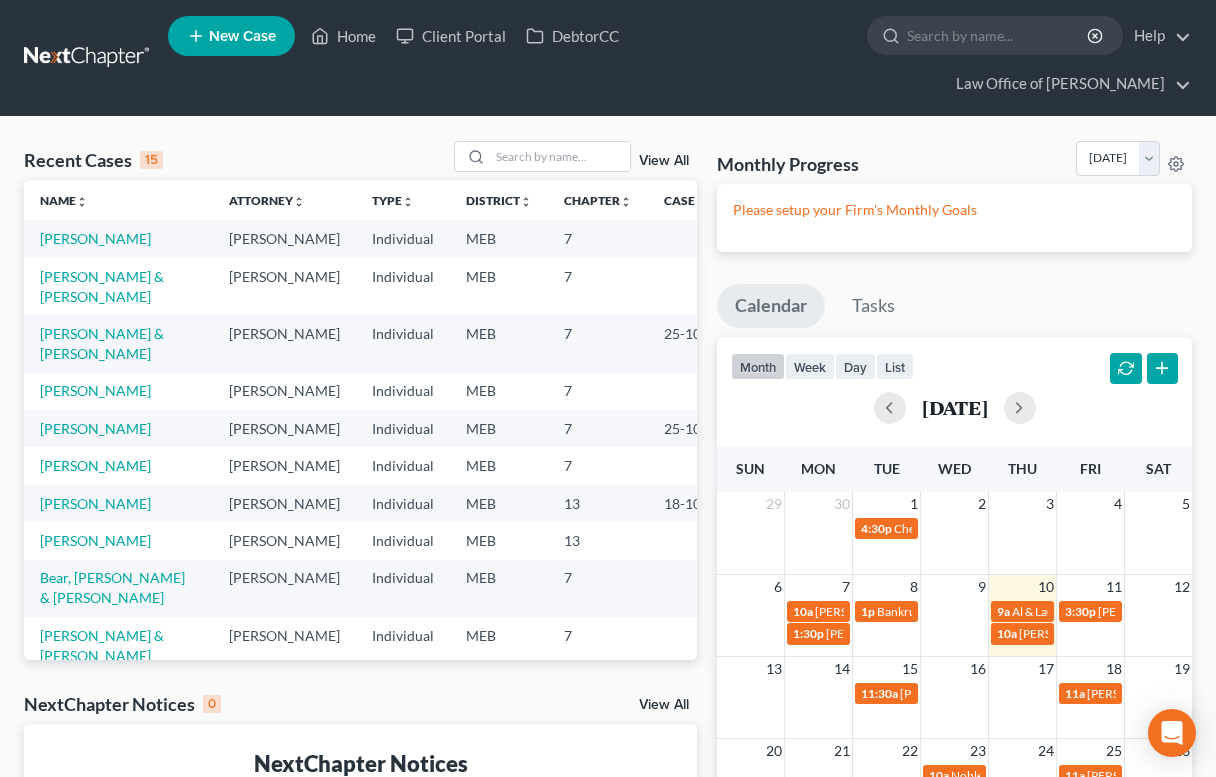 click on "Spitz, Lauri & Matthew" at bounding box center (118, 286) 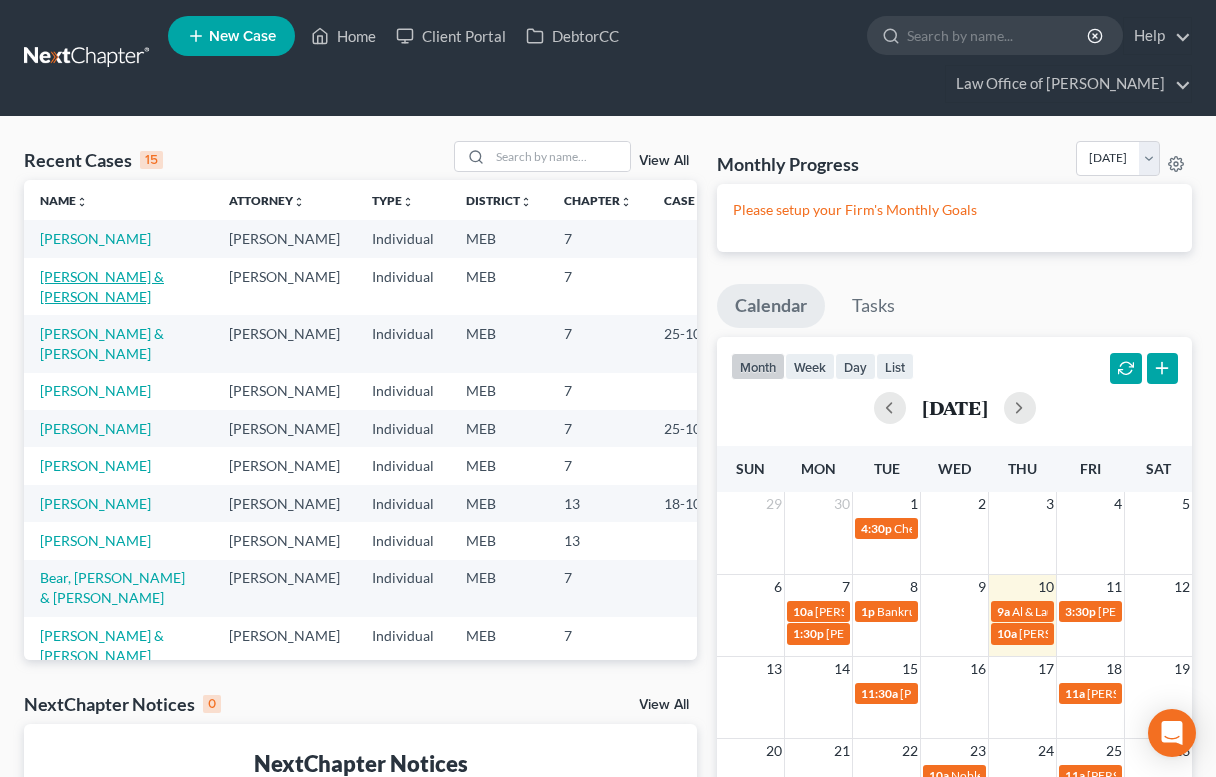 click on "Spitz, Lauri & Matthew" at bounding box center (102, 286) 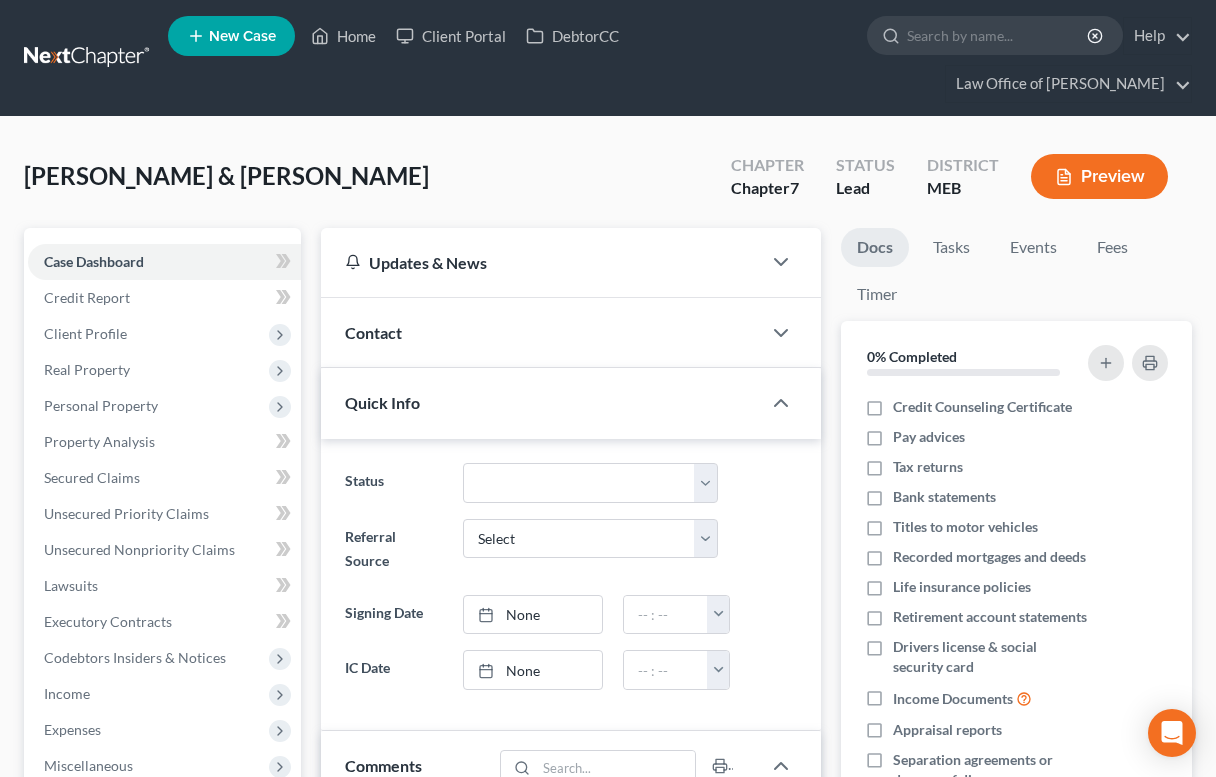 scroll, scrollTop: 356, scrollLeft: 0, axis: vertical 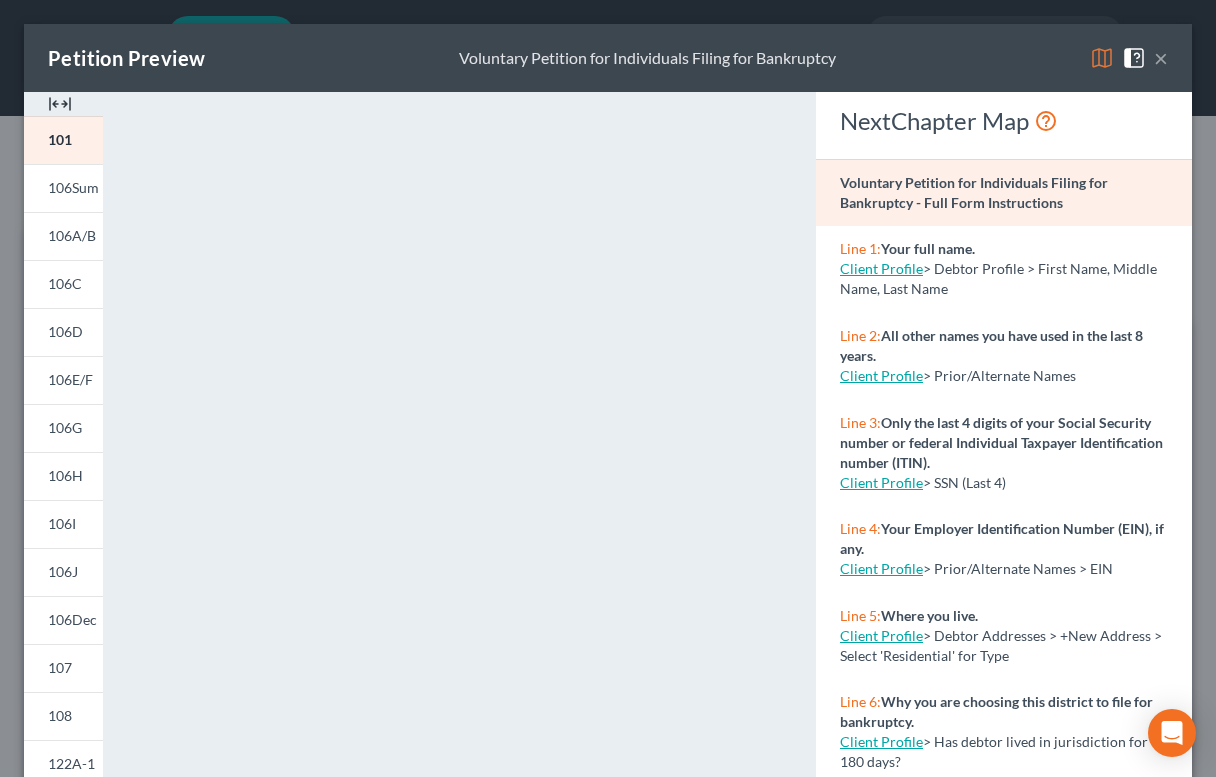 click at bounding box center (1102, 58) 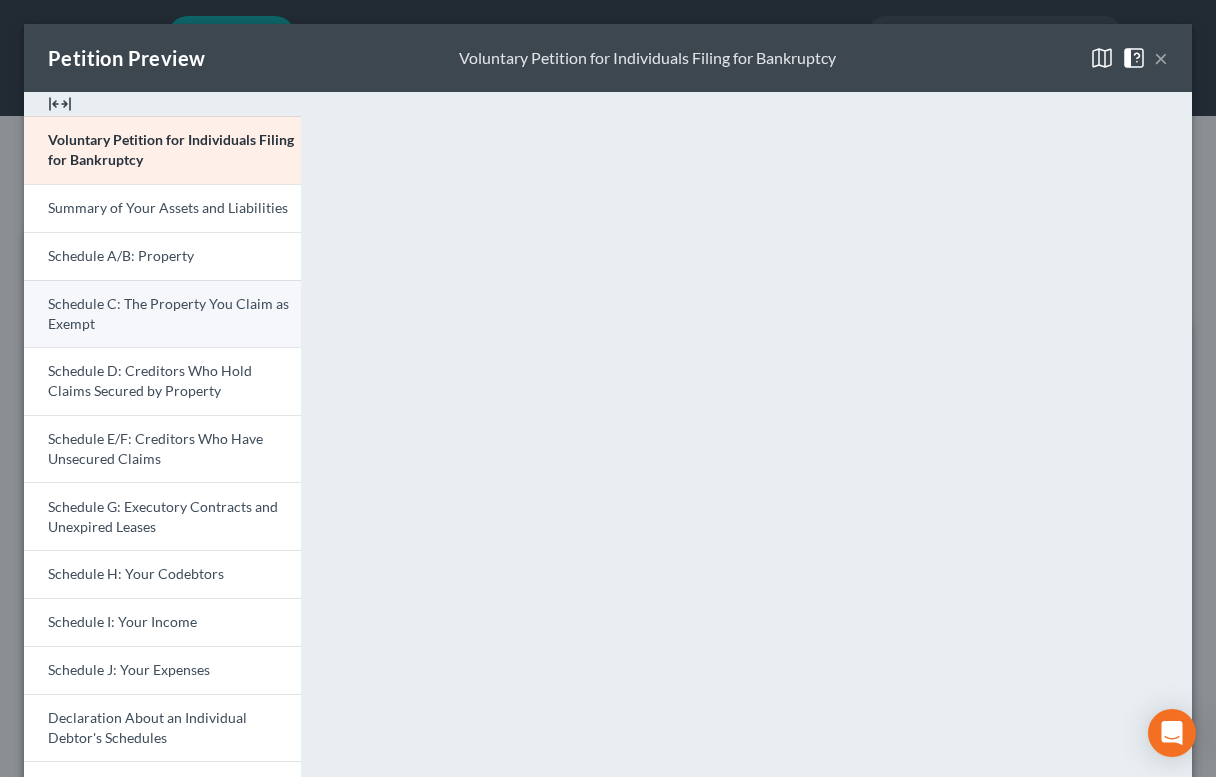 click on "Schedule C: The Property You Claim as Exempt" at bounding box center [168, 313] 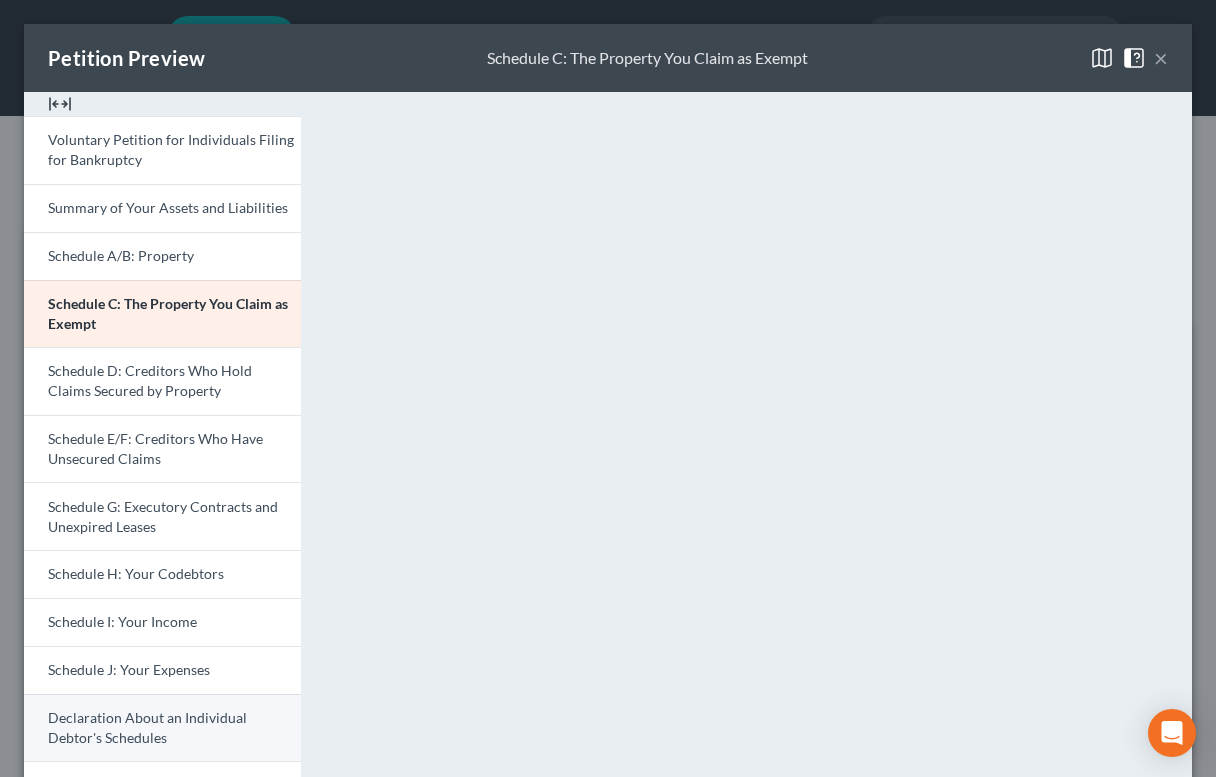 scroll, scrollTop: 143, scrollLeft: 0, axis: vertical 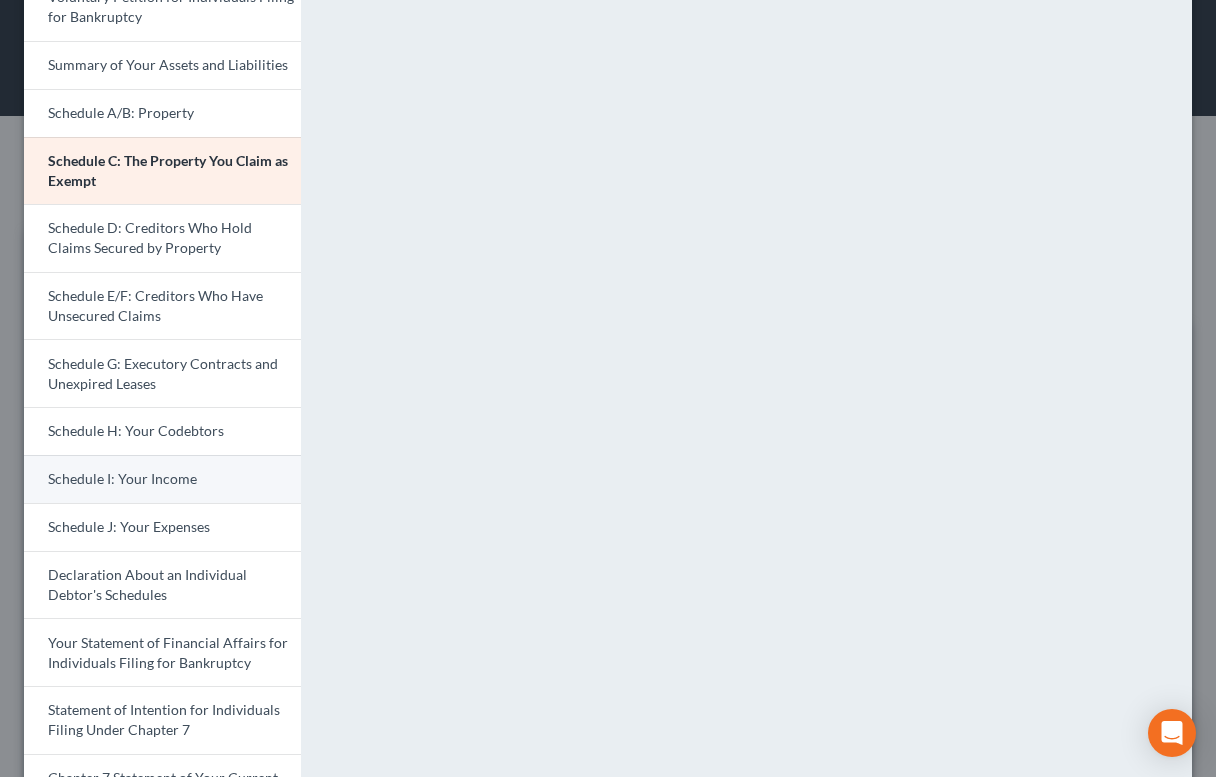 click on "Schedule I: Your Income" at bounding box center [162, 479] 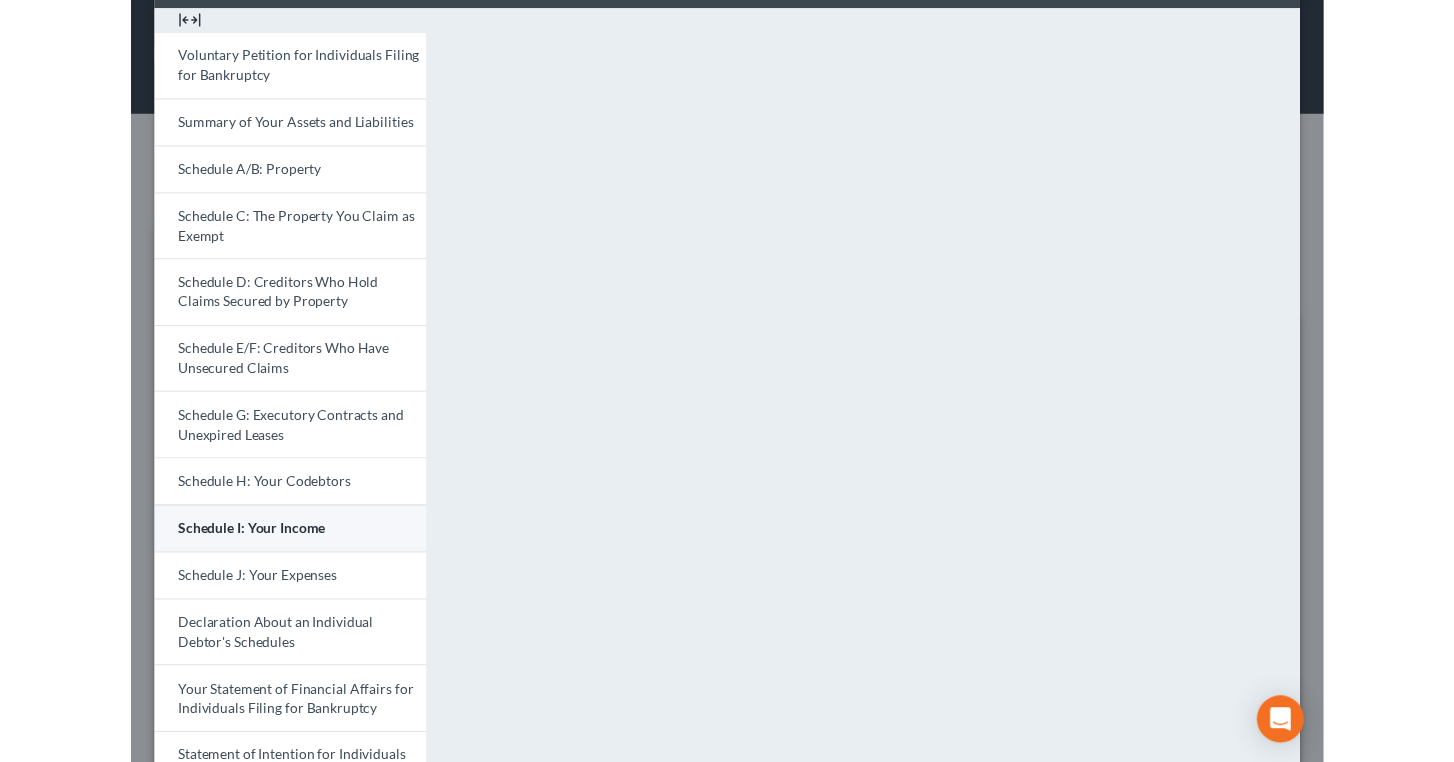 scroll, scrollTop: 0, scrollLeft: 0, axis: both 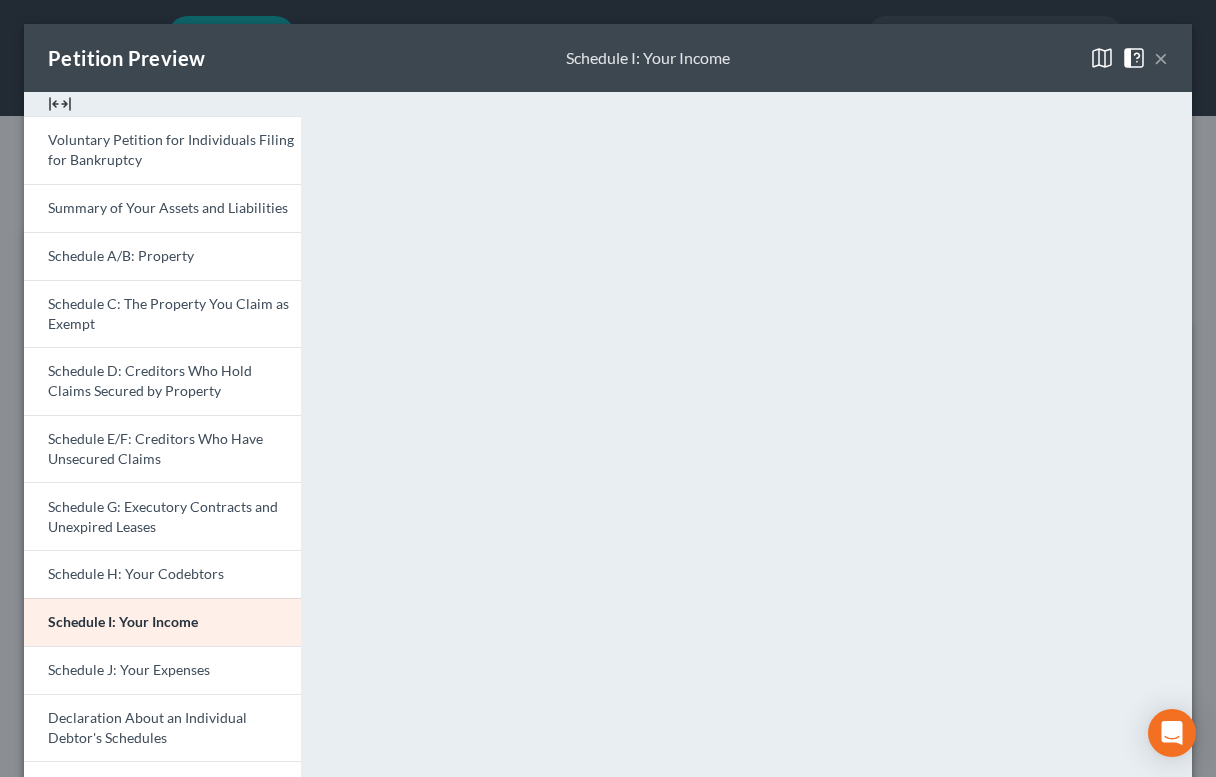 click on "Petition Preview Schedule I: Your Income × Voluntary Petition for Individuals Filing for Bankruptcy Summary of Your Assets and Liabilities Schedule A/B: Property Schedule C: The Property You Claim as Exempt Schedule D: Creditors Who Hold Claims Secured by Property Schedule E/F: Creditors Who Have Unsecured Claims Schedule G: Executory Contracts and Unexpired Leases Schedule H: Your Codebtors Schedule I: Your Income Schedule J: Your Expenses Declaration About an Individual Debtor's Schedules Your Statement of Financial Affairs for Individuals Filing for Bankruptcy Statement of Intention for Individuals Filing Under Chapter 7 Chapter 7 Statement of Your Current Monthly Income and Means-Test Calculation Statement of Exemption from Presumption of Abuse Creditor Matrix Verification of Creditor Matrix Notice Required by 11 U.S.C. § 342(b) for Individuals Filing for Bankruptcy Attorney's Disclosure of Compensation Download Draft
NextChapter Map   Schedule I: Your Income - Full Form Instructions" at bounding box center [608, 388] 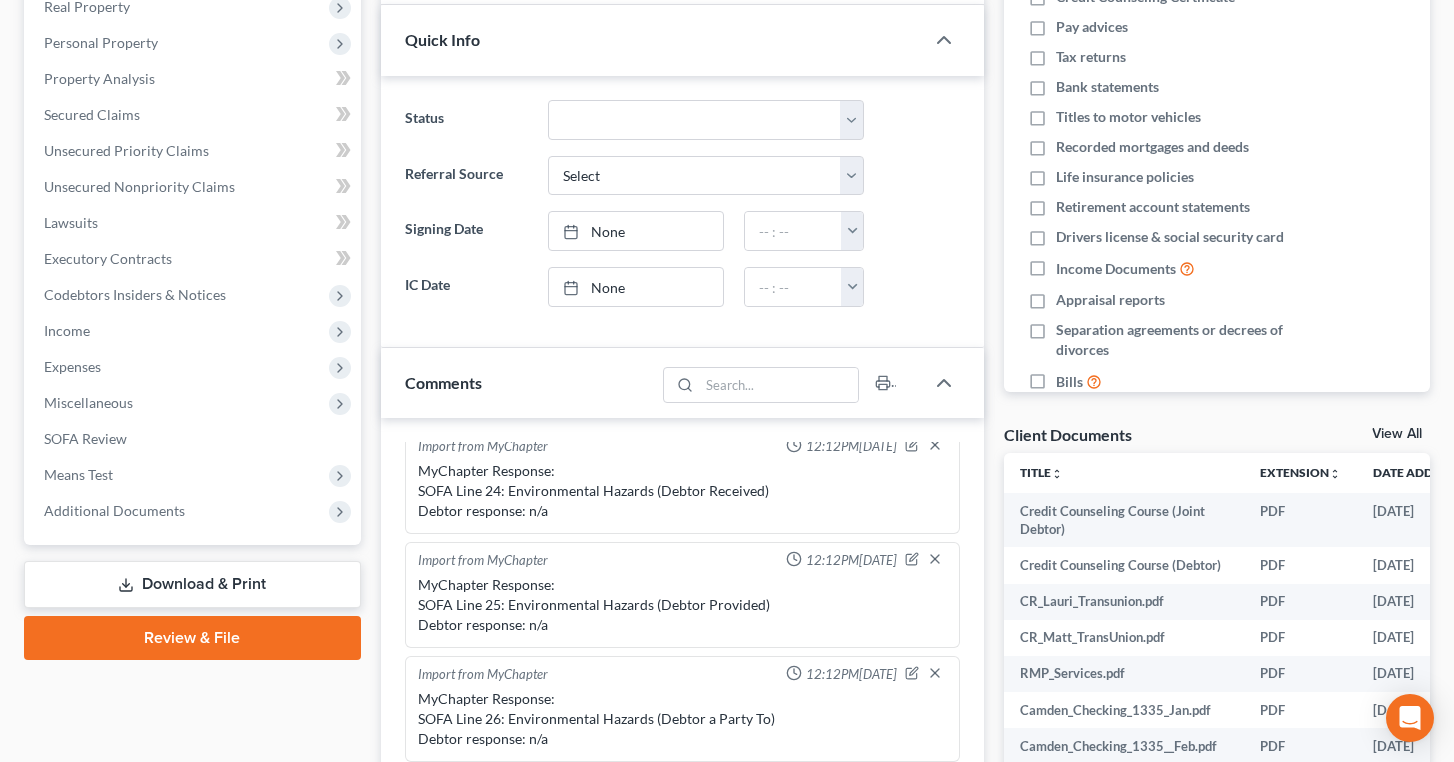 scroll, scrollTop: 540, scrollLeft: 0, axis: vertical 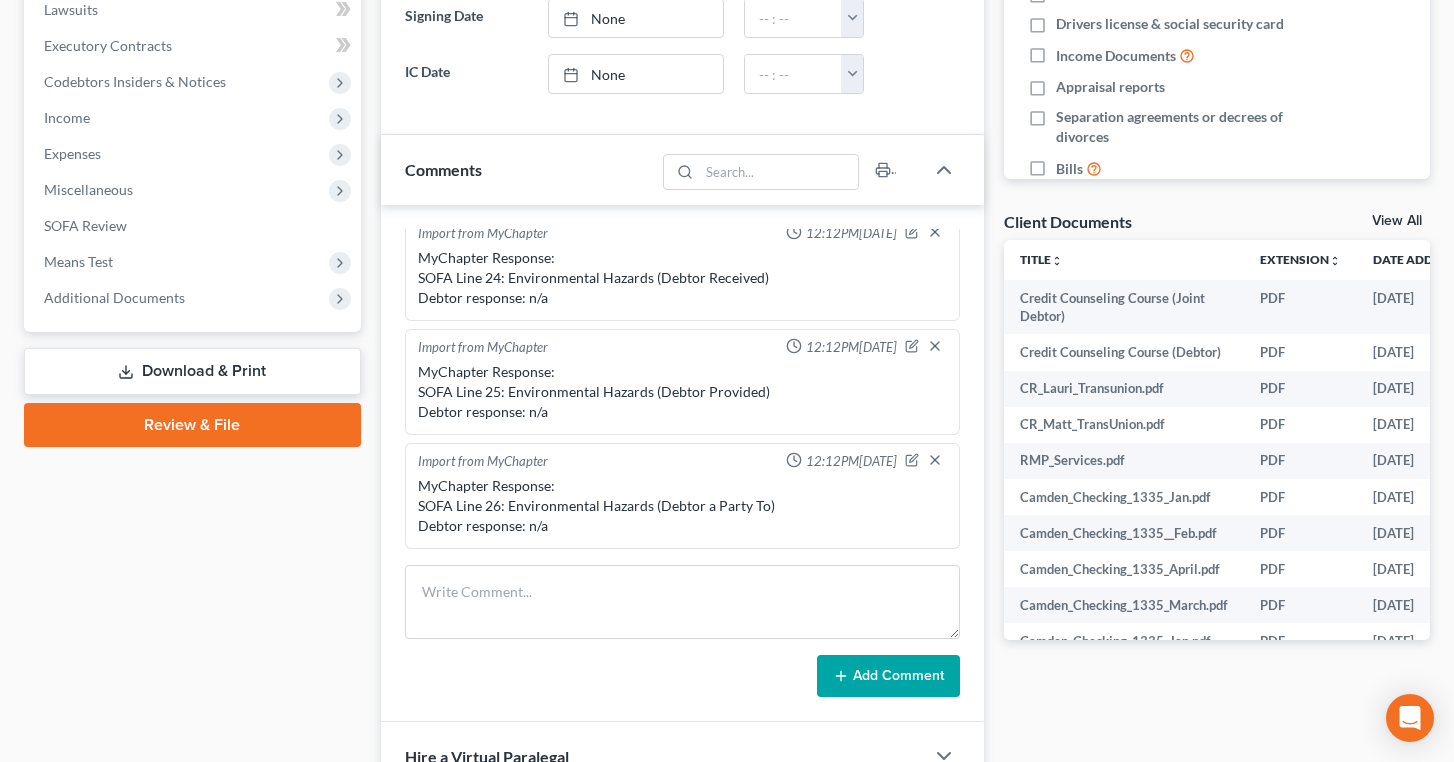 click on "Download & Print" at bounding box center [192, 371] 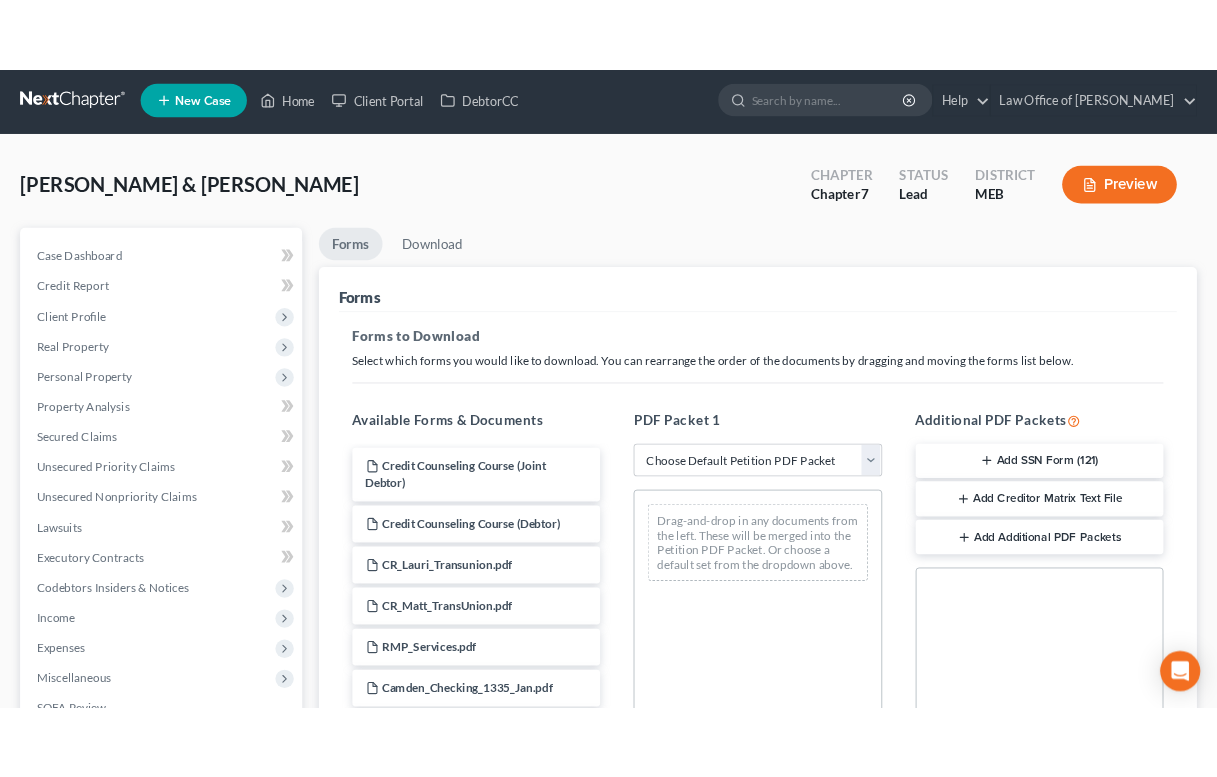scroll, scrollTop: 0, scrollLeft: 0, axis: both 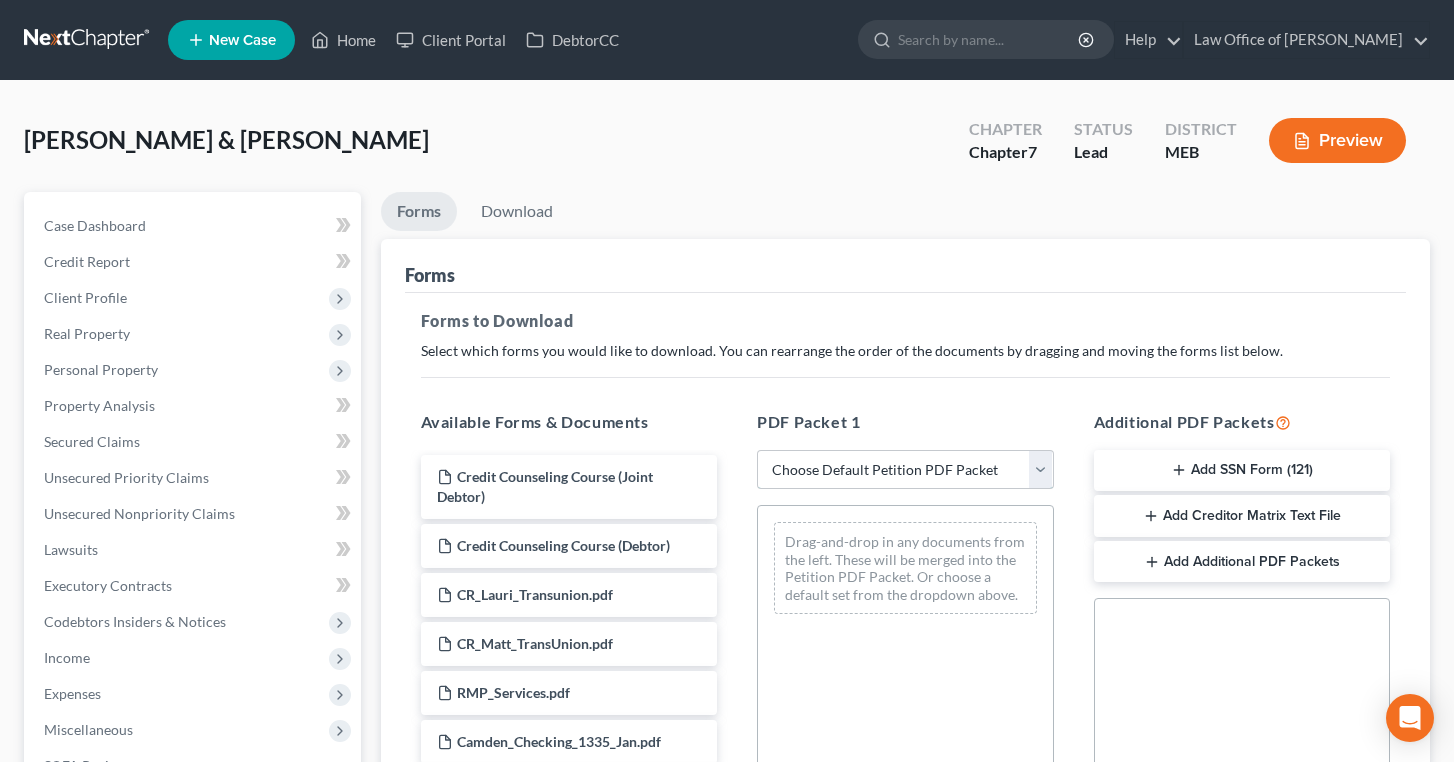 click on "Choose Default Petition PDF Packet Complete Bankruptcy Petition (all forms and schedules) Emergency Filing Forms (Petition and Creditor List Only) Amended Forms Signature Pages Only" at bounding box center [905, 470] 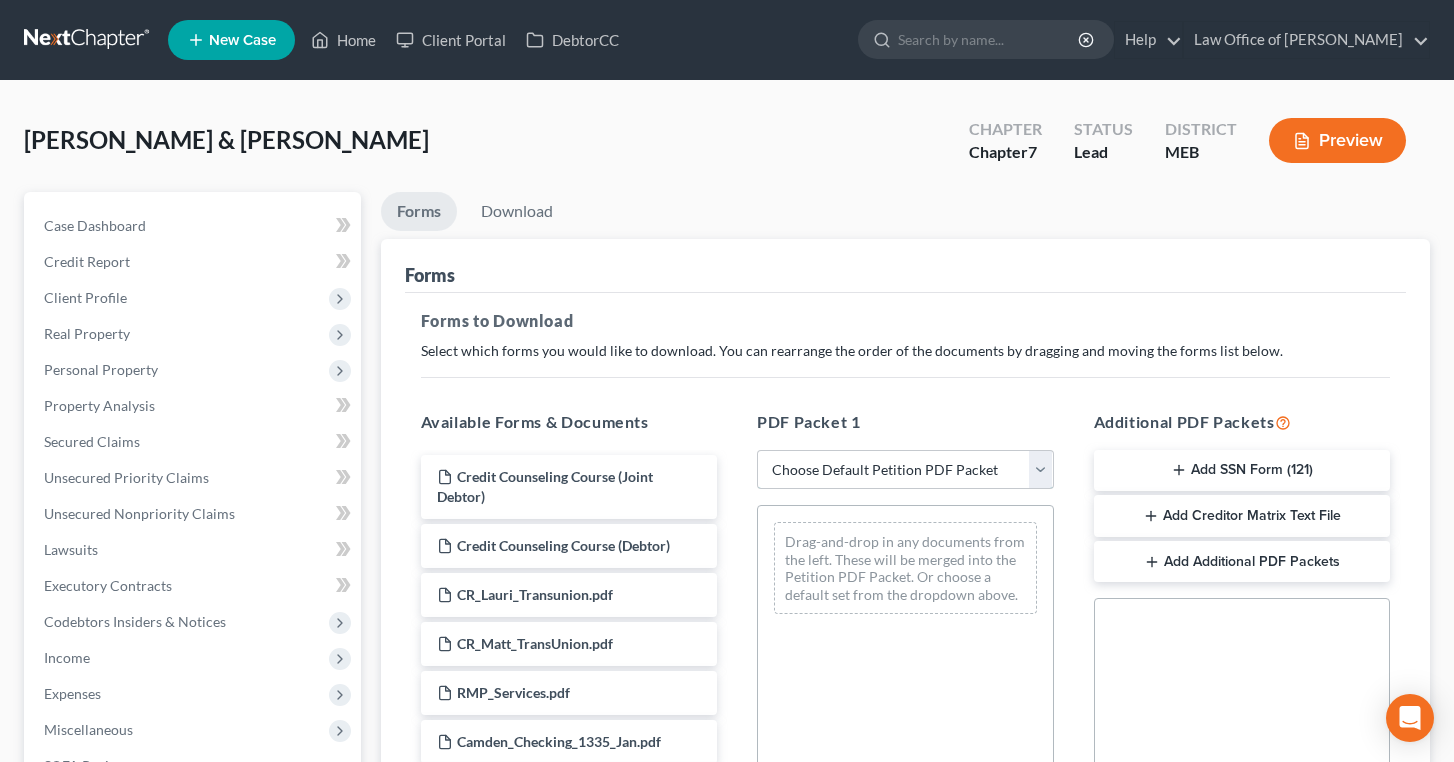 select on "0" 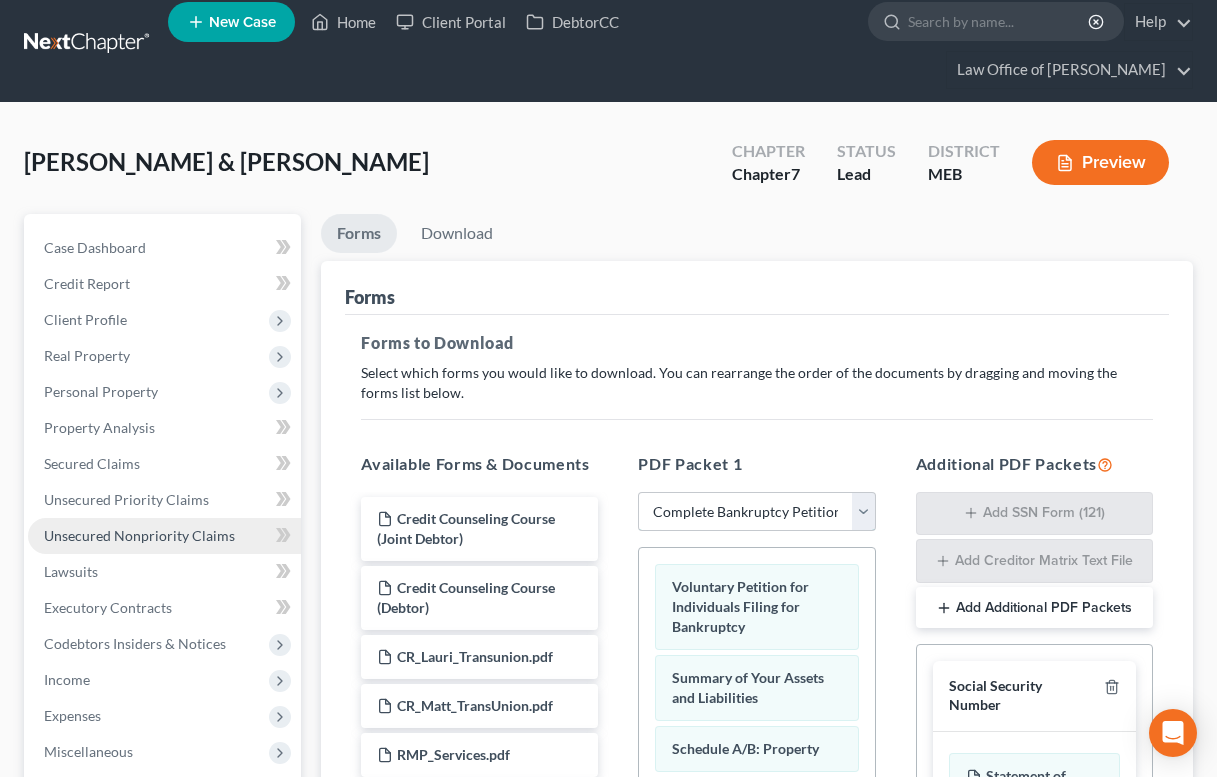 scroll, scrollTop: 17, scrollLeft: 0, axis: vertical 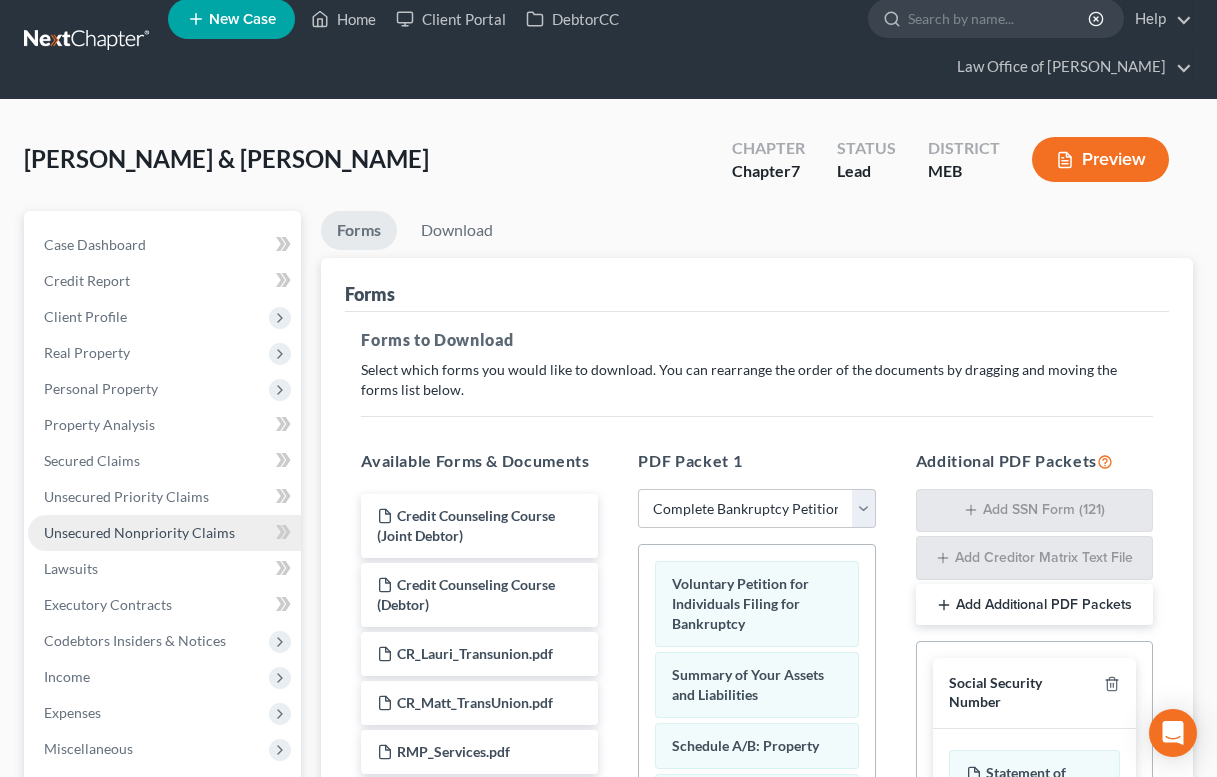 click on "Unsecured Nonpriority Claims" at bounding box center [139, 532] 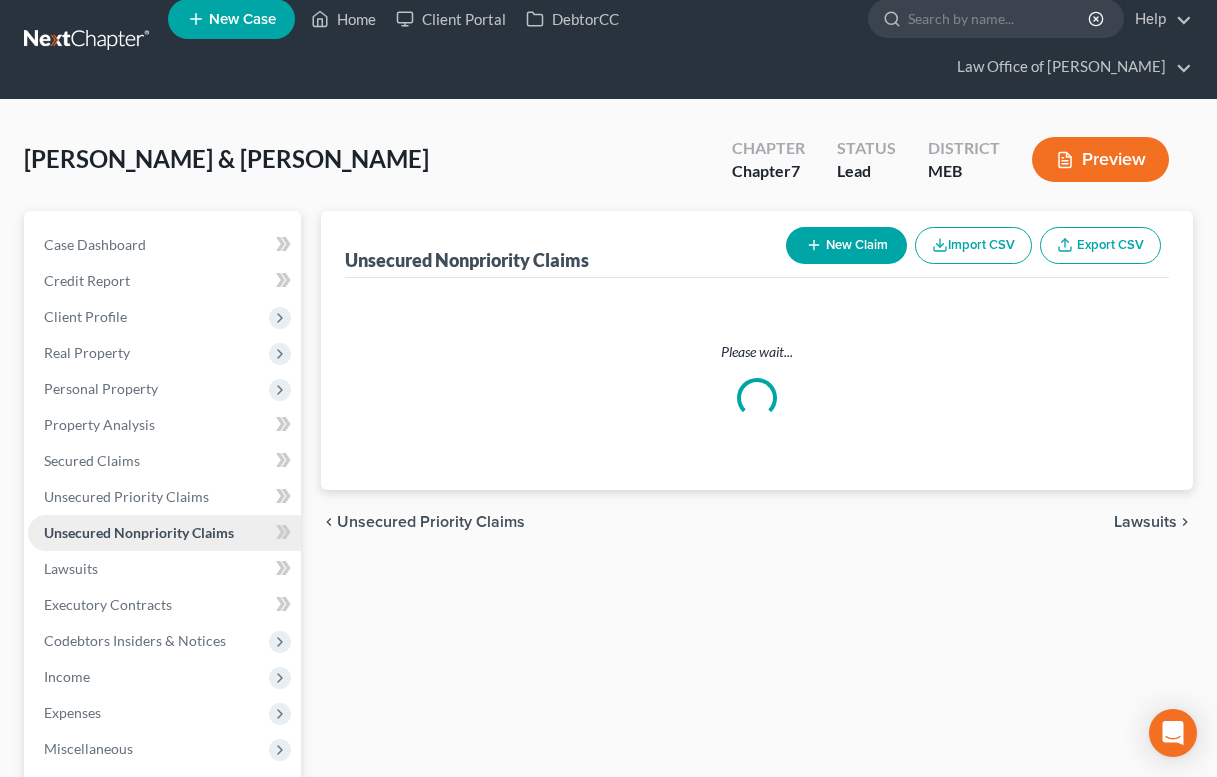 scroll, scrollTop: 0, scrollLeft: 0, axis: both 